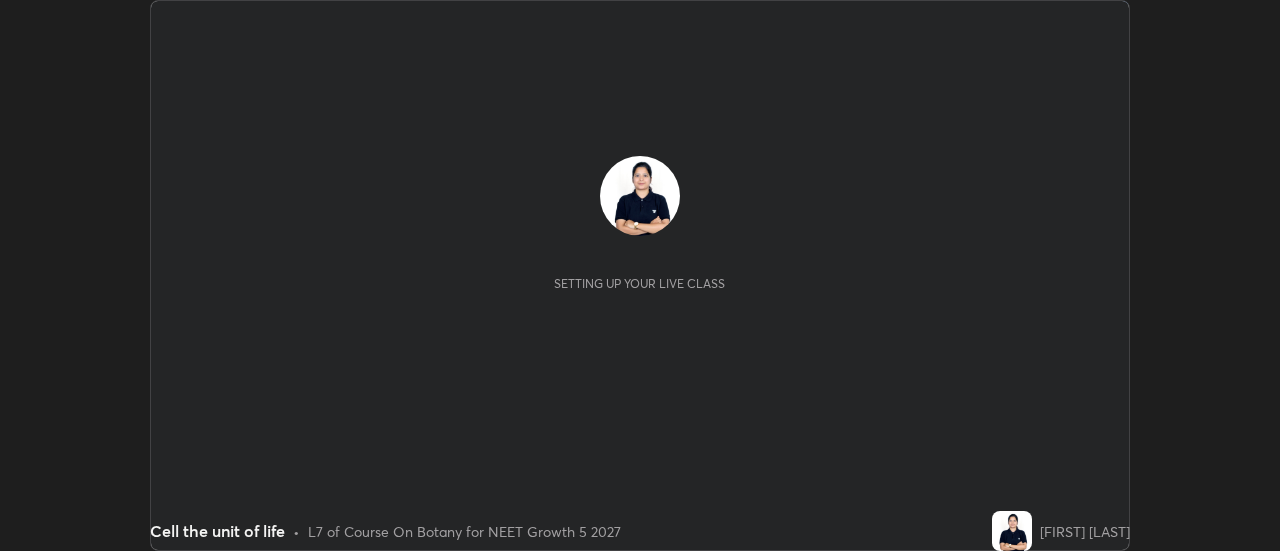 scroll, scrollTop: 0, scrollLeft: 0, axis: both 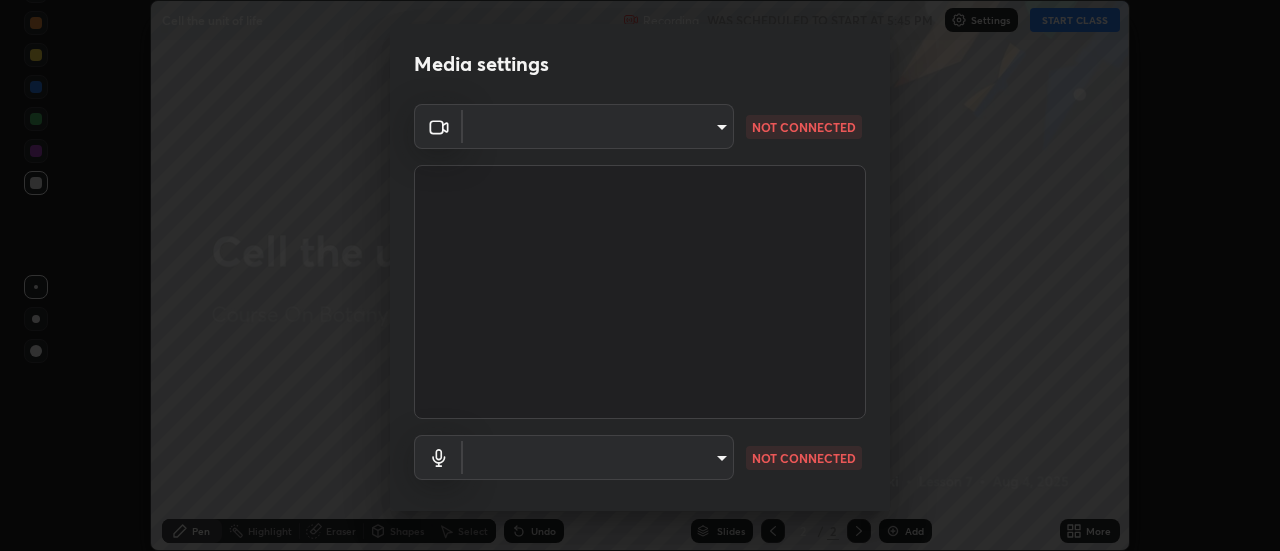 type on "c0318c2169e97be91d29acf291416a88c84fbbb6e6132cf31ff648c8cca26c2a" 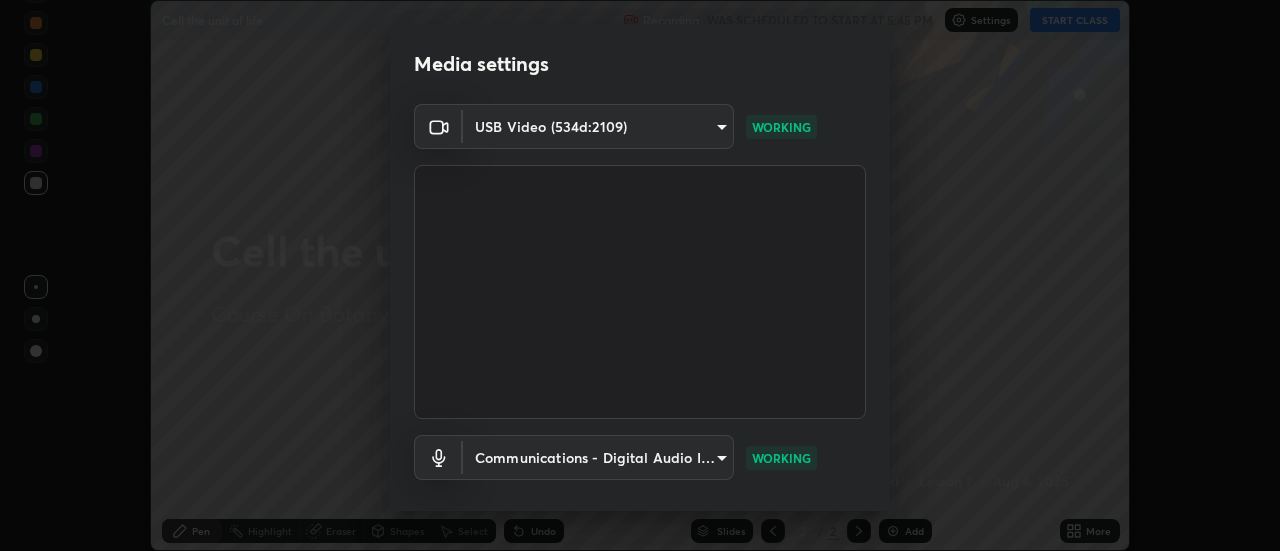 scroll, scrollTop: 105, scrollLeft: 0, axis: vertical 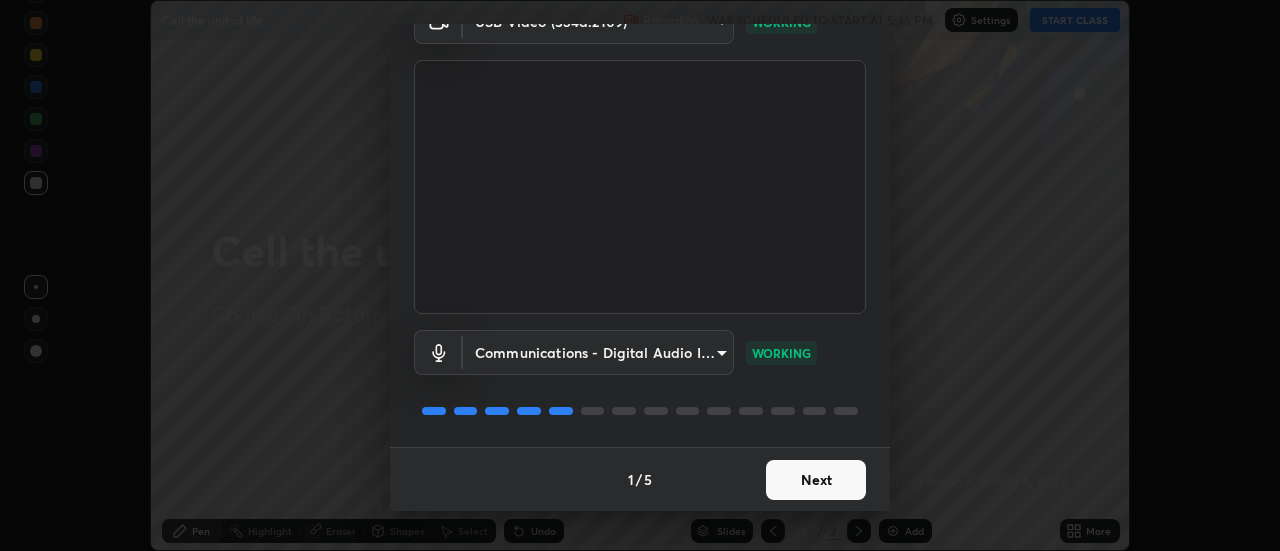click on "Next" at bounding box center (816, 480) 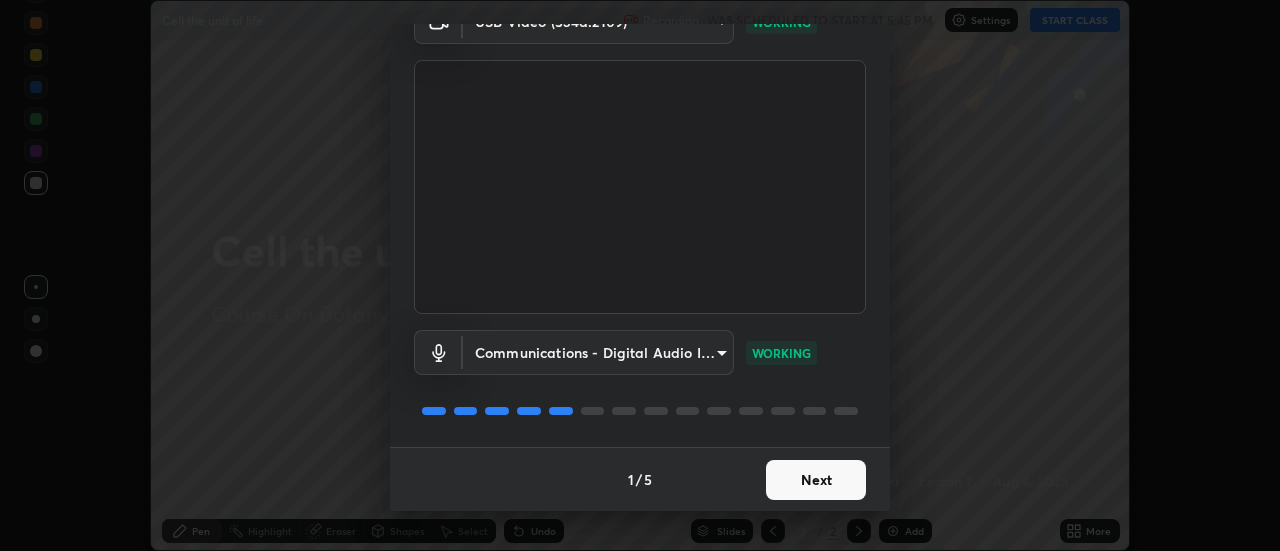 scroll, scrollTop: 0, scrollLeft: 0, axis: both 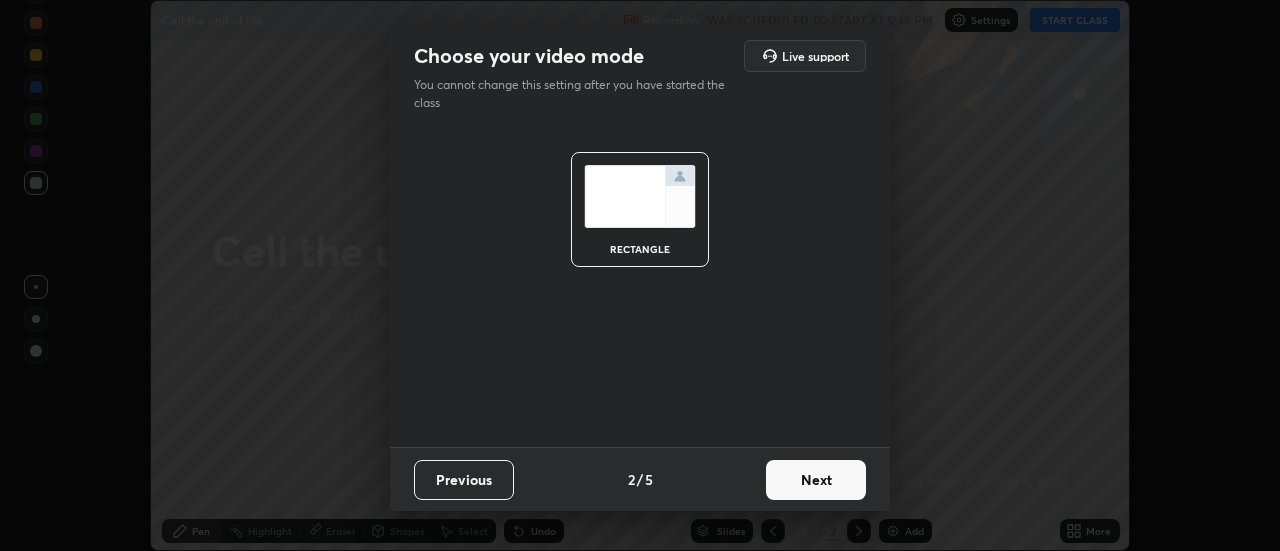 click on "Next" at bounding box center [816, 480] 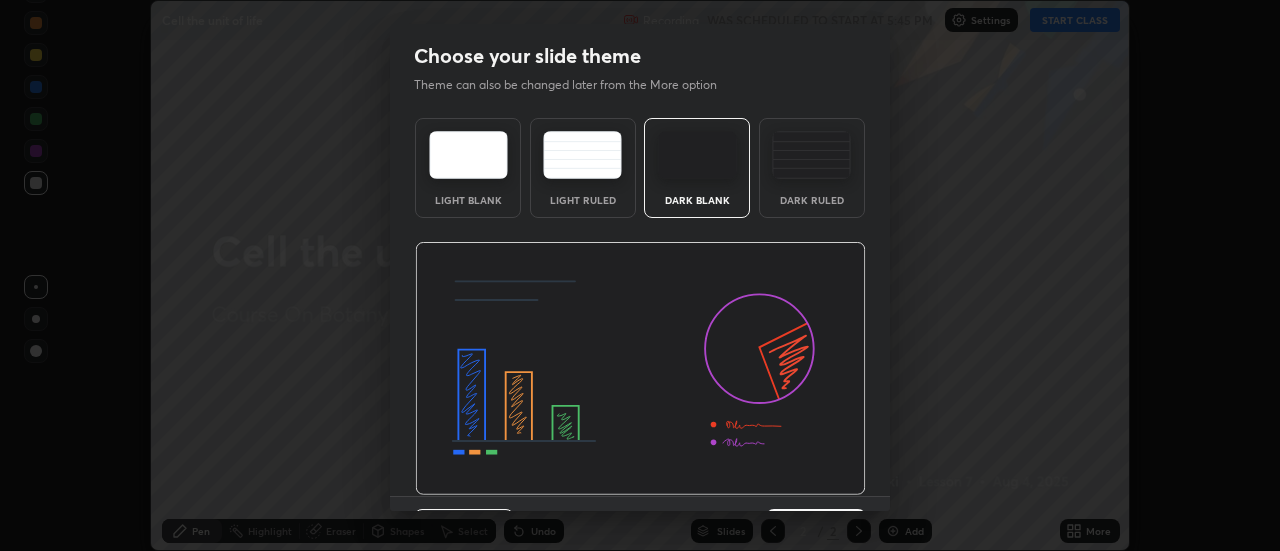 scroll, scrollTop: 49, scrollLeft: 0, axis: vertical 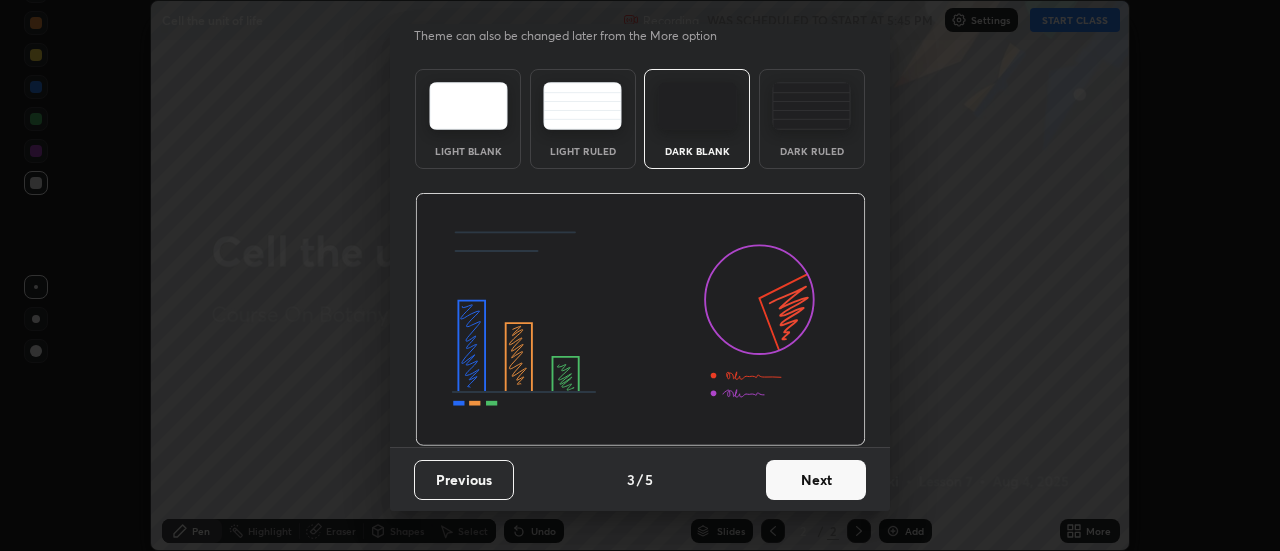 click on "Next" at bounding box center [816, 480] 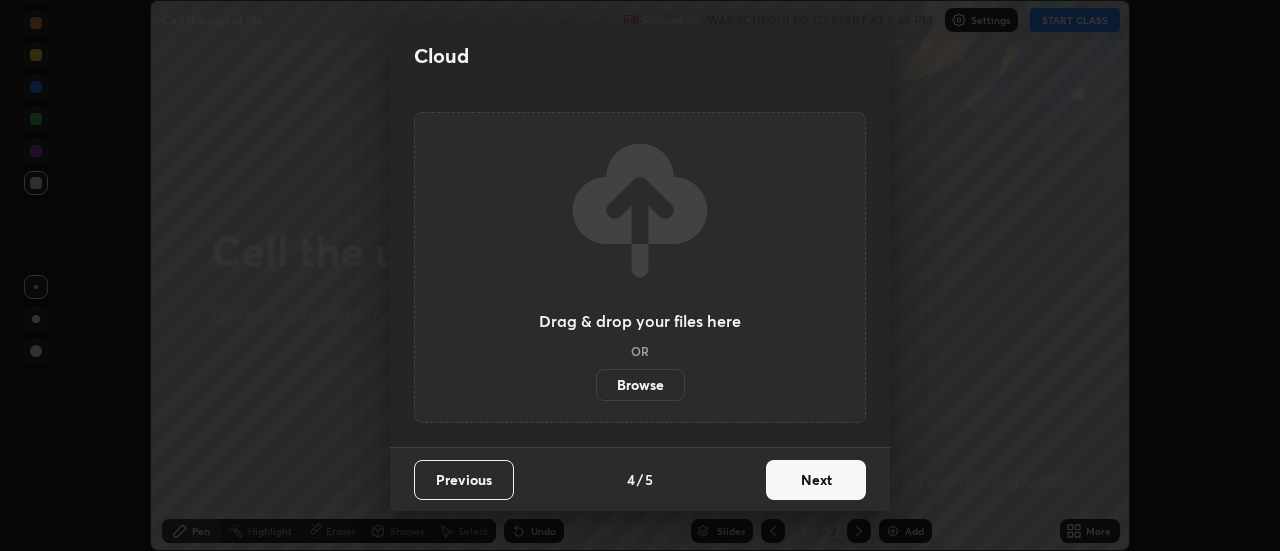 scroll, scrollTop: 0, scrollLeft: 0, axis: both 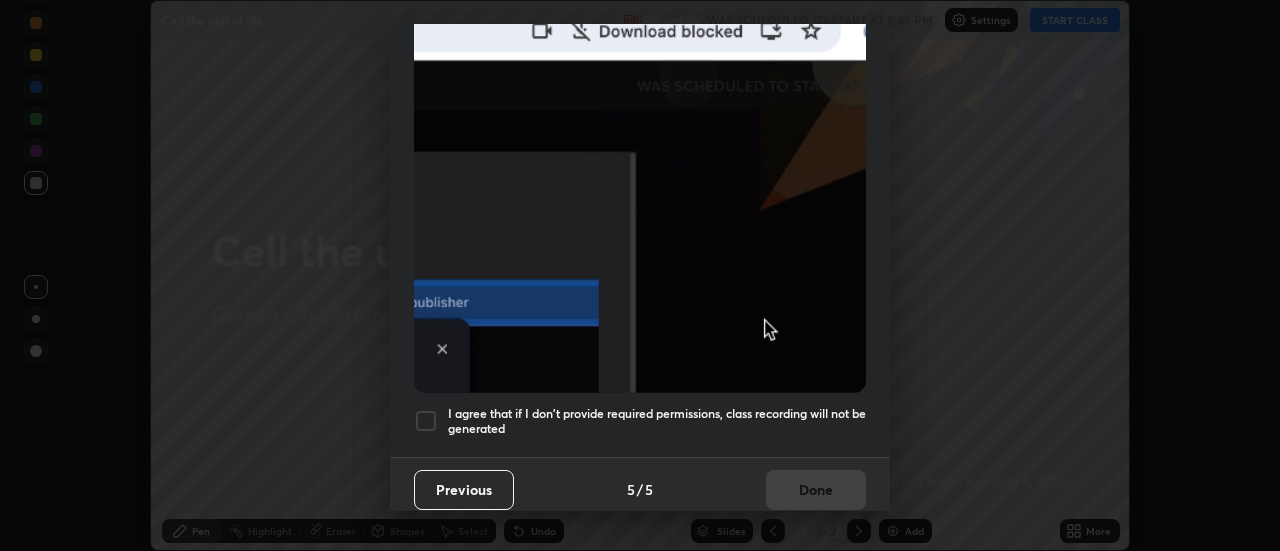 click at bounding box center [426, 421] 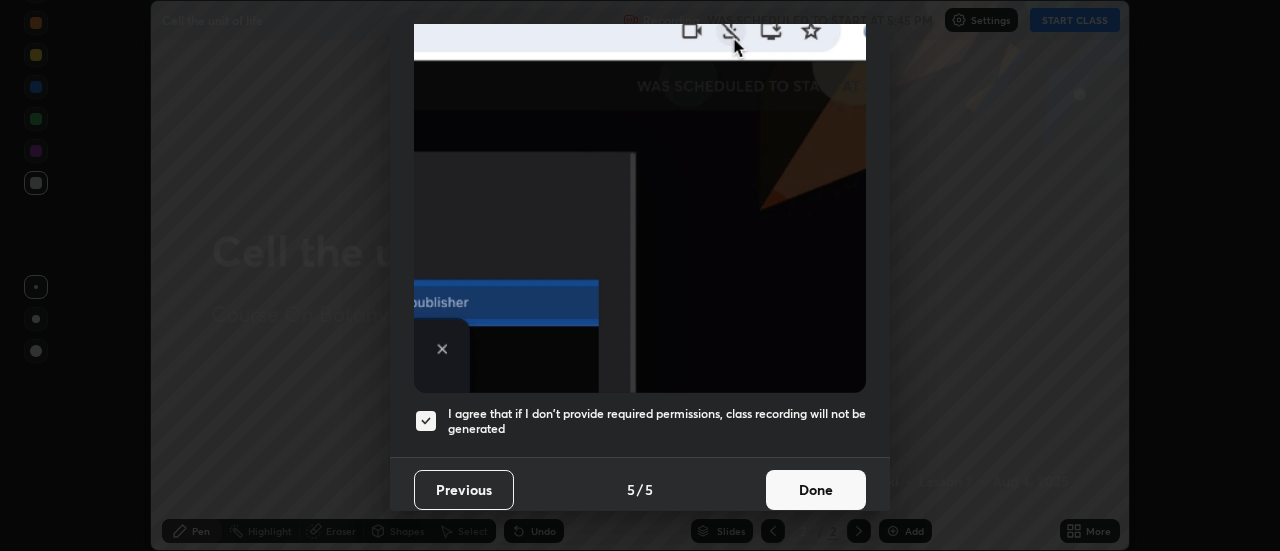 click on "Done" at bounding box center (816, 490) 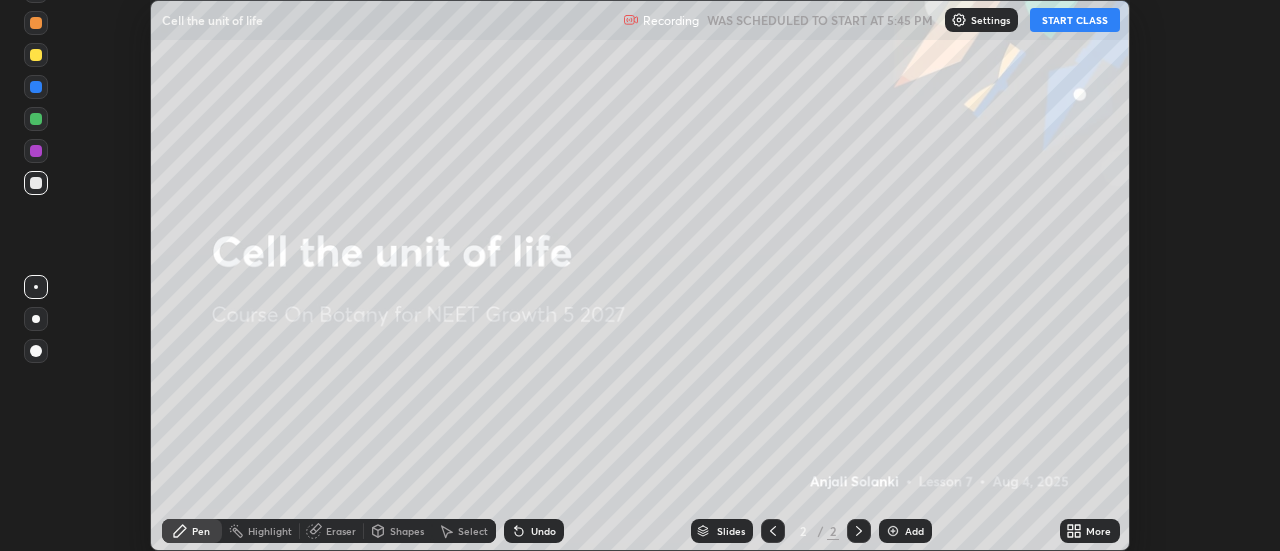 click on "START CLASS" at bounding box center [1075, 20] 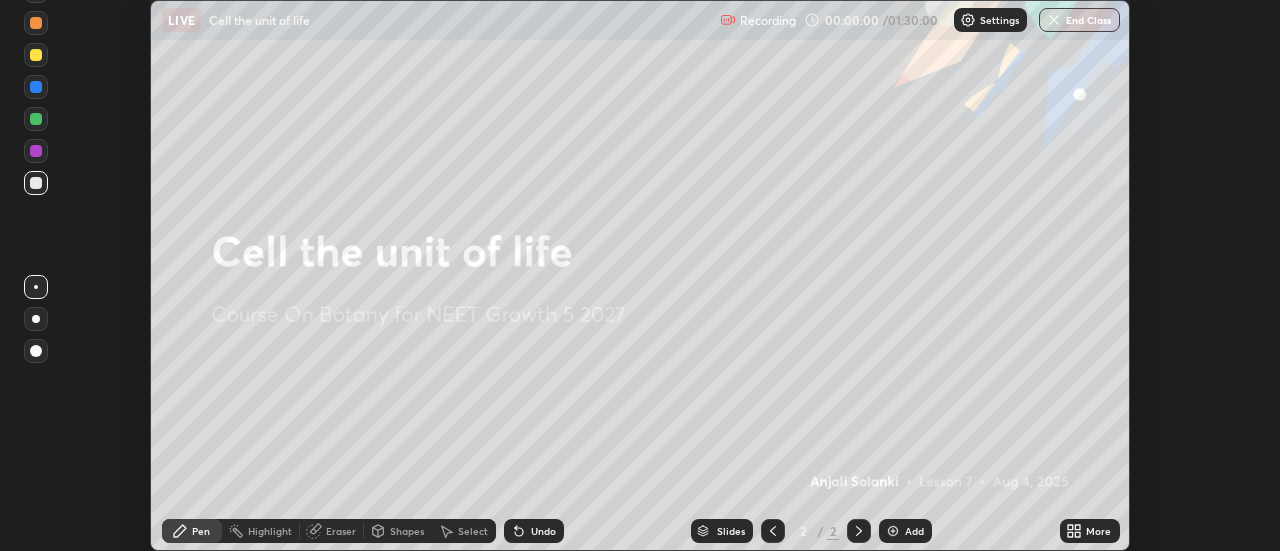 click 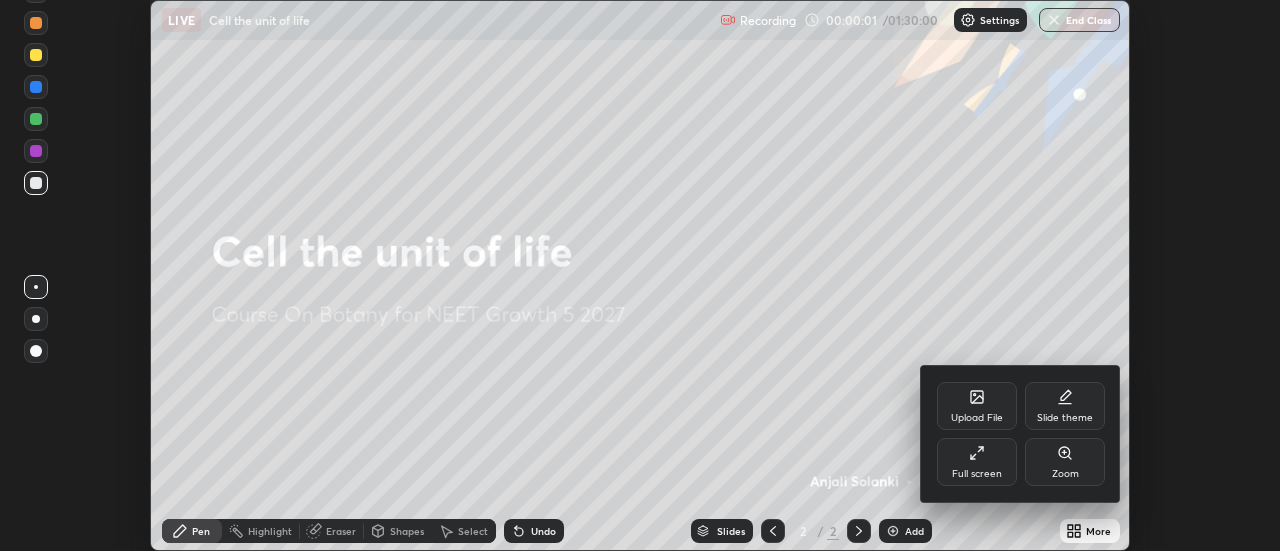 click 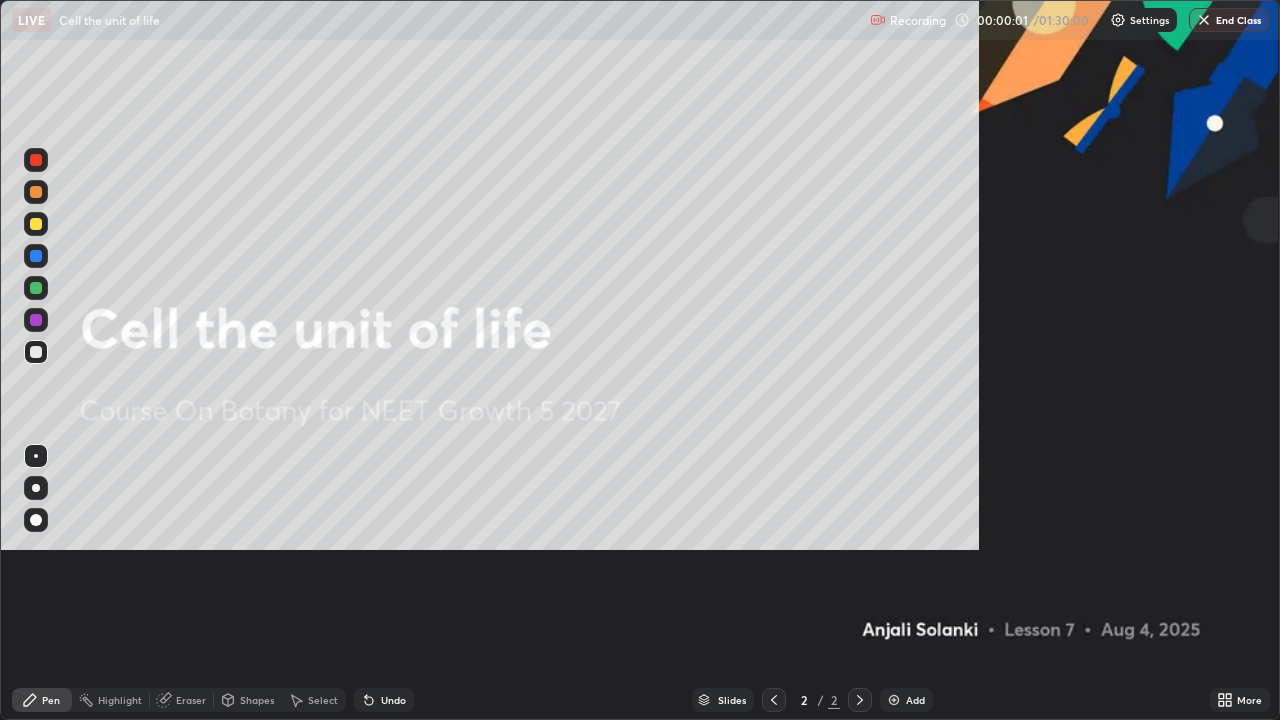 scroll, scrollTop: 99280, scrollLeft: 98720, axis: both 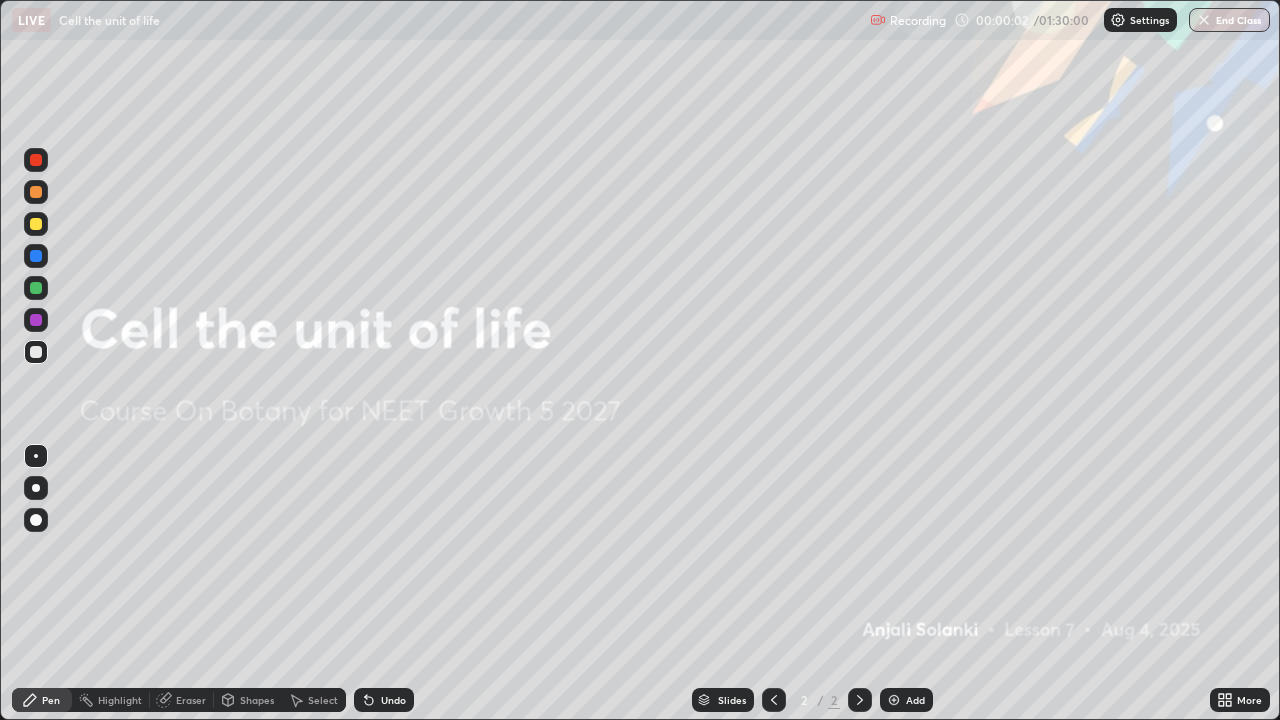 click 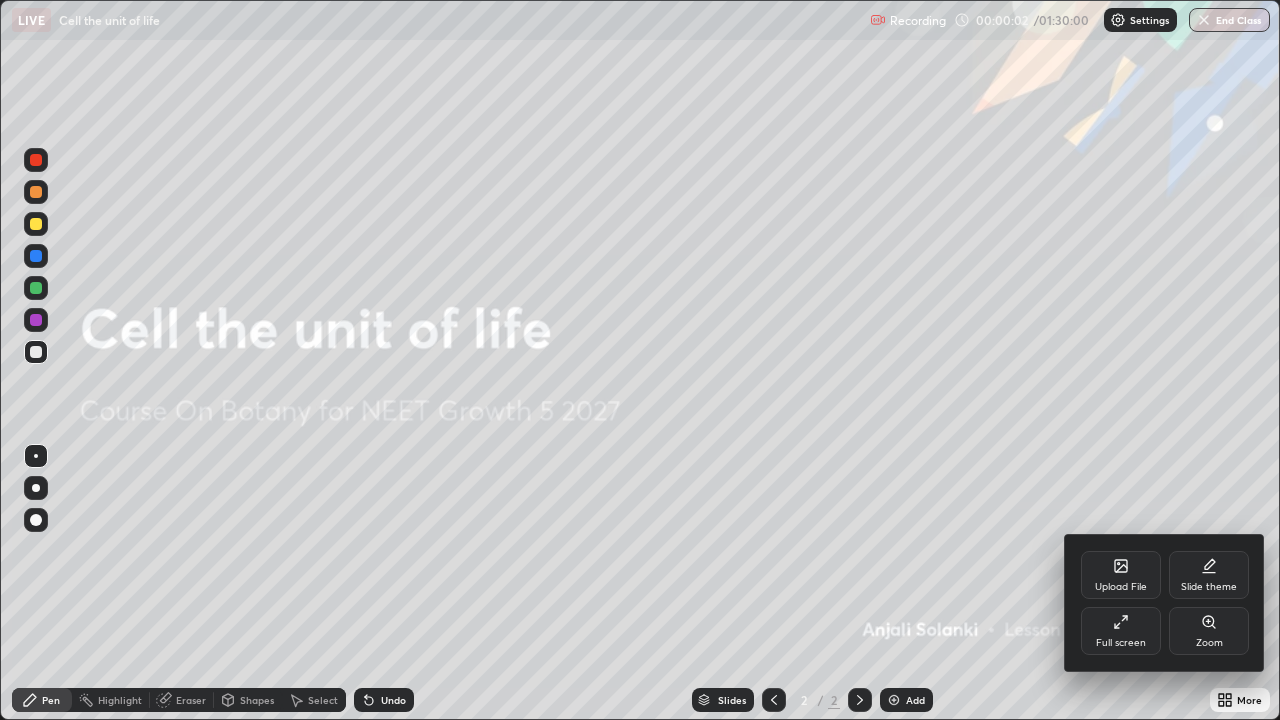 click on "Slide theme" at bounding box center (1209, 575) 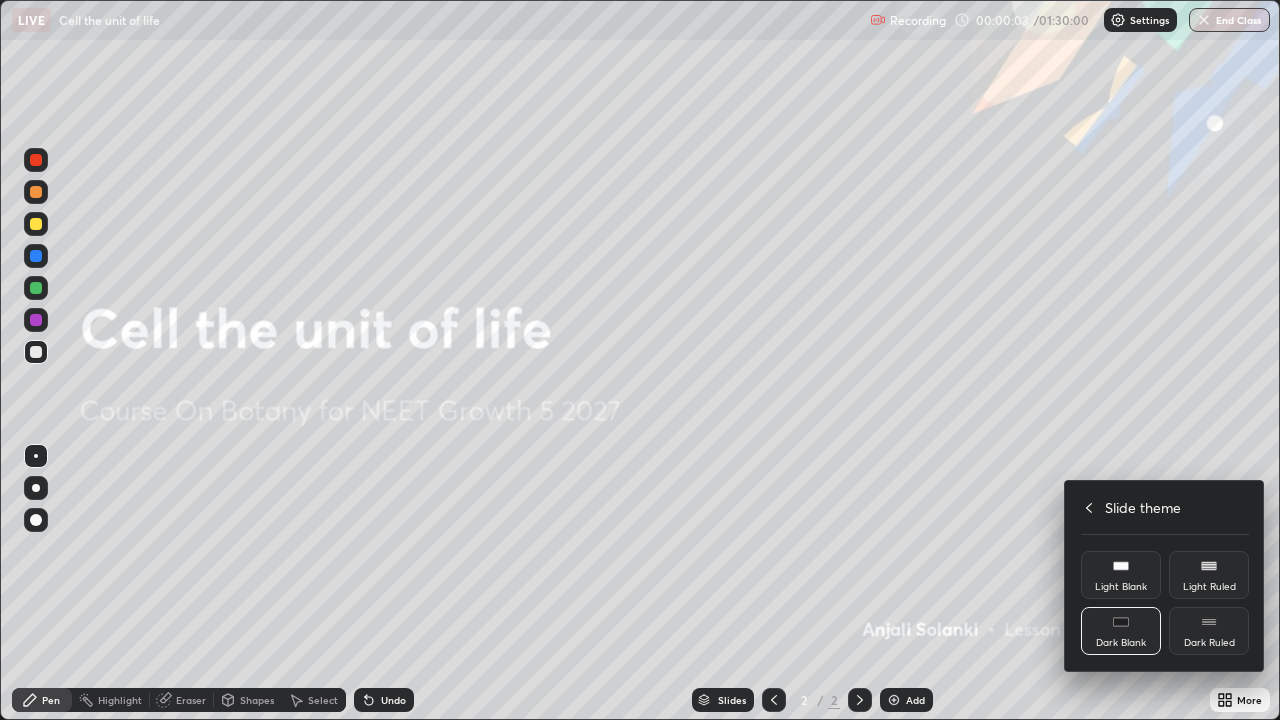 click on "Light Ruled" at bounding box center (1209, 587) 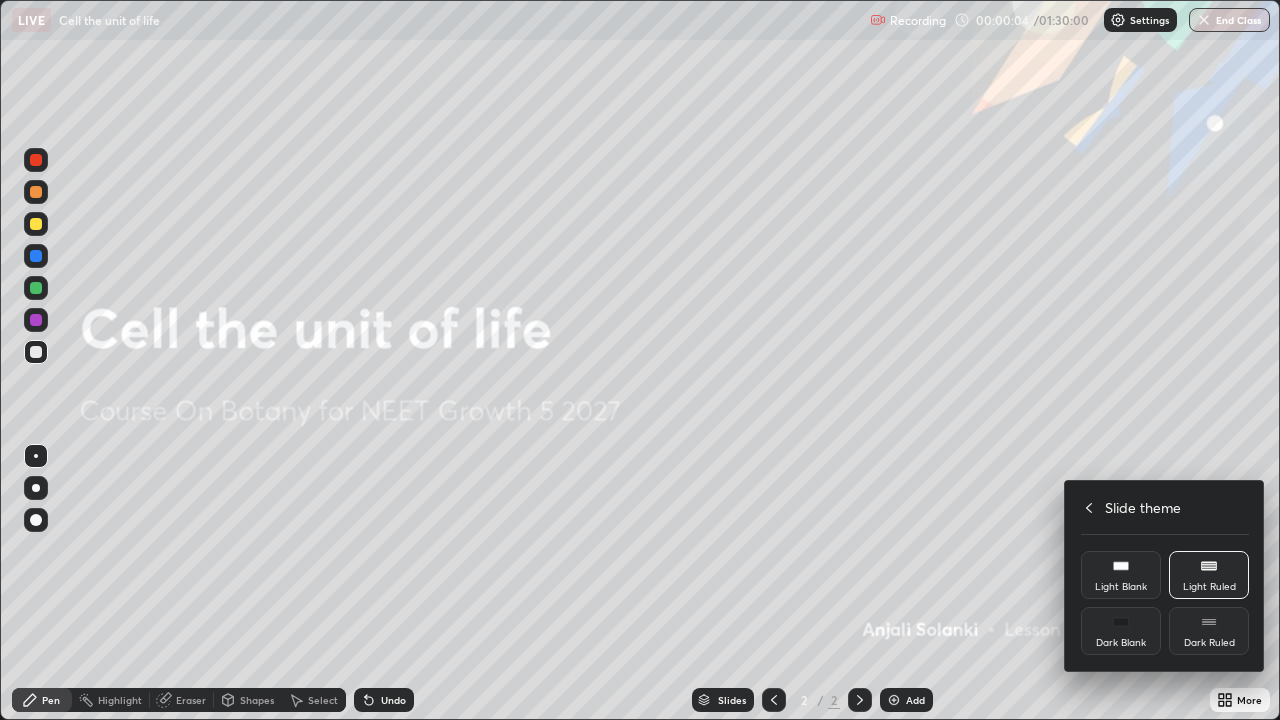 click 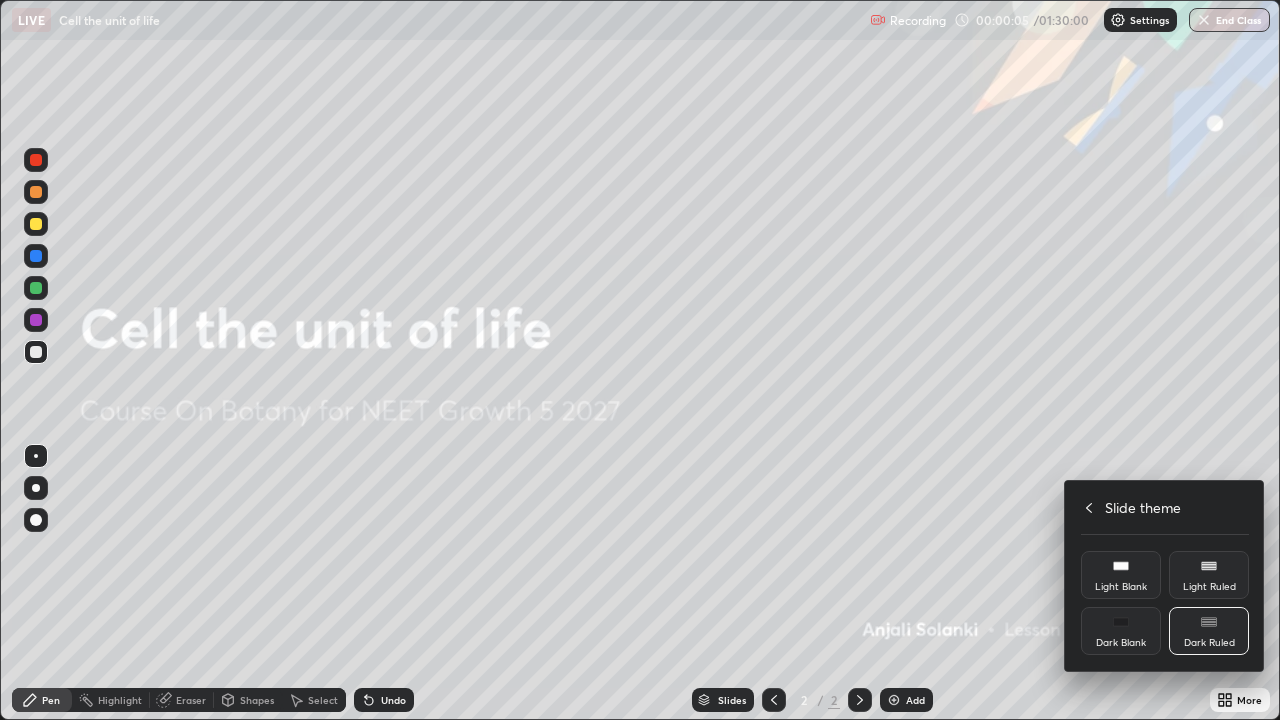 click at bounding box center [640, 360] 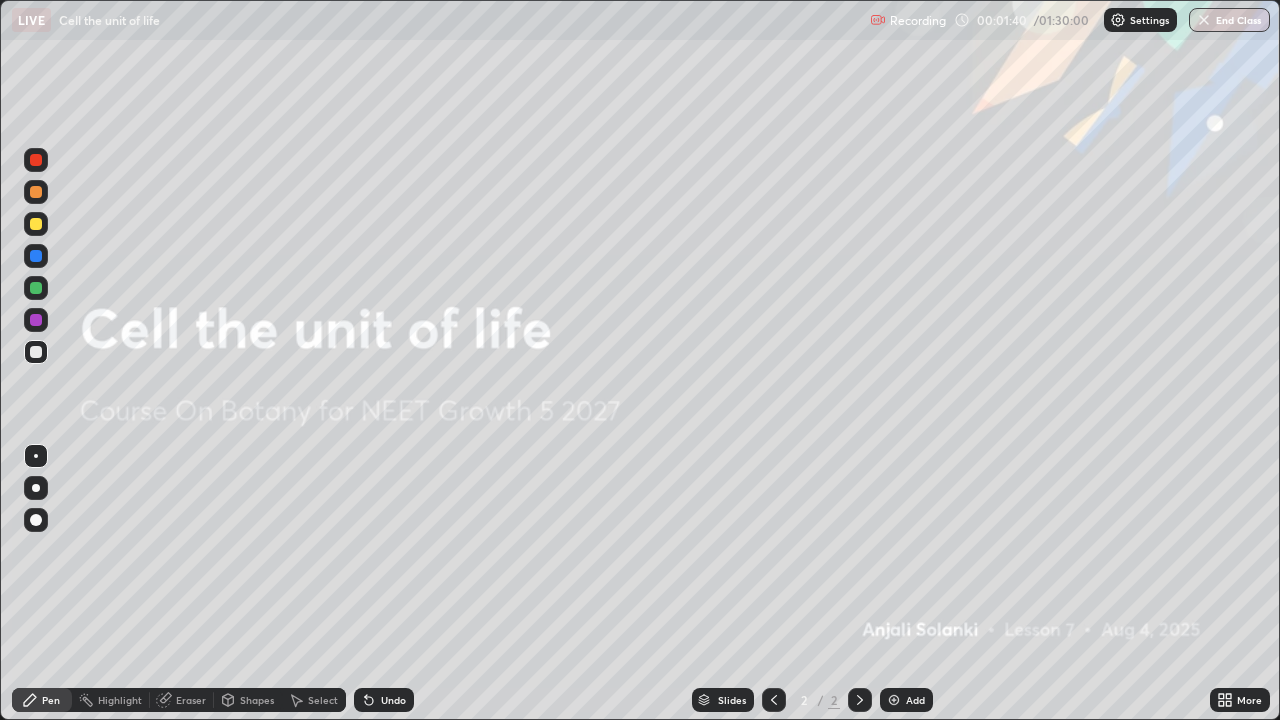 click at bounding box center [894, 700] 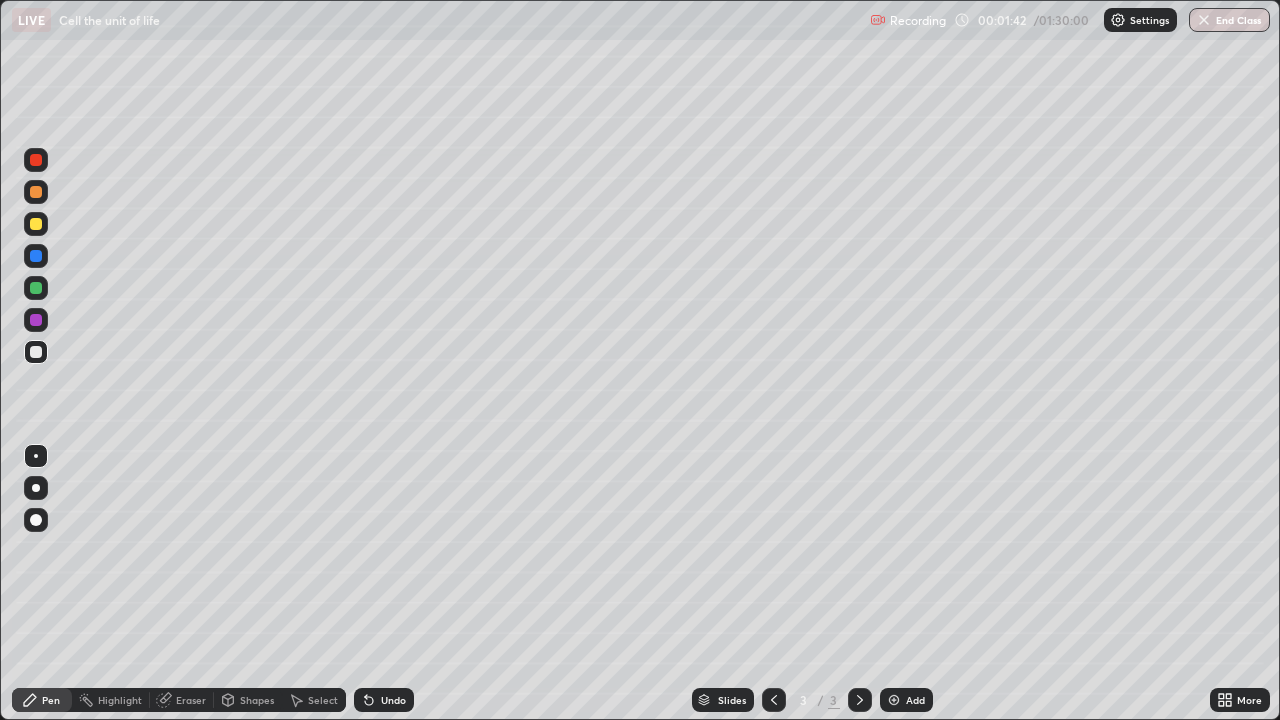 click at bounding box center (36, 224) 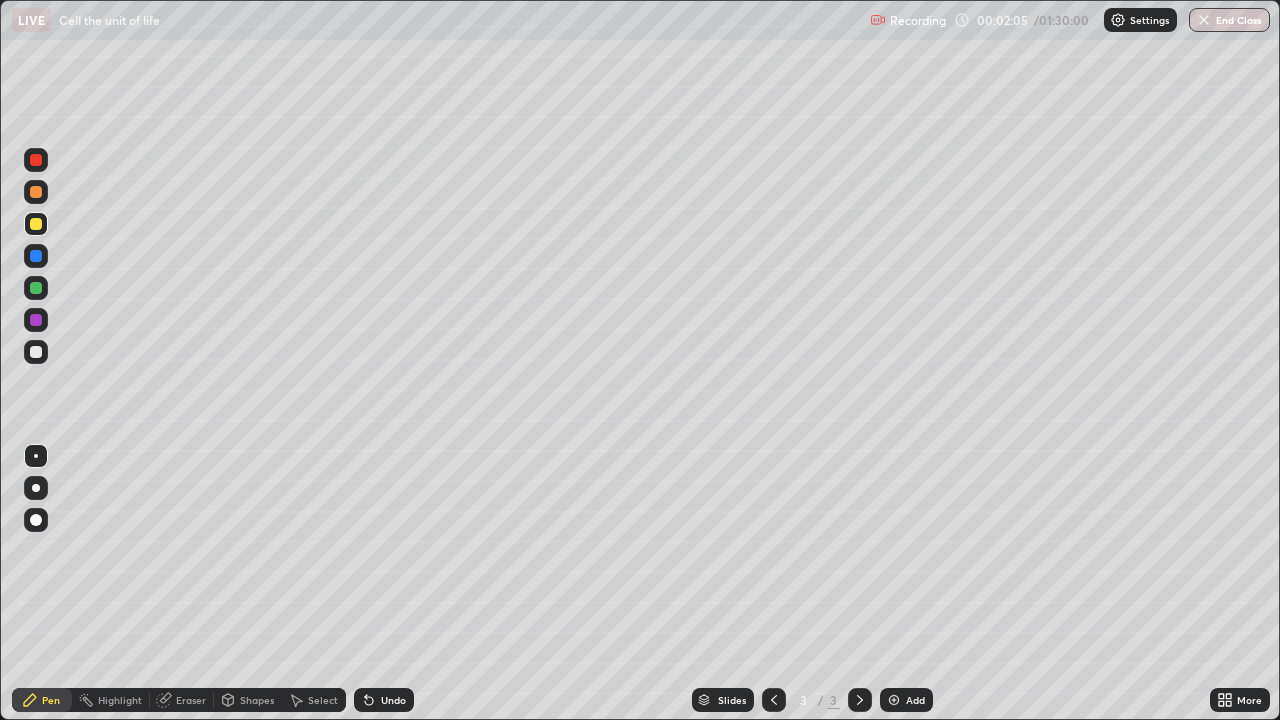 click at bounding box center (36, 192) 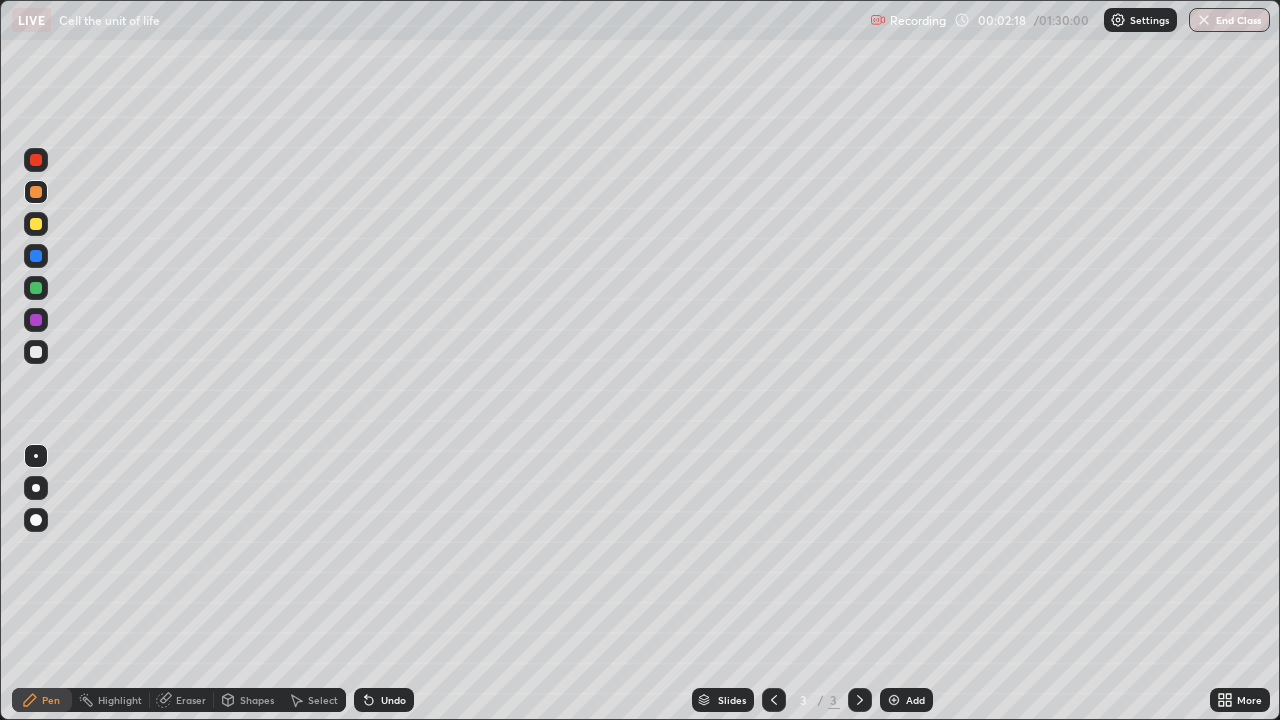 click at bounding box center (36, 224) 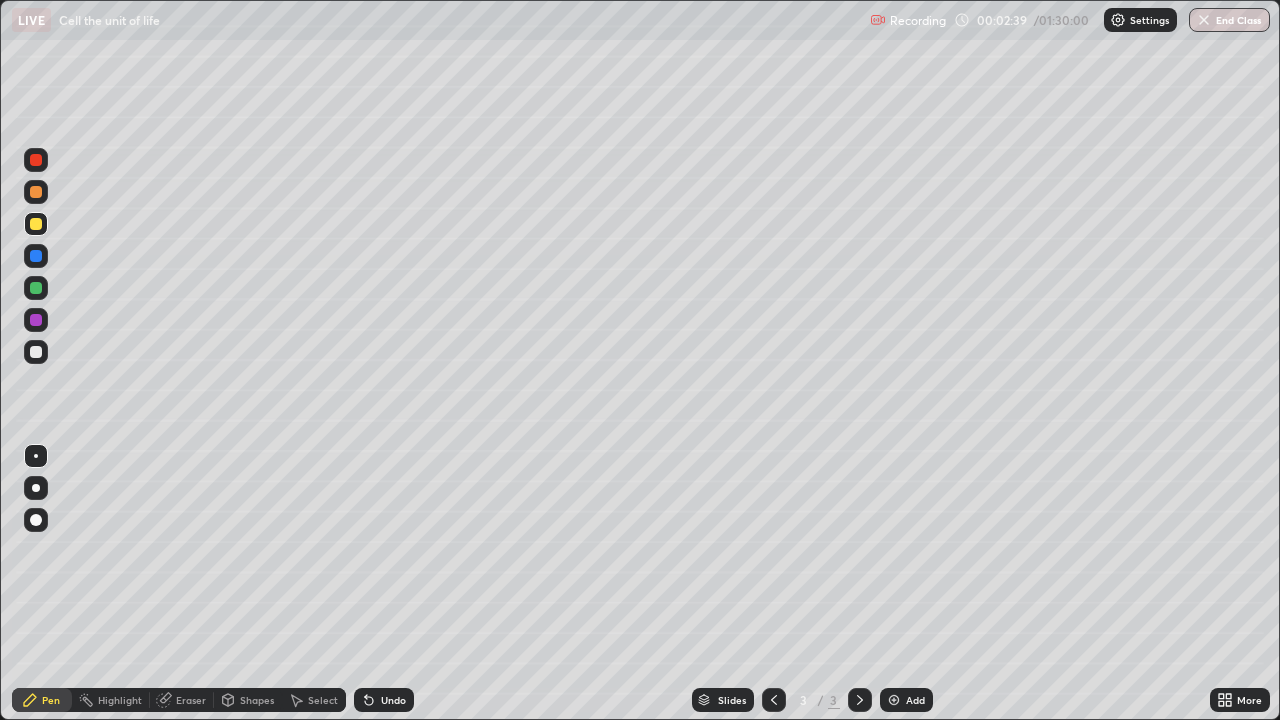 click at bounding box center (36, 352) 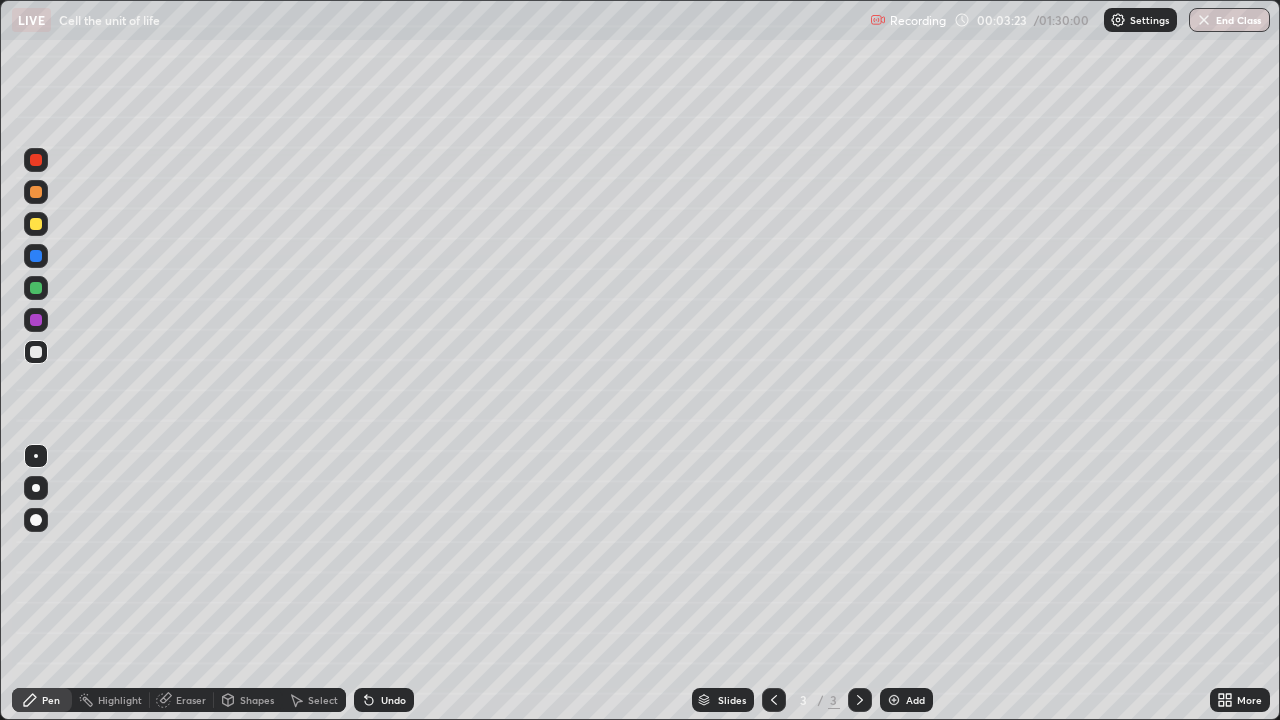 click 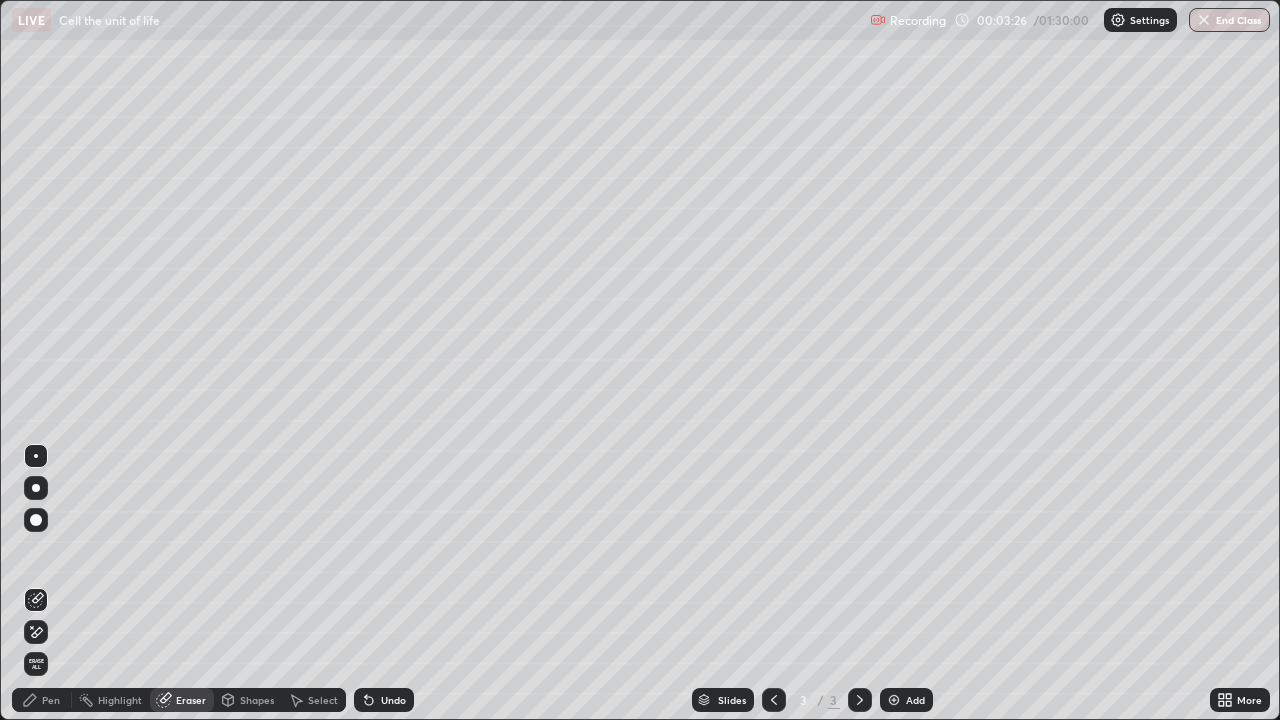 click on "Pen" at bounding box center (51, 700) 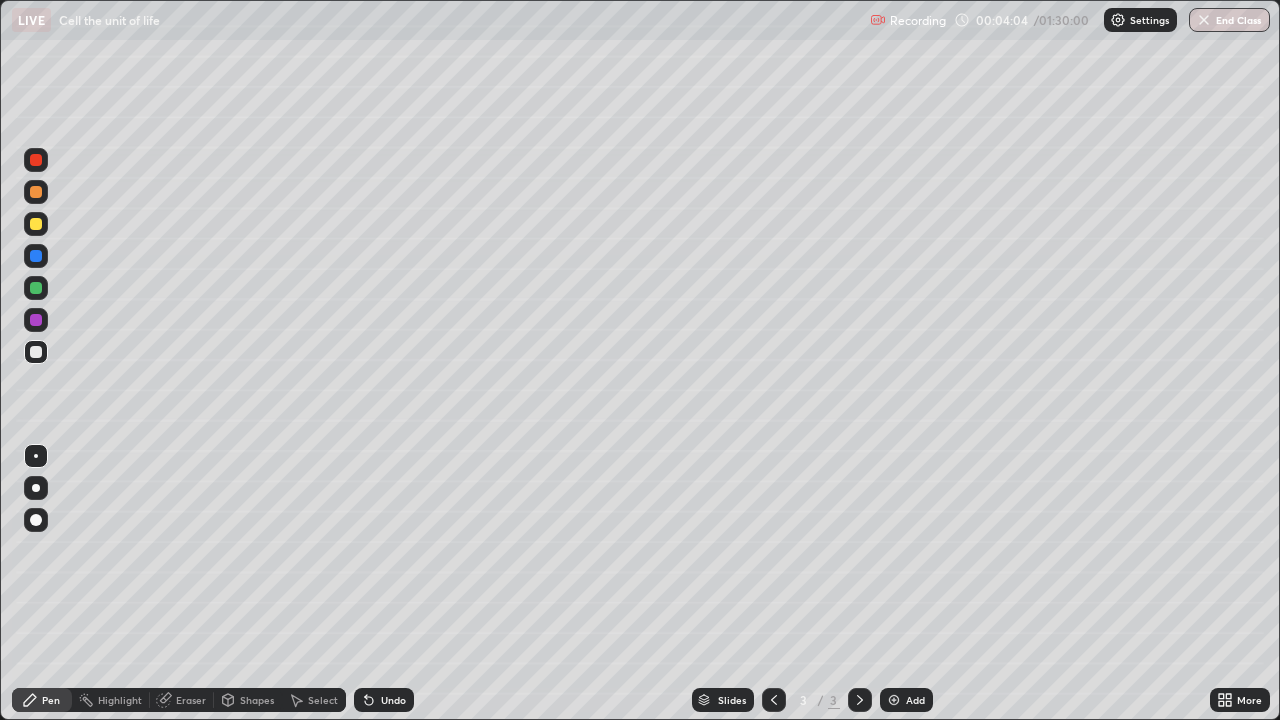 click at bounding box center [36, 320] 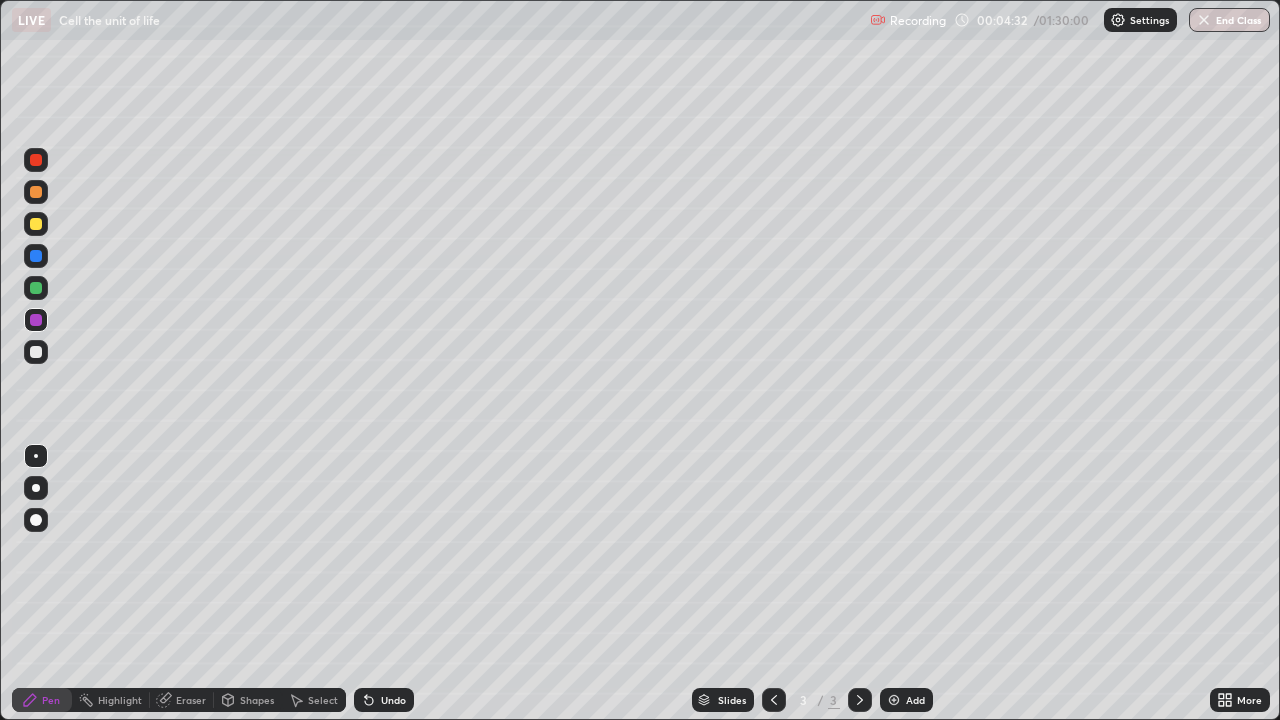 click at bounding box center [36, 352] 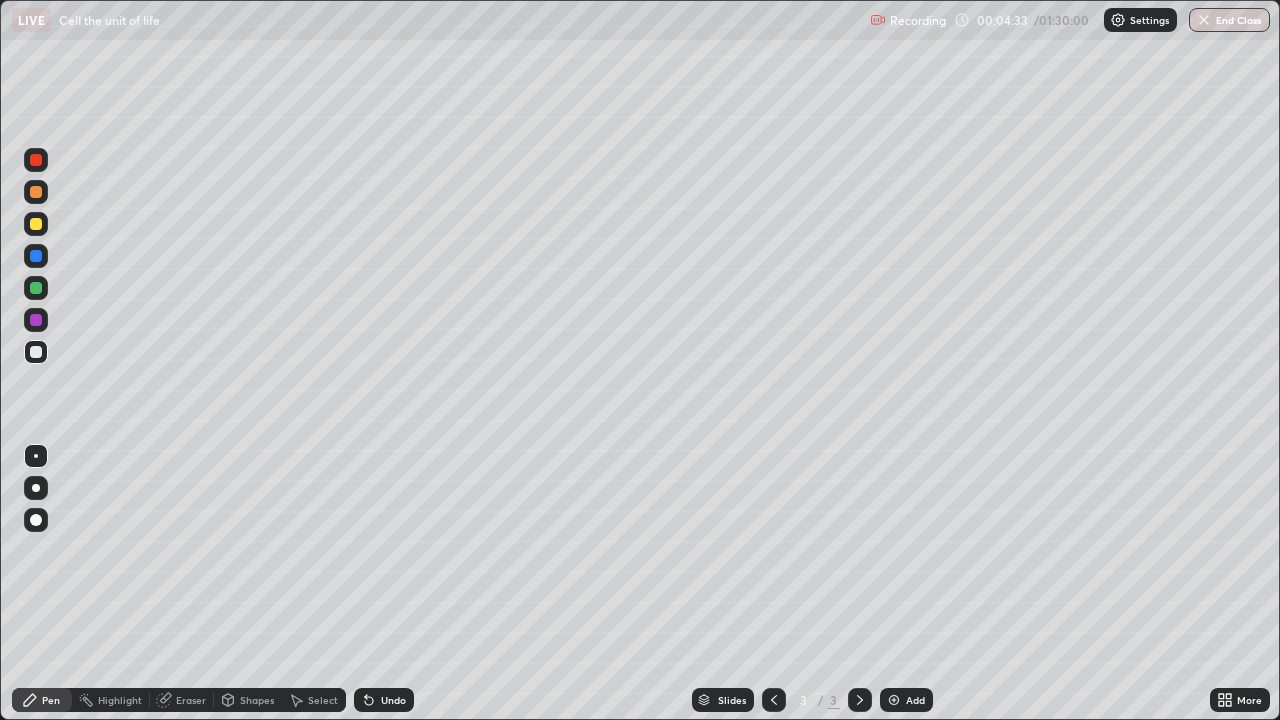 click at bounding box center [36, 456] 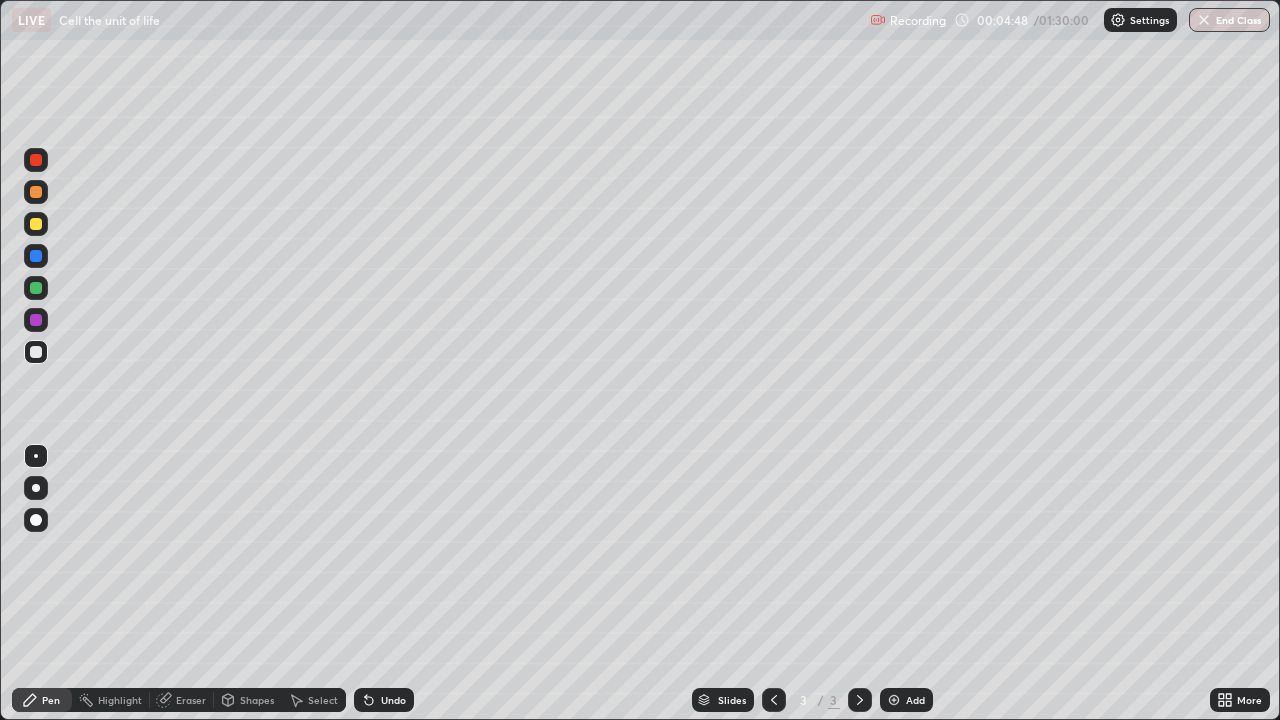click at bounding box center [36, 320] 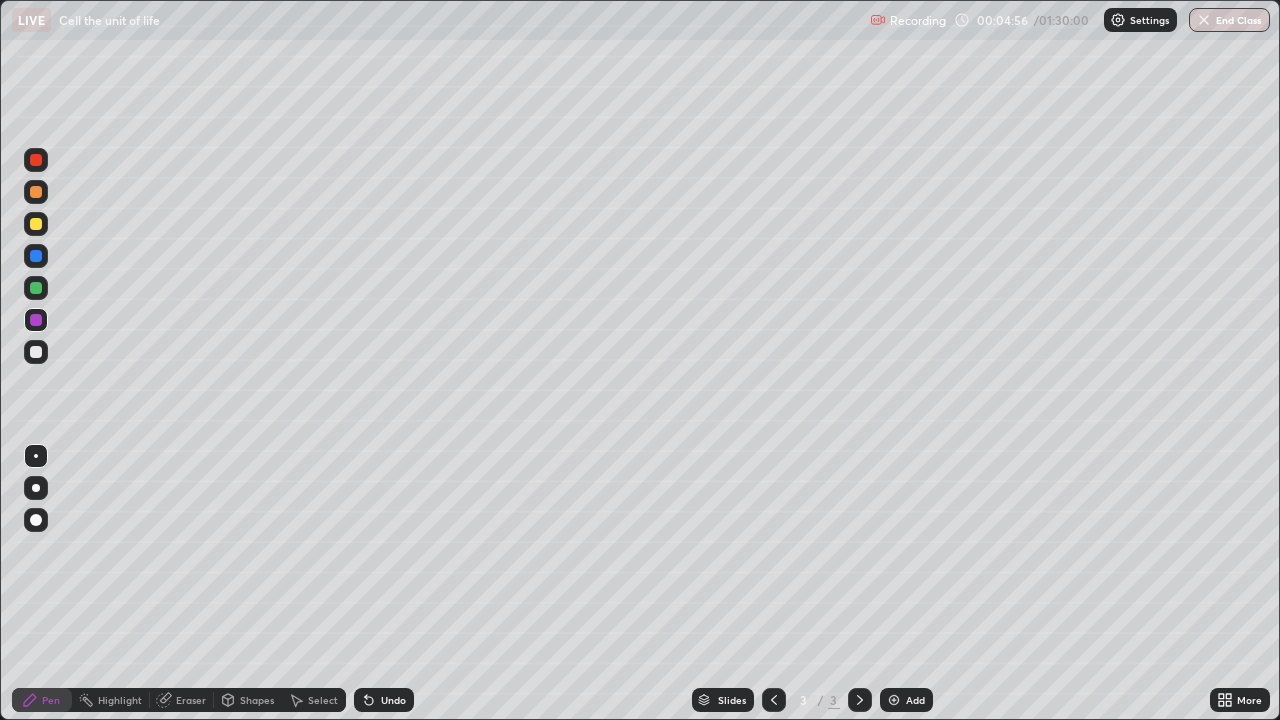 click at bounding box center (36, 352) 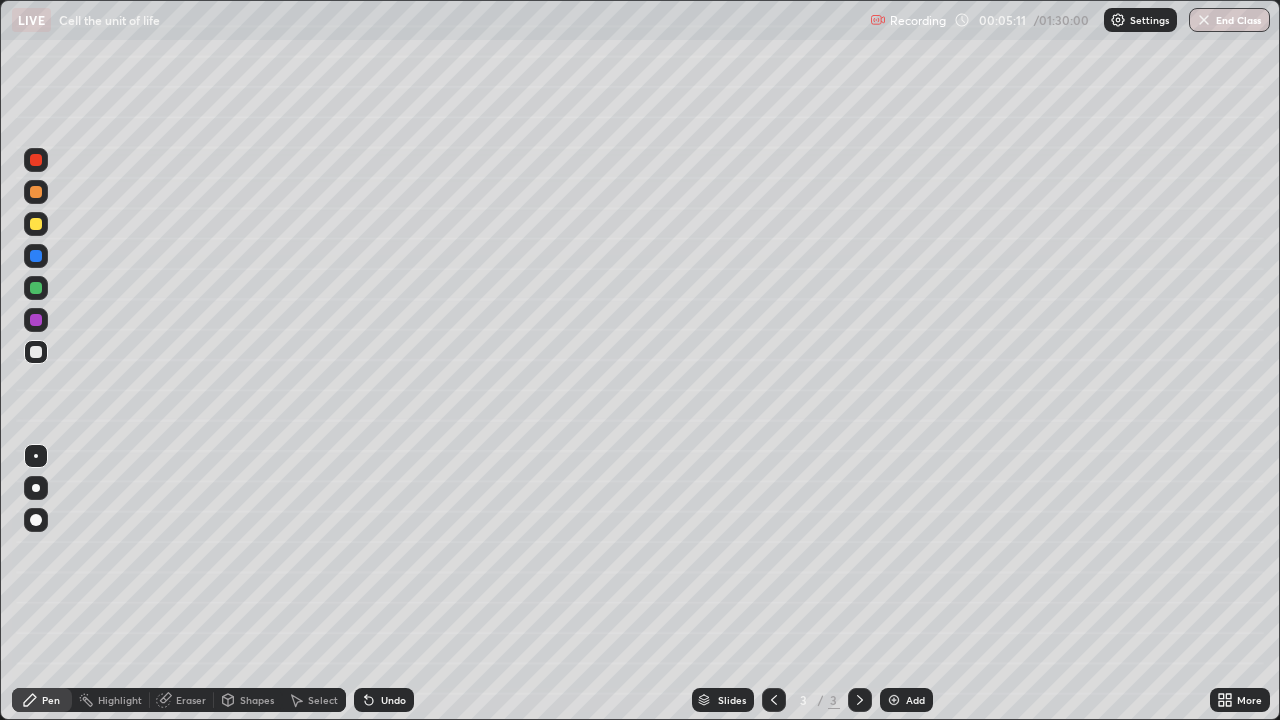 click 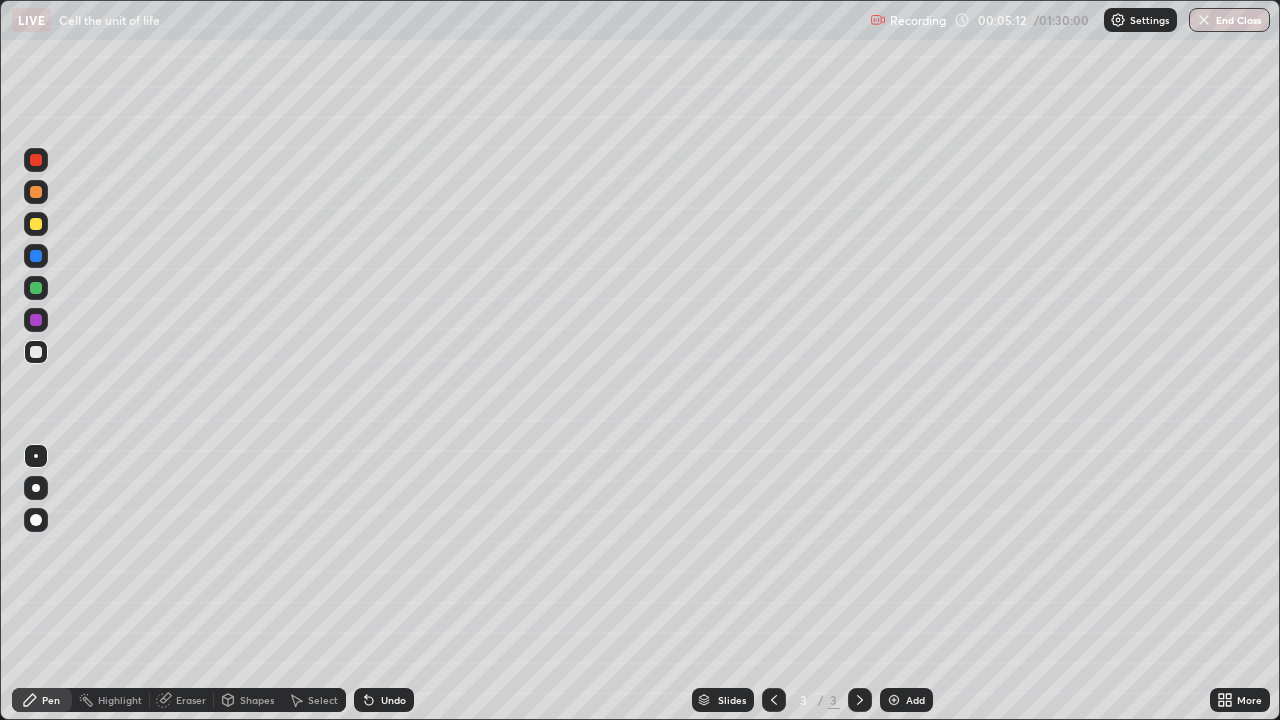 click 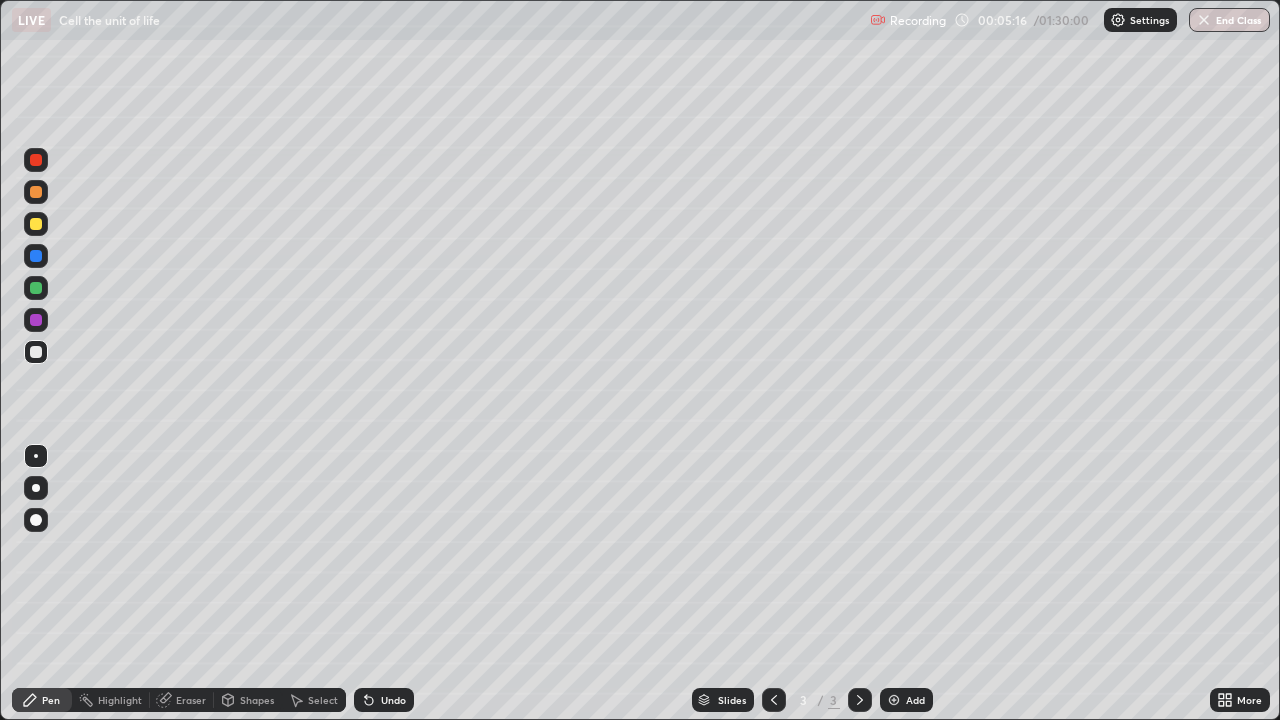 click at bounding box center (36, 320) 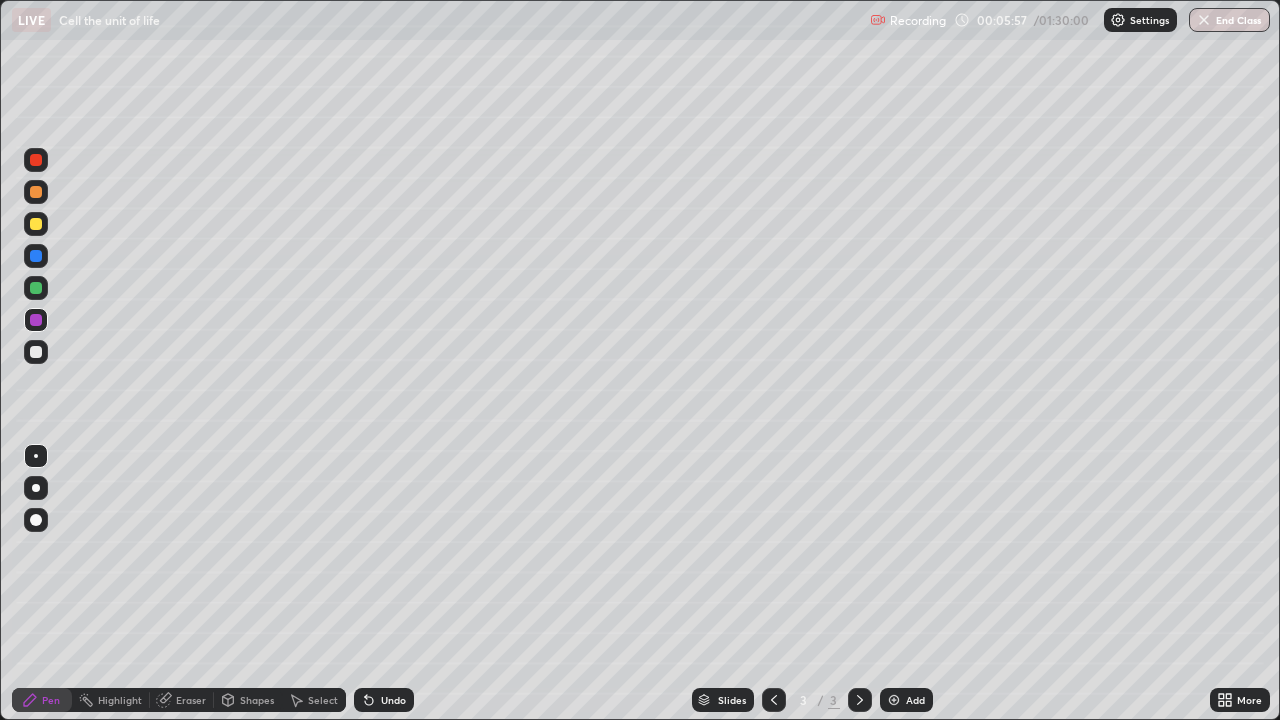 click at bounding box center (36, 288) 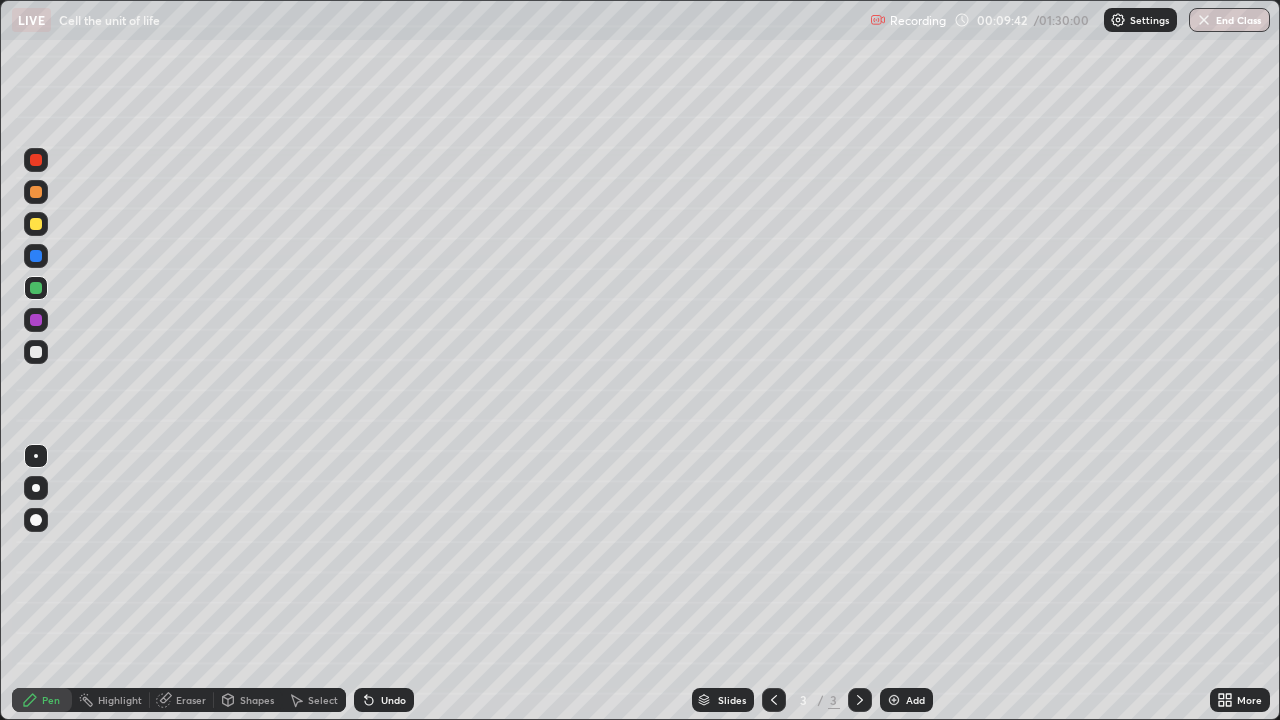 click at bounding box center [36, 456] 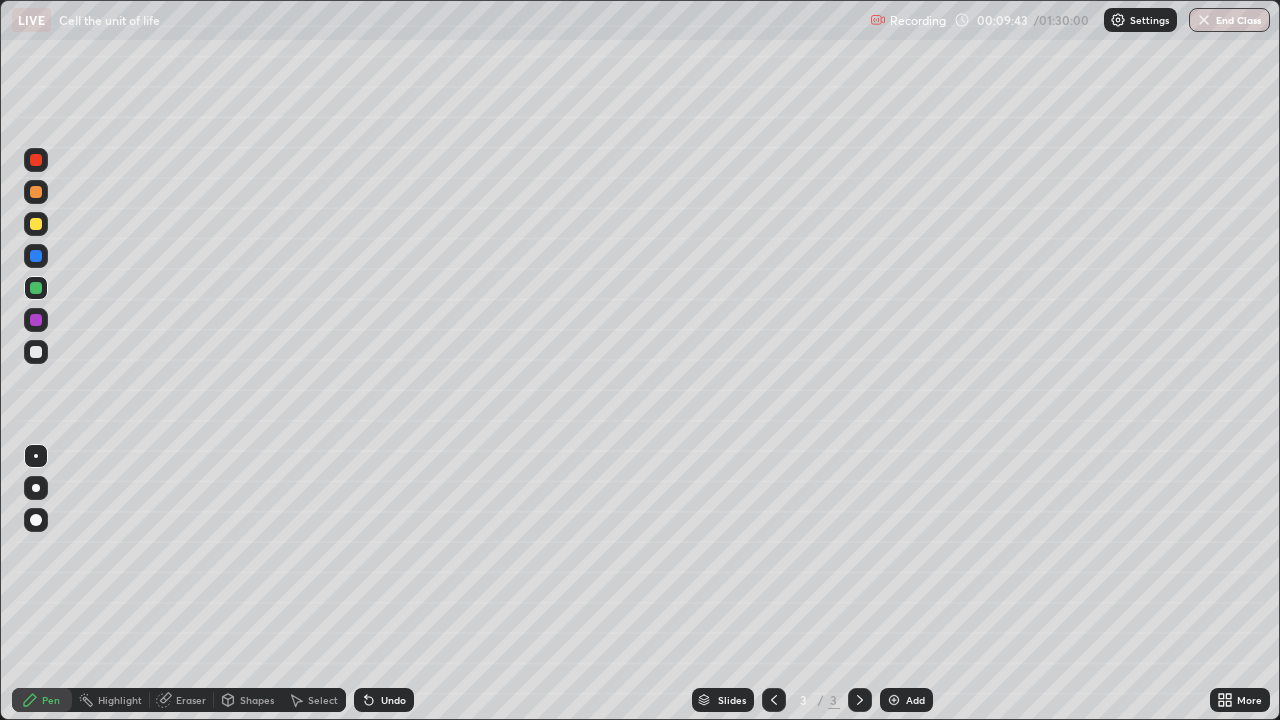 click at bounding box center [36, 352] 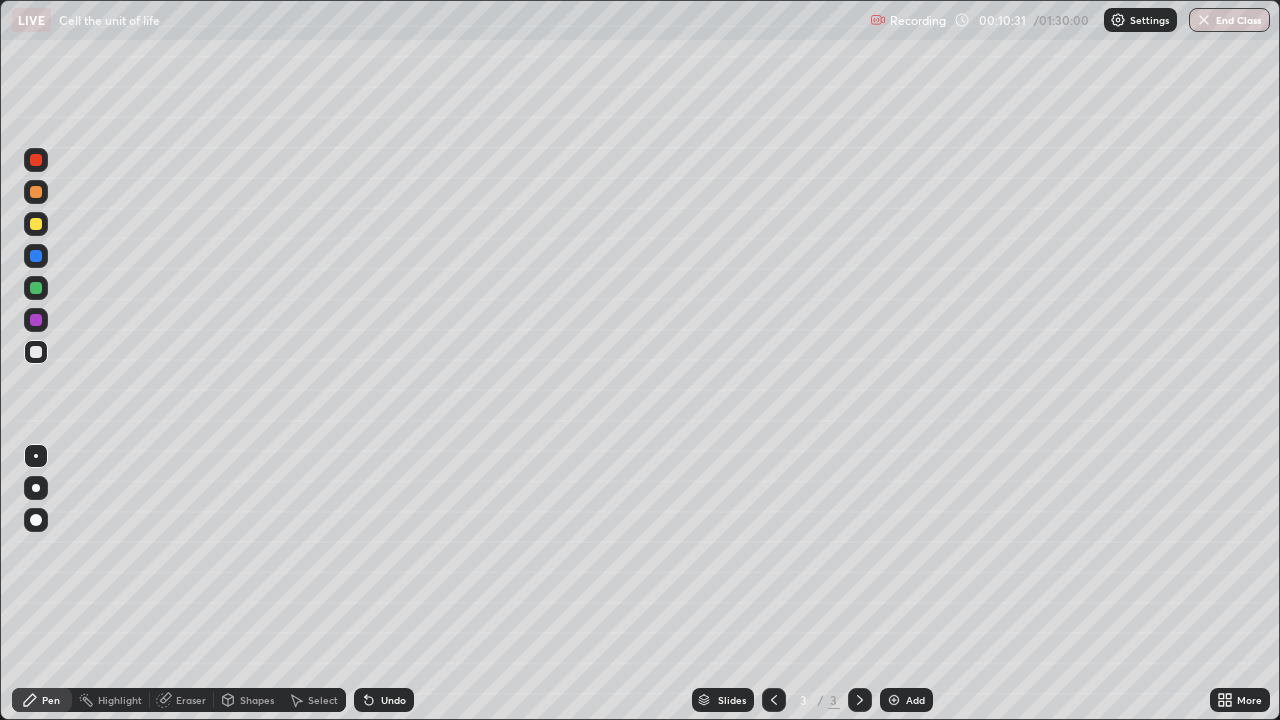 click 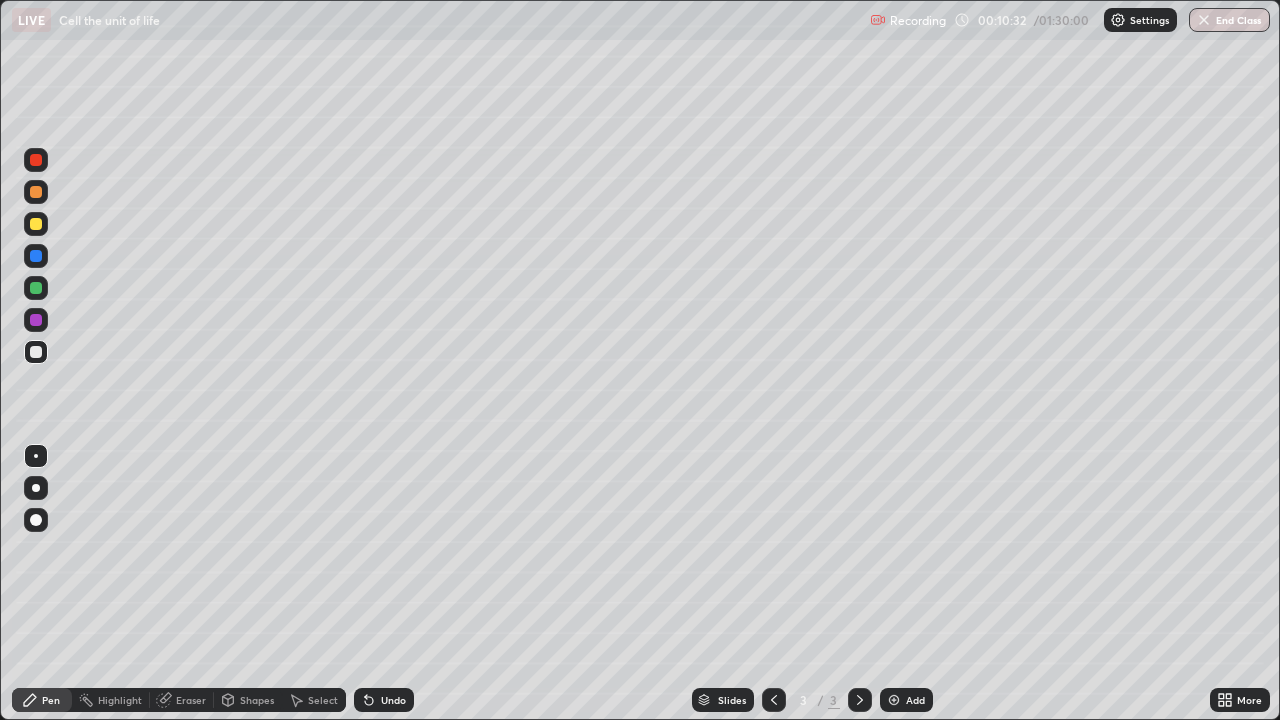 click 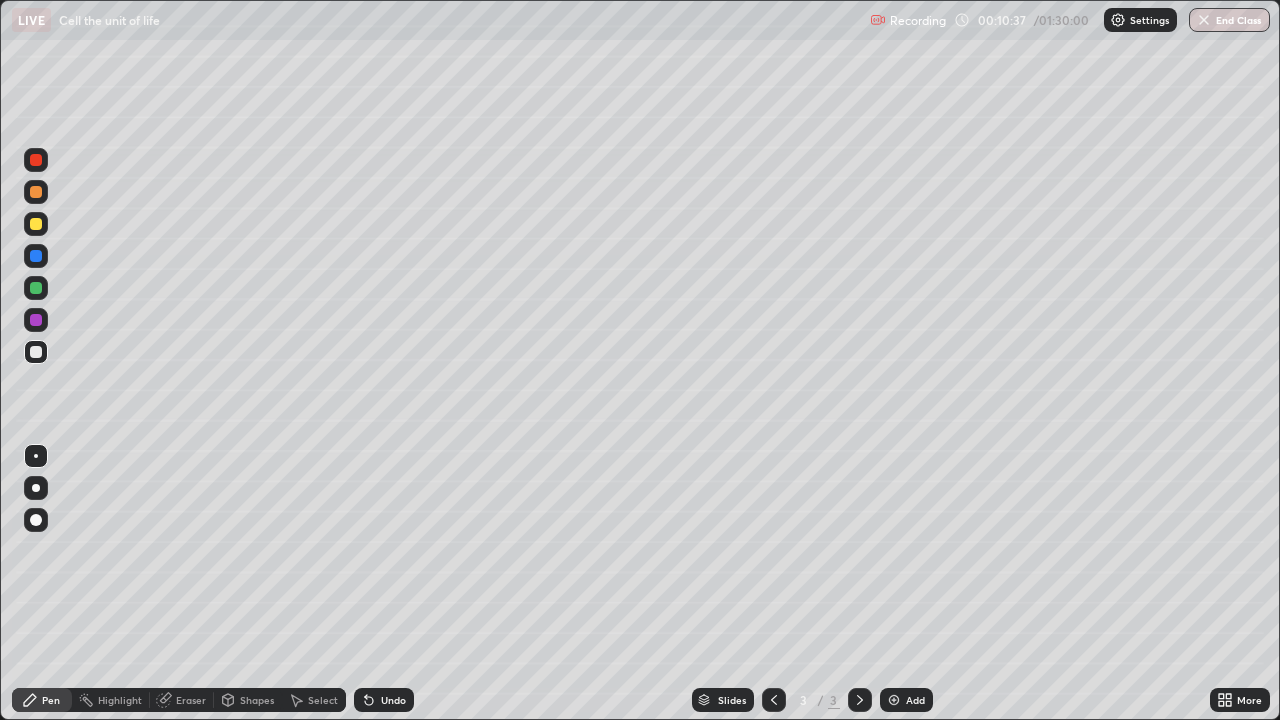 click 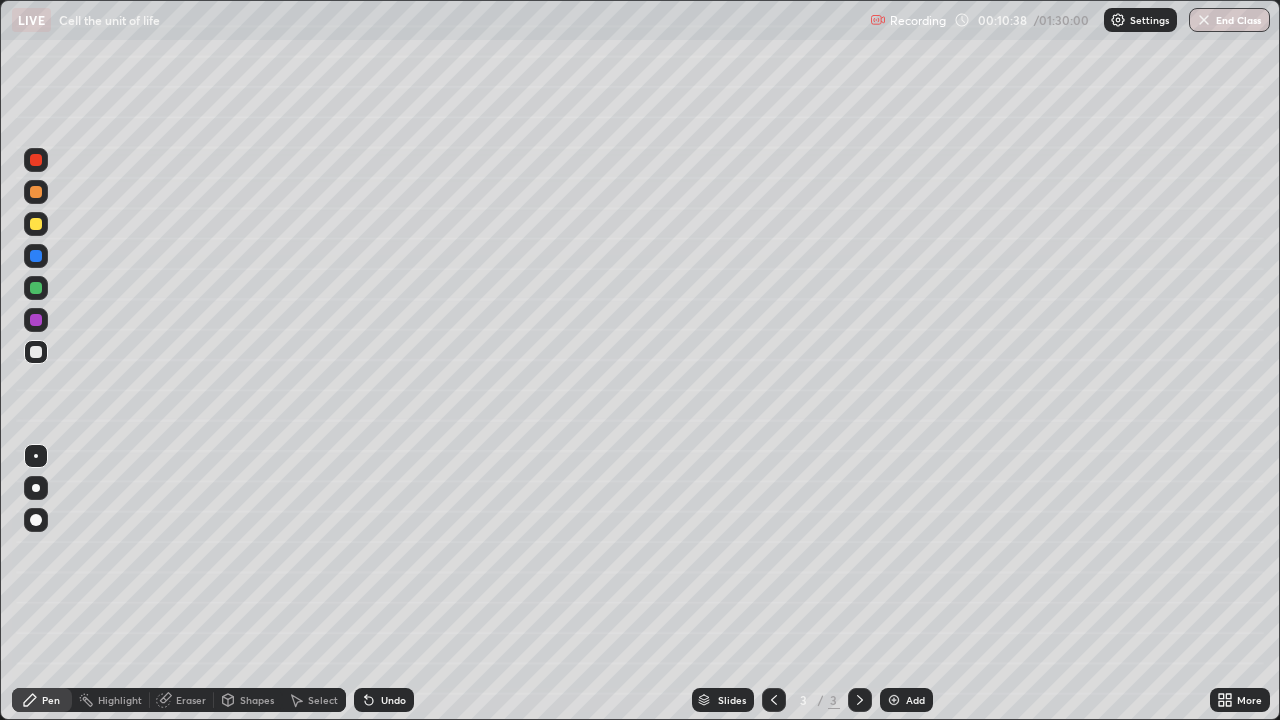 click 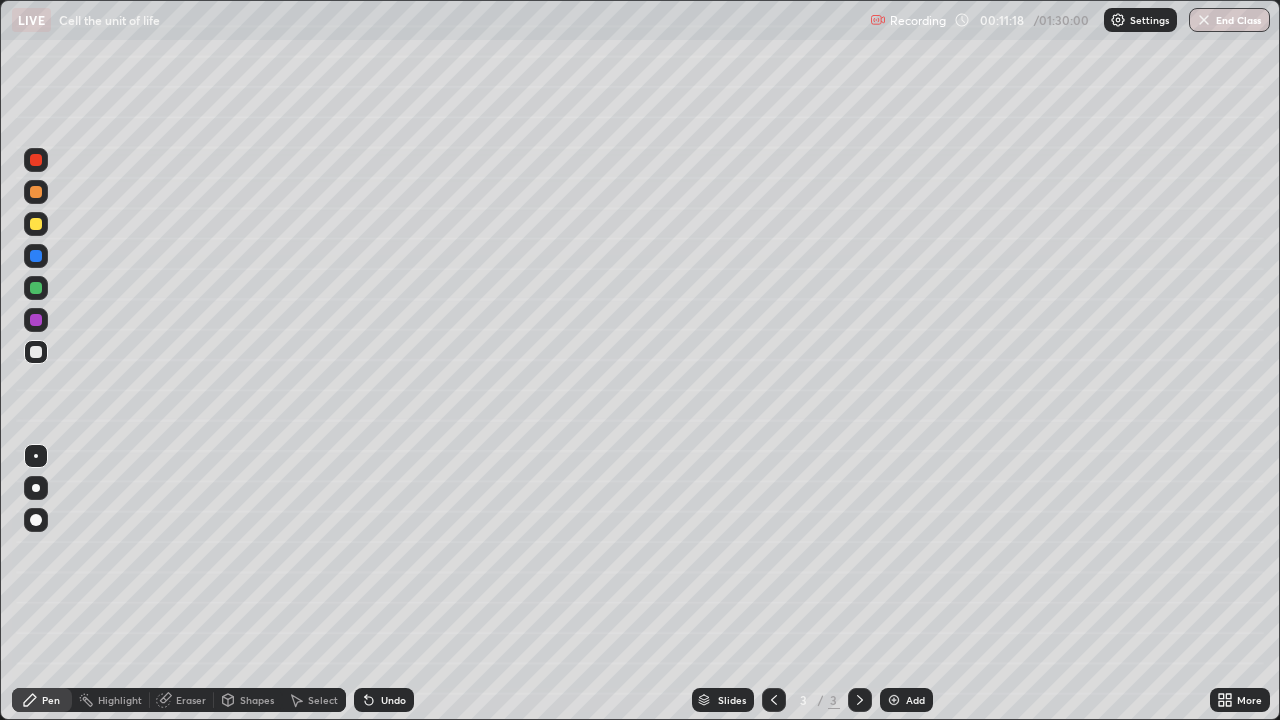 click at bounding box center (894, 700) 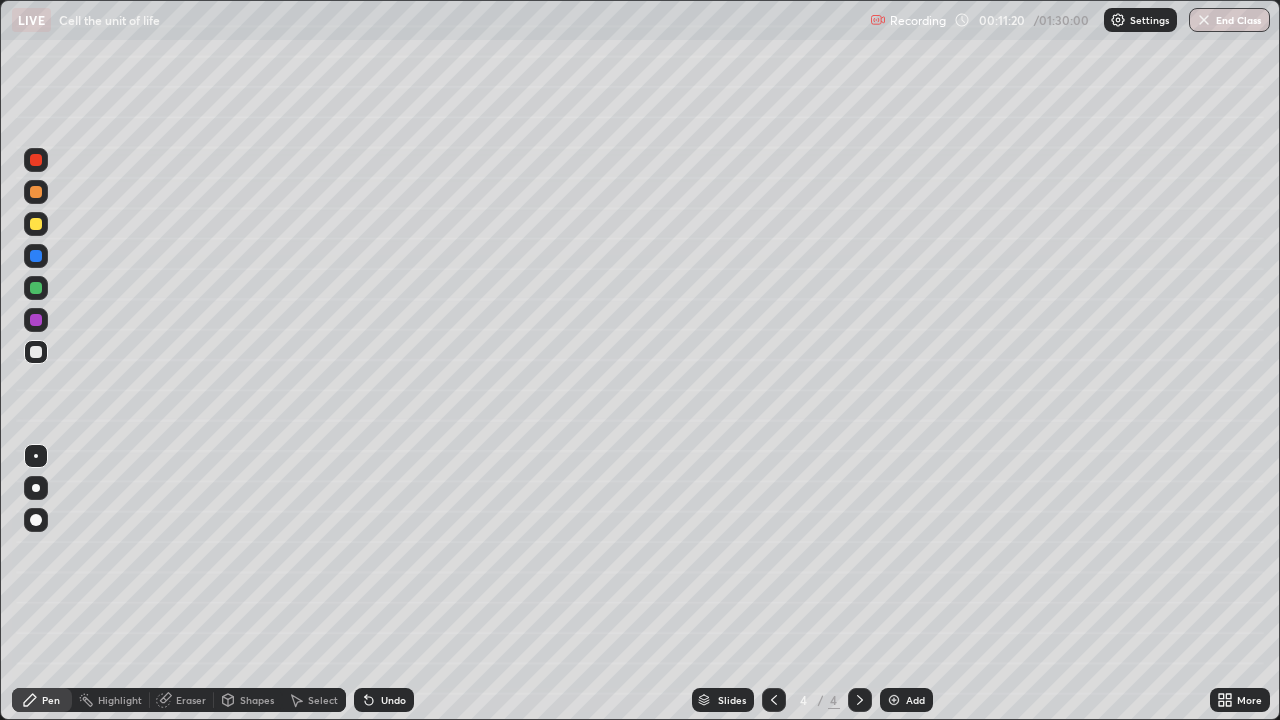 click at bounding box center [36, 224] 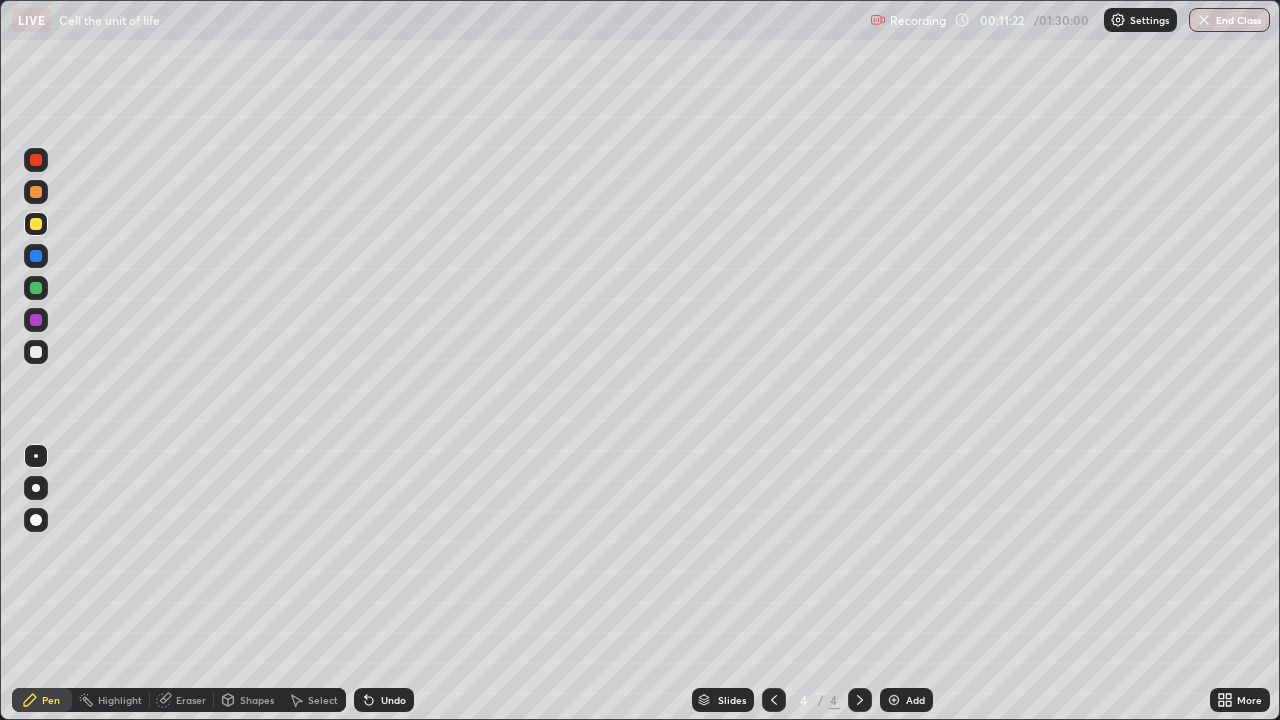 click at bounding box center (36, 288) 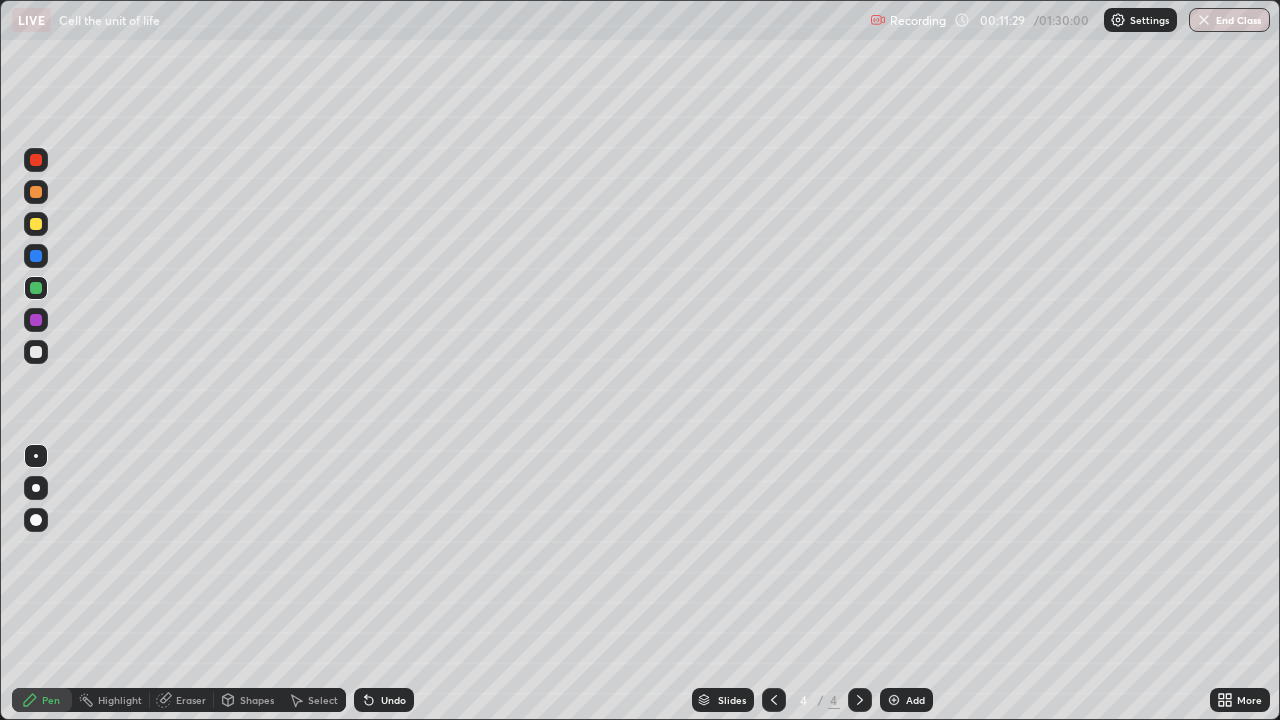 click at bounding box center (36, 352) 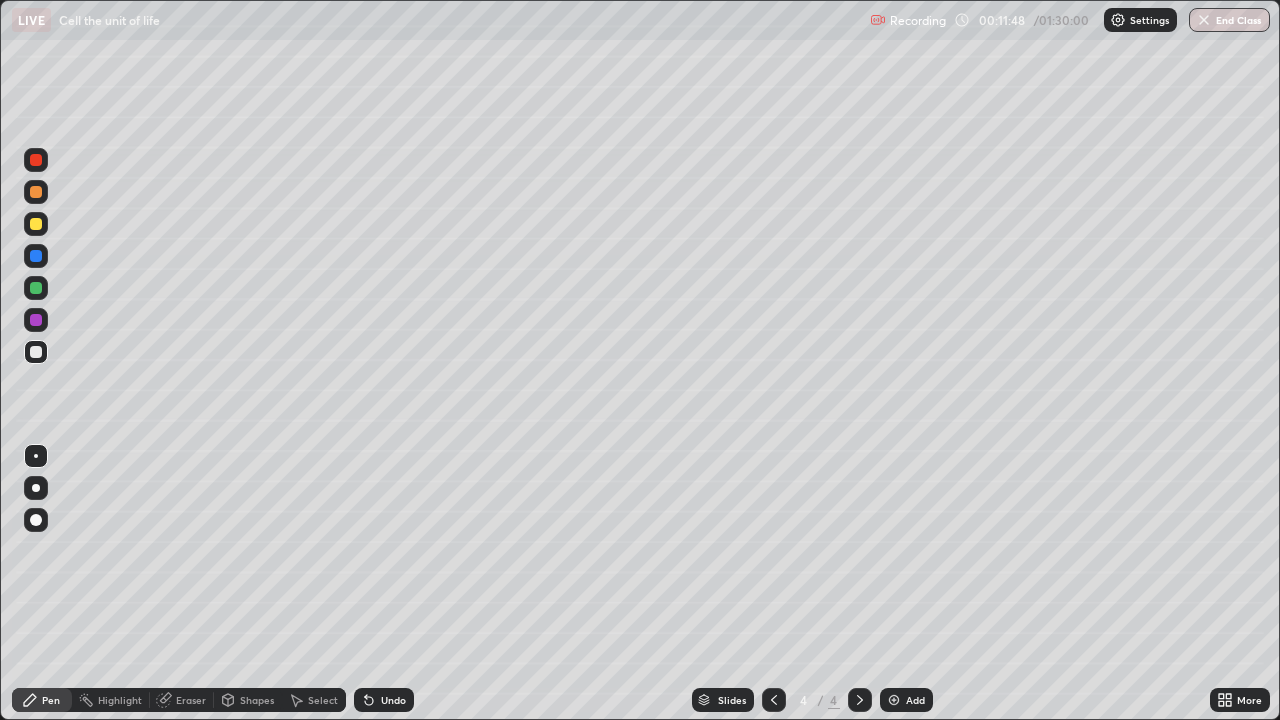 click at bounding box center (36, 224) 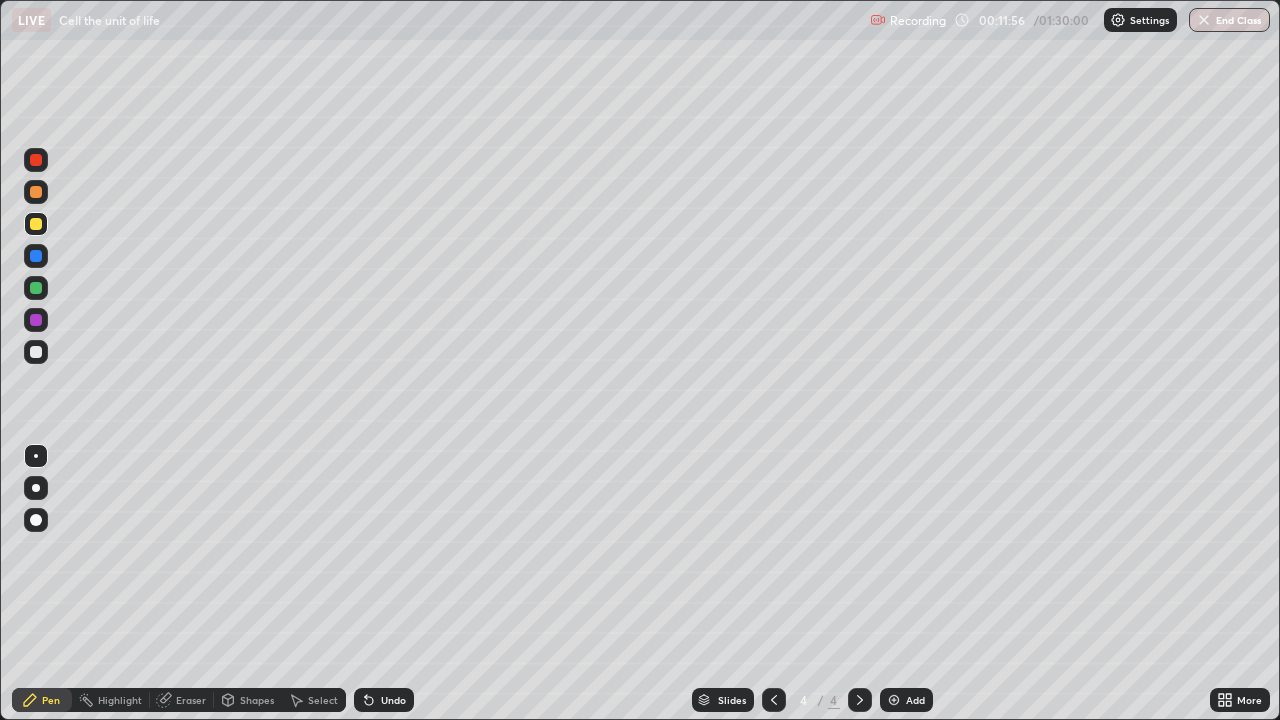click 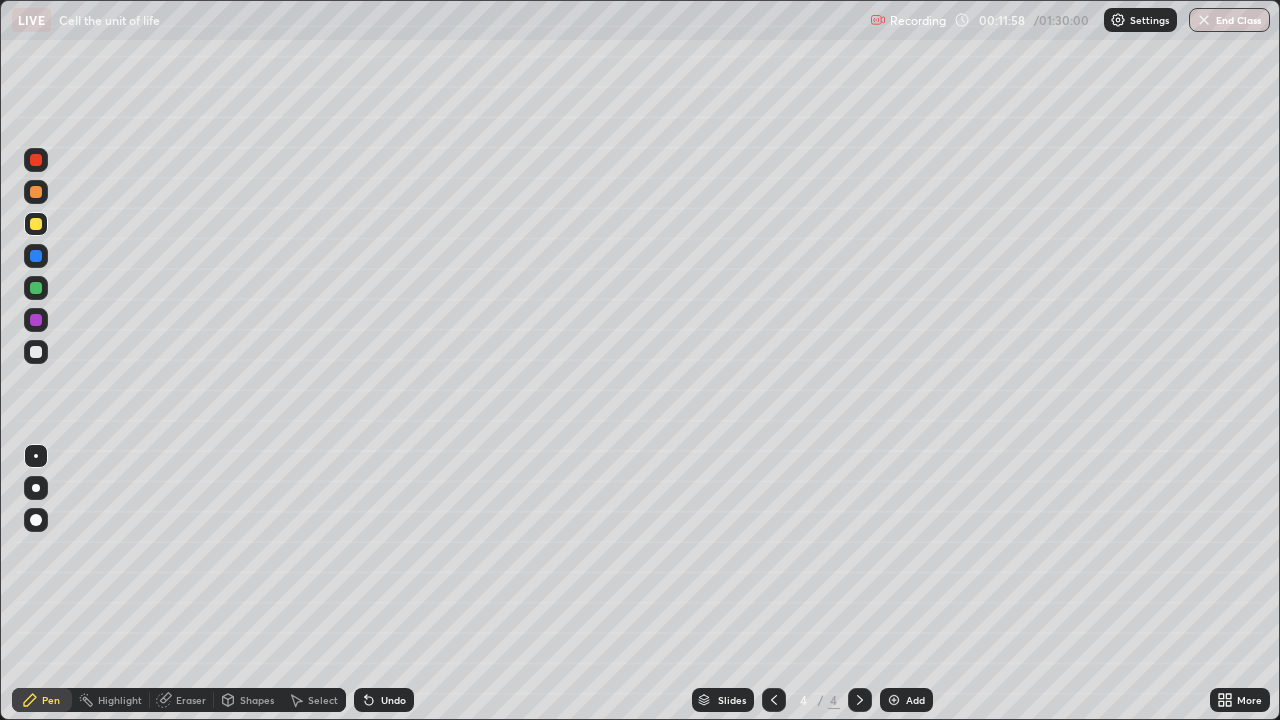 click 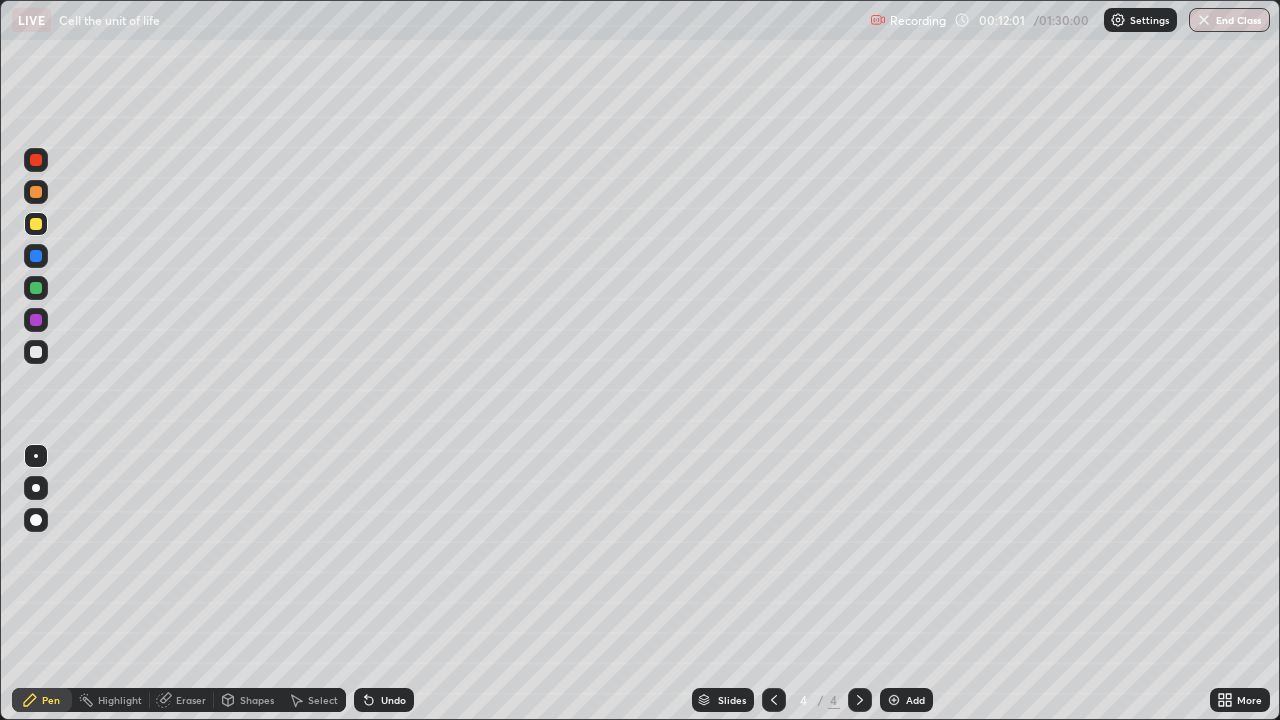 click 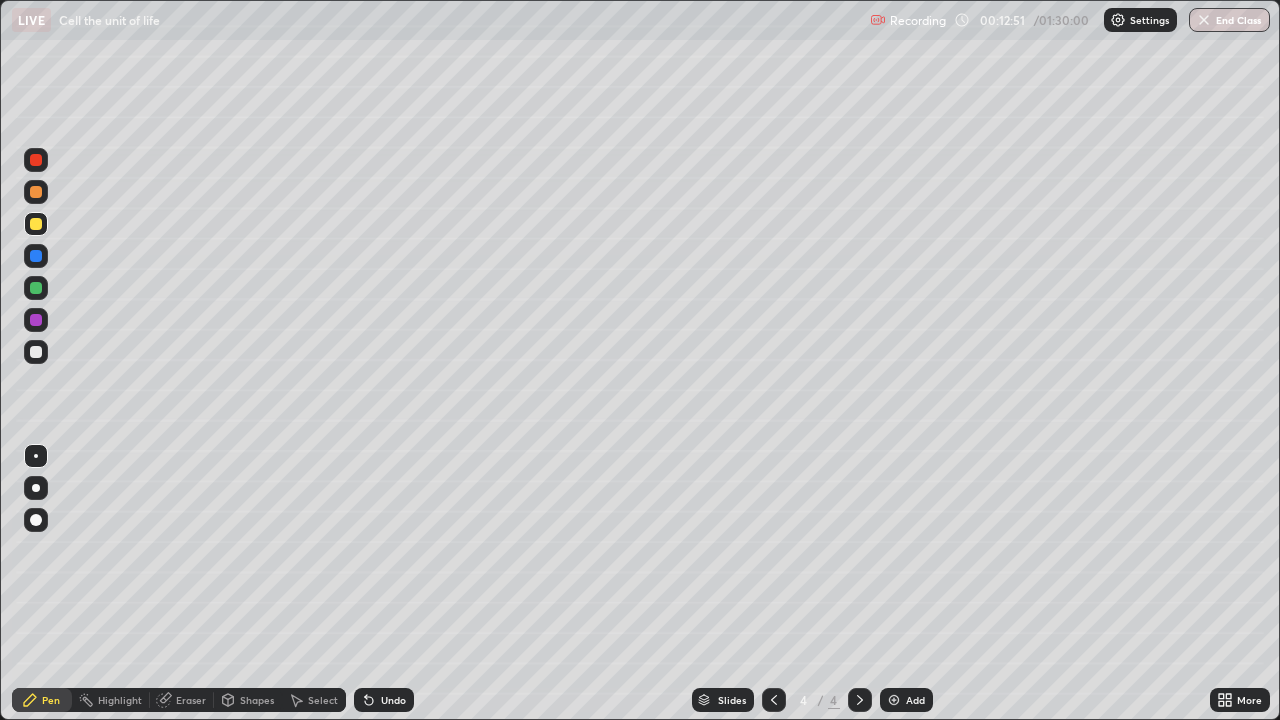 click at bounding box center (36, 352) 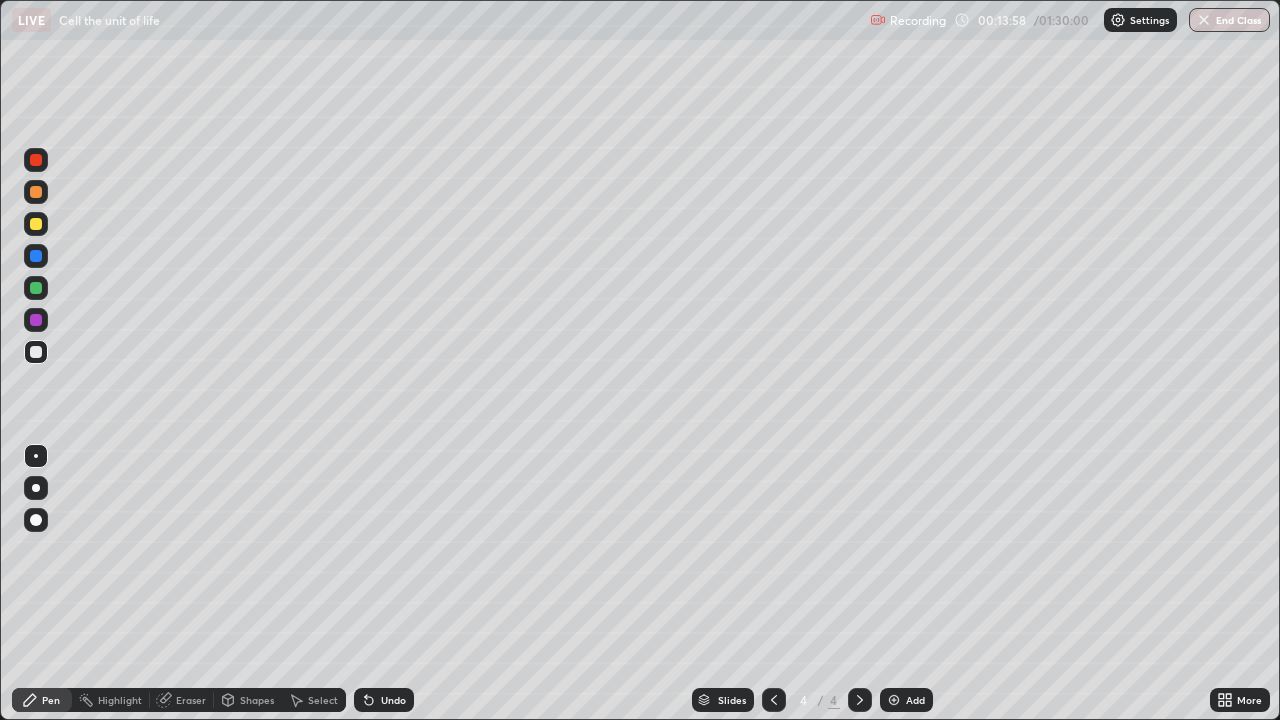 click 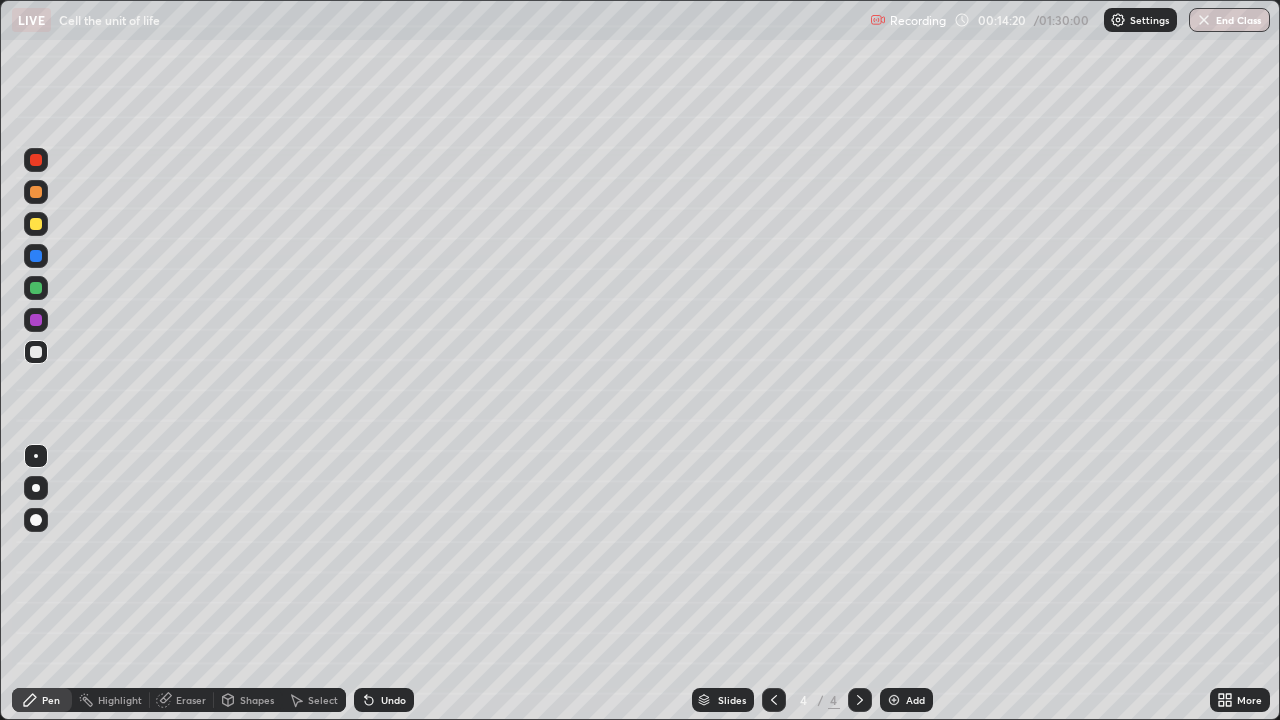 click at bounding box center (36, 320) 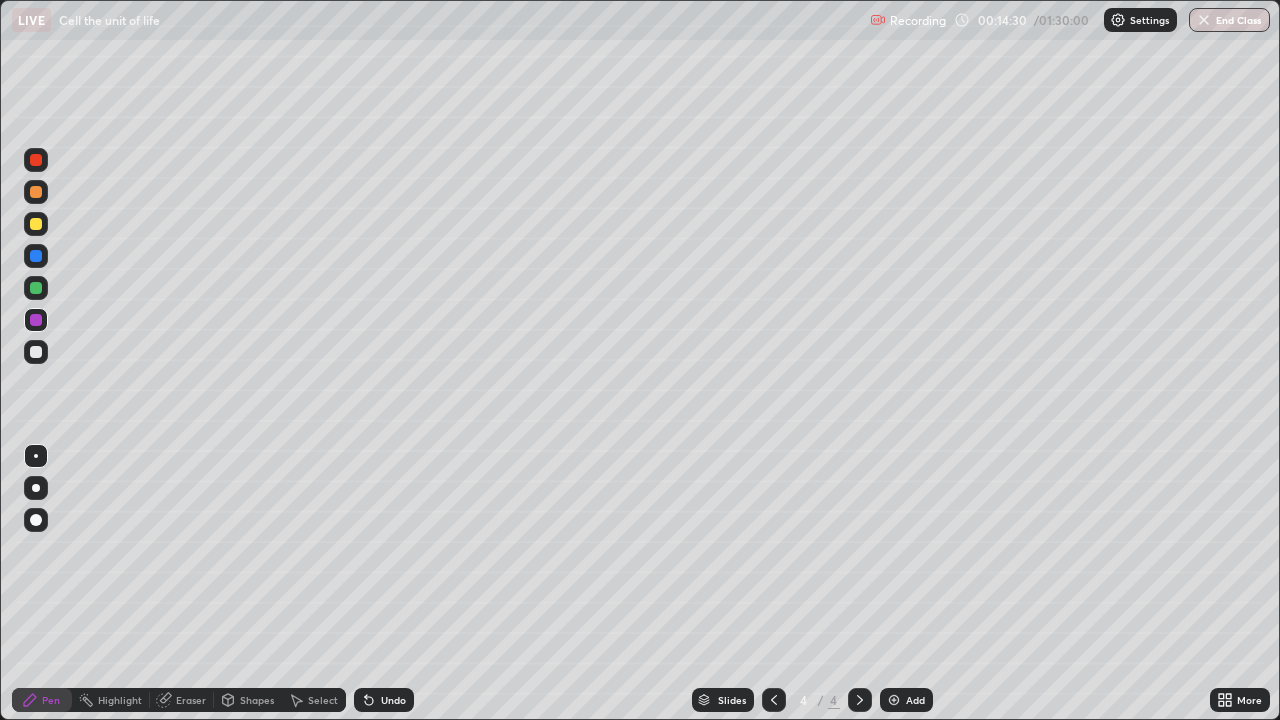 click at bounding box center [36, 352] 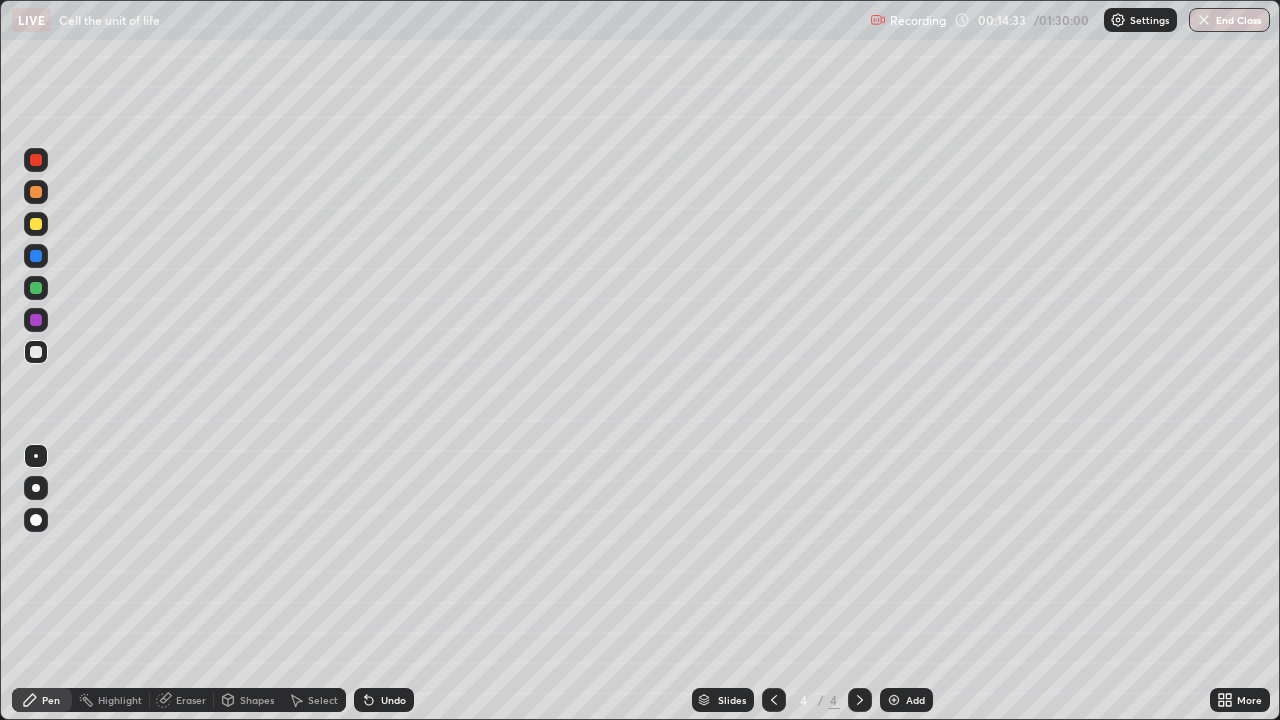 click at bounding box center (36, 224) 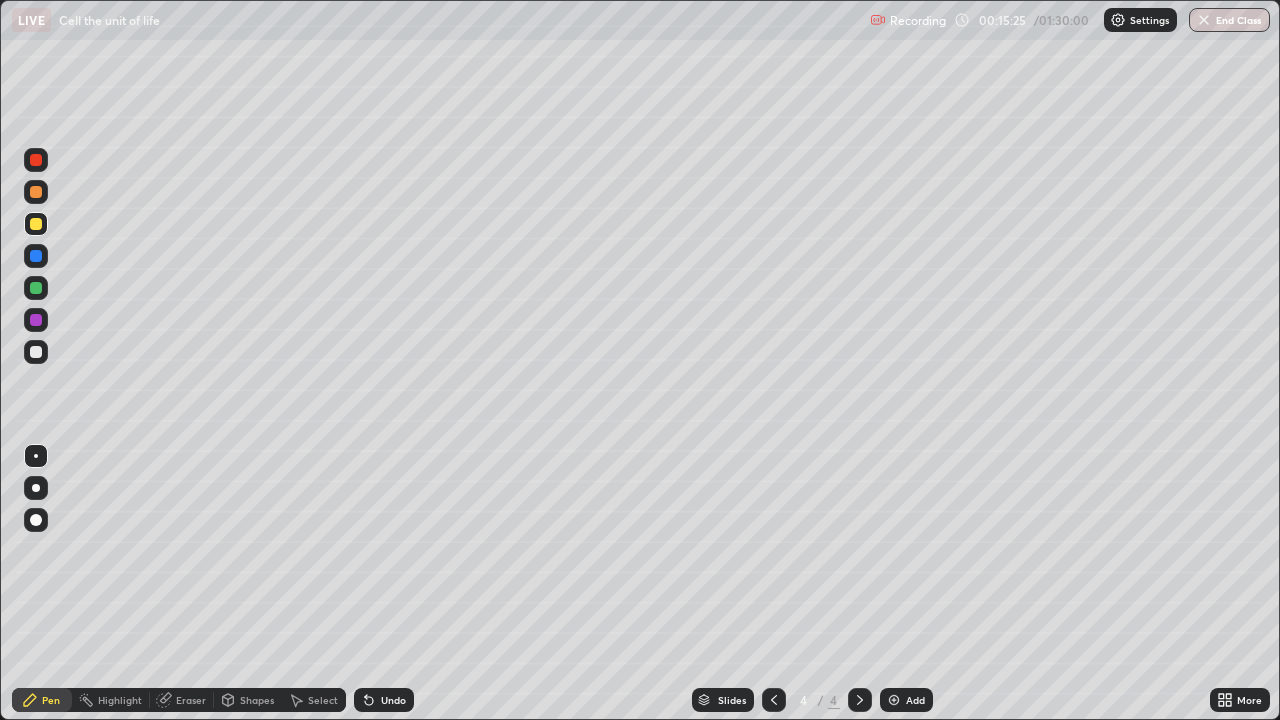 click at bounding box center [36, 352] 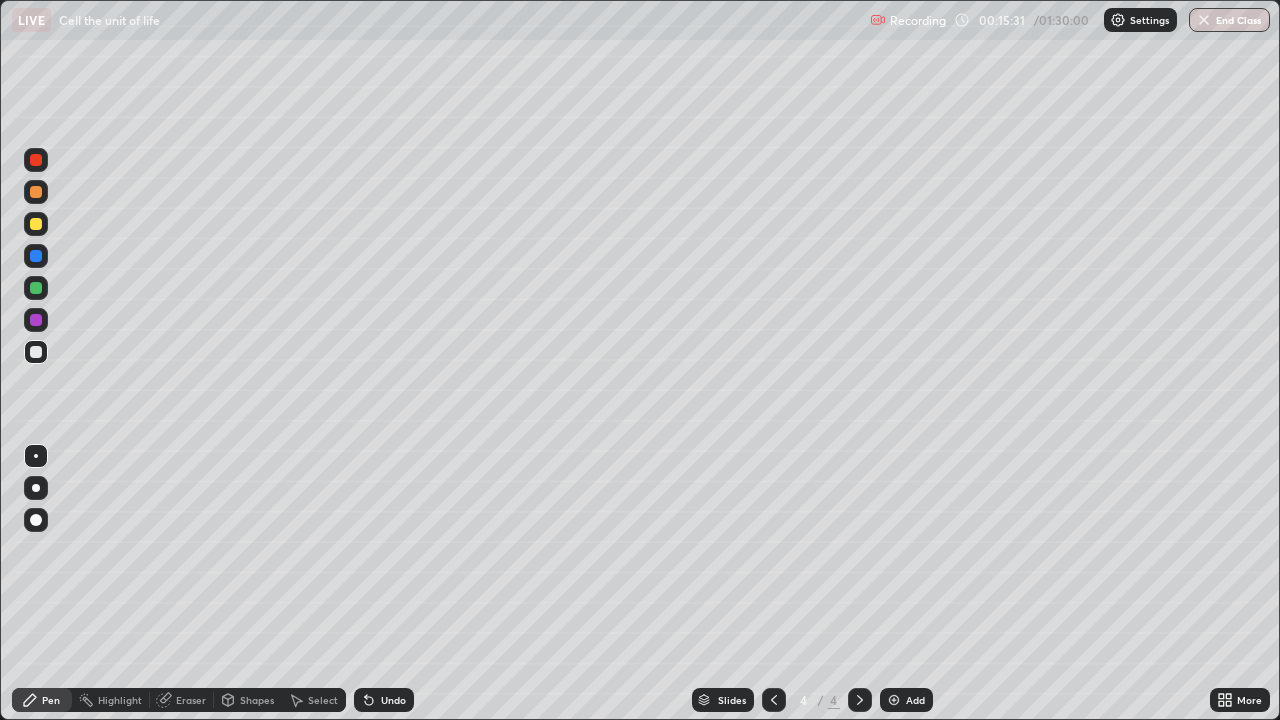 click on "Shapes" at bounding box center (248, 700) 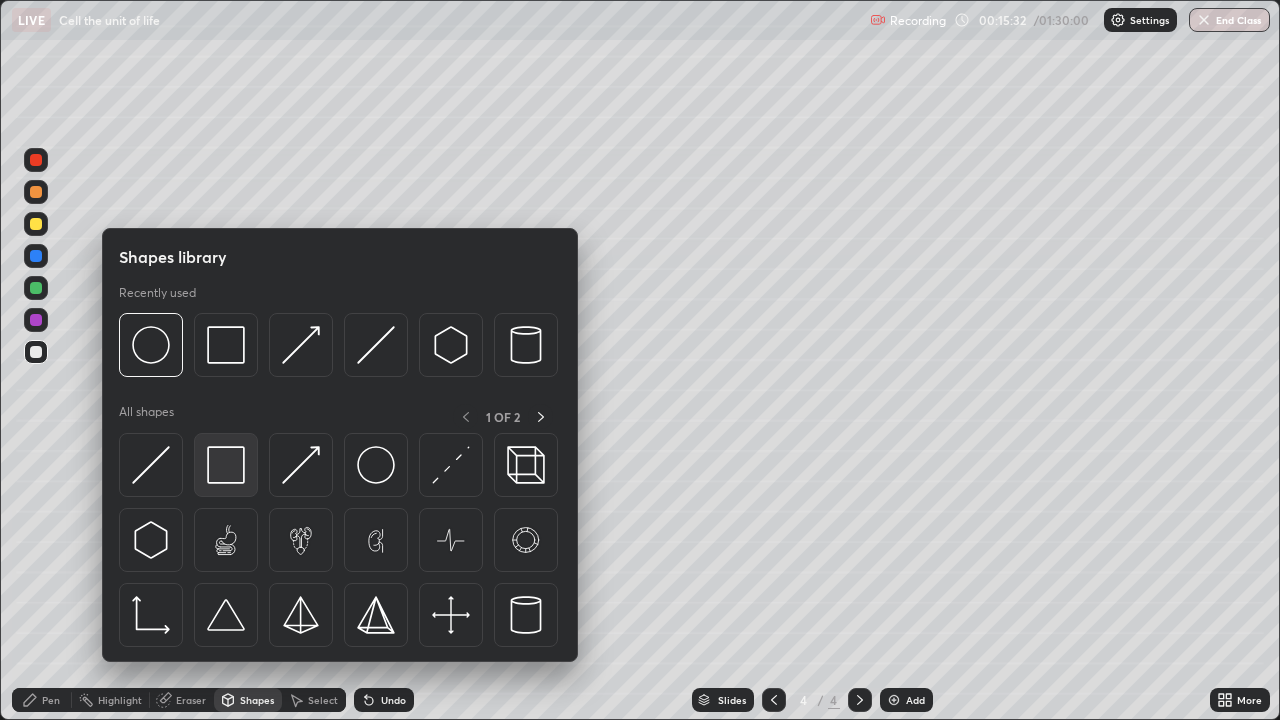 click at bounding box center [226, 465] 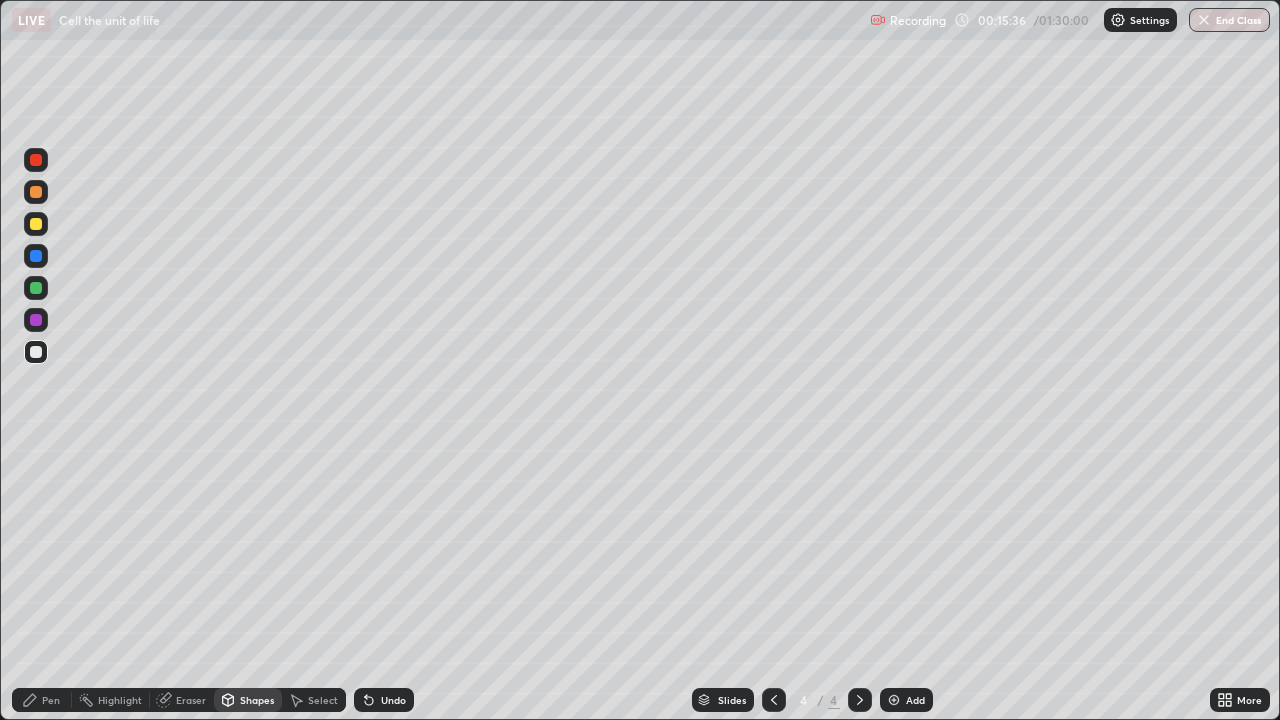 click on "Pen" at bounding box center (42, 700) 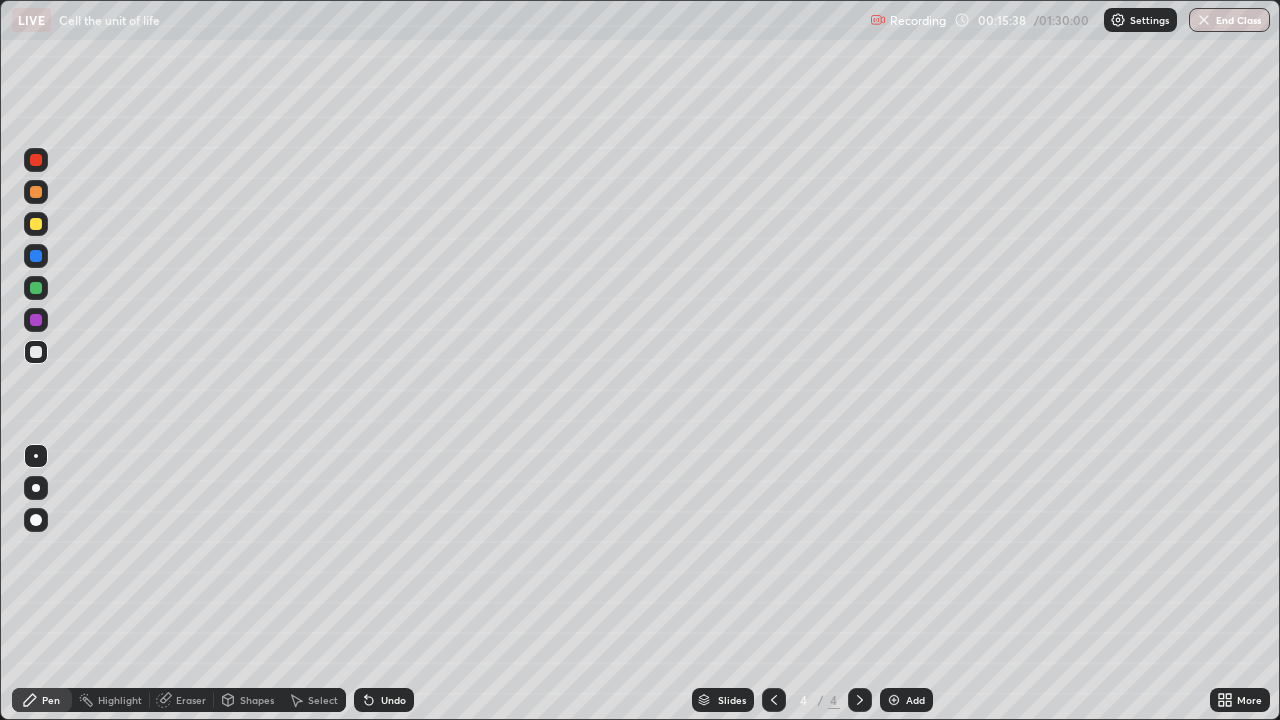 click at bounding box center [36, 320] 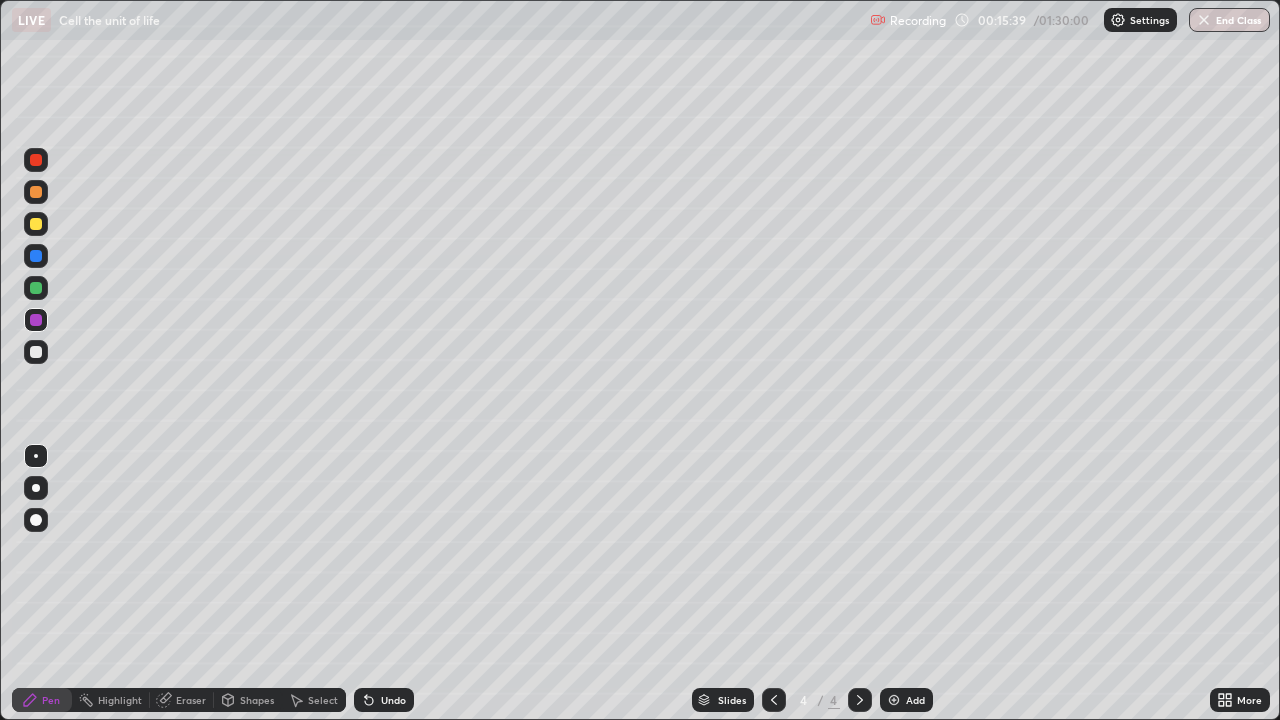 click 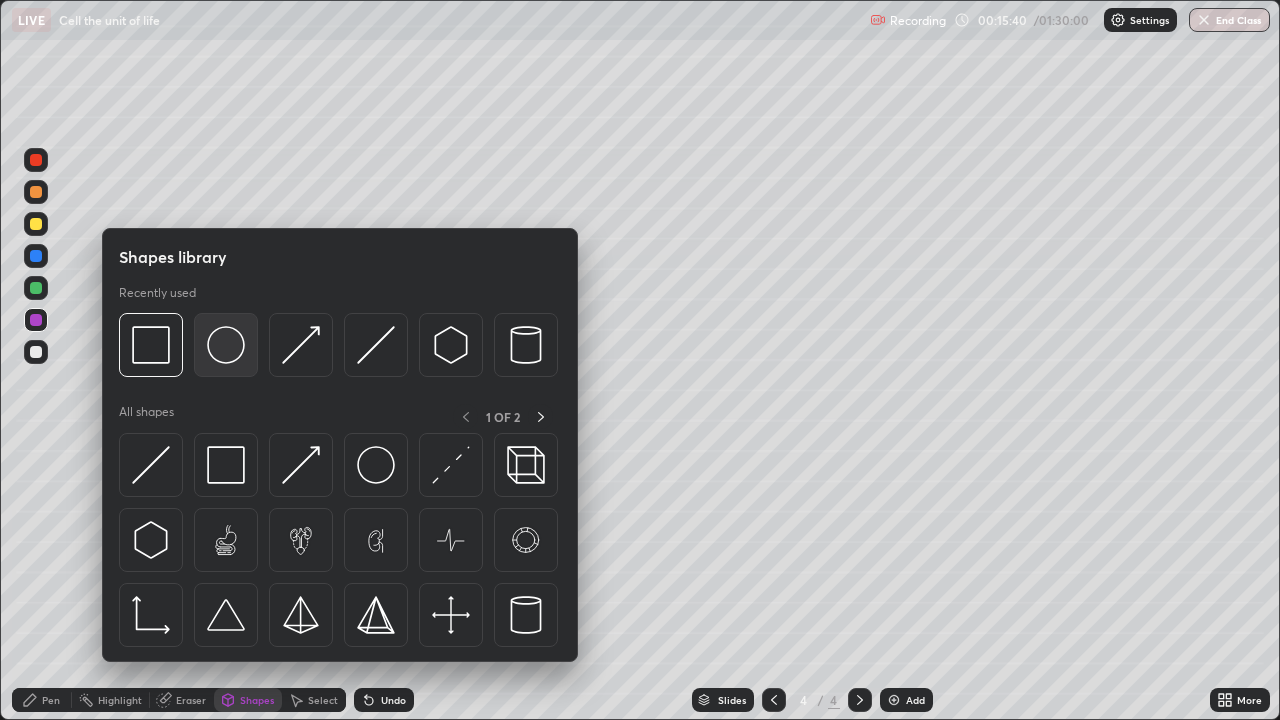 click at bounding box center (226, 345) 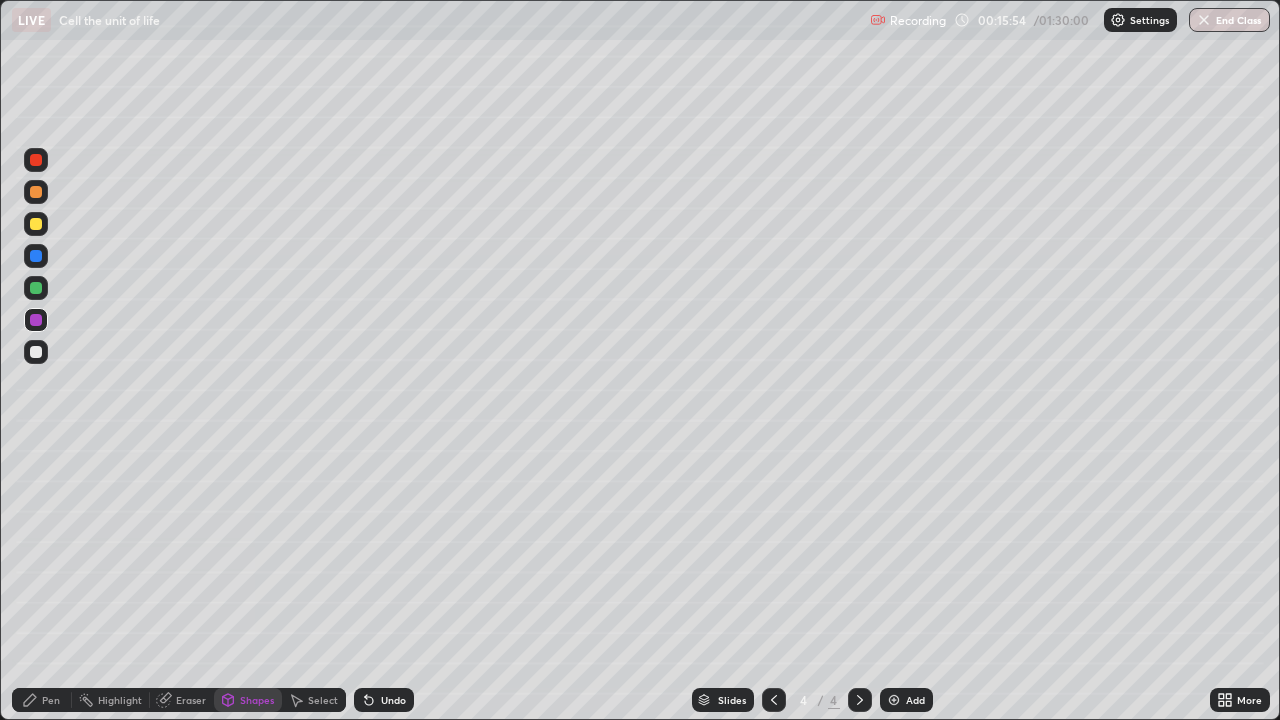 click 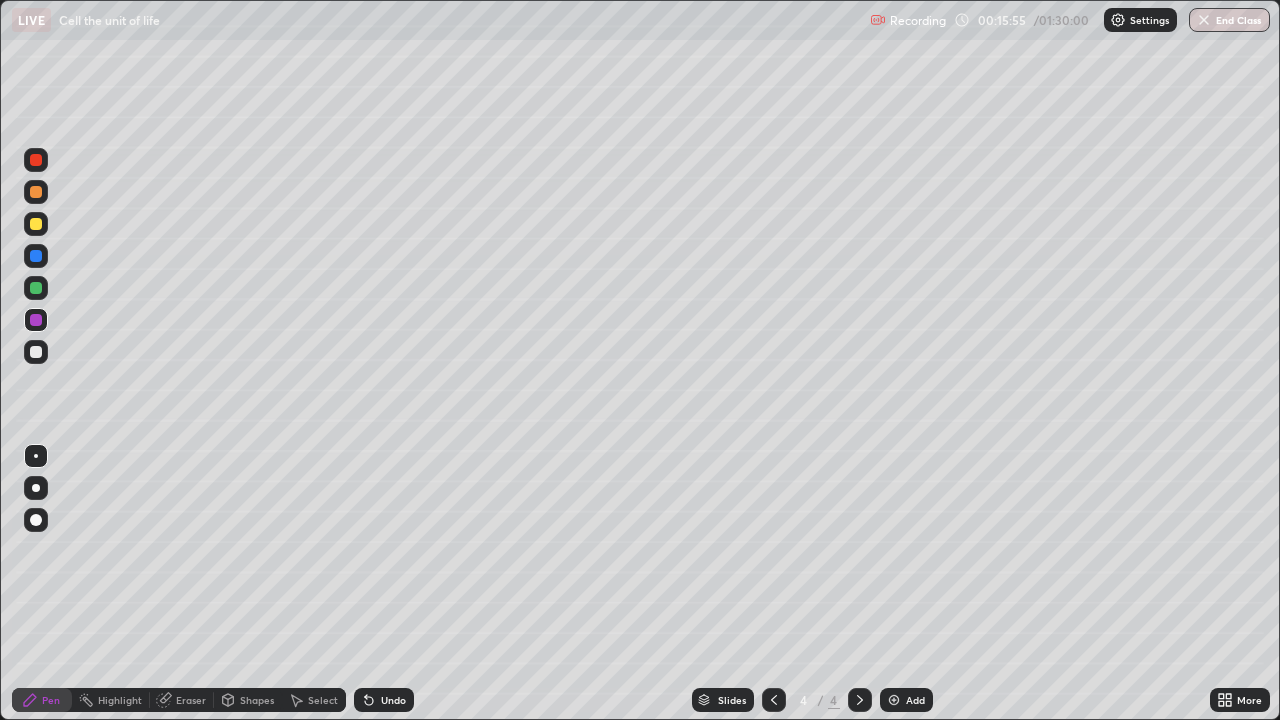 click at bounding box center (36, 352) 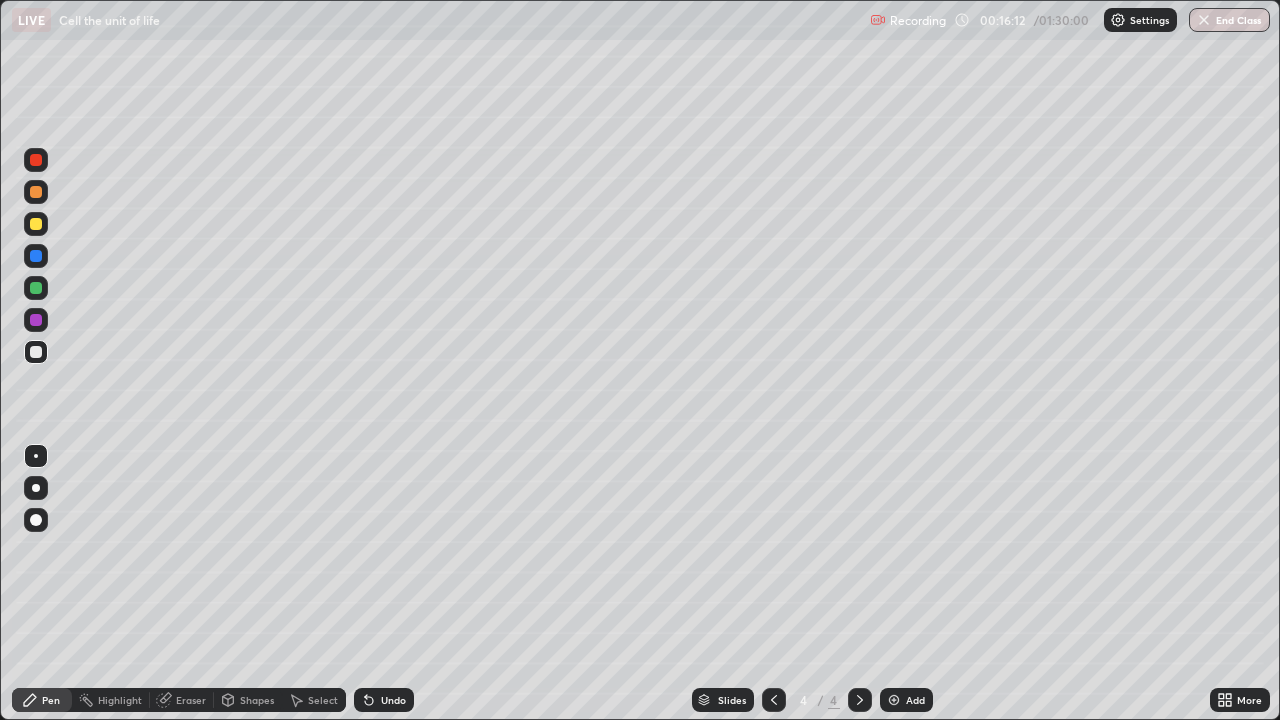 click at bounding box center (36, 224) 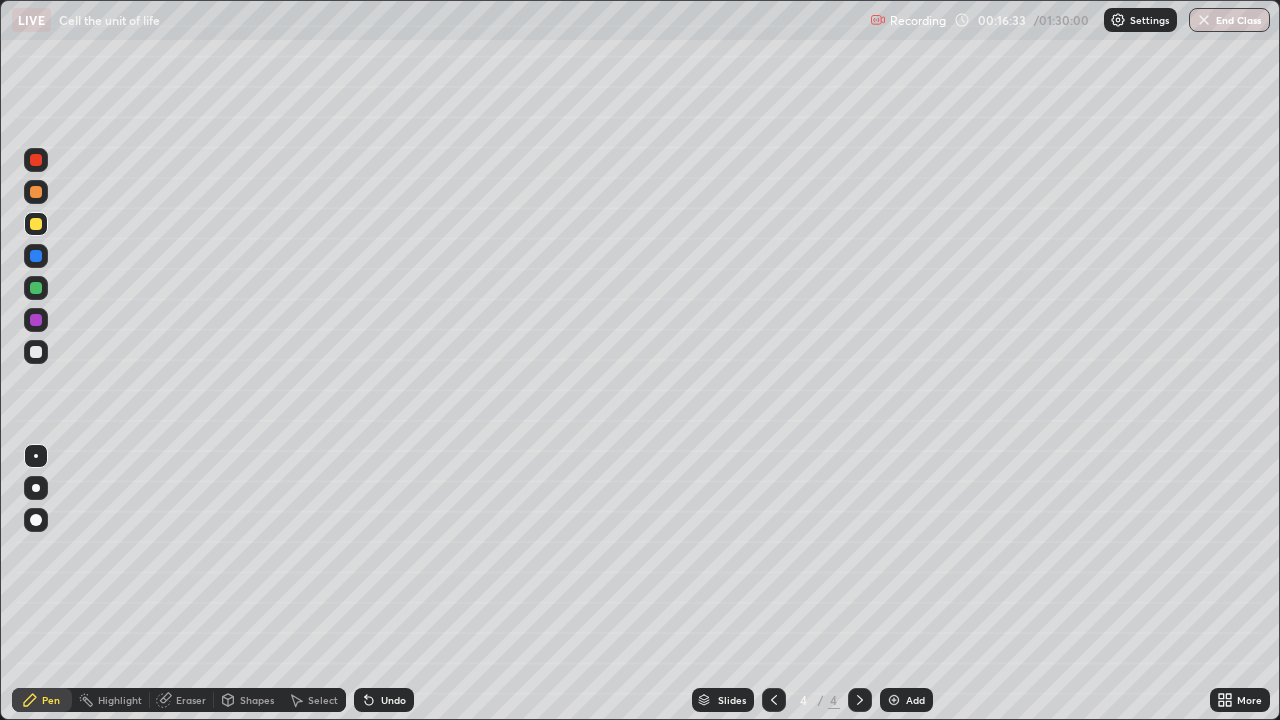 click on "Pen" at bounding box center (42, 700) 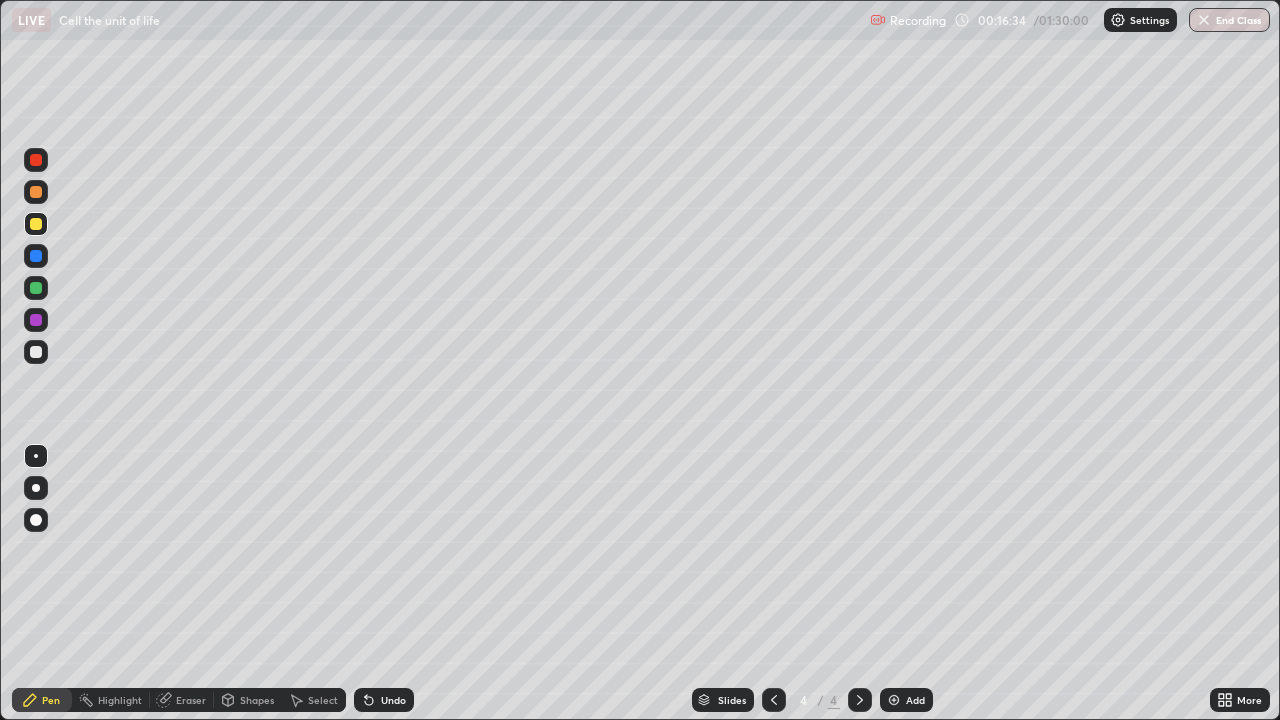 click at bounding box center (36, 352) 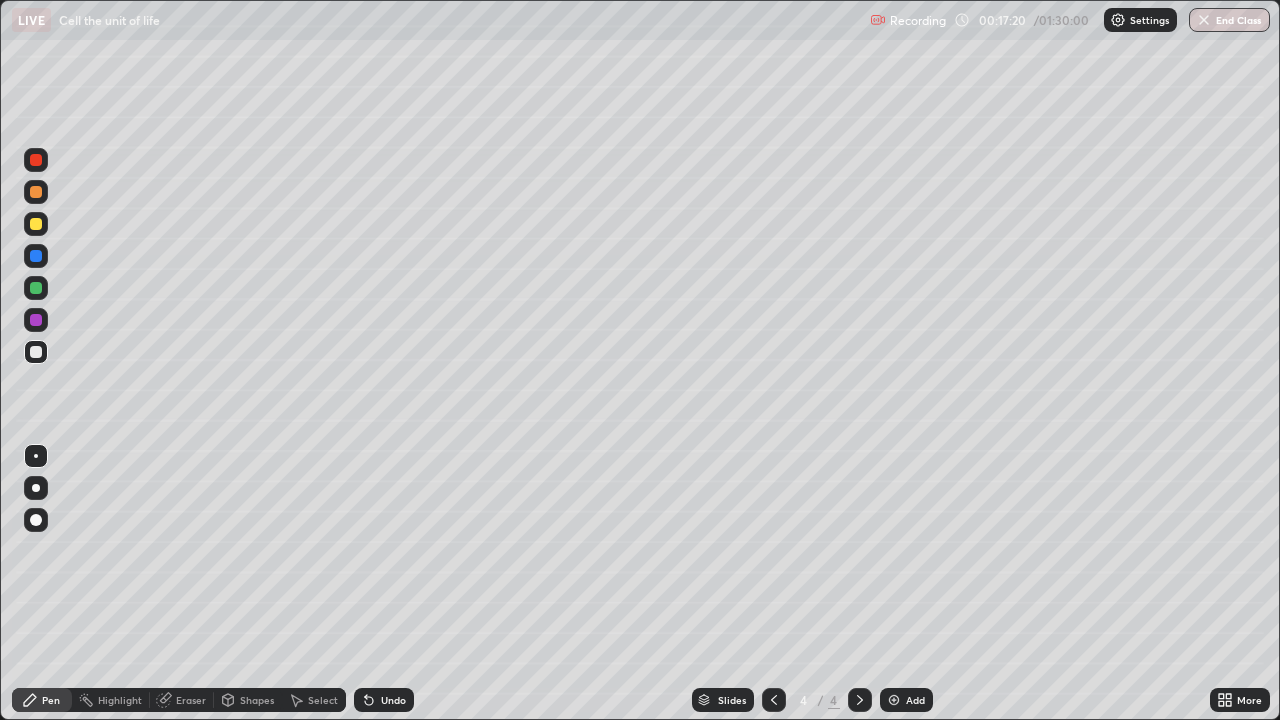 click 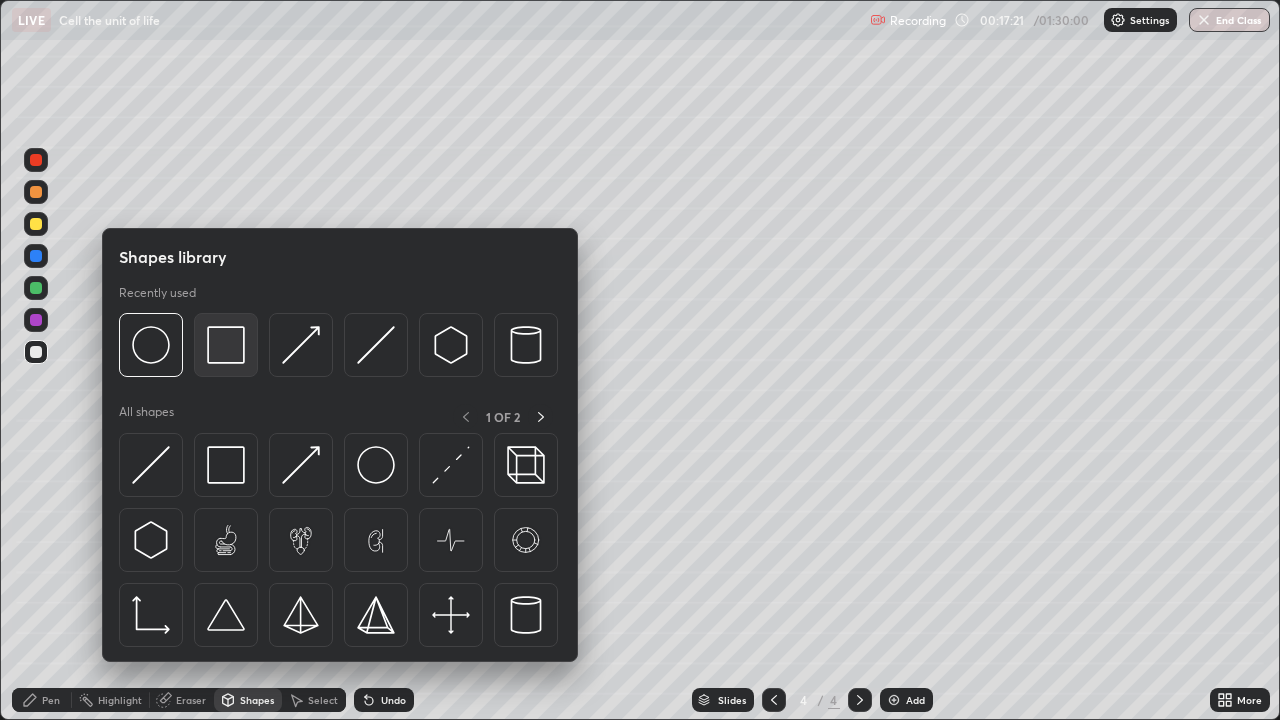 click at bounding box center (226, 345) 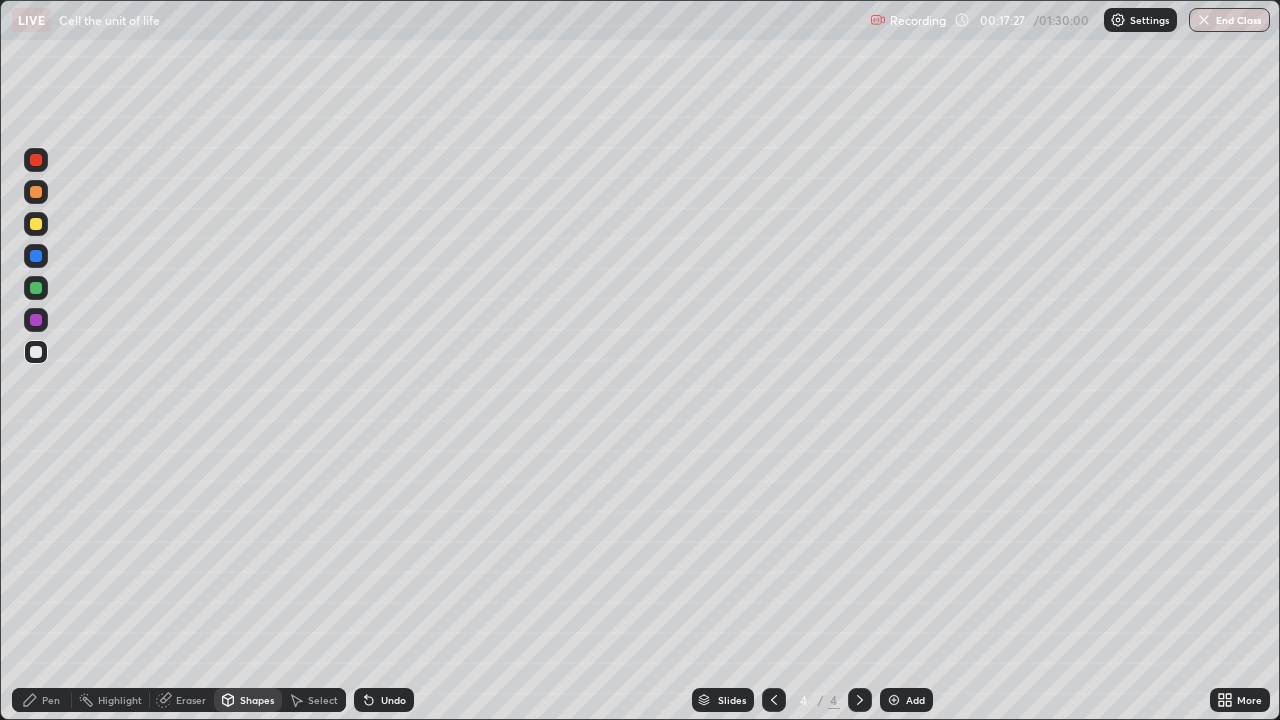 click 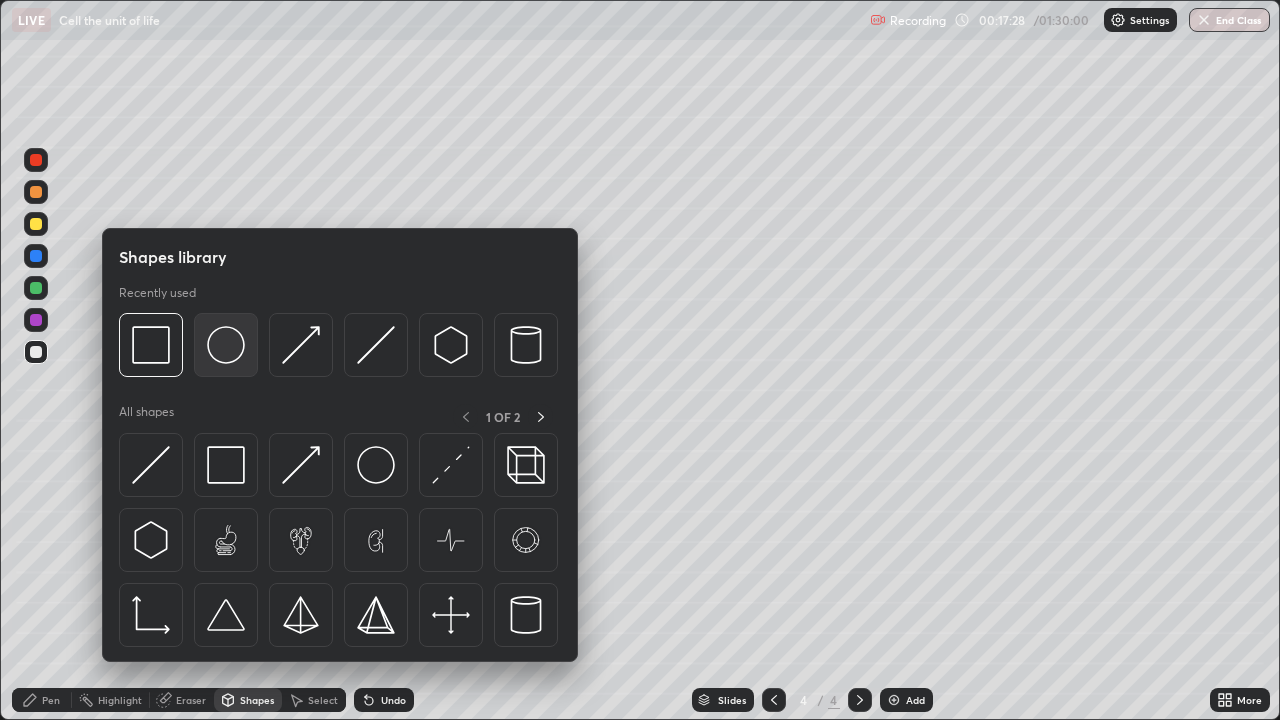 click at bounding box center (226, 345) 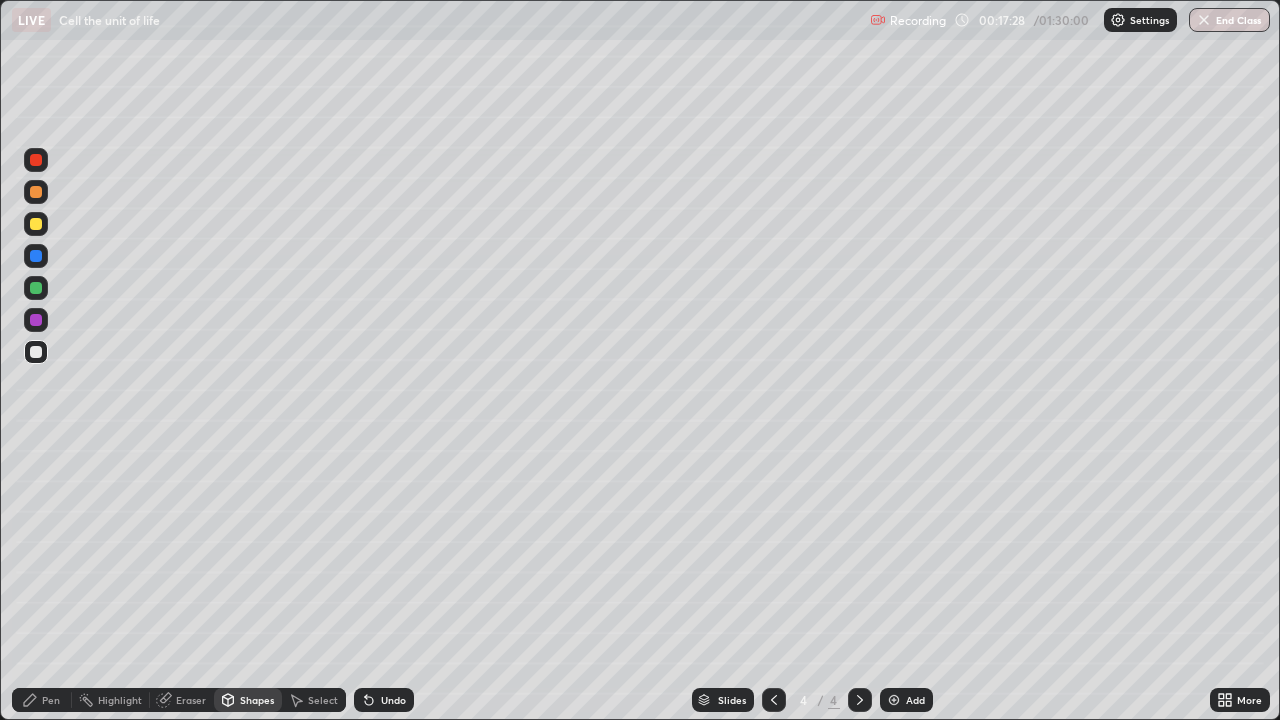 click at bounding box center [36, 320] 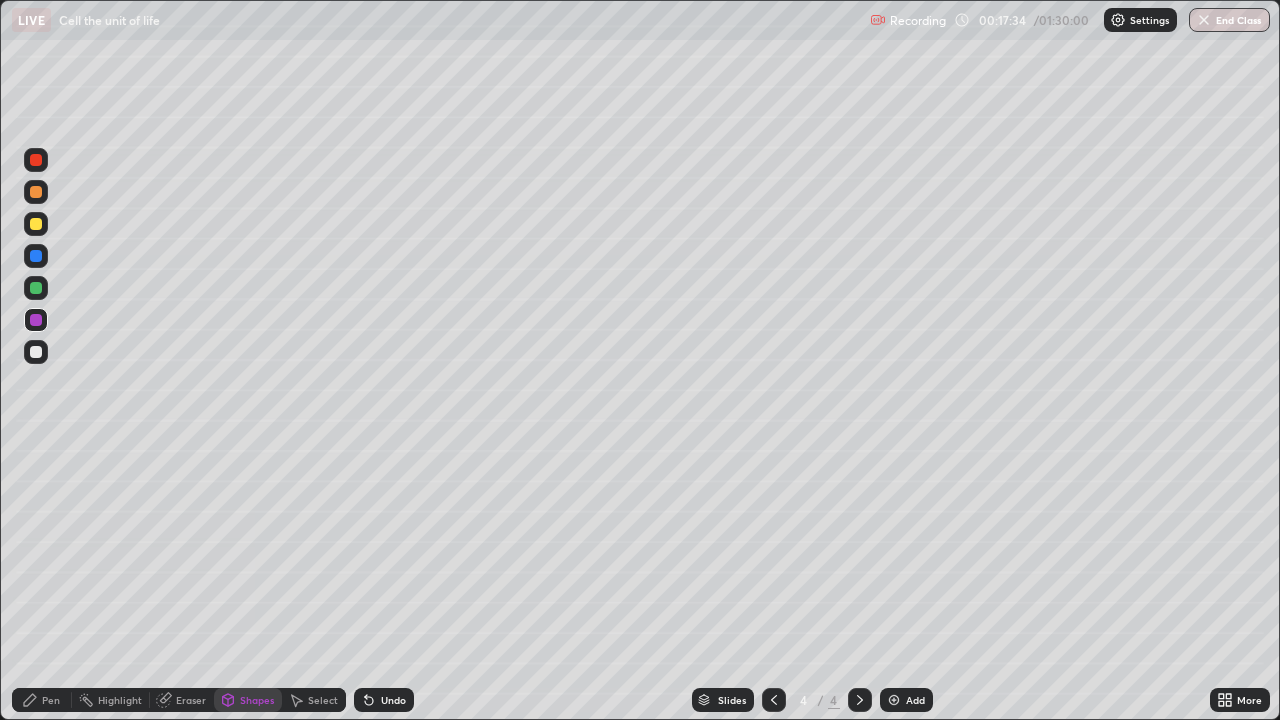 click 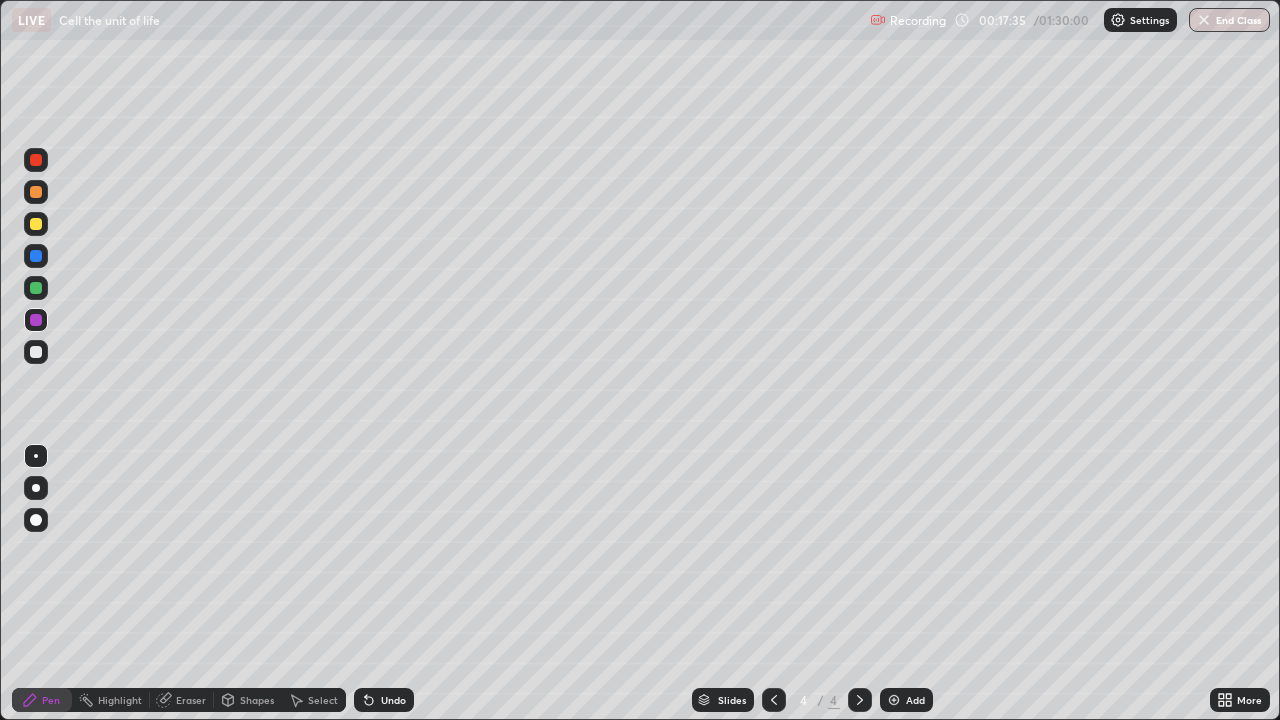 click at bounding box center [36, 352] 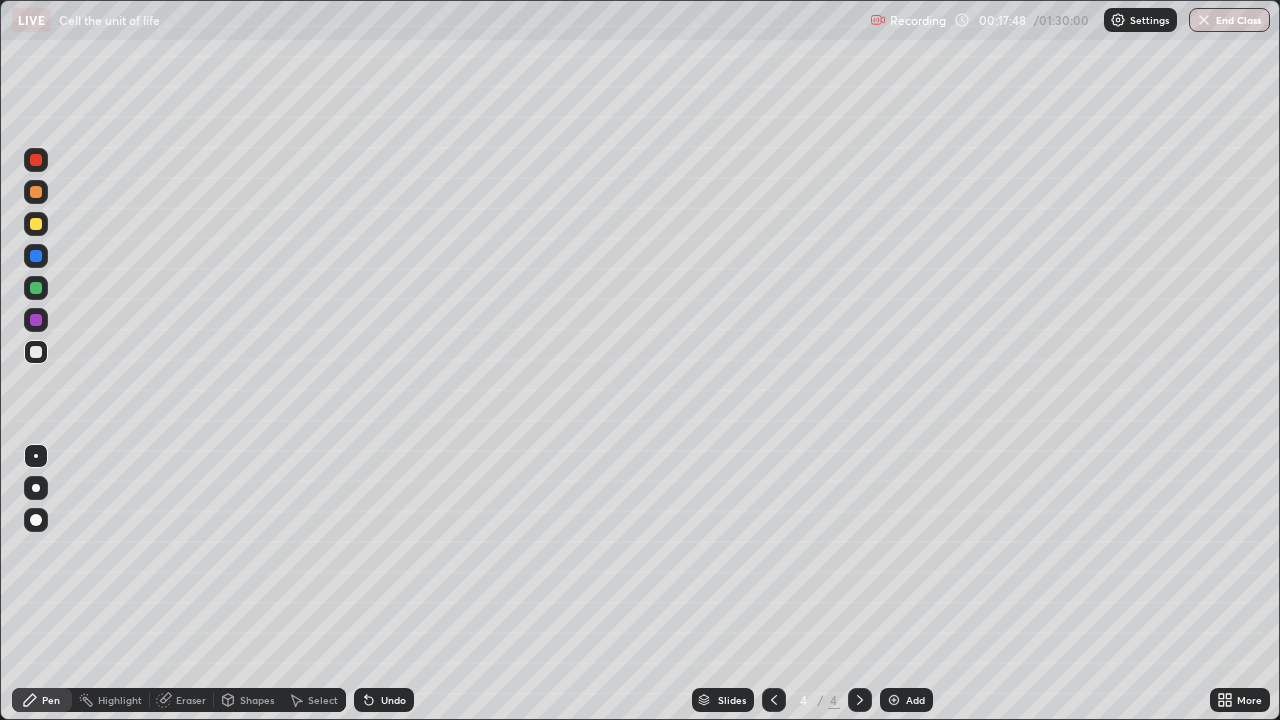 click at bounding box center [36, 352] 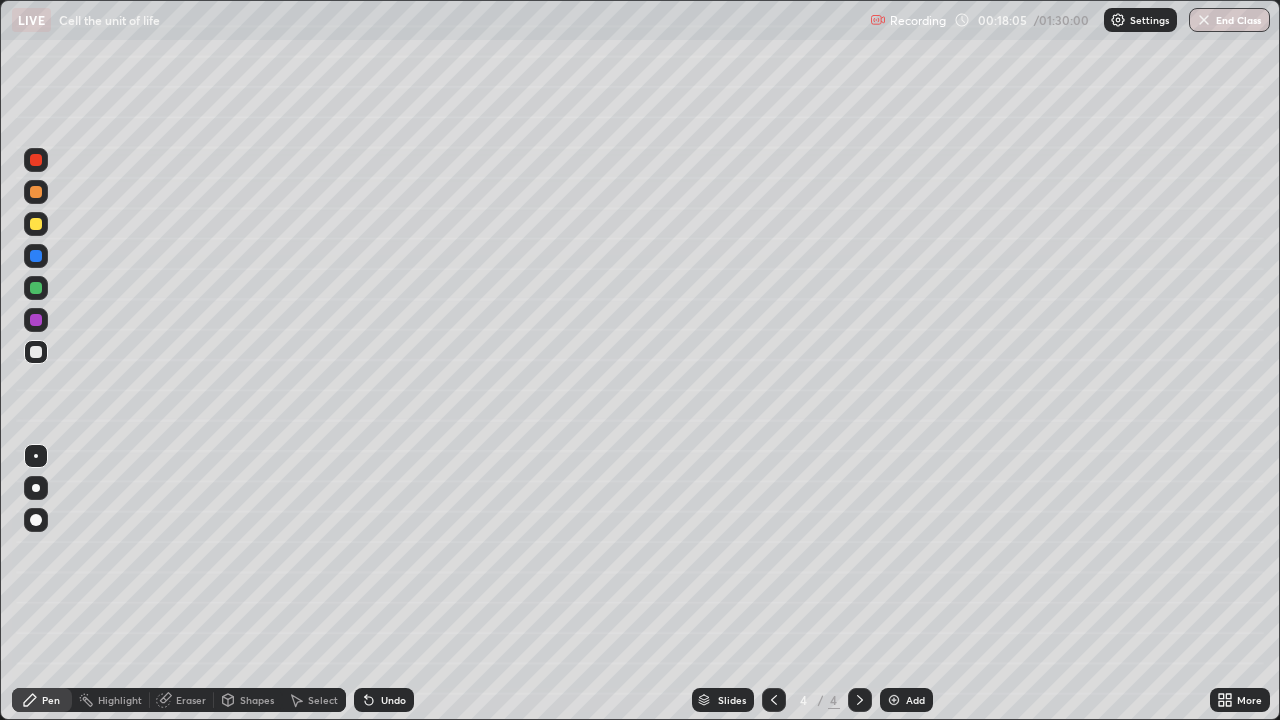 click 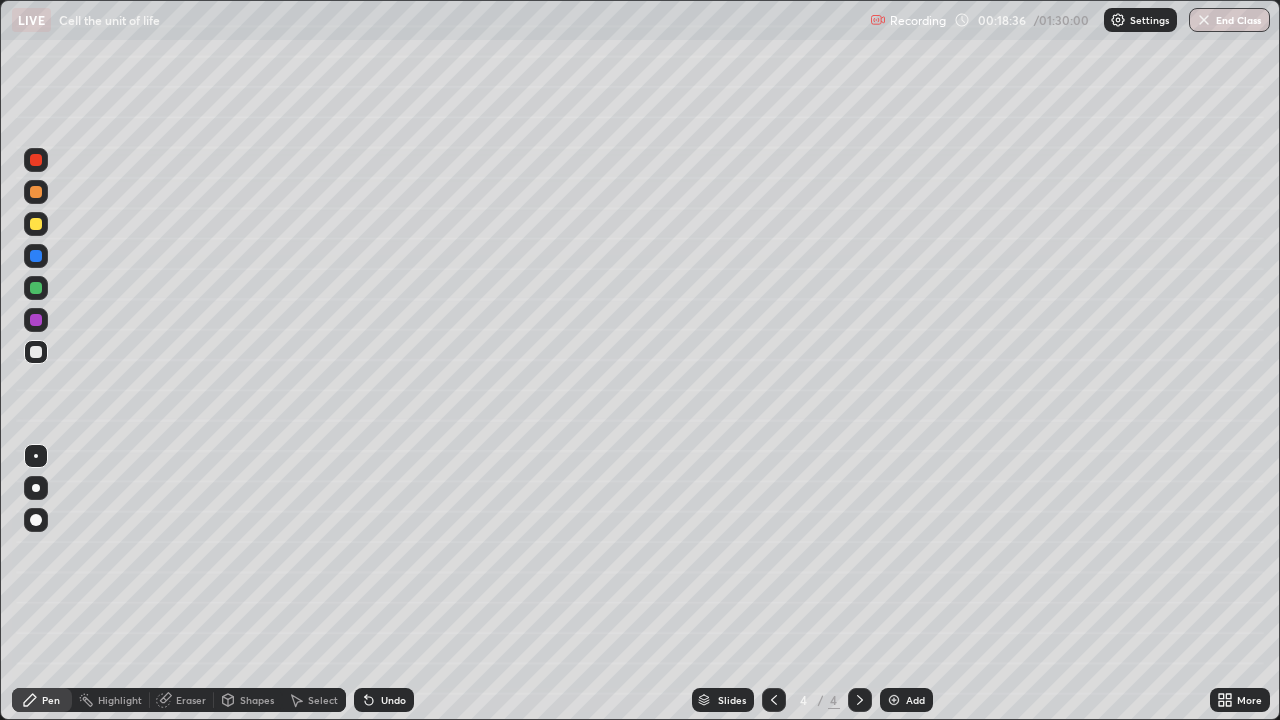 click at bounding box center [36, 224] 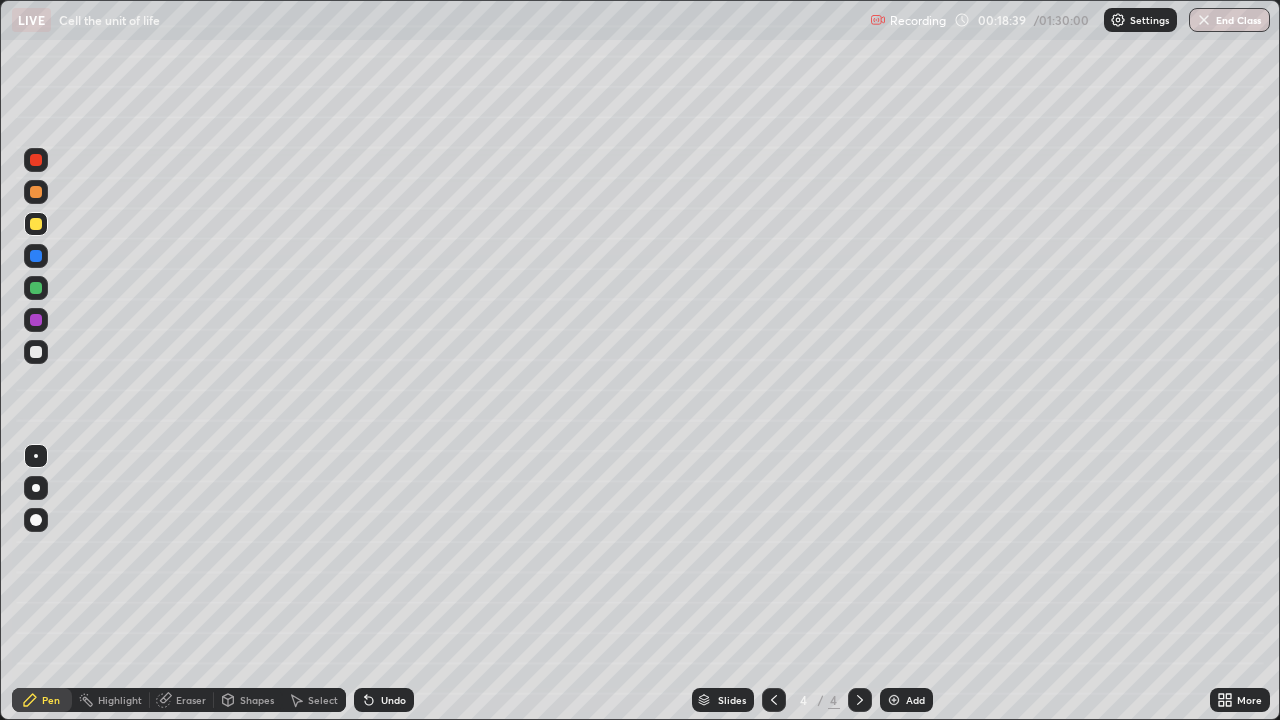 click on "Slides 4 / 4 Add" at bounding box center (812, 700) 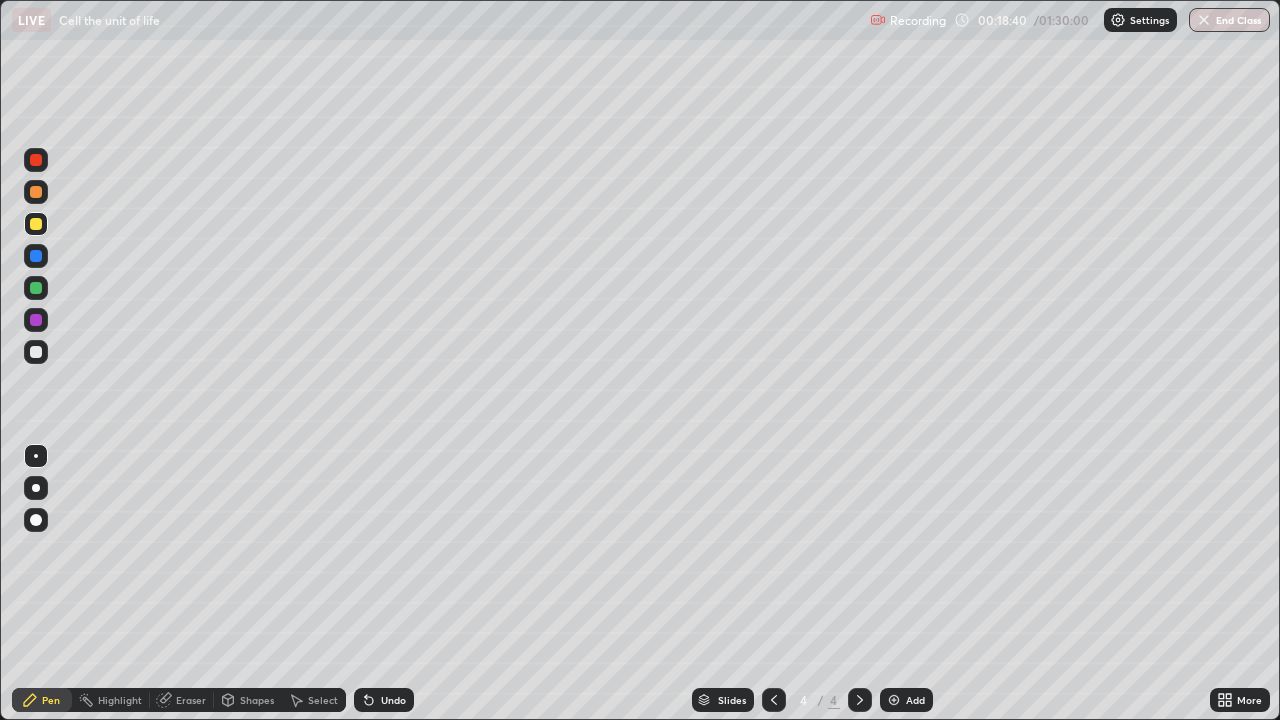 click on "Slides 4 / 4 Add" at bounding box center (812, 700) 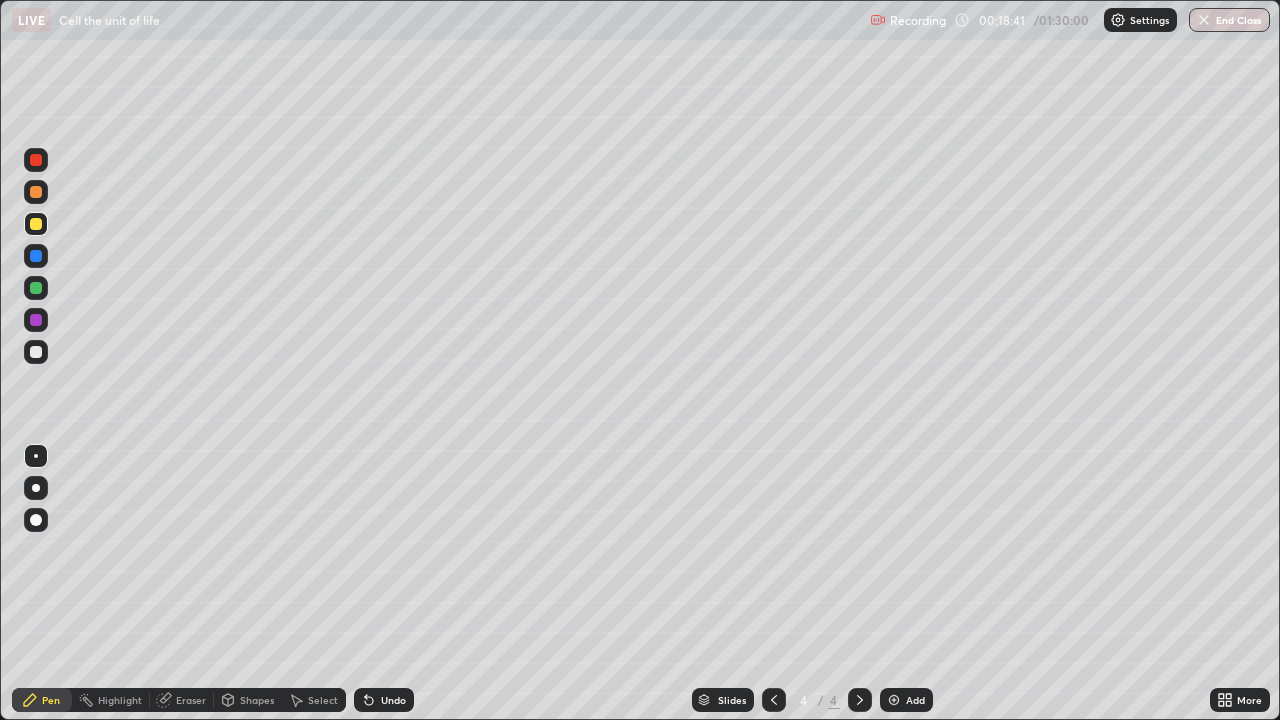 click on "Slides 4 / 4 Add" at bounding box center [812, 700] 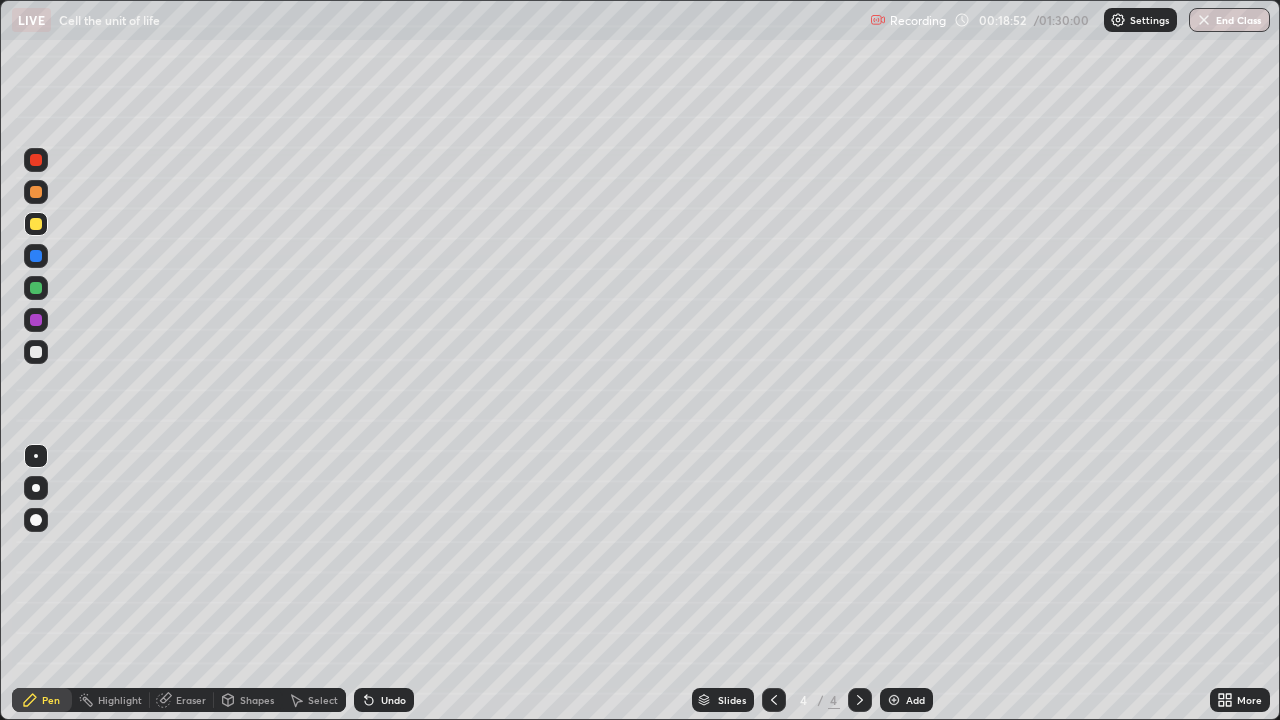 click 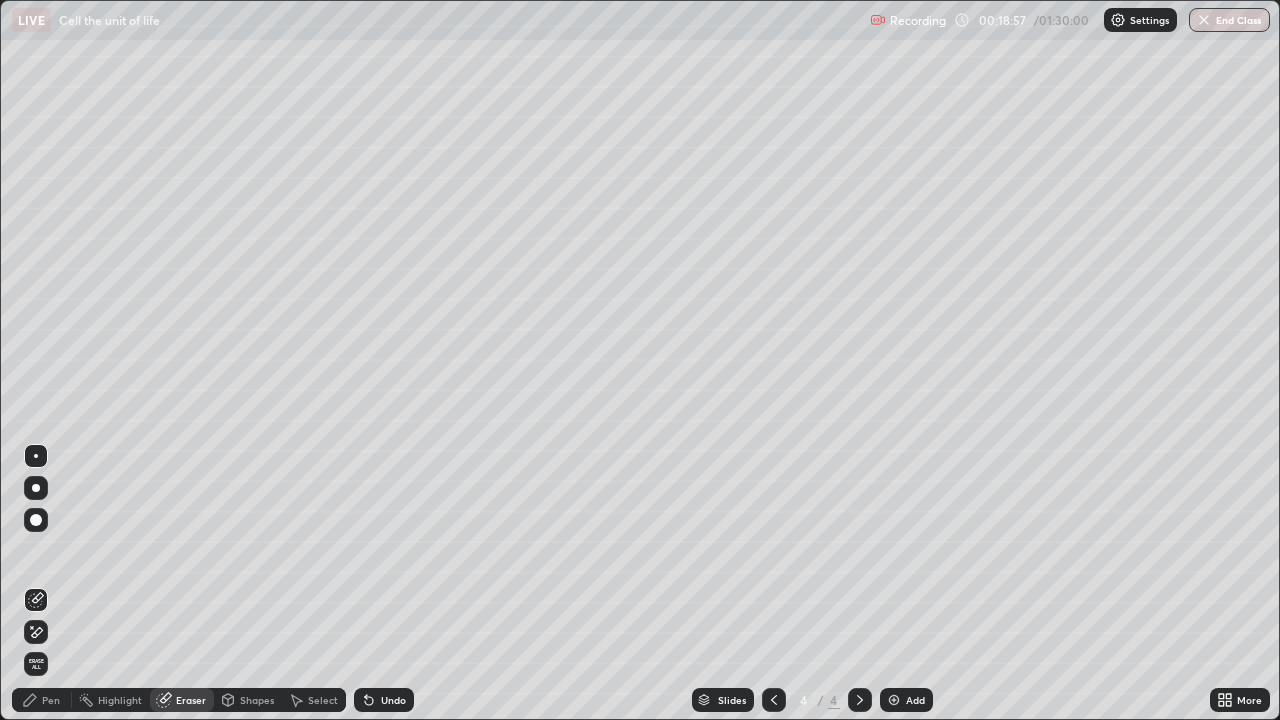 click on "Pen" at bounding box center (42, 700) 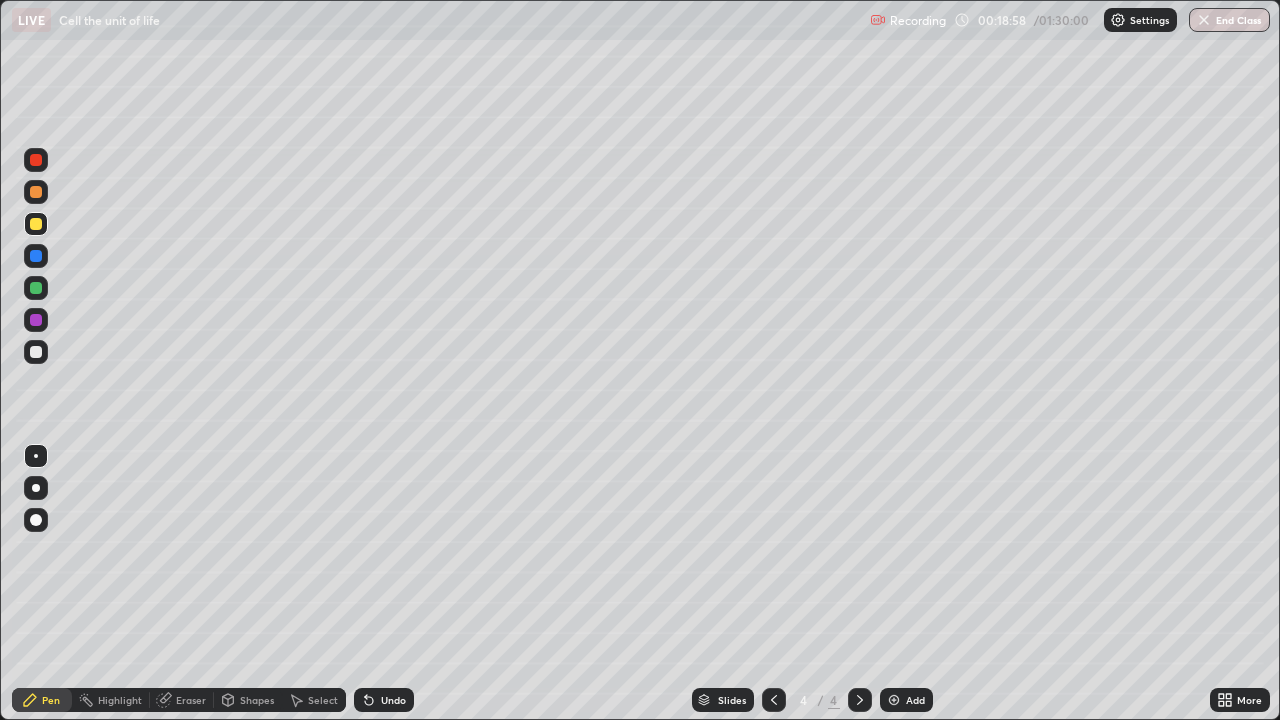 click at bounding box center (36, 352) 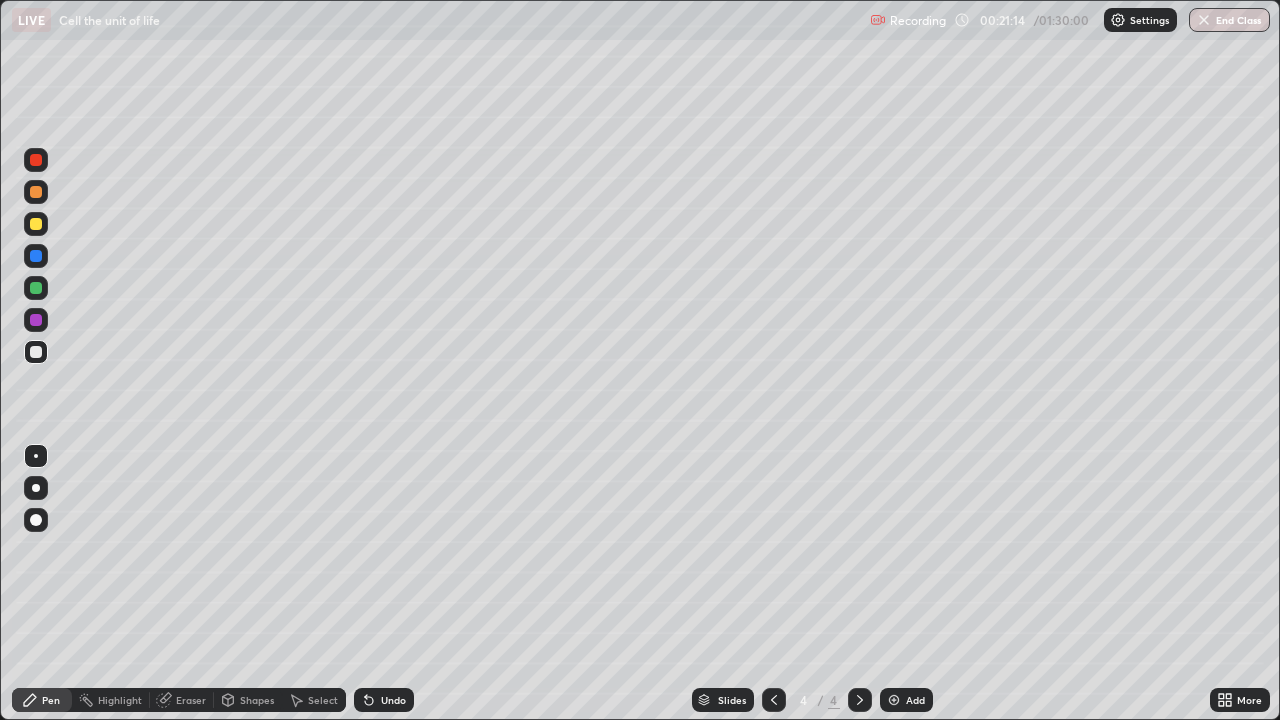 click at bounding box center [894, 700] 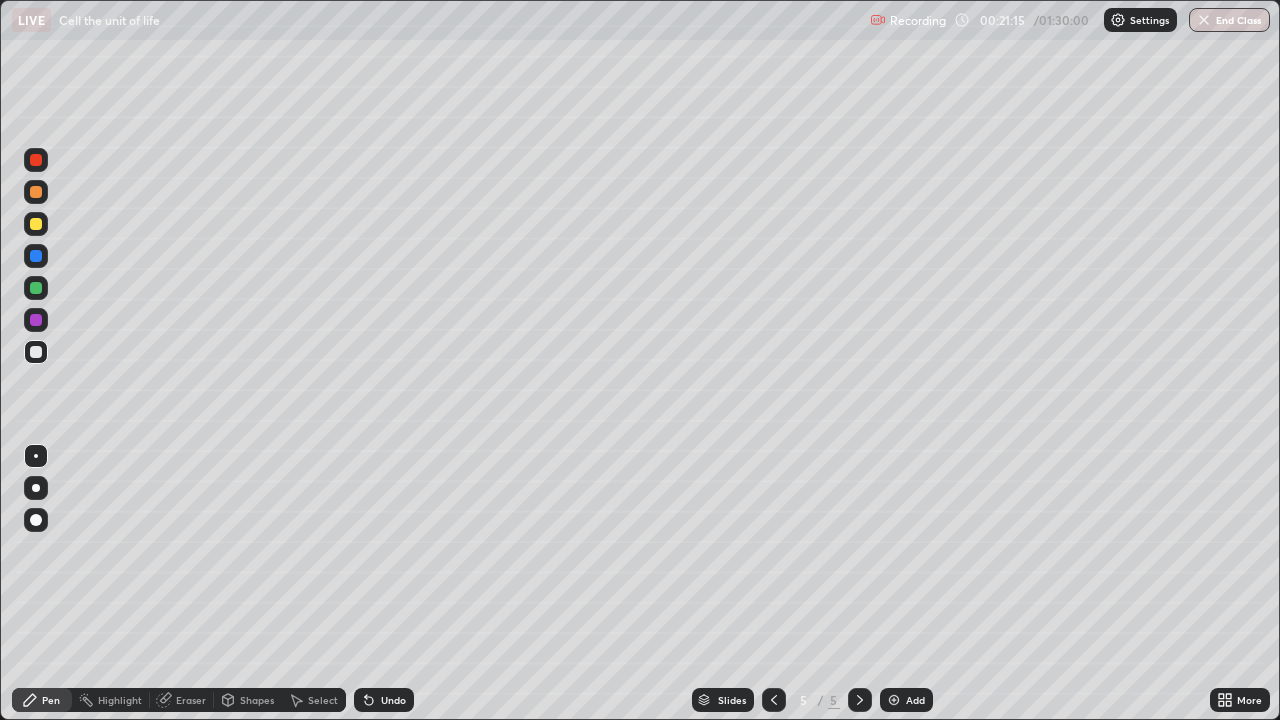click at bounding box center [36, 224] 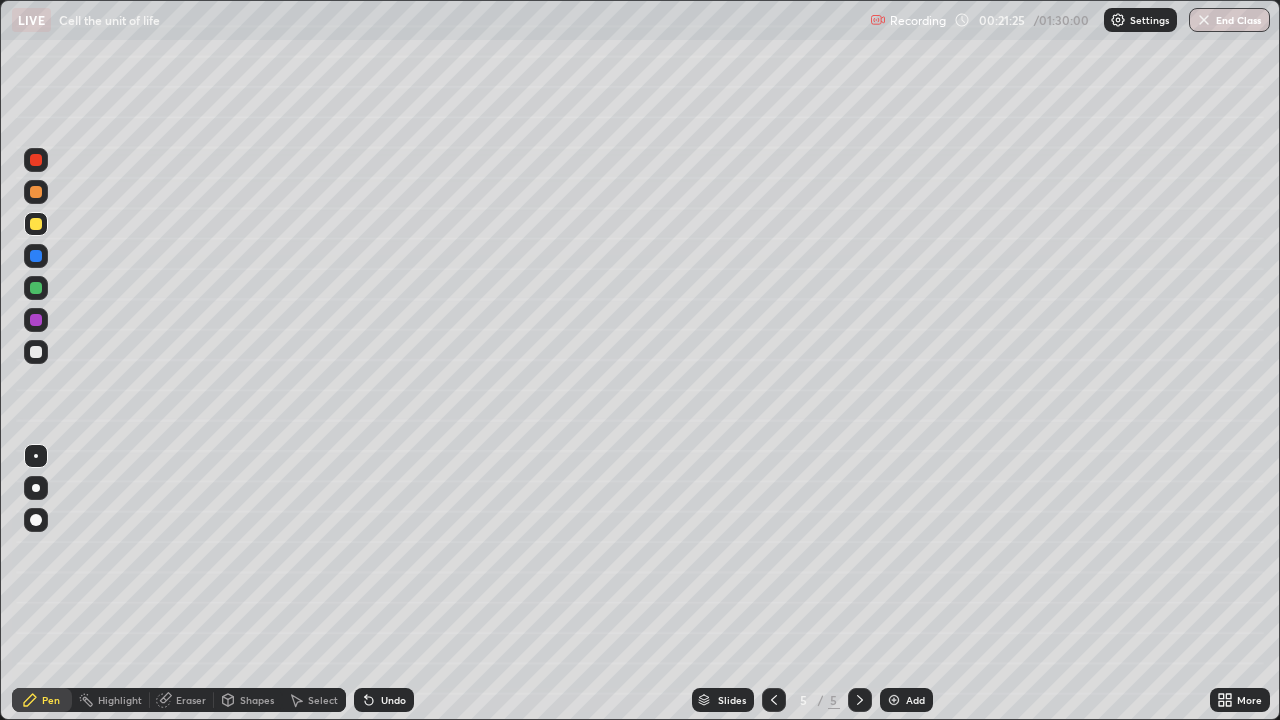 click at bounding box center [36, 352] 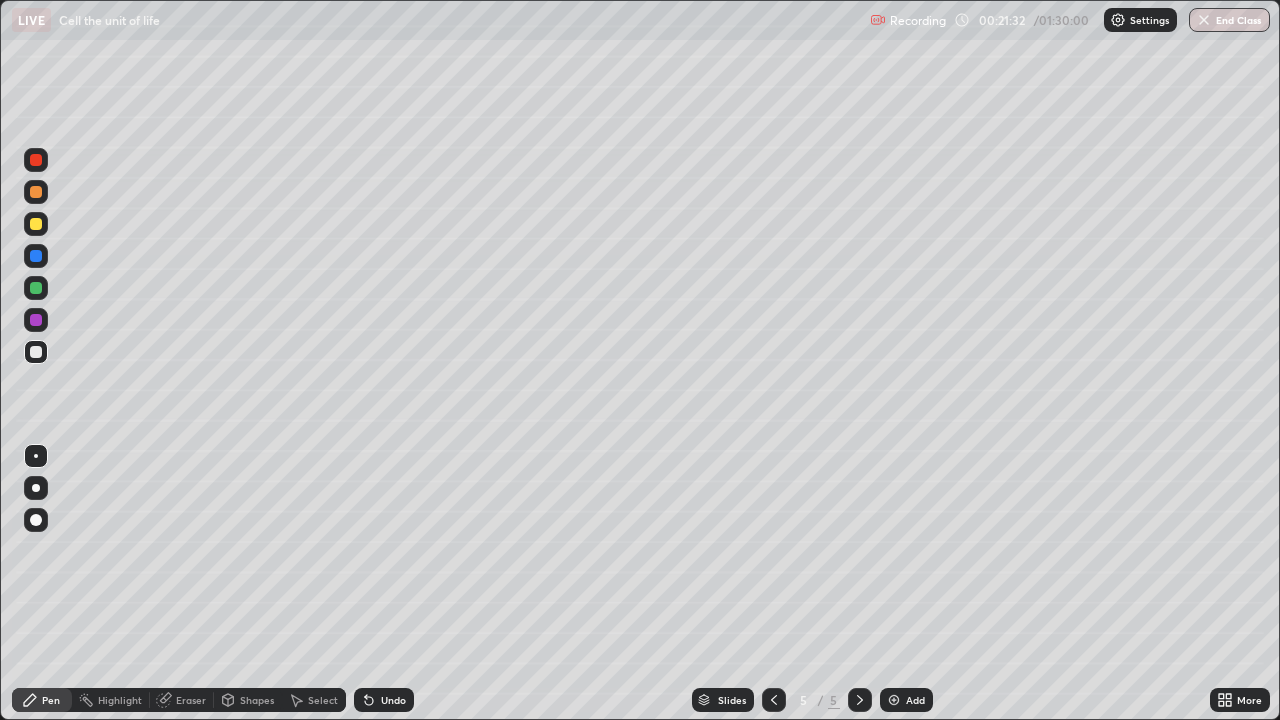 click 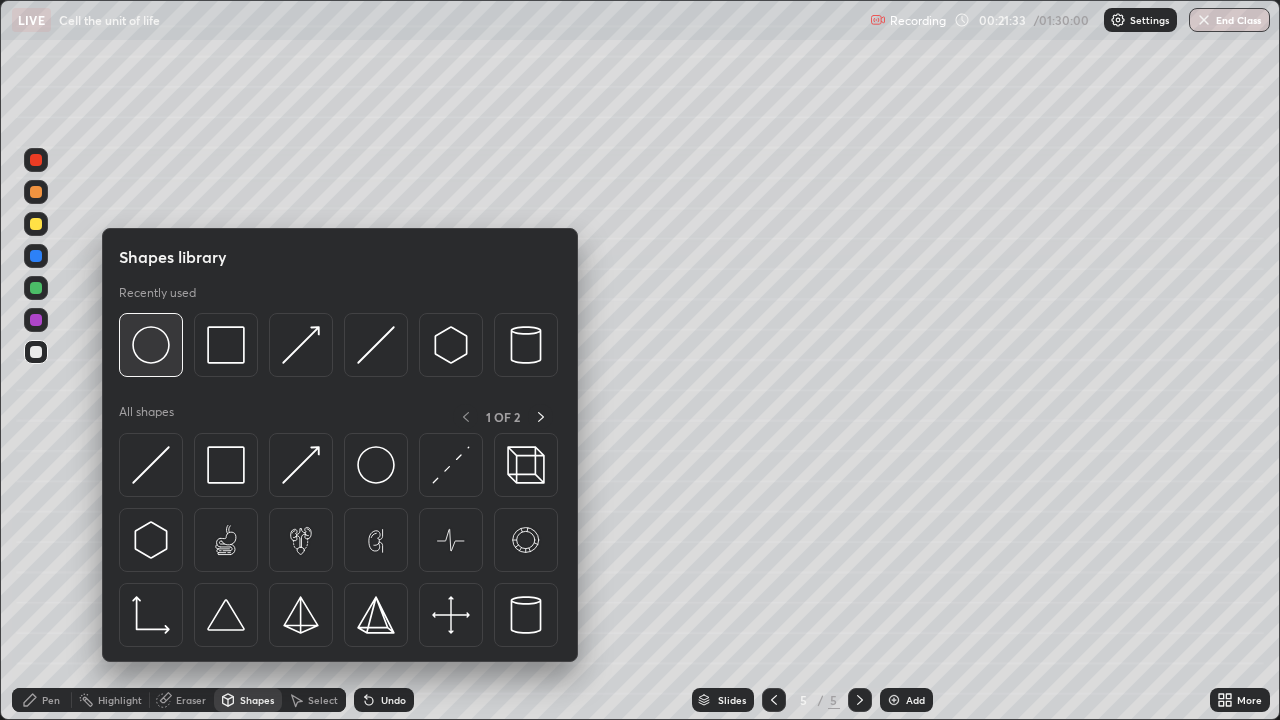 click at bounding box center [151, 345] 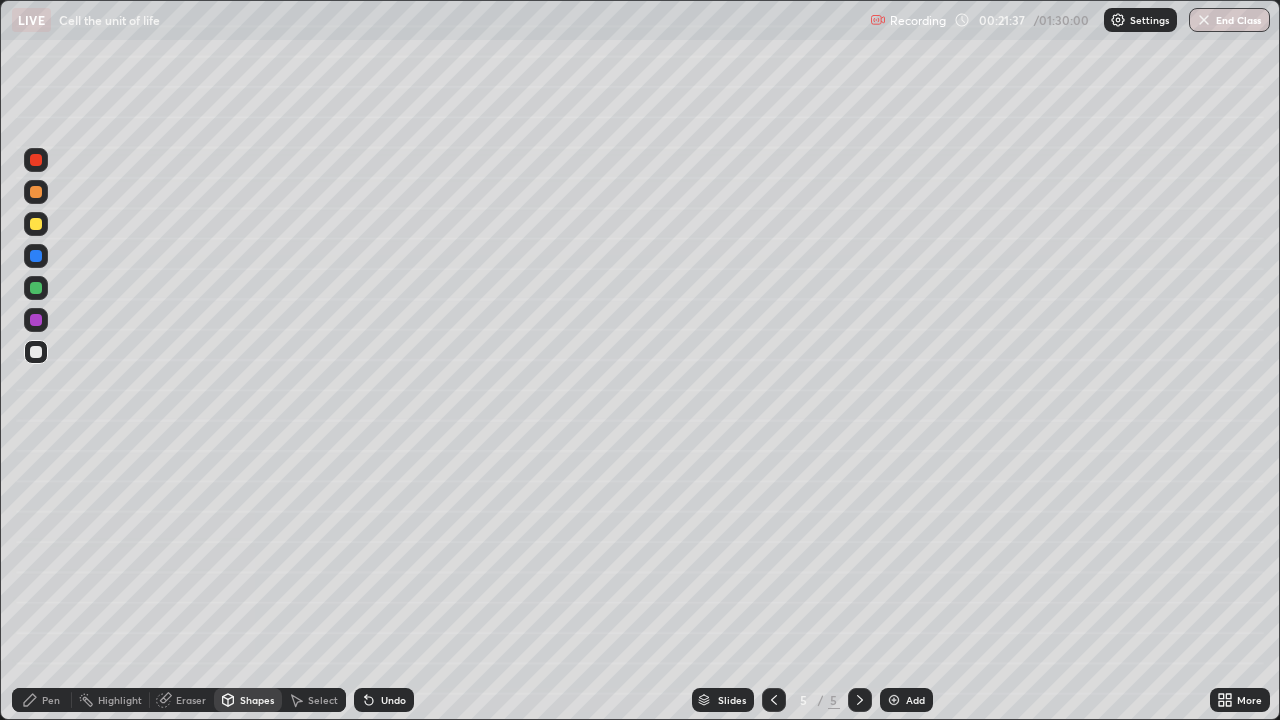 click at bounding box center (36, 352) 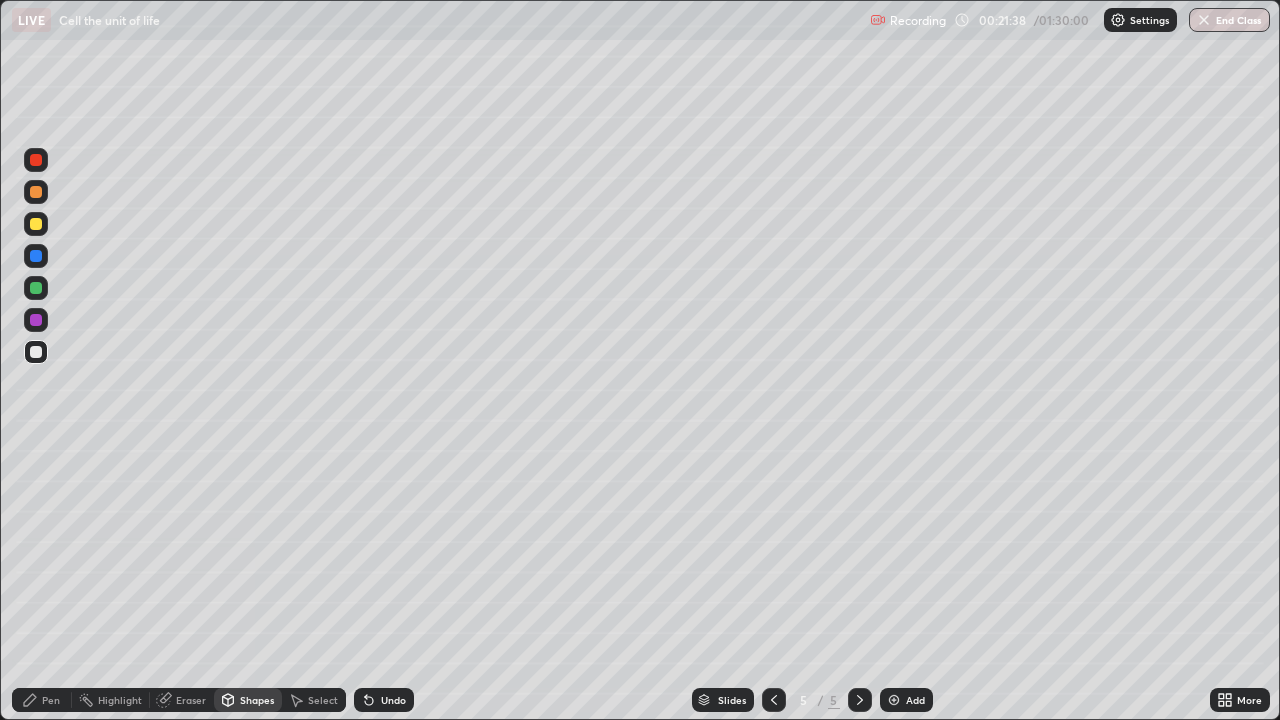 click at bounding box center [36, 224] 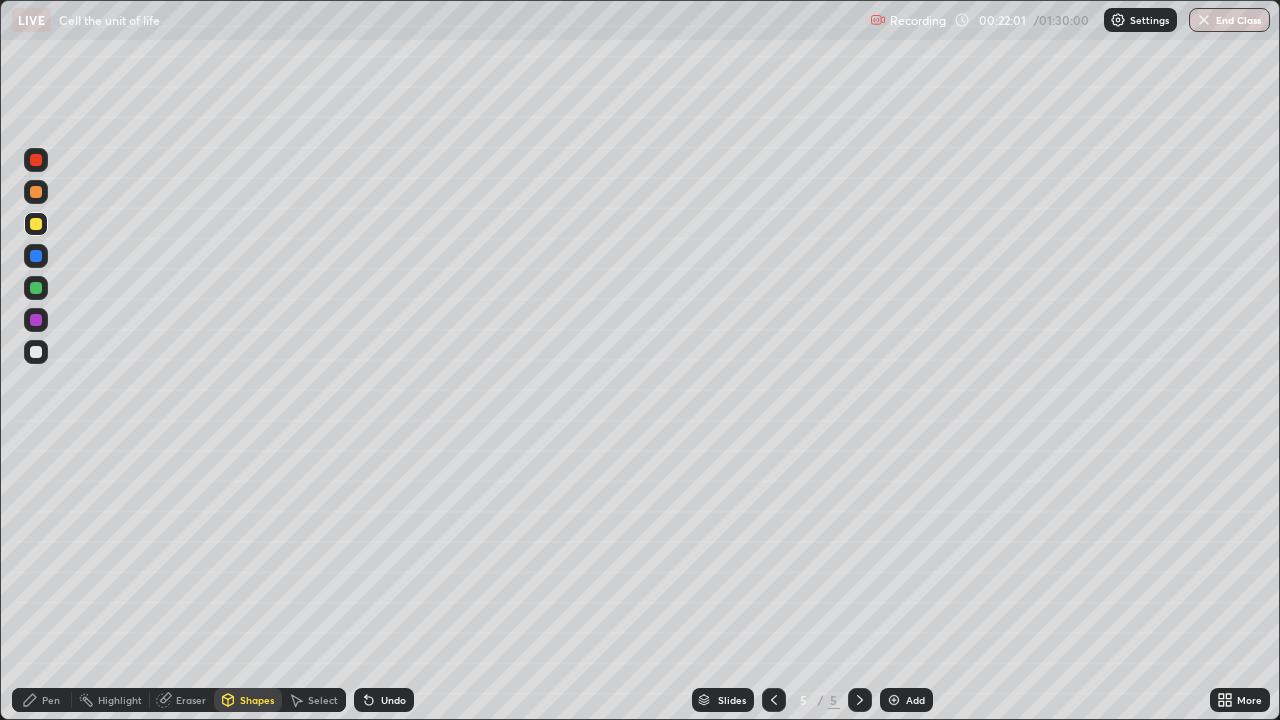 click at bounding box center (36, 352) 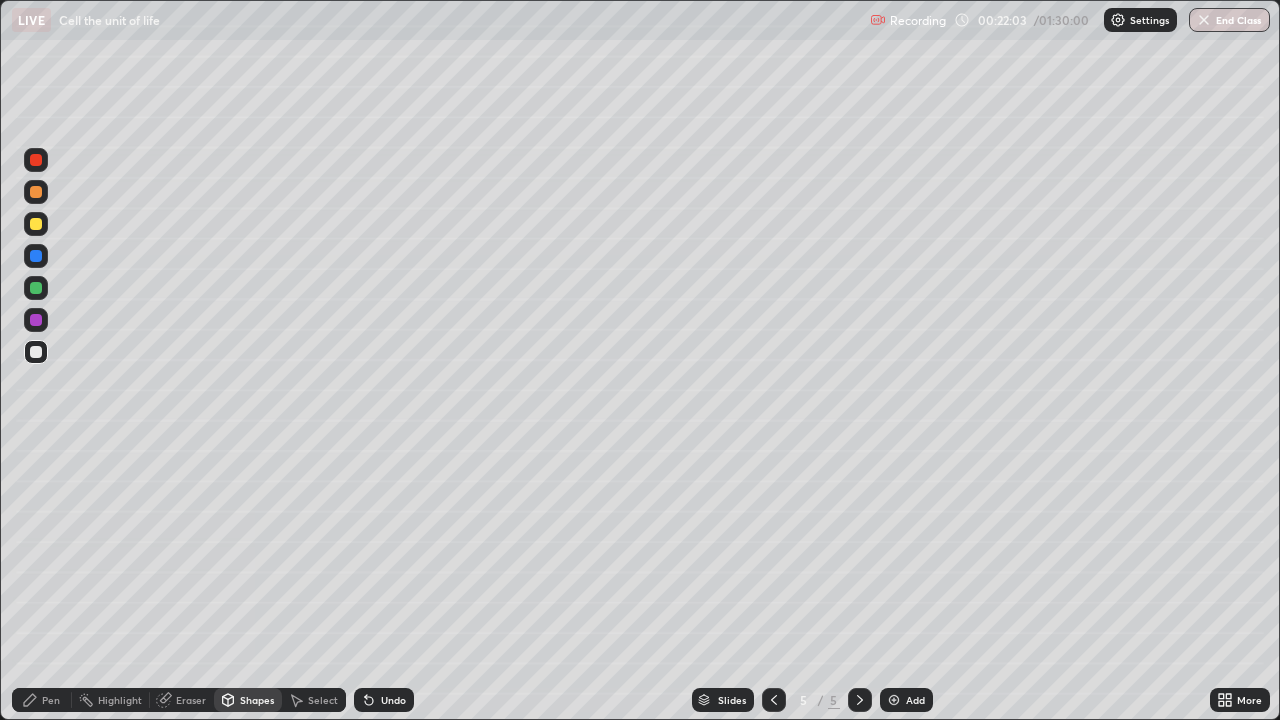 click 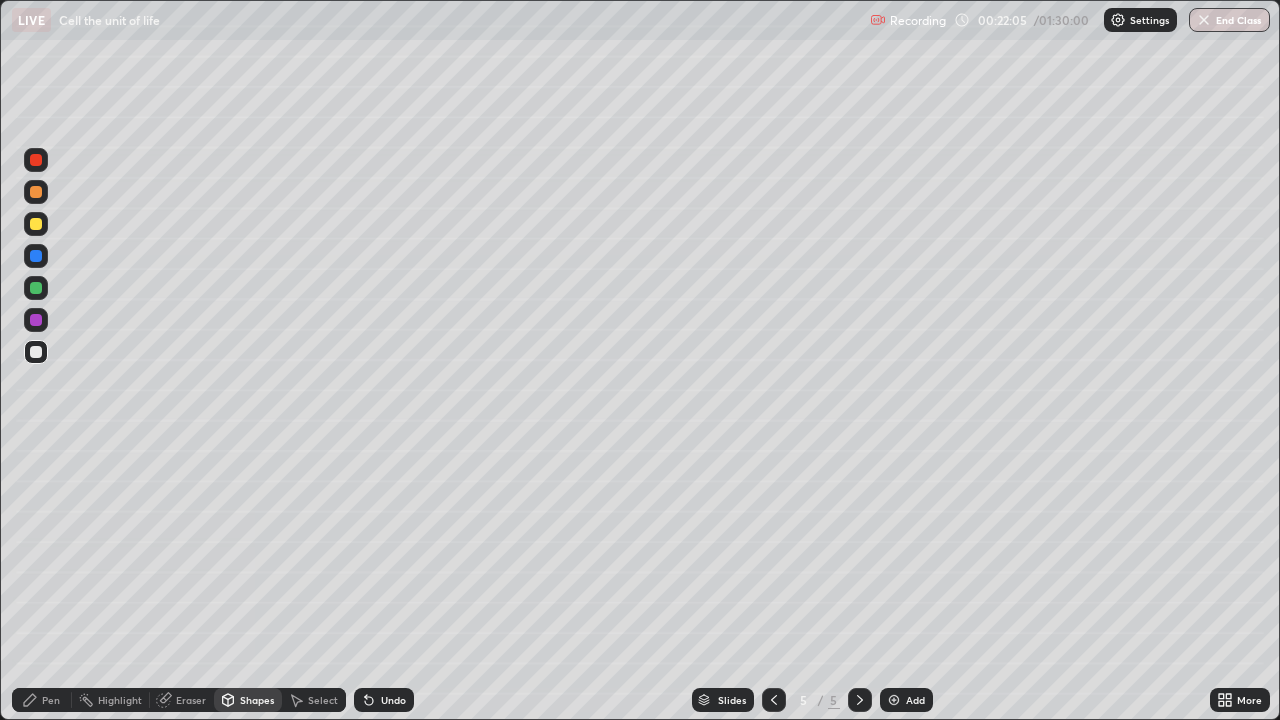 click 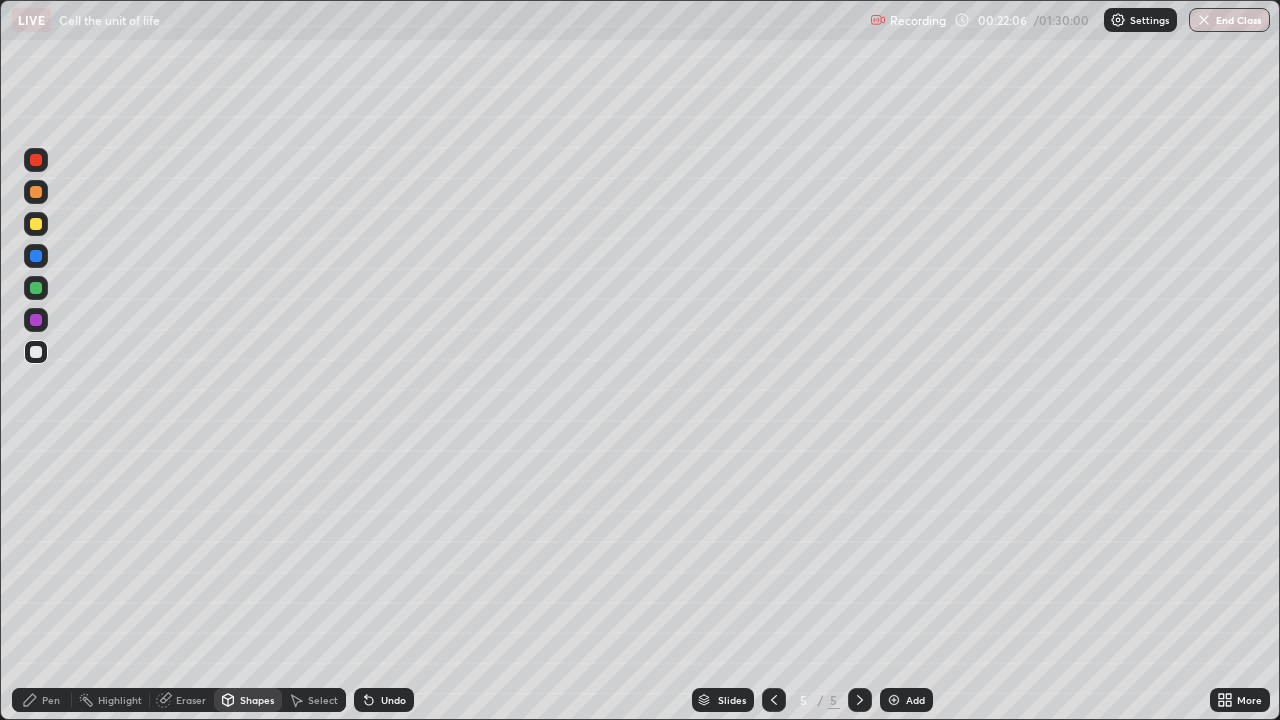 click on "Pen" at bounding box center [51, 700] 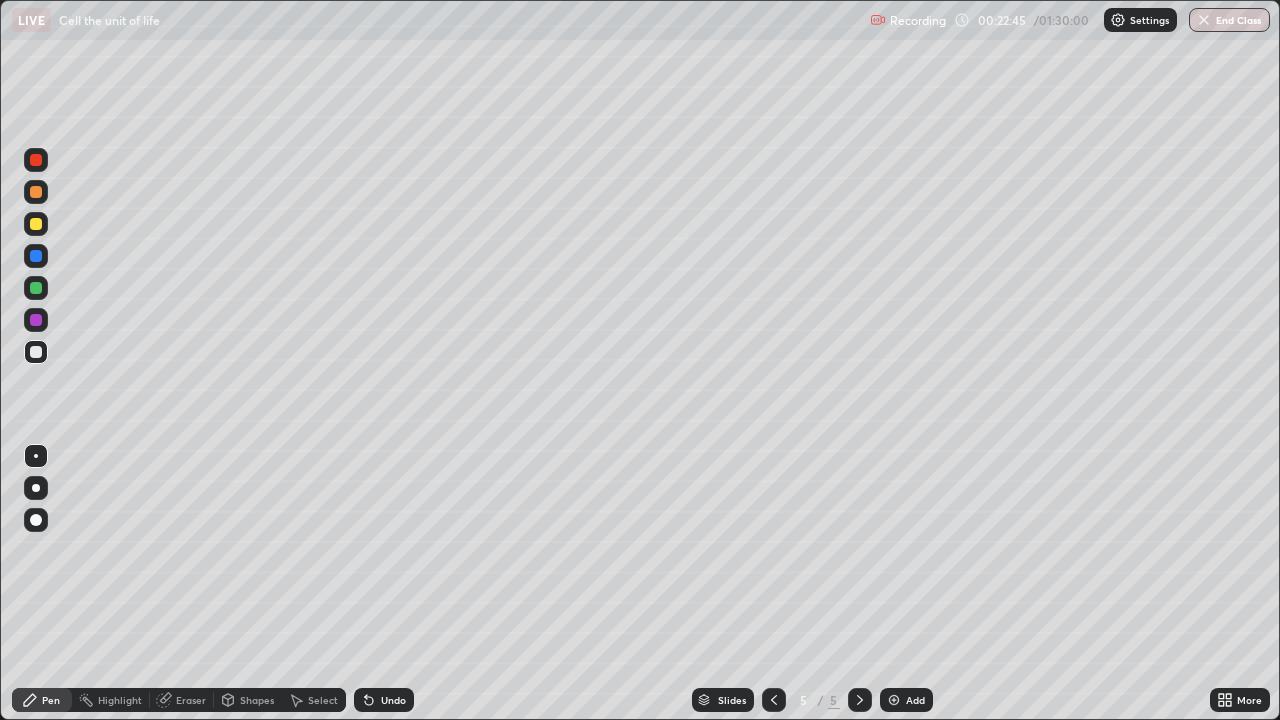 click at bounding box center (36, 224) 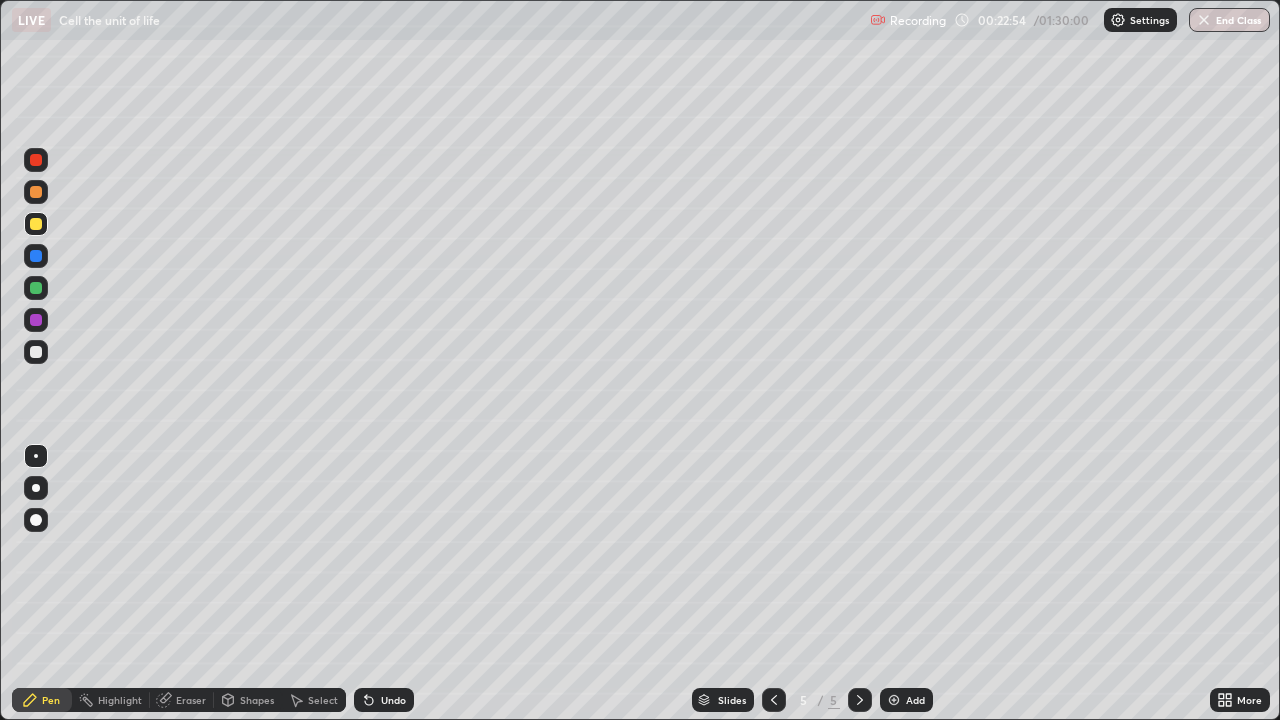 click at bounding box center (36, 352) 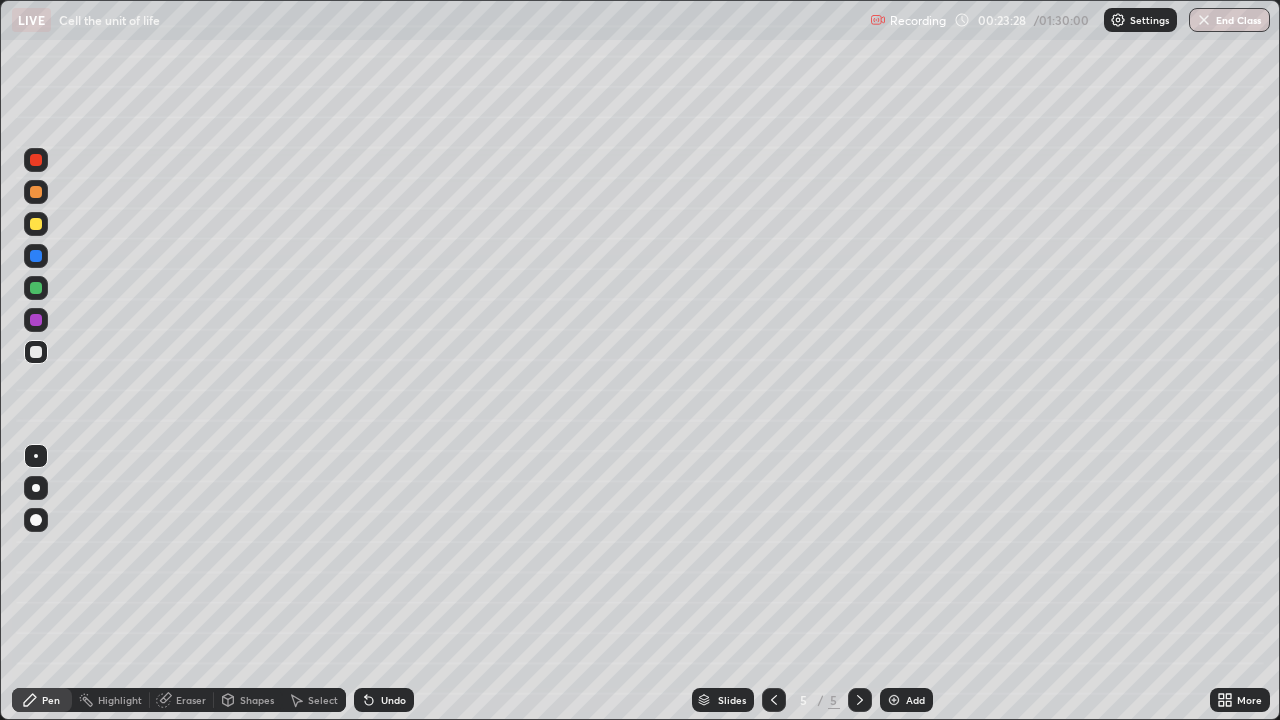 click at bounding box center (36, 352) 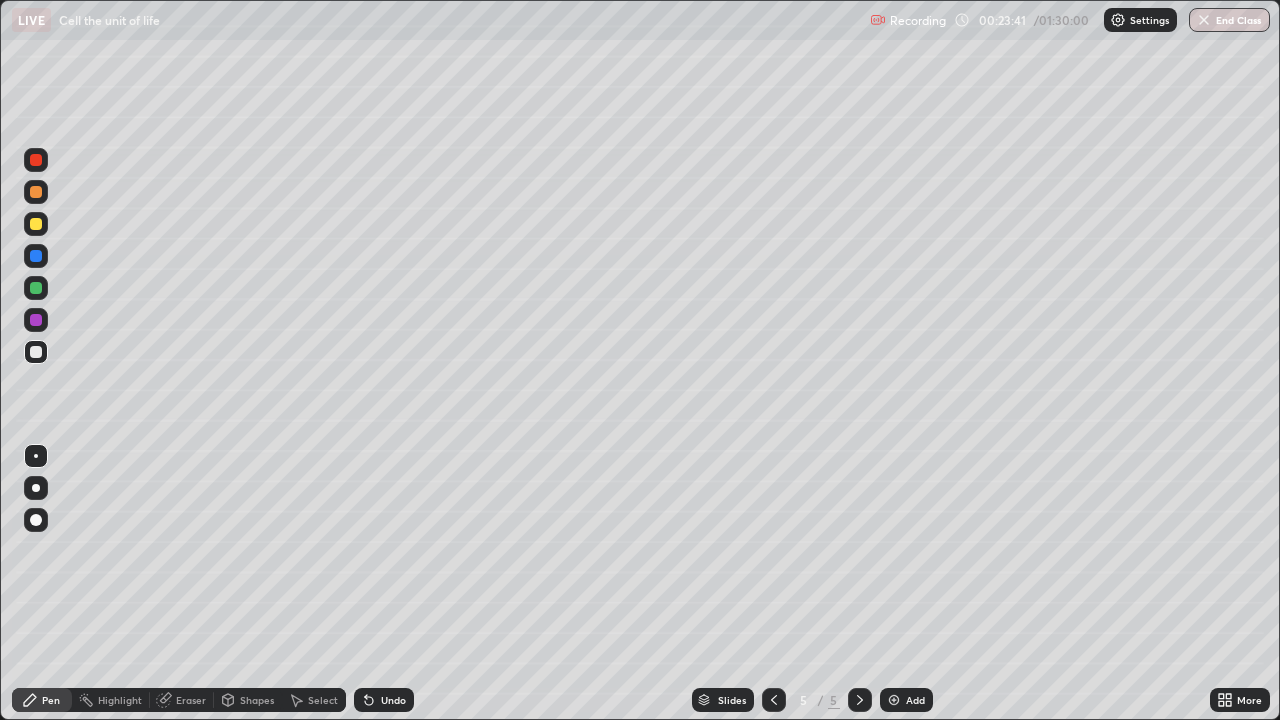 click at bounding box center (36, 224) 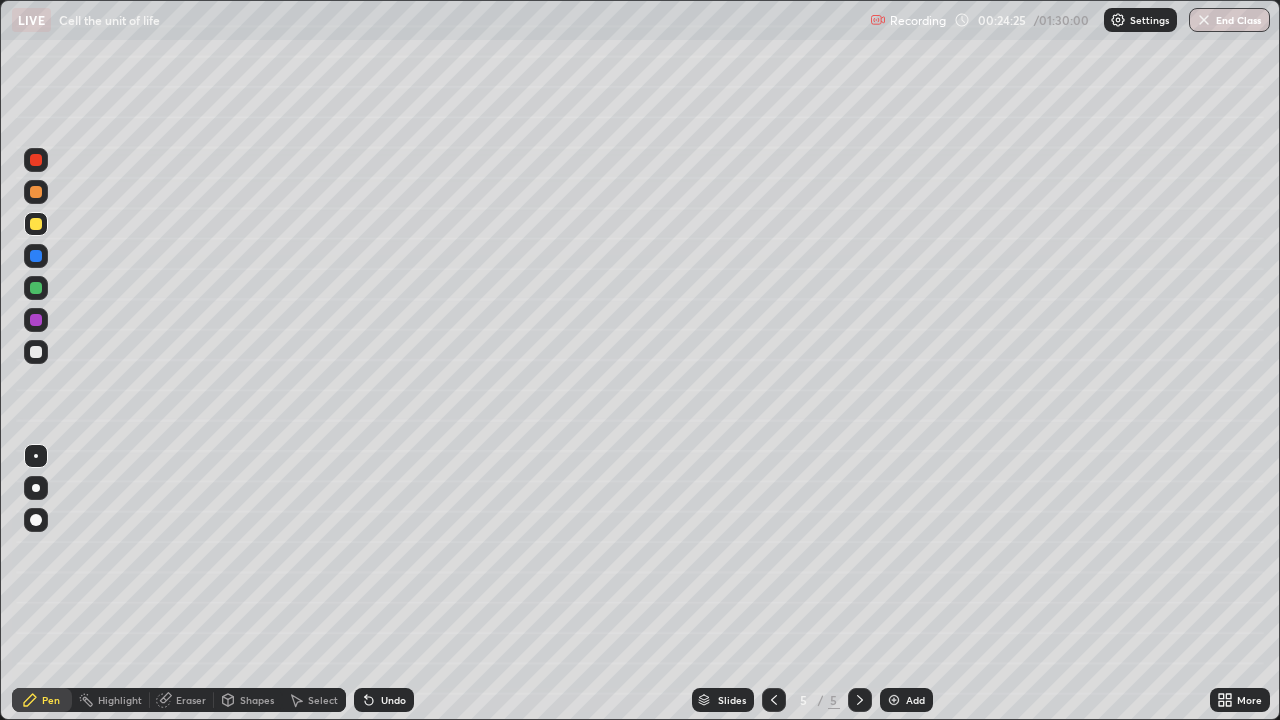 click at bounding box center [36, 352] 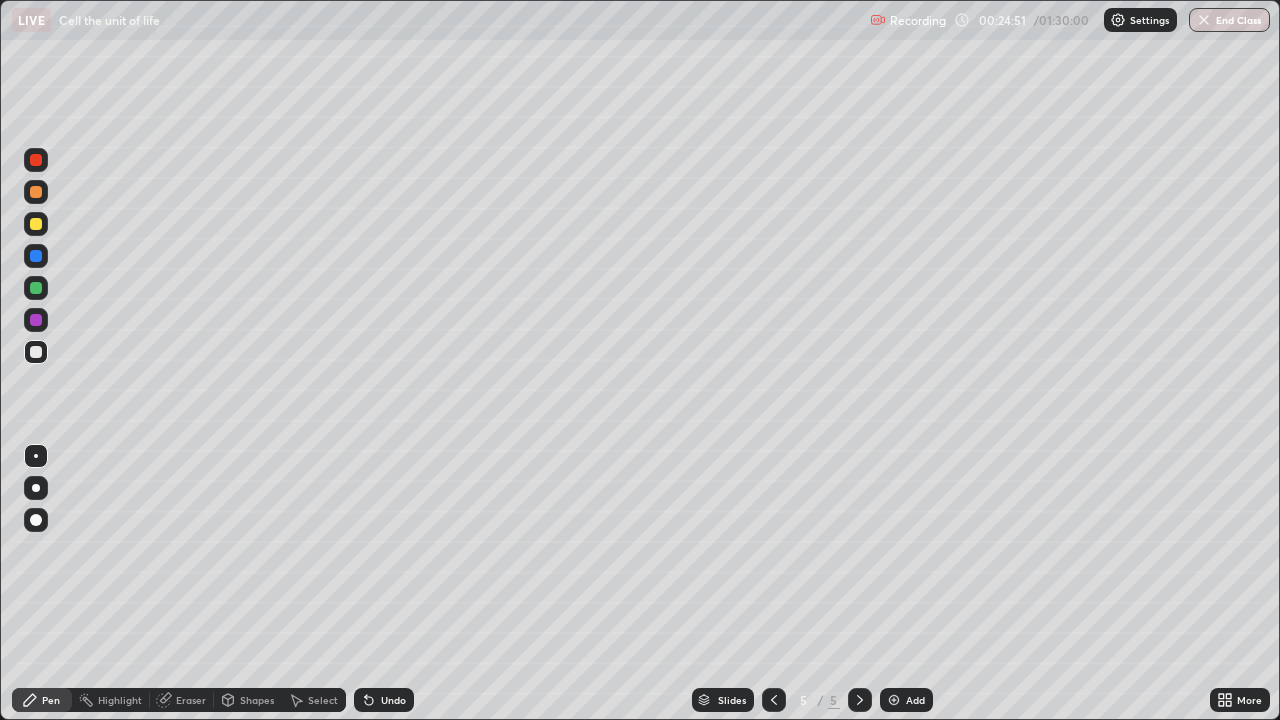click 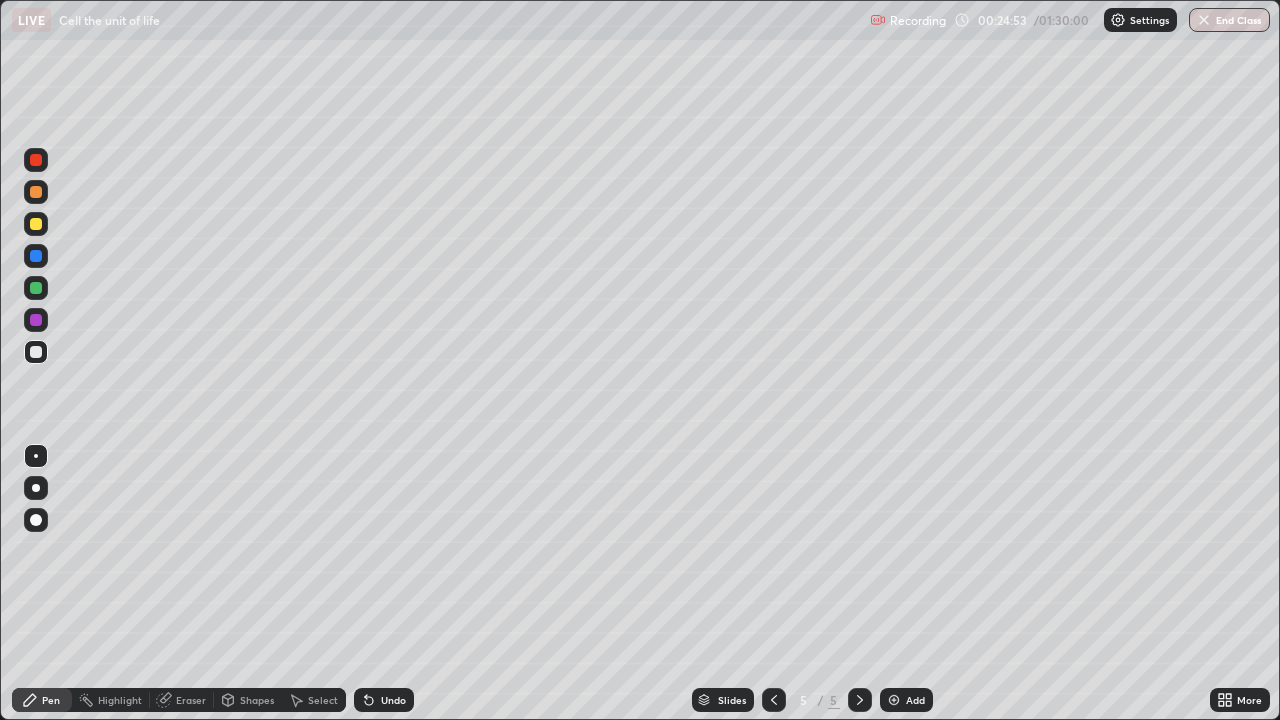 click 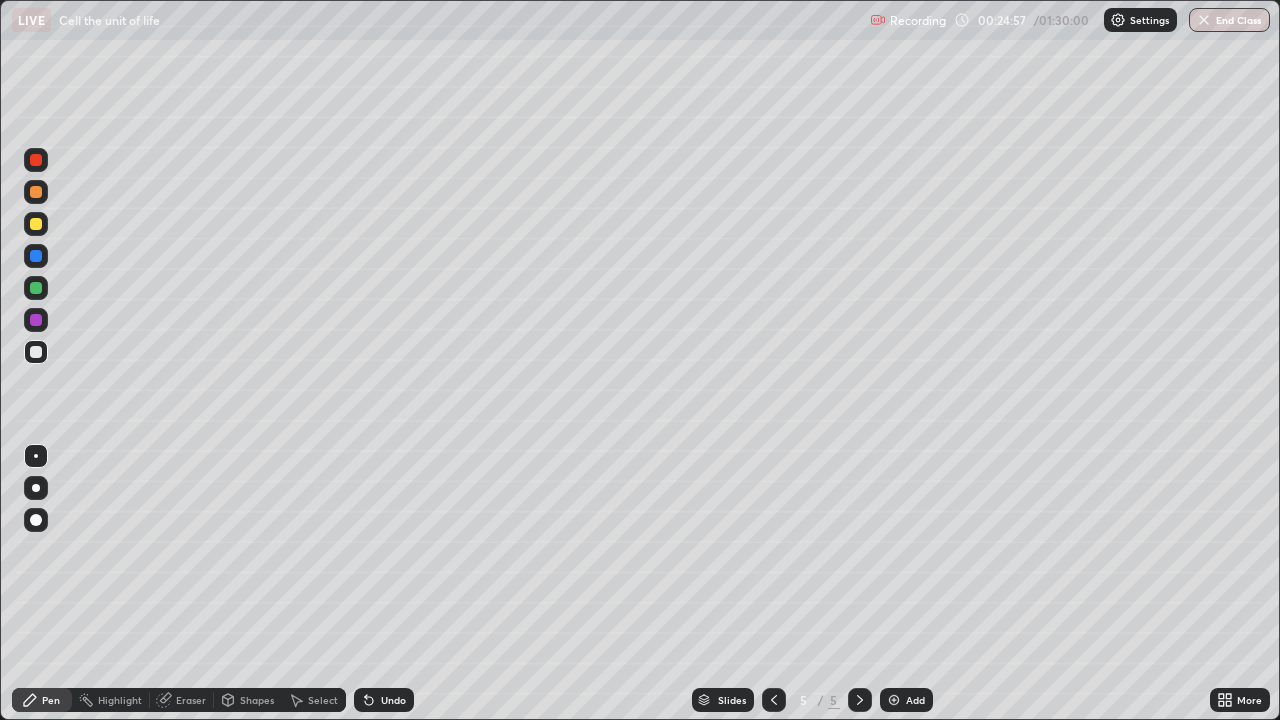click 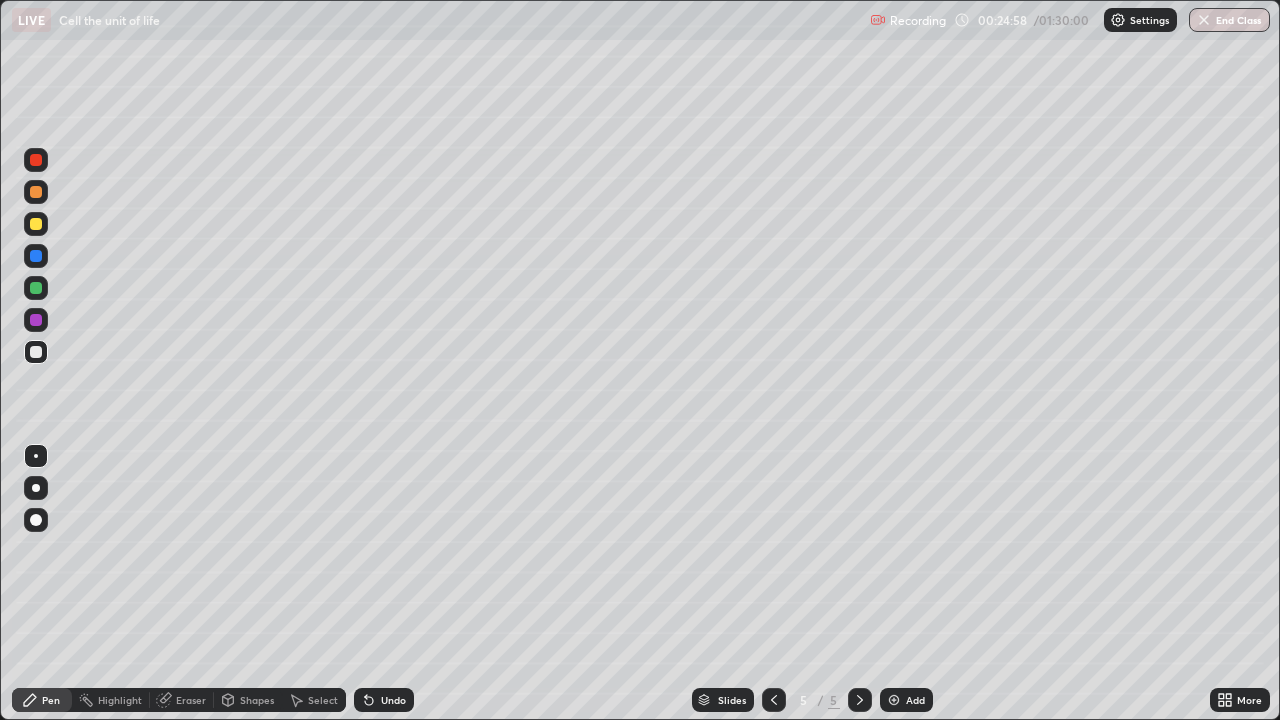 click 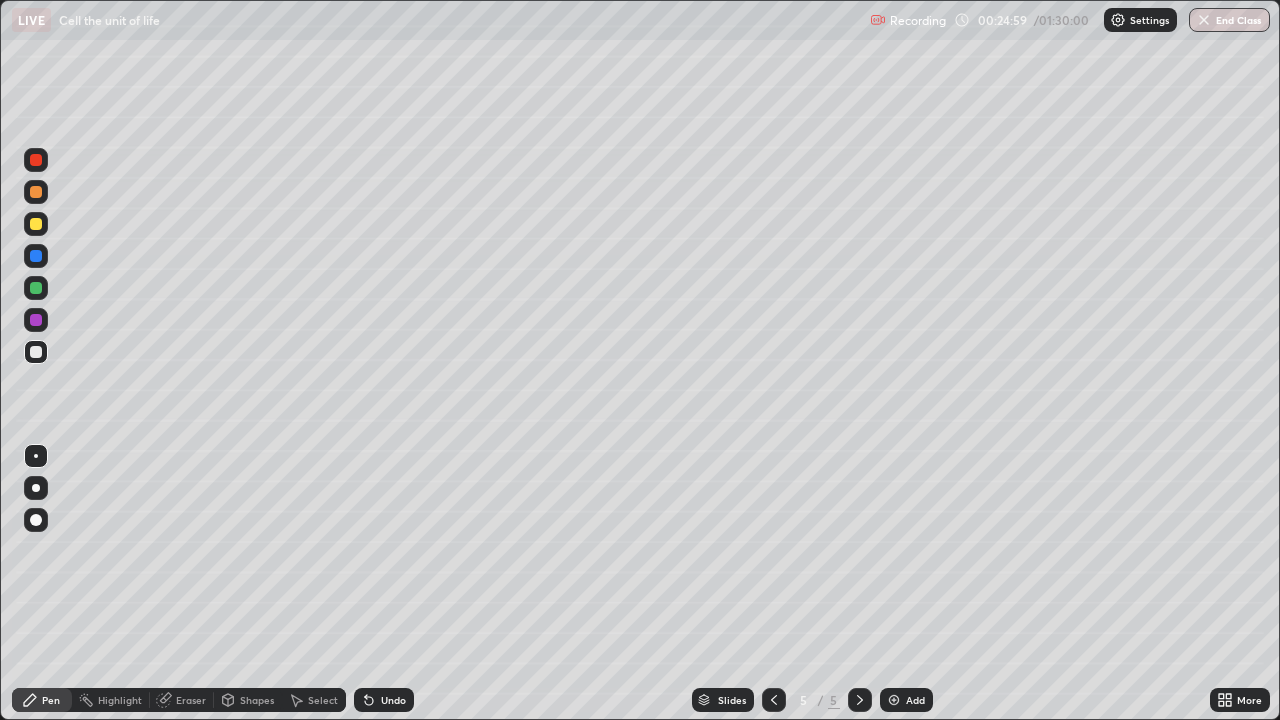 click 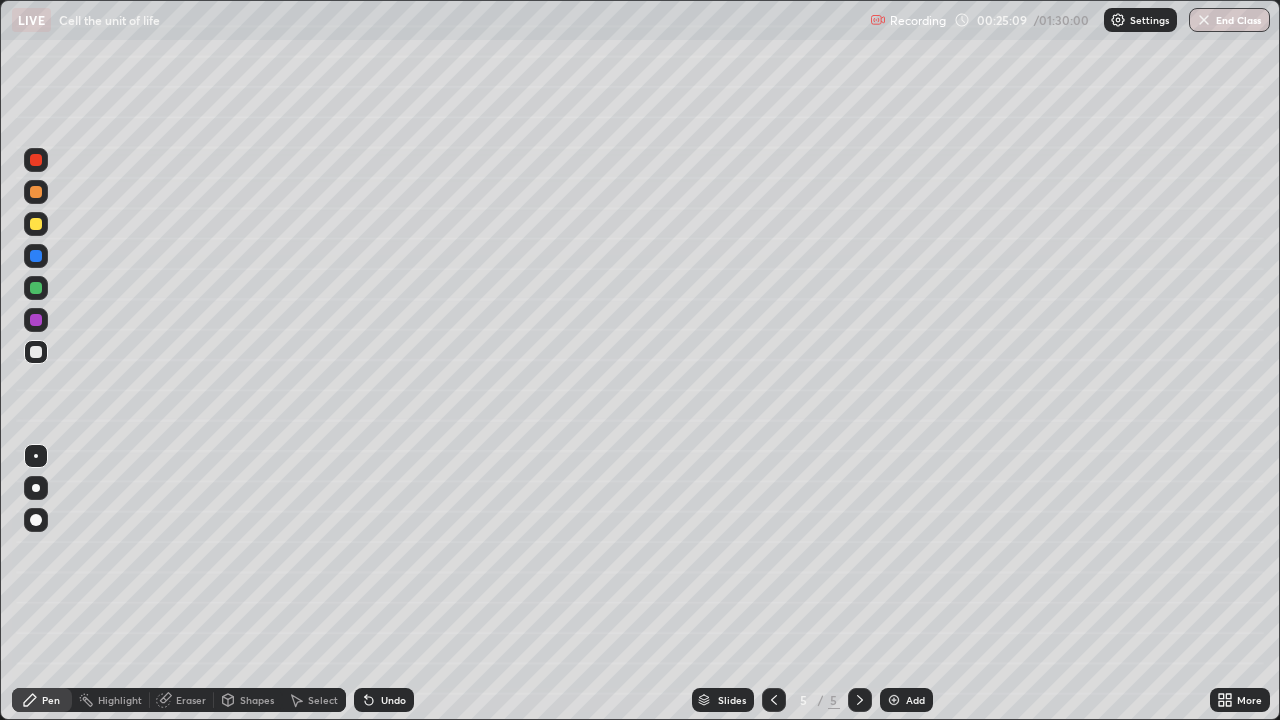 click at bounding box center (36, 288) 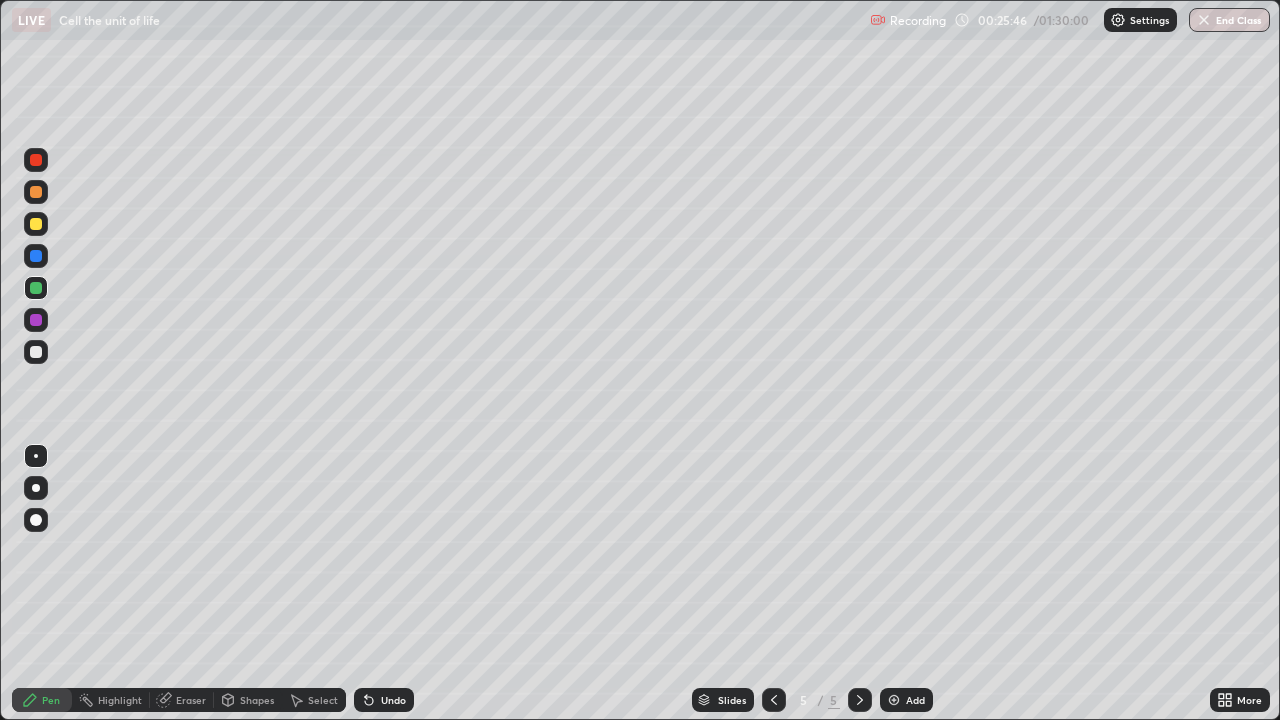click at bounding box center (36, 352) 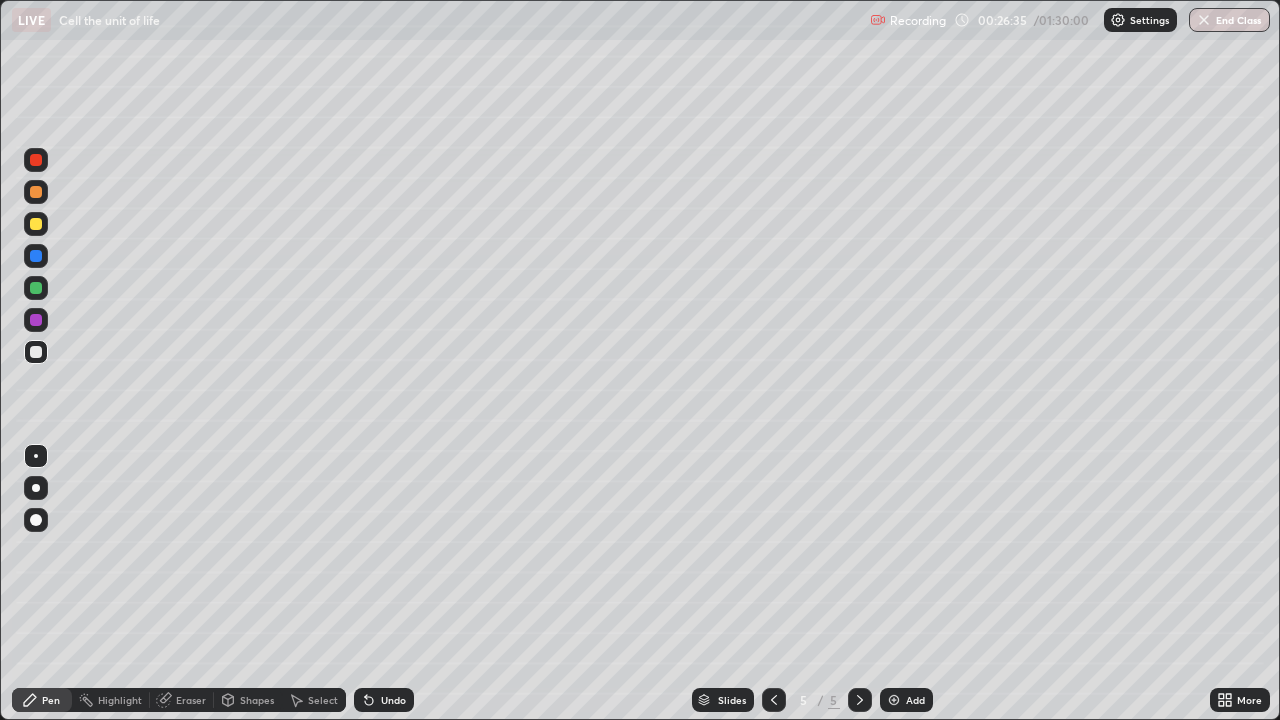 click at bounding box center (36, 352) 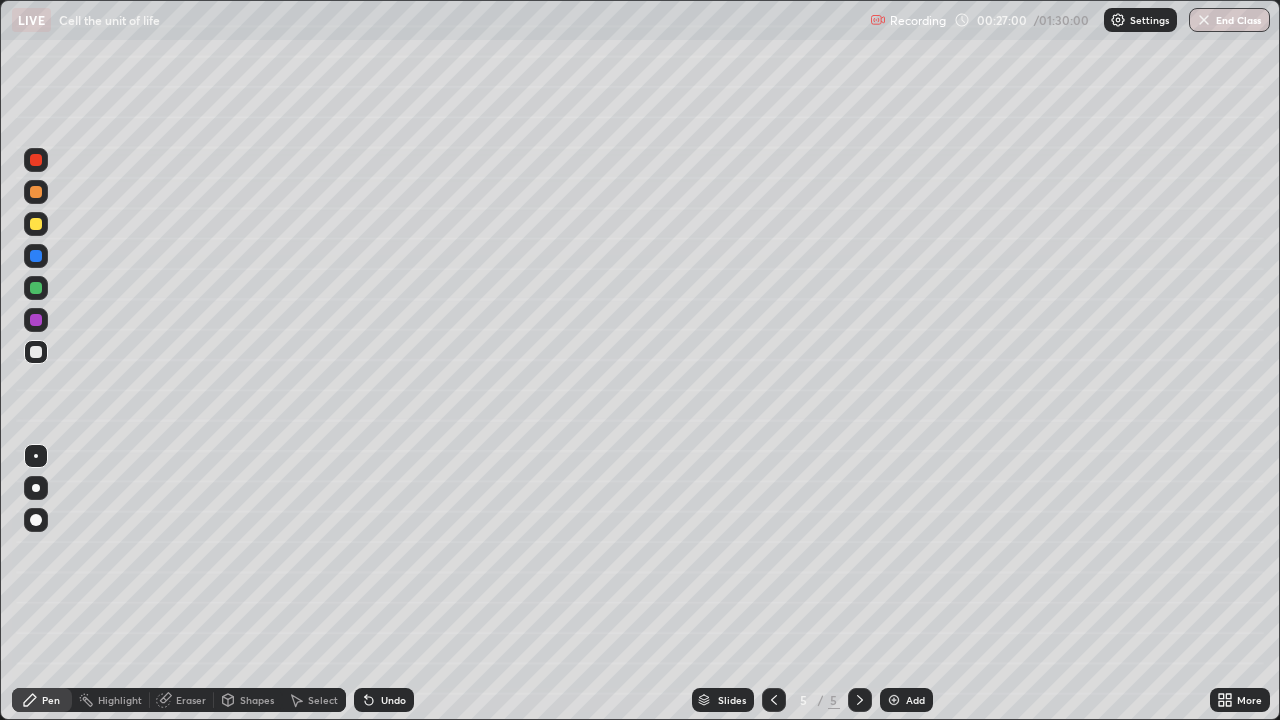 click 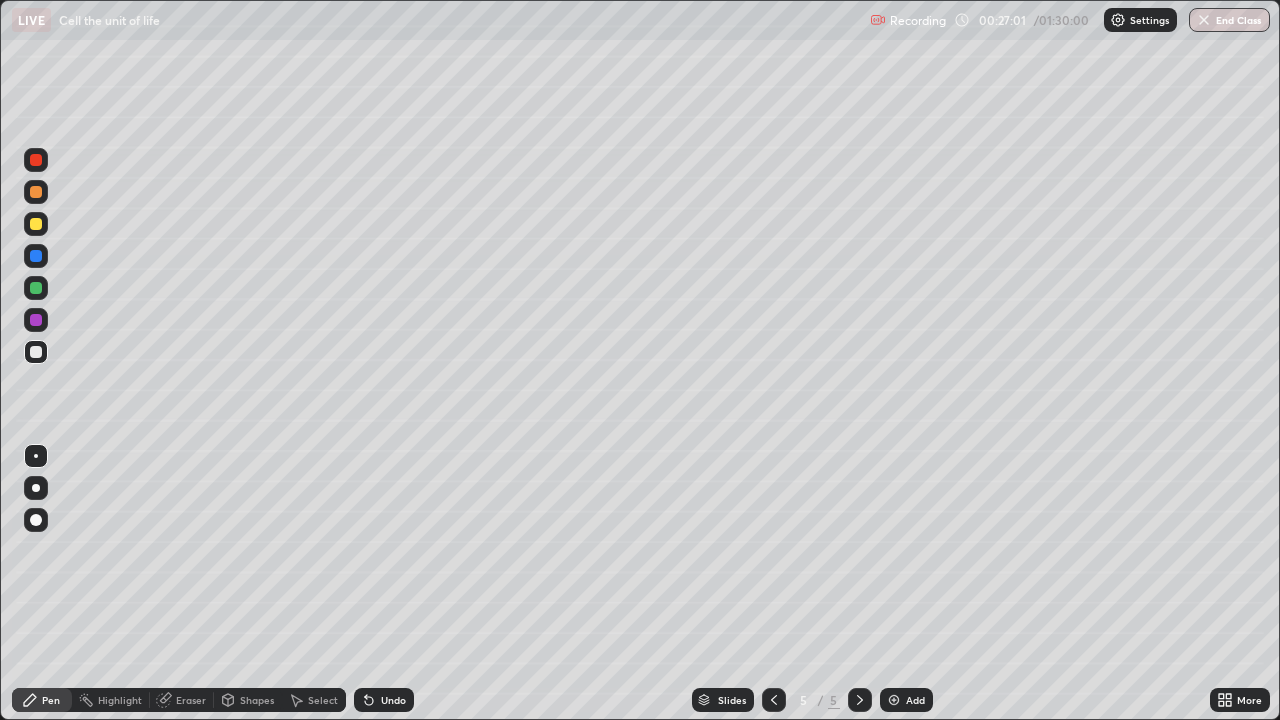 click 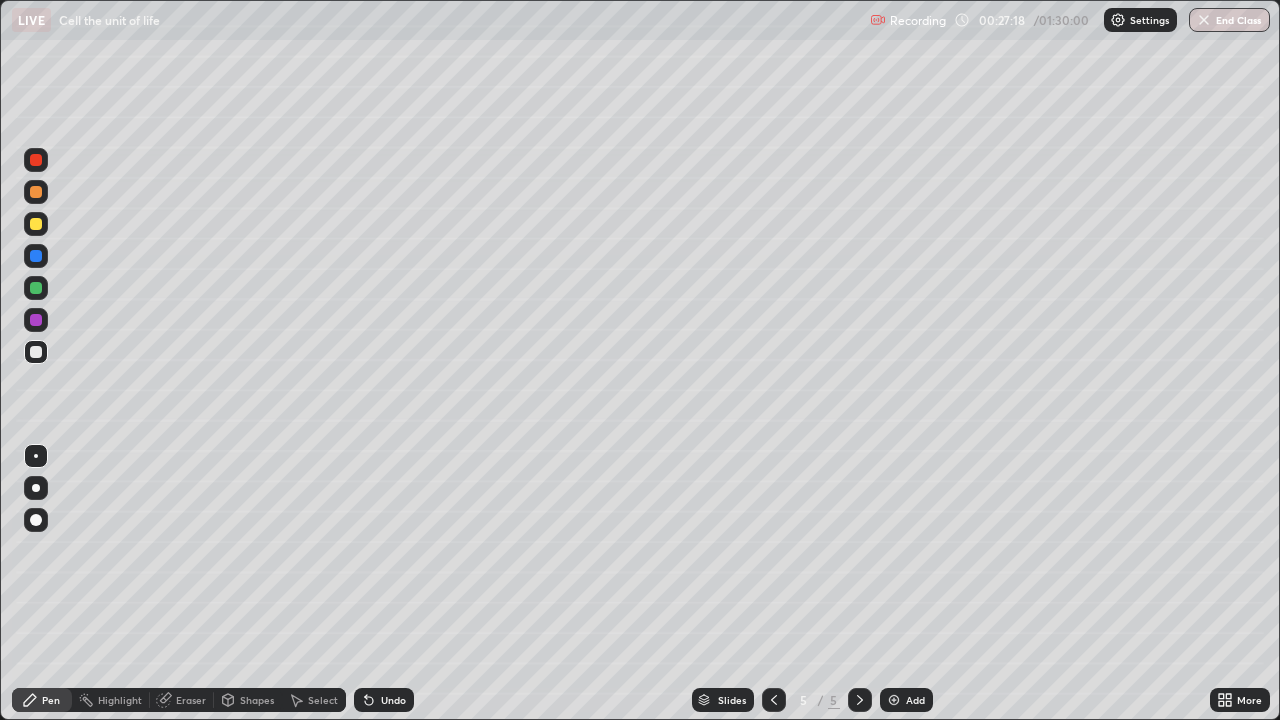 click 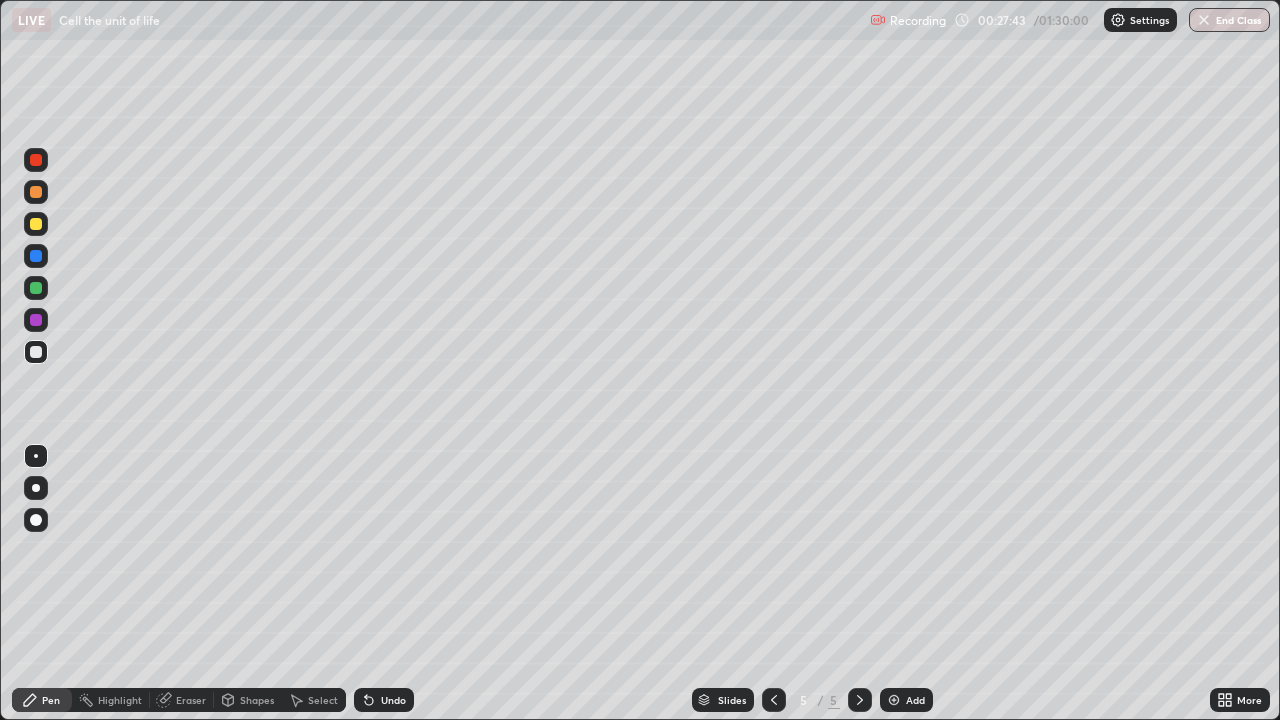 click at bounding box center [36, 352] 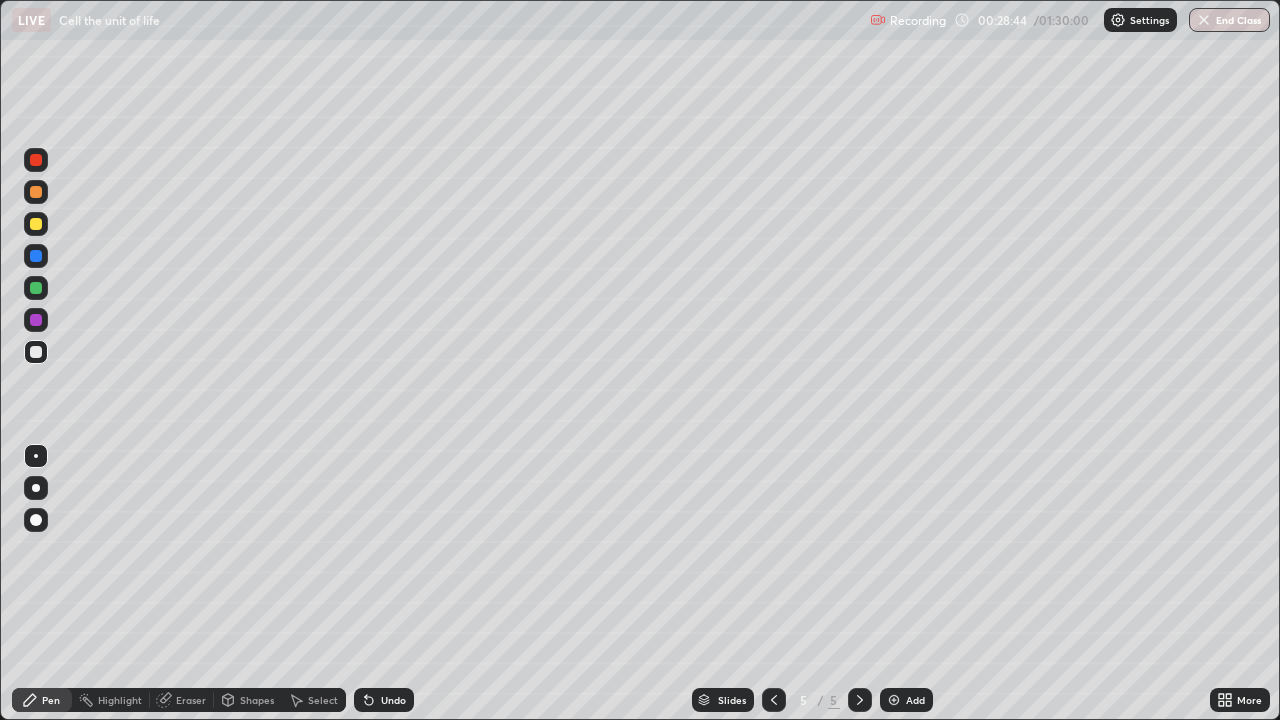 click 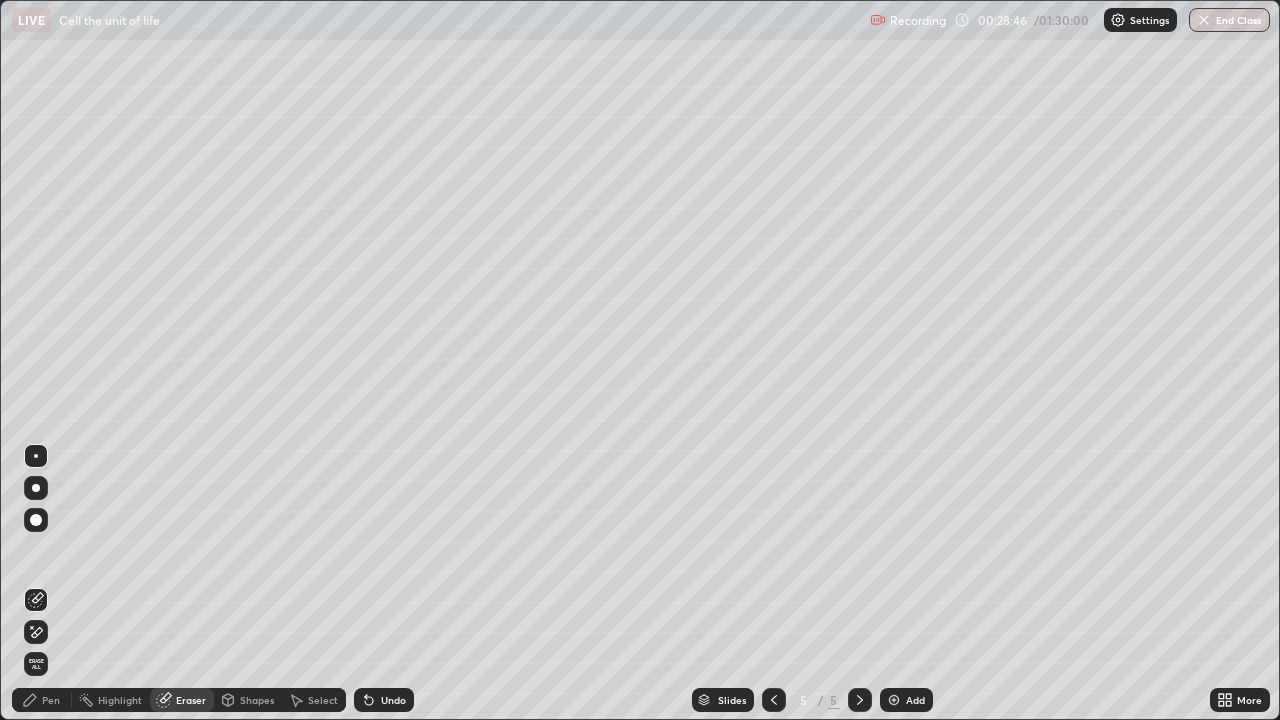click 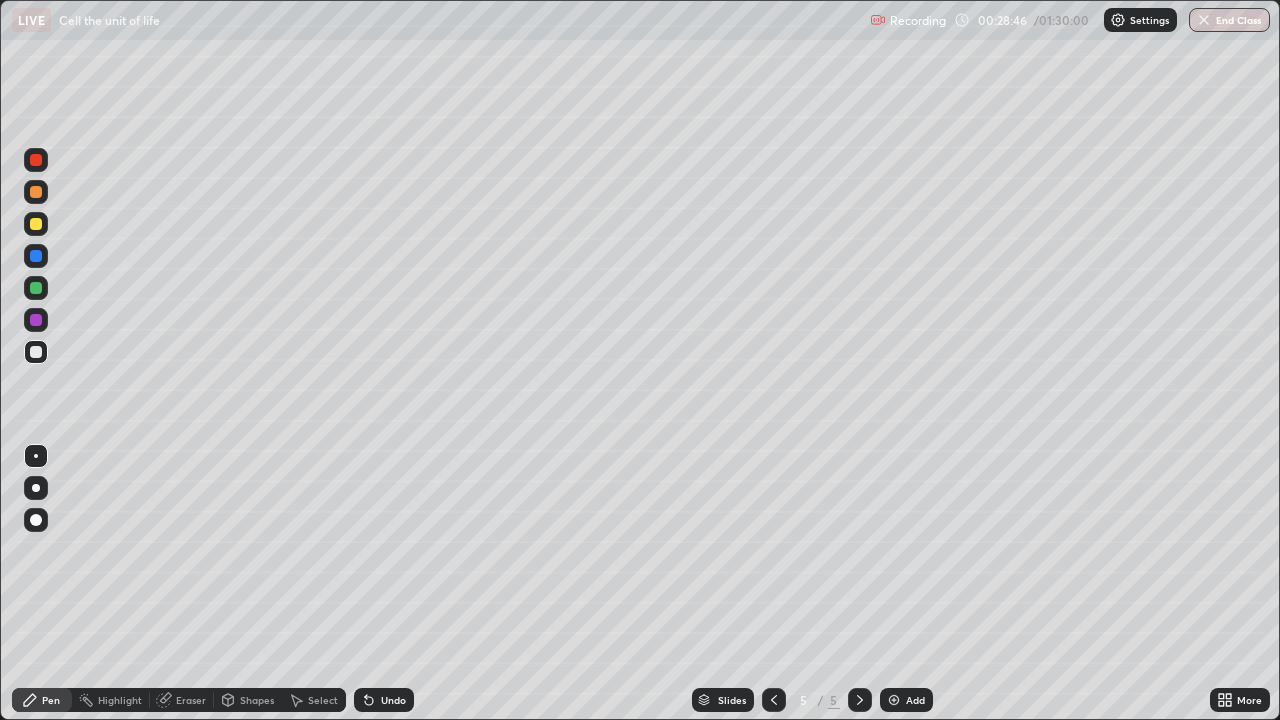 click at bounding box center (36, 456) 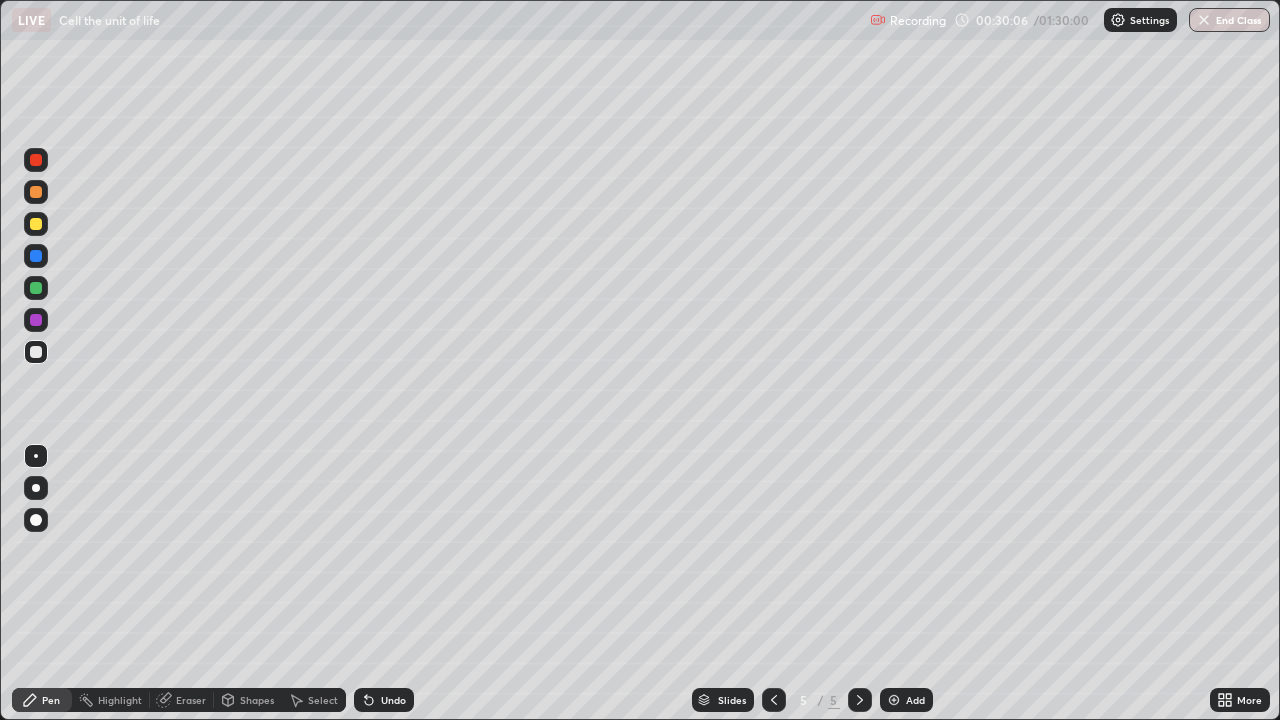 click at bounding box center [894, 700] 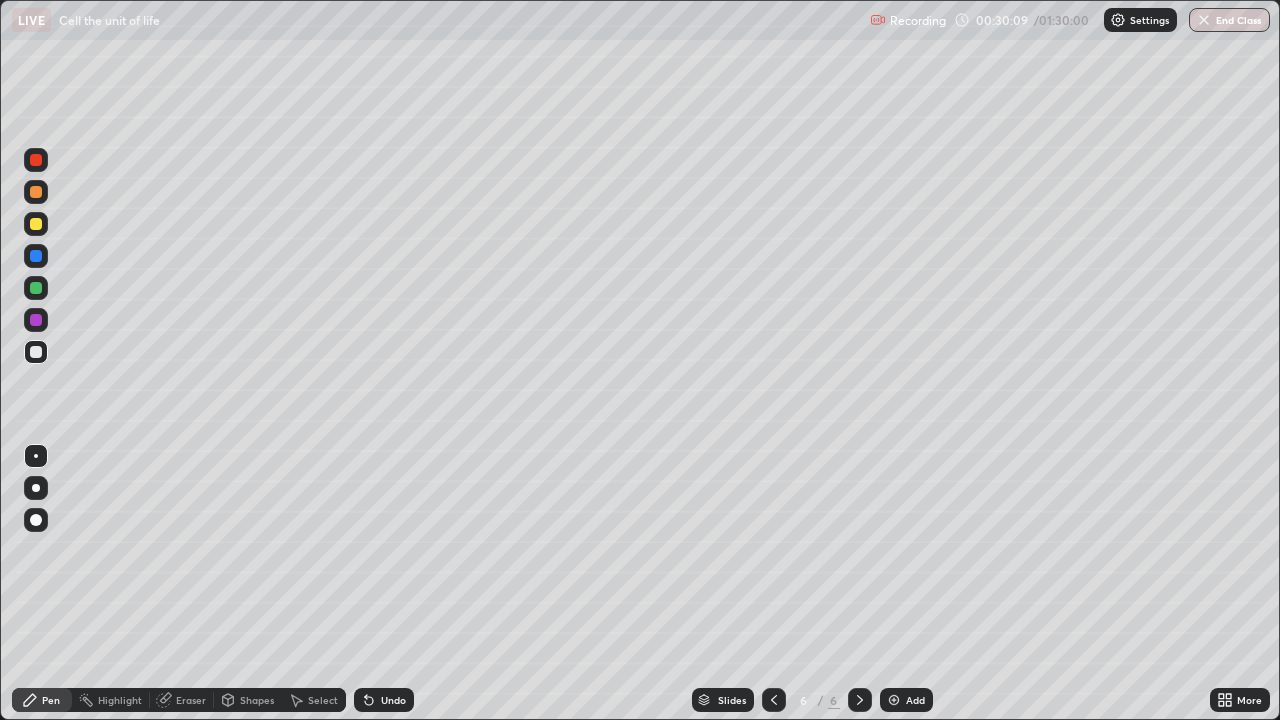 click at bounding box center (36, 352) 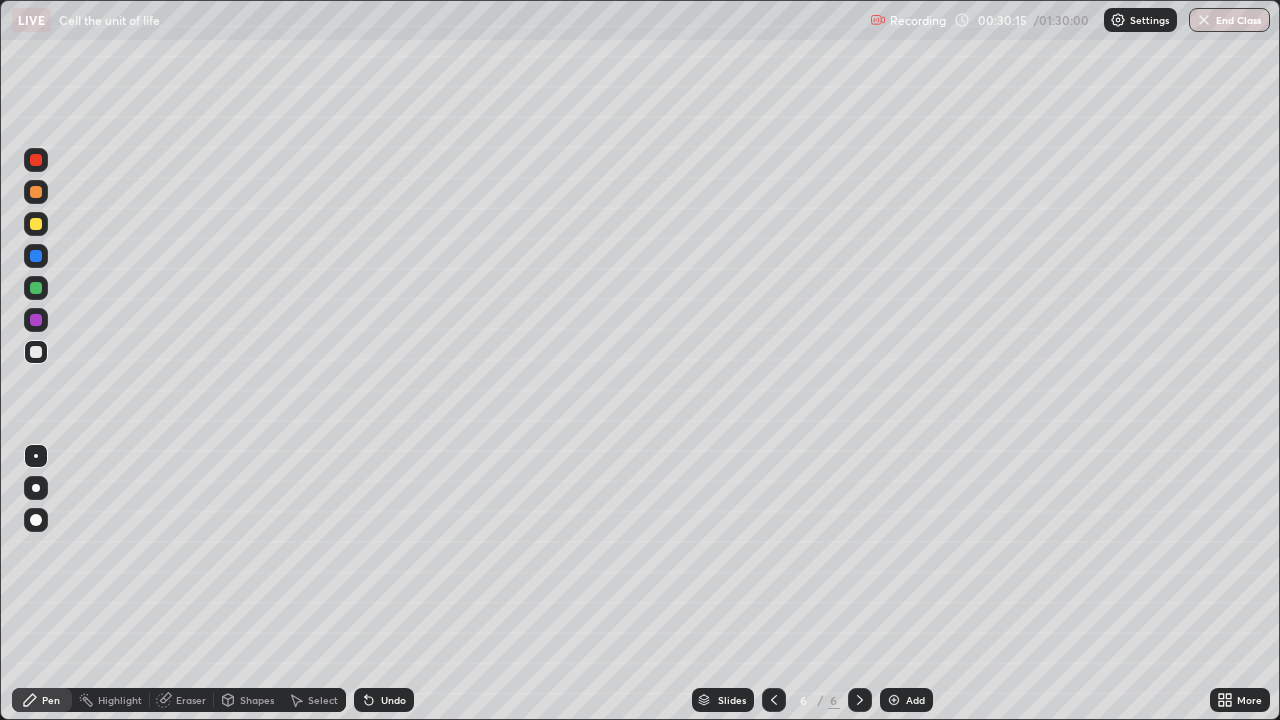 click at bounding box center (36, 224) 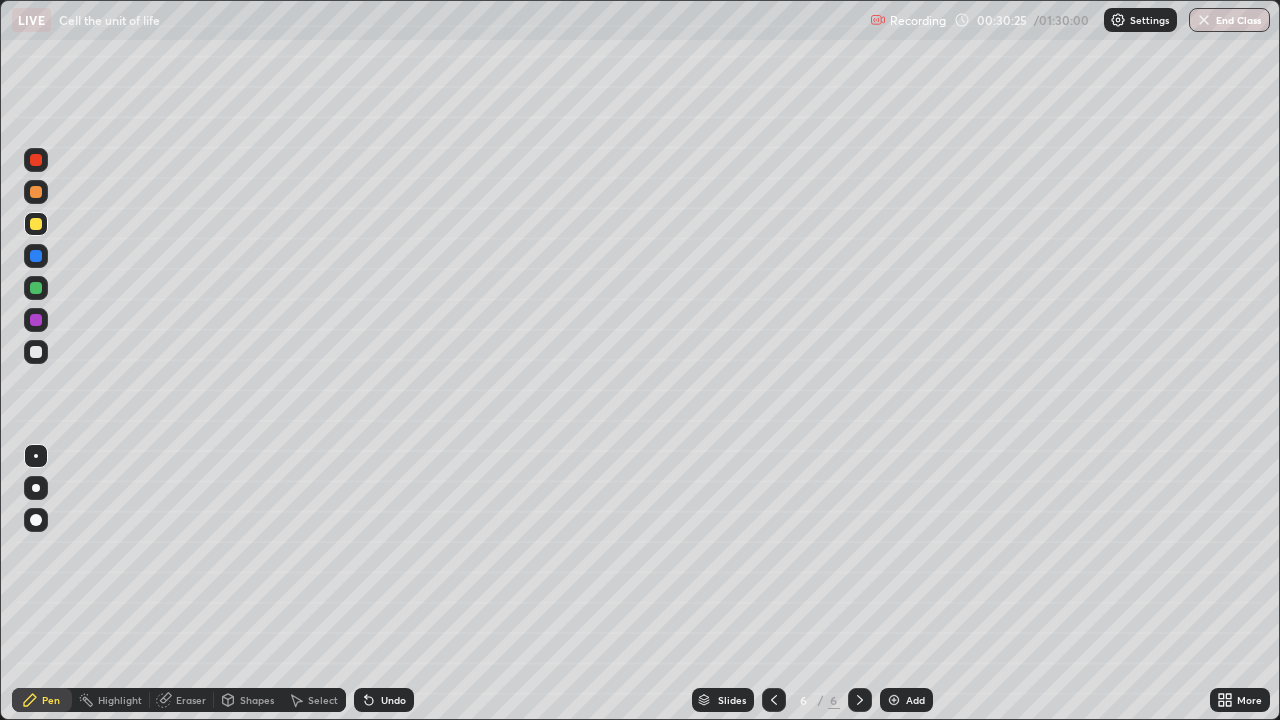 click 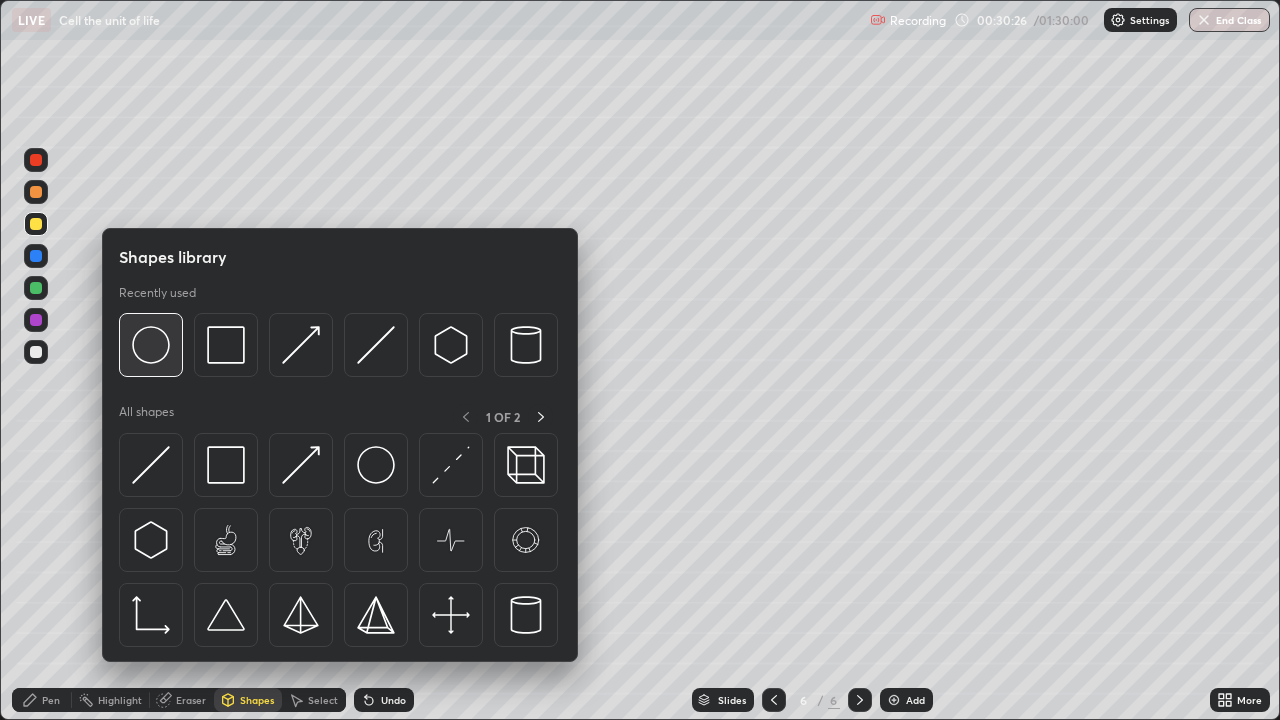 click at bounding box center [151, 345] 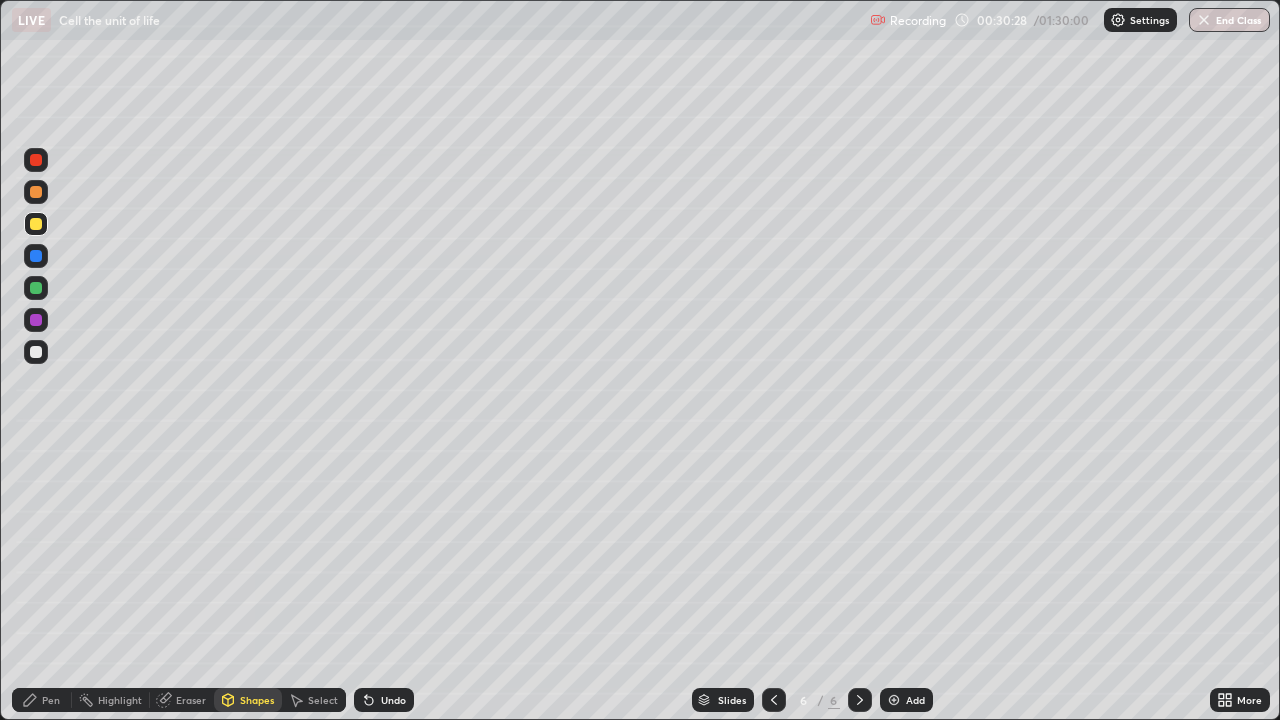 click 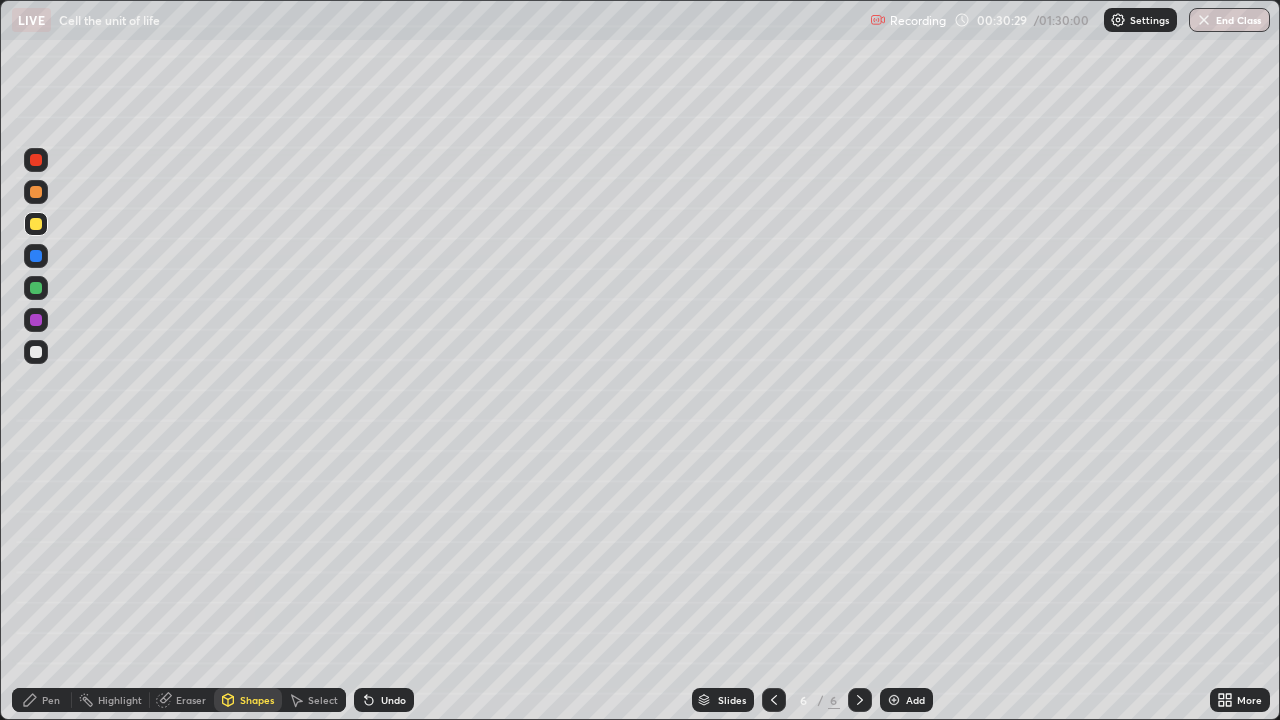 click at bounding box center [36, 352] 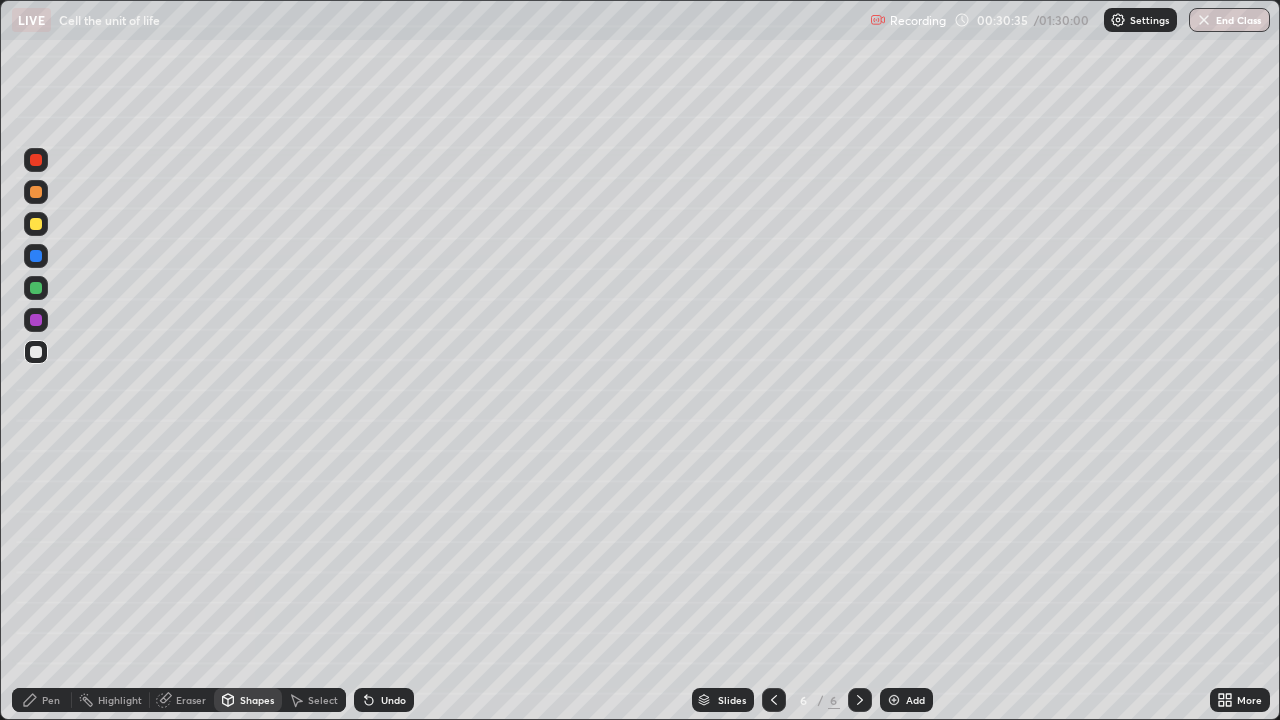 click on "Pen" at bounding box center [42, 700] 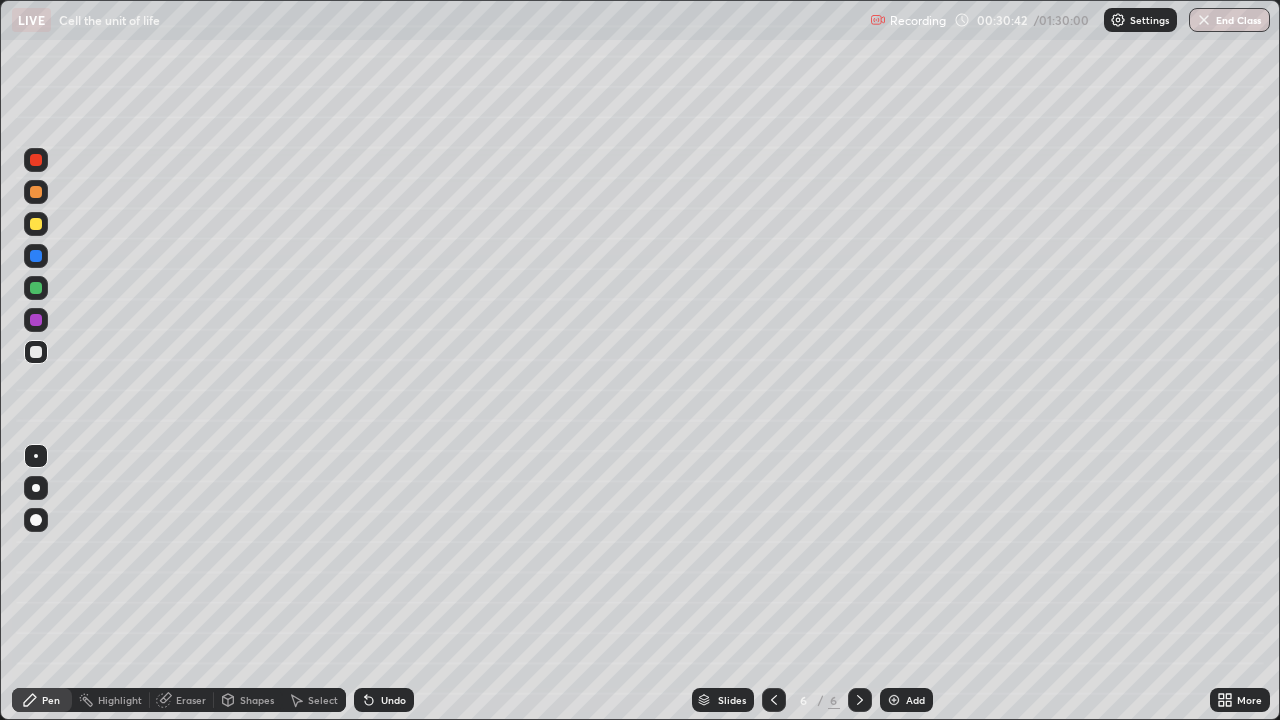click at bounding box center [36, 320] 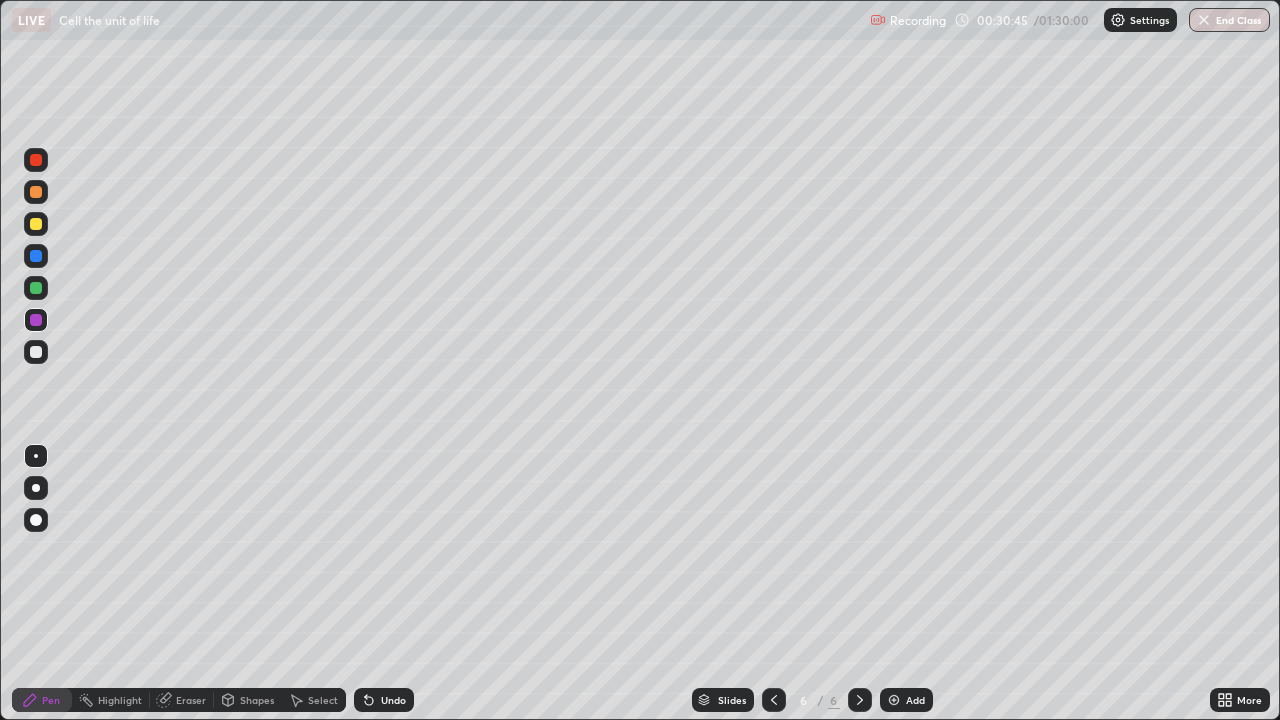 click 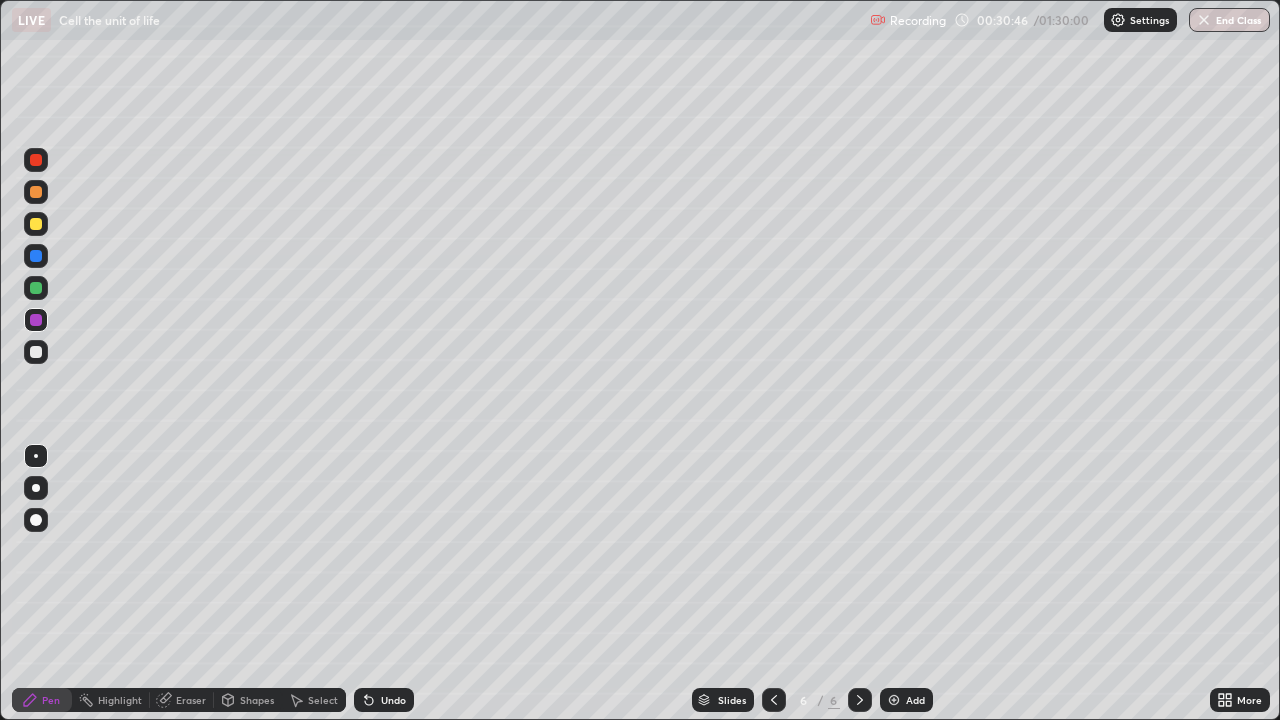 click 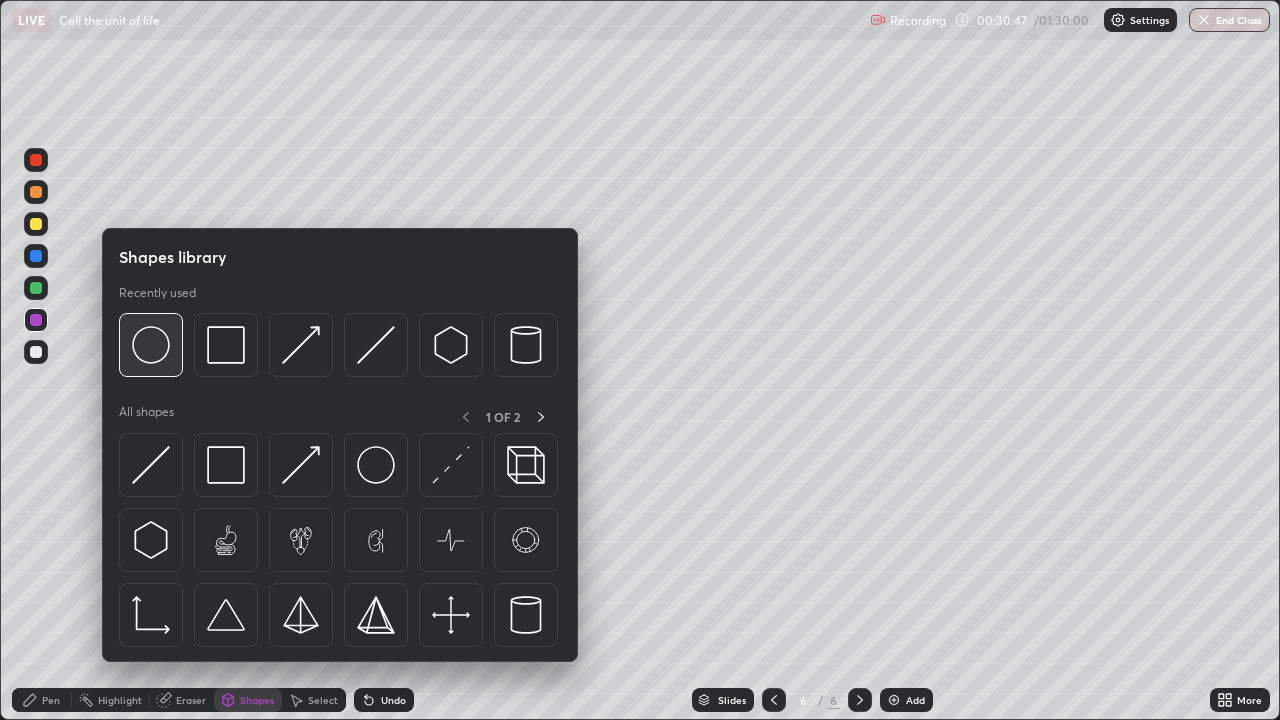 click at bounding box center [151, 345] 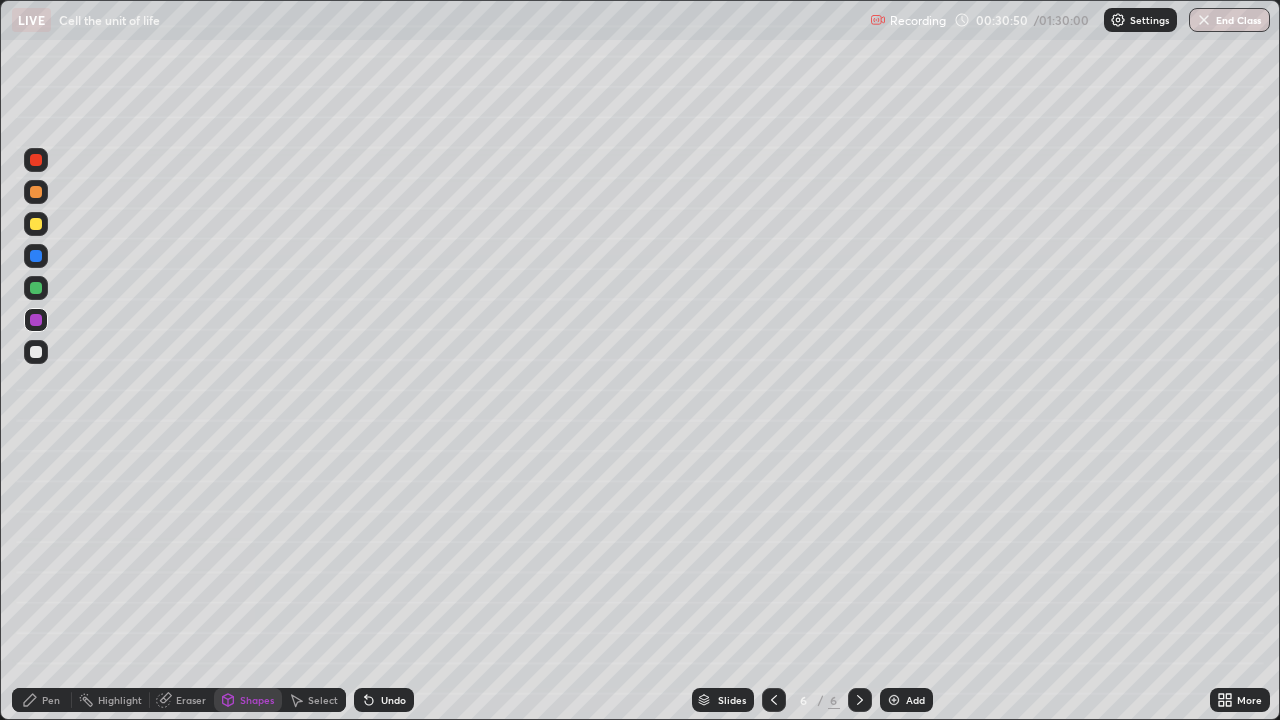 click at bounding box center (36, 352) 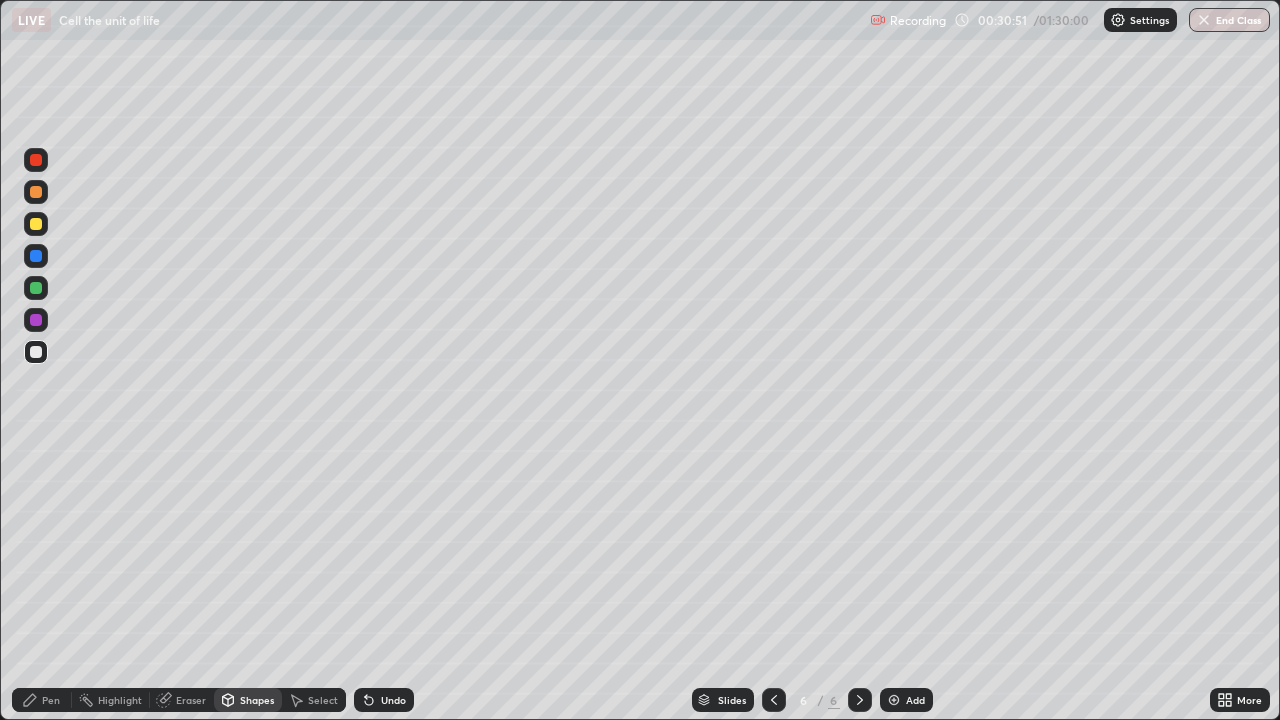 click on "Pen" at bounding box center [51, 700] 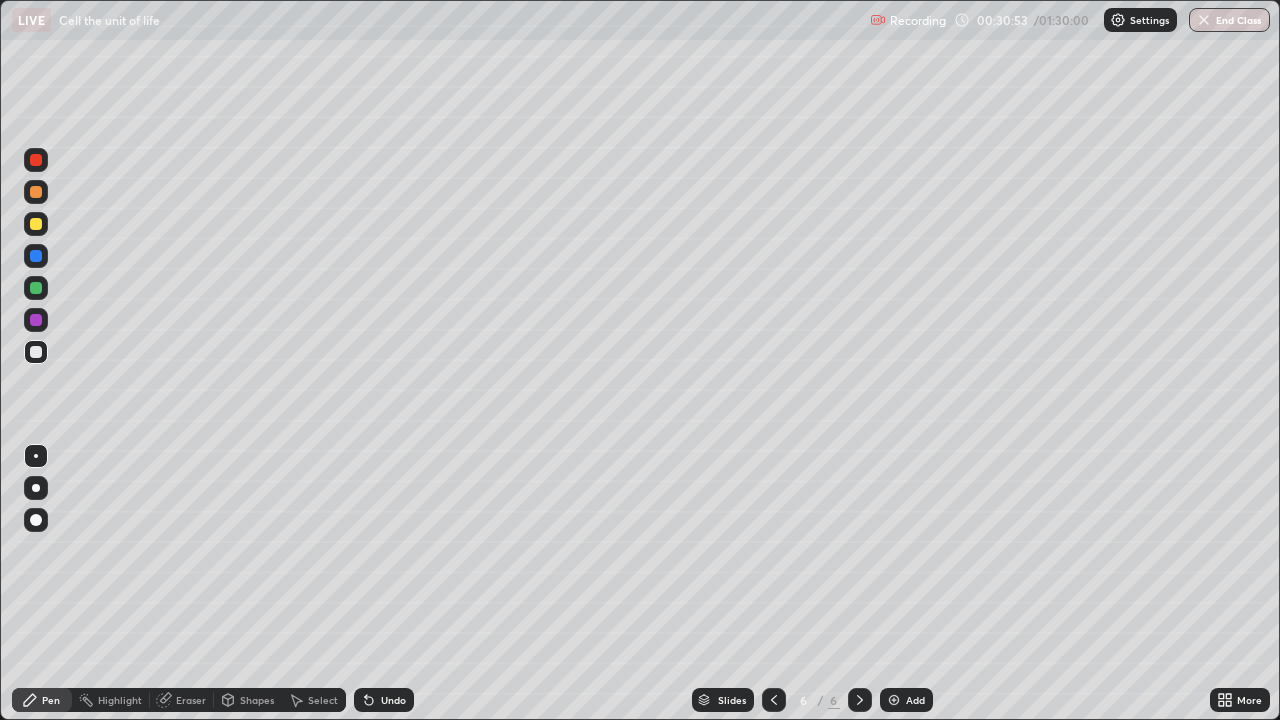 click at bounding box center [36, 320] 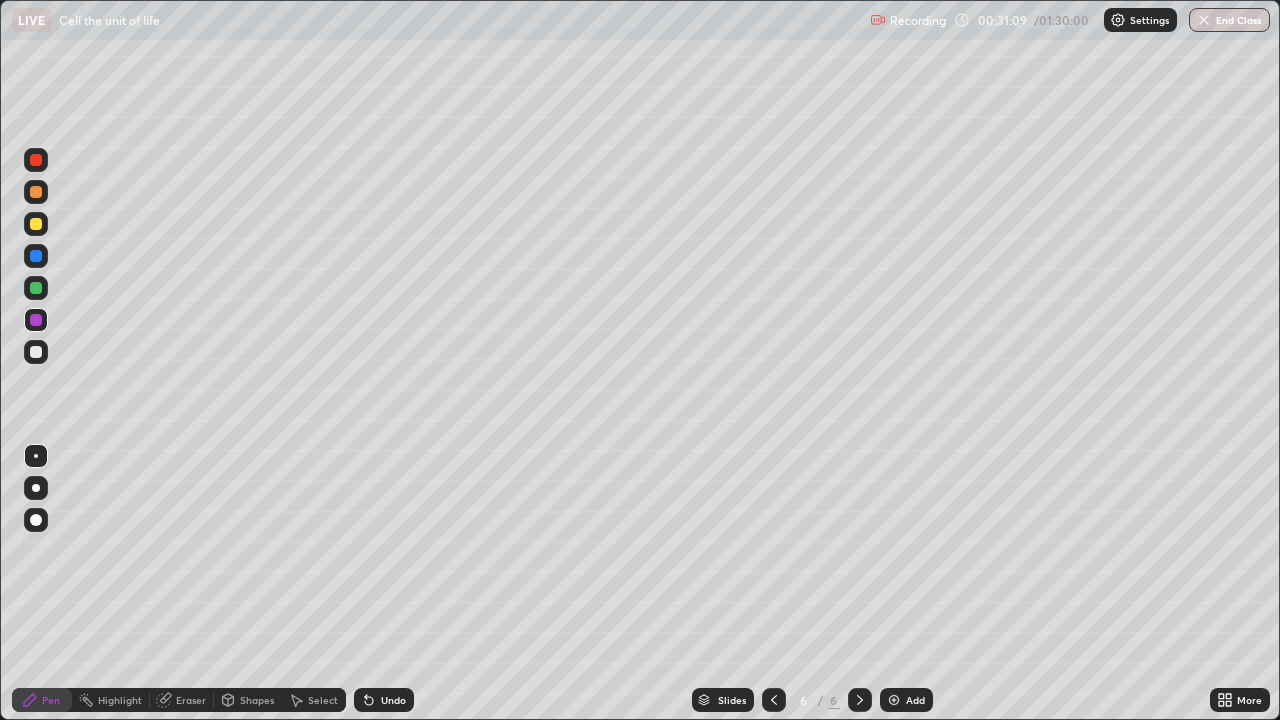 click at bounding box center [36, 352] 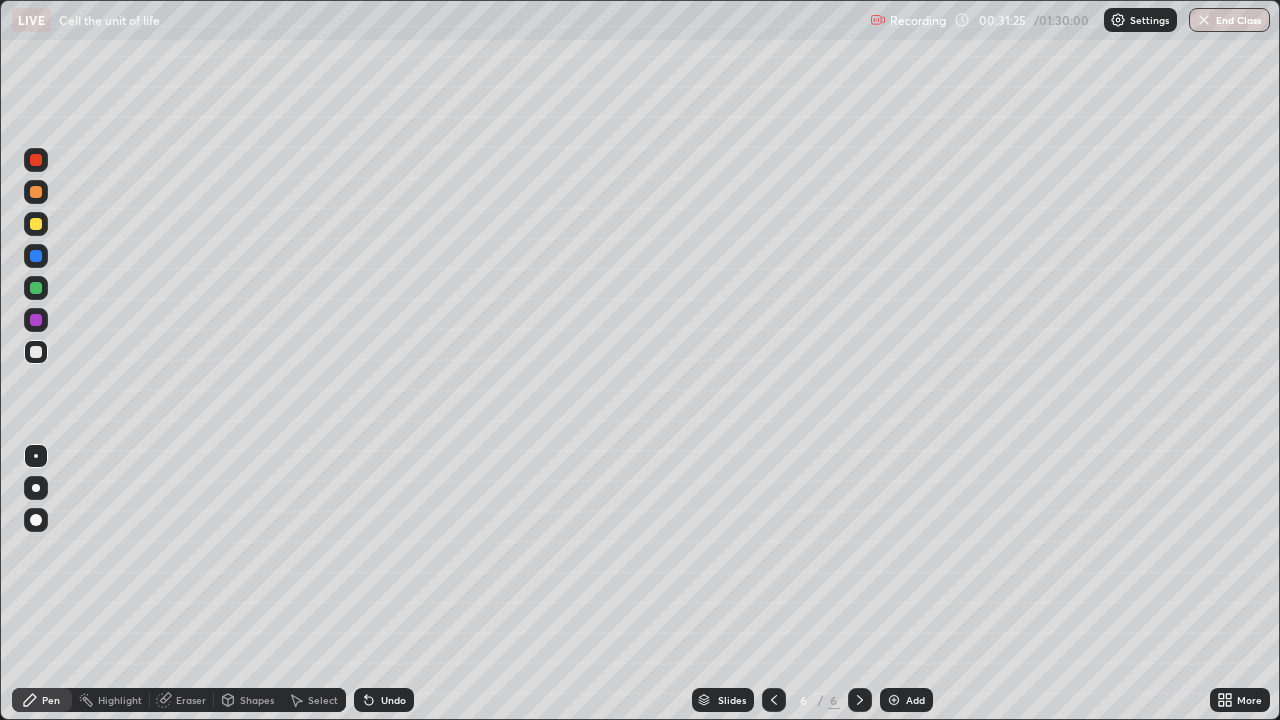 click 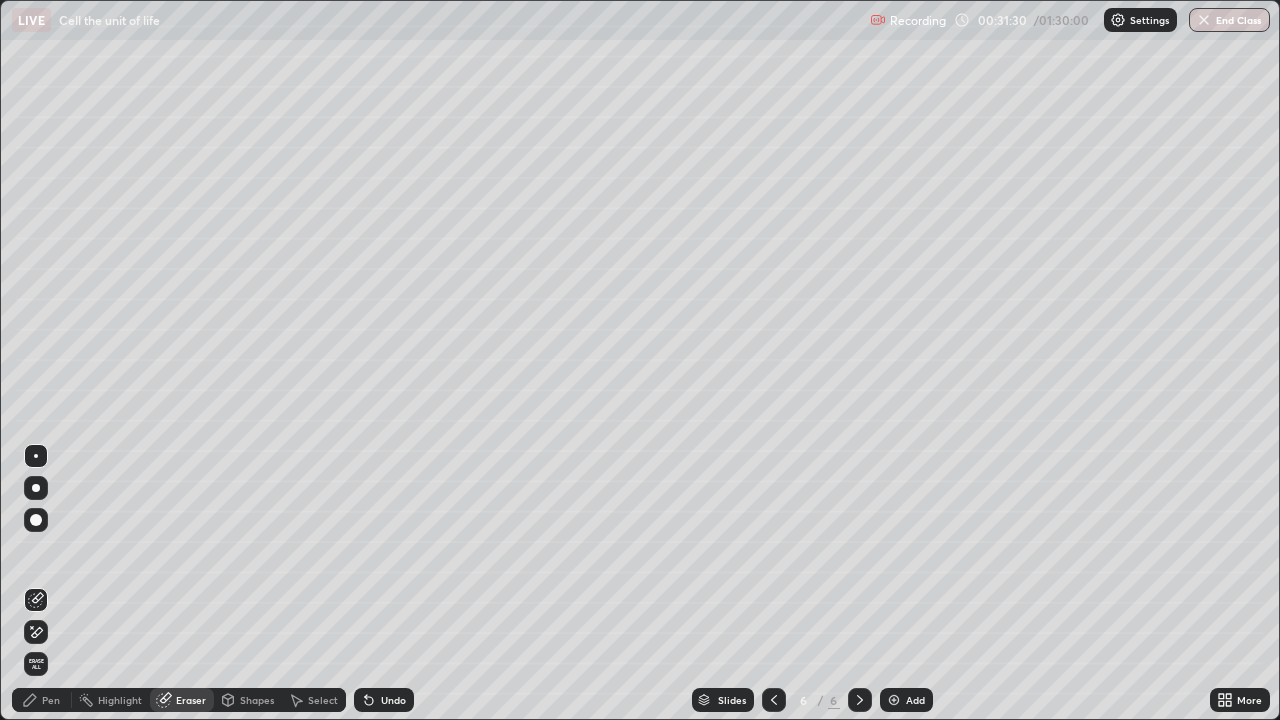click on "Pen" at bounding box center (51, 700) 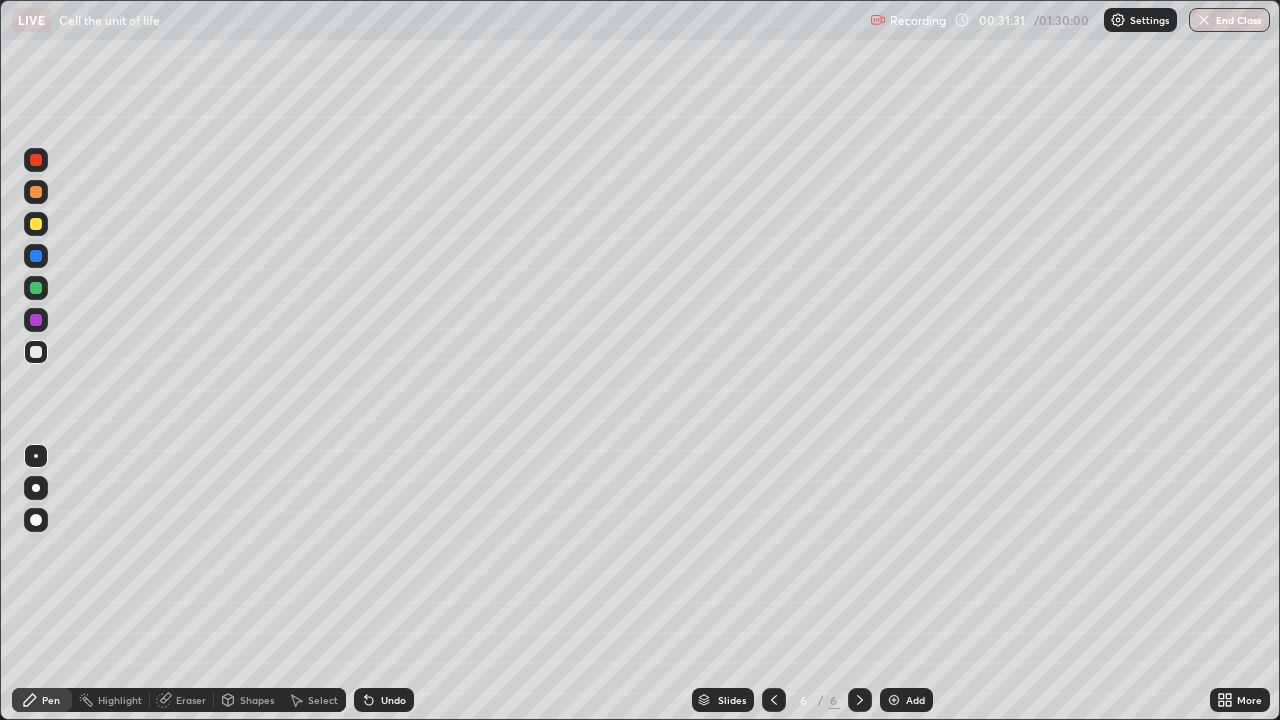 click at bounding box center [36, 456] 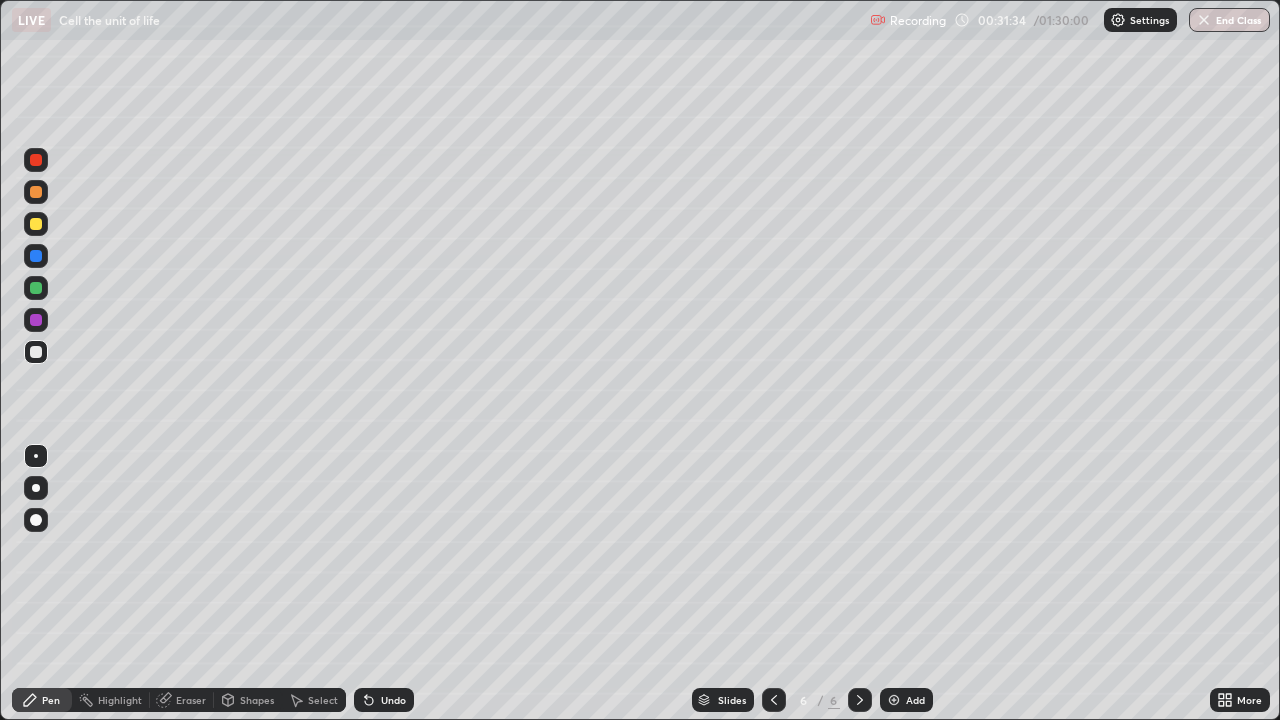 click on "Pen" at bounding box center (42, 700) 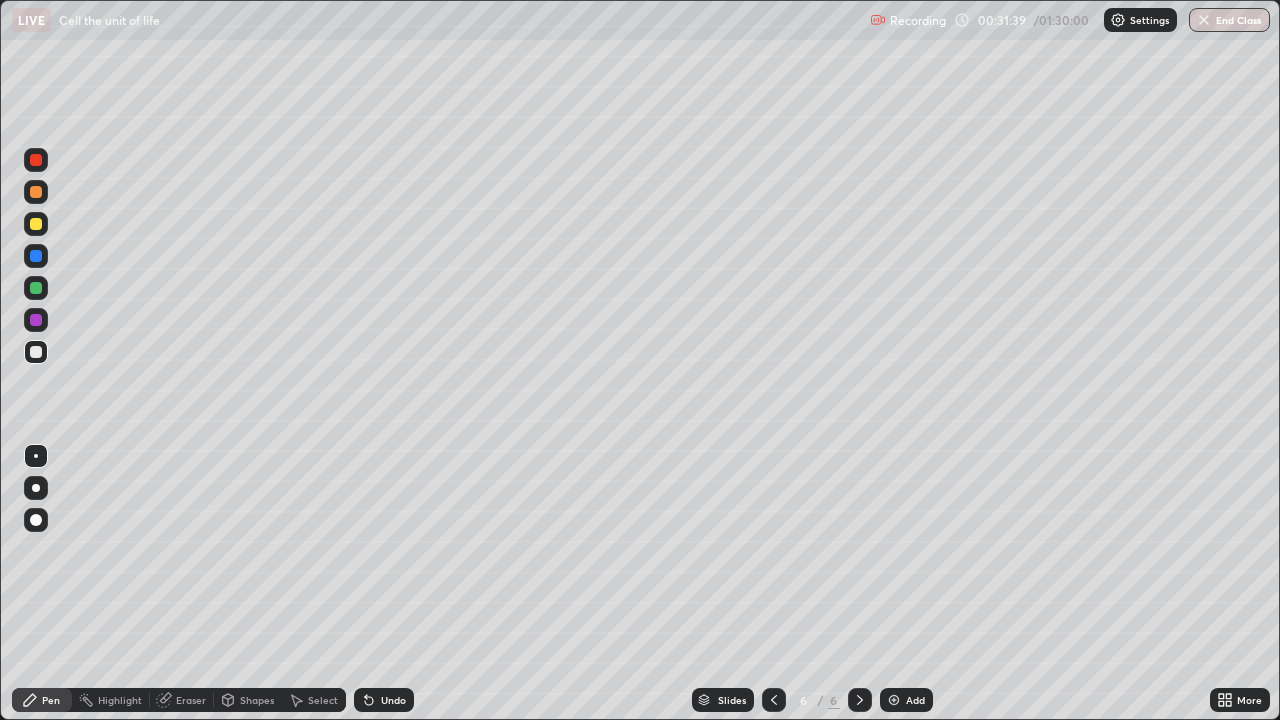 click at bounding box center [36, 288] 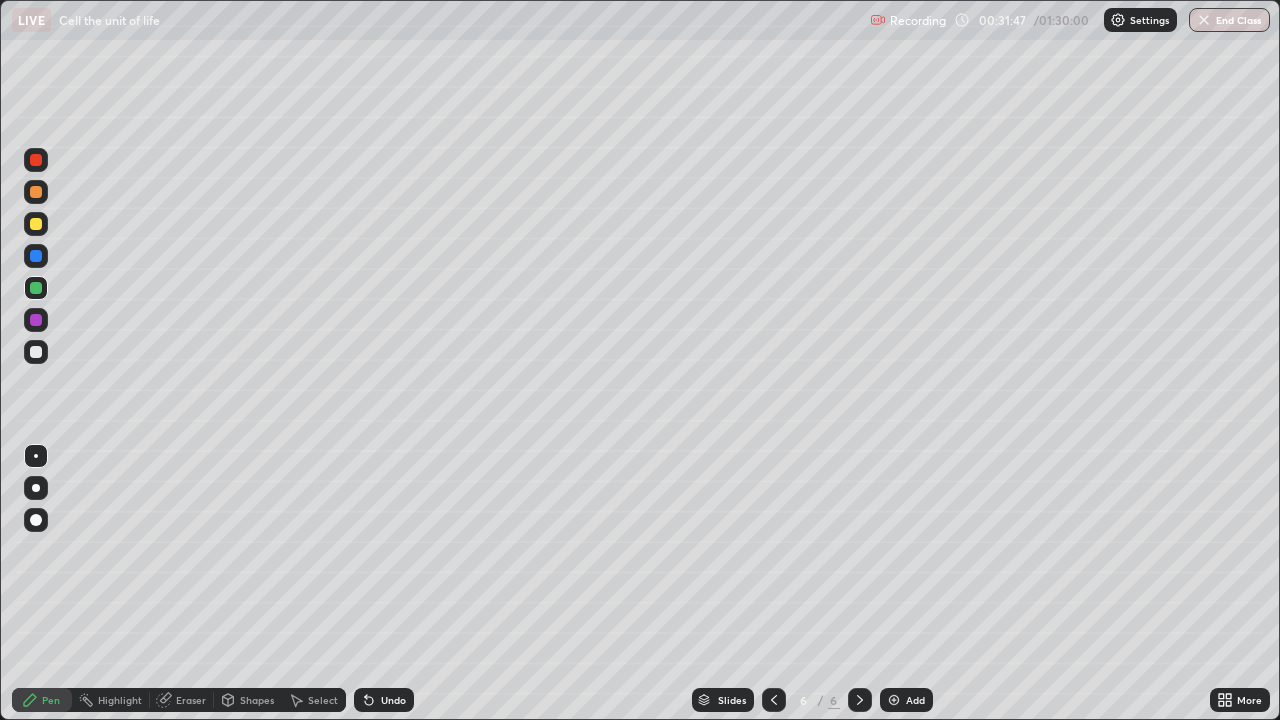 click on "Eraser" at bounding box center [182, 700] 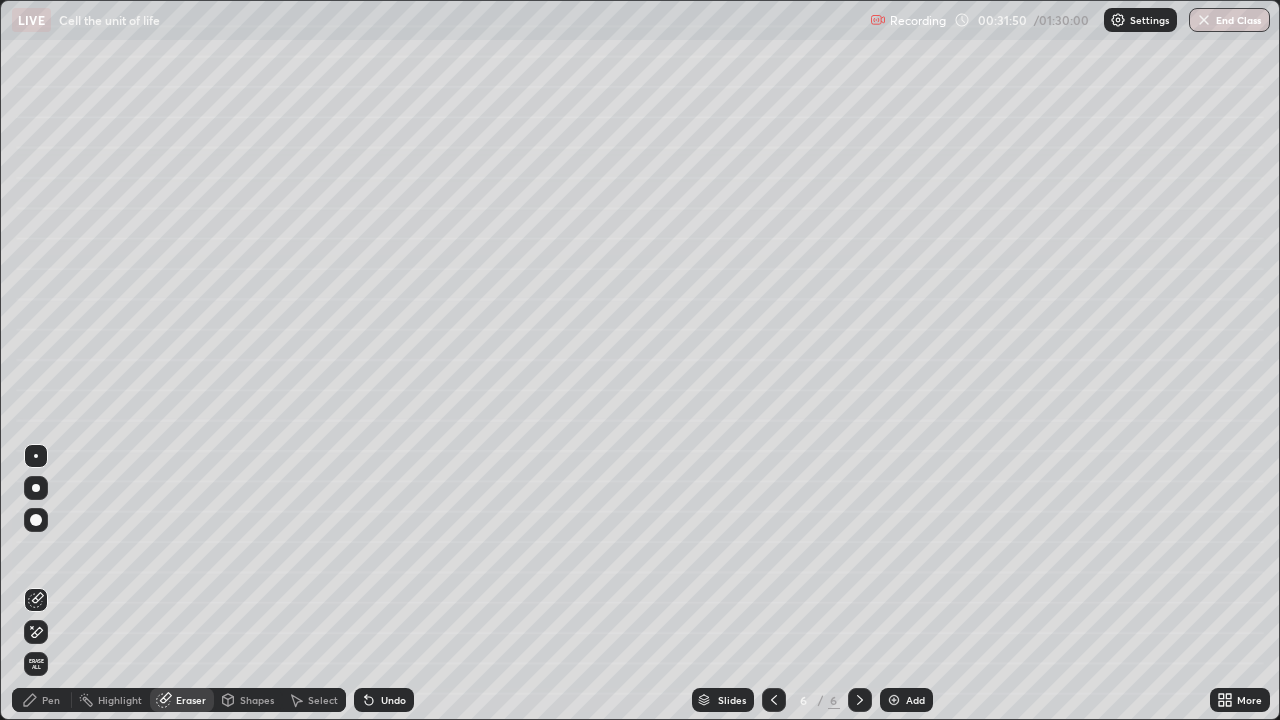 click on "Pen" at bounding box center [51, 700] 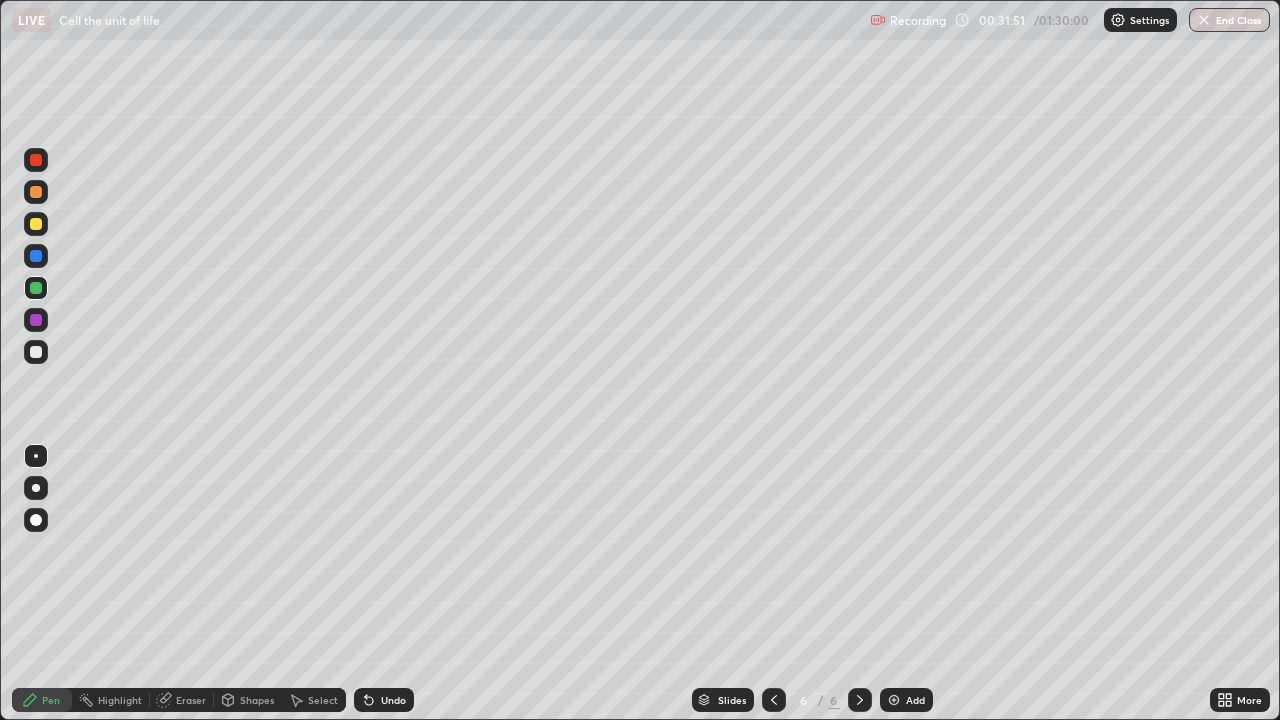 click at bounding box center [36, 256] 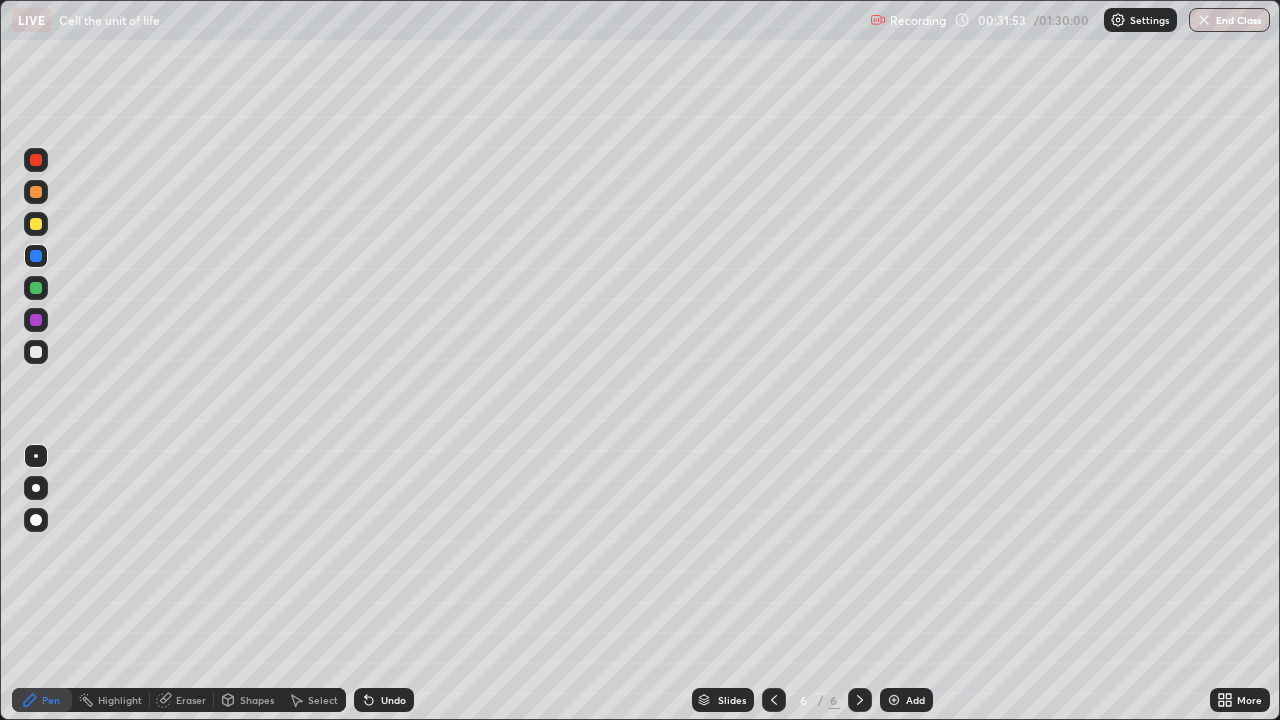 click at bounding box center (36, 456) 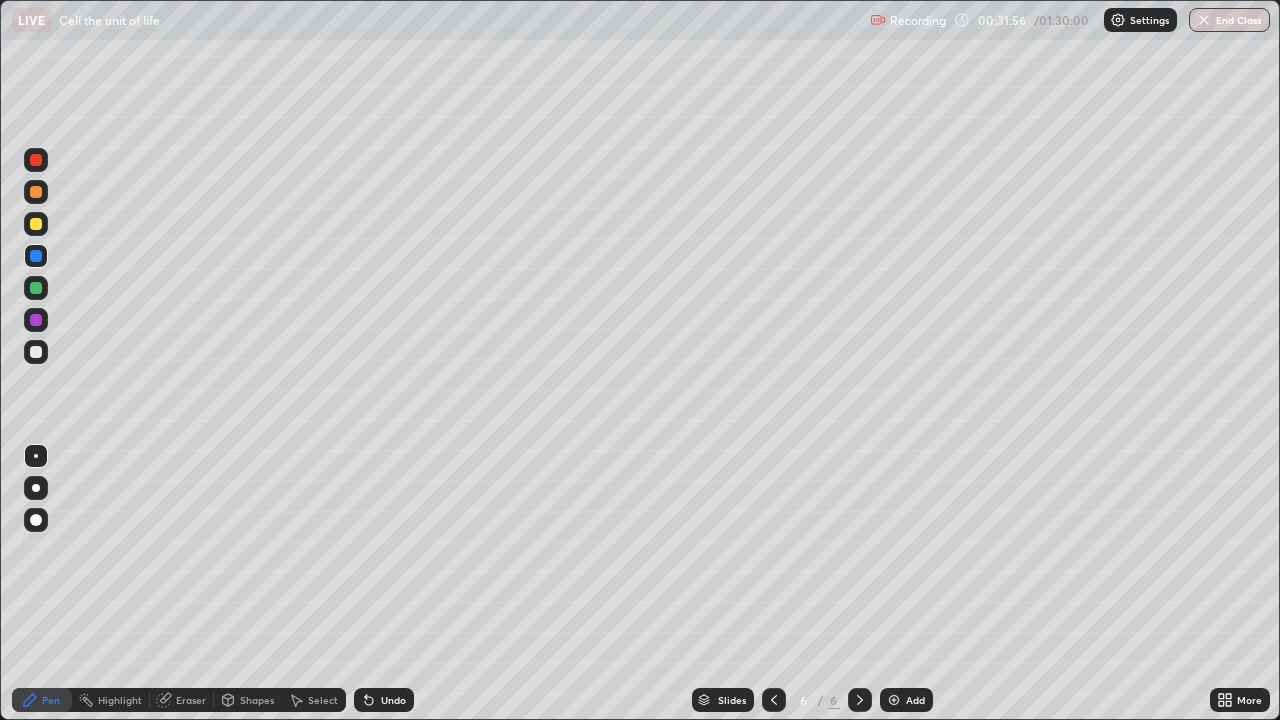 click 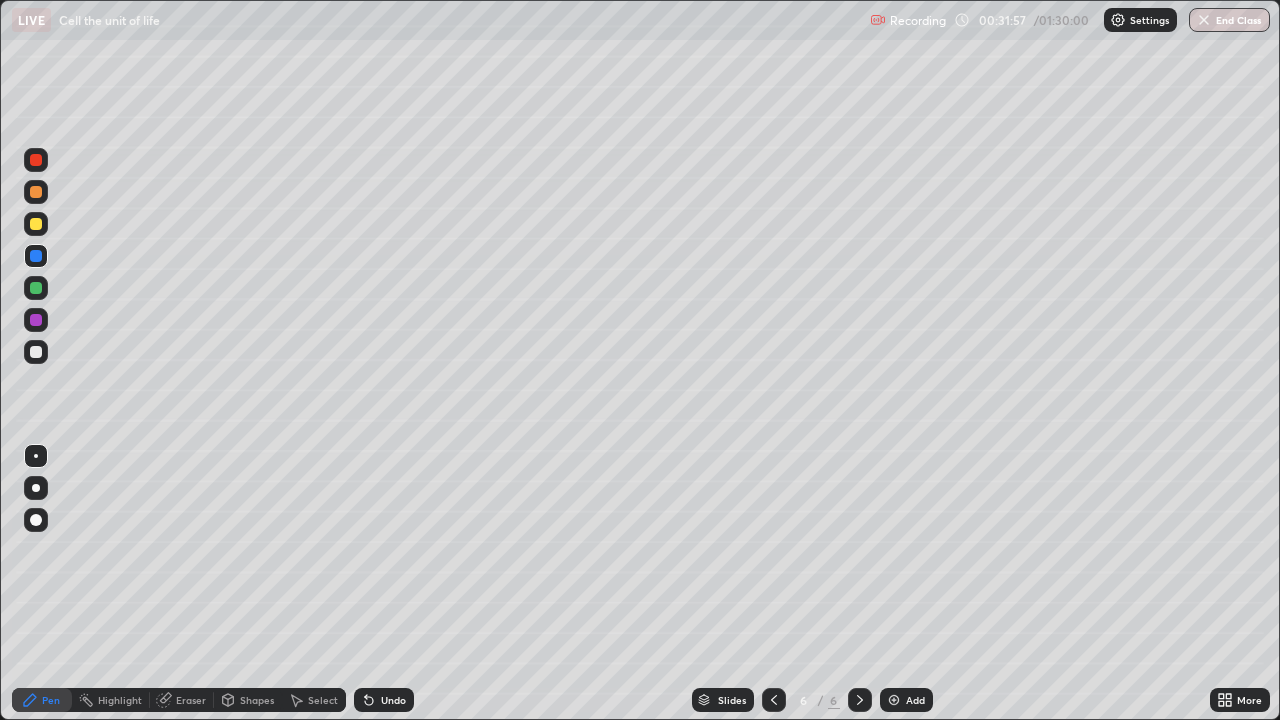 click at bounding box center [36, 352] 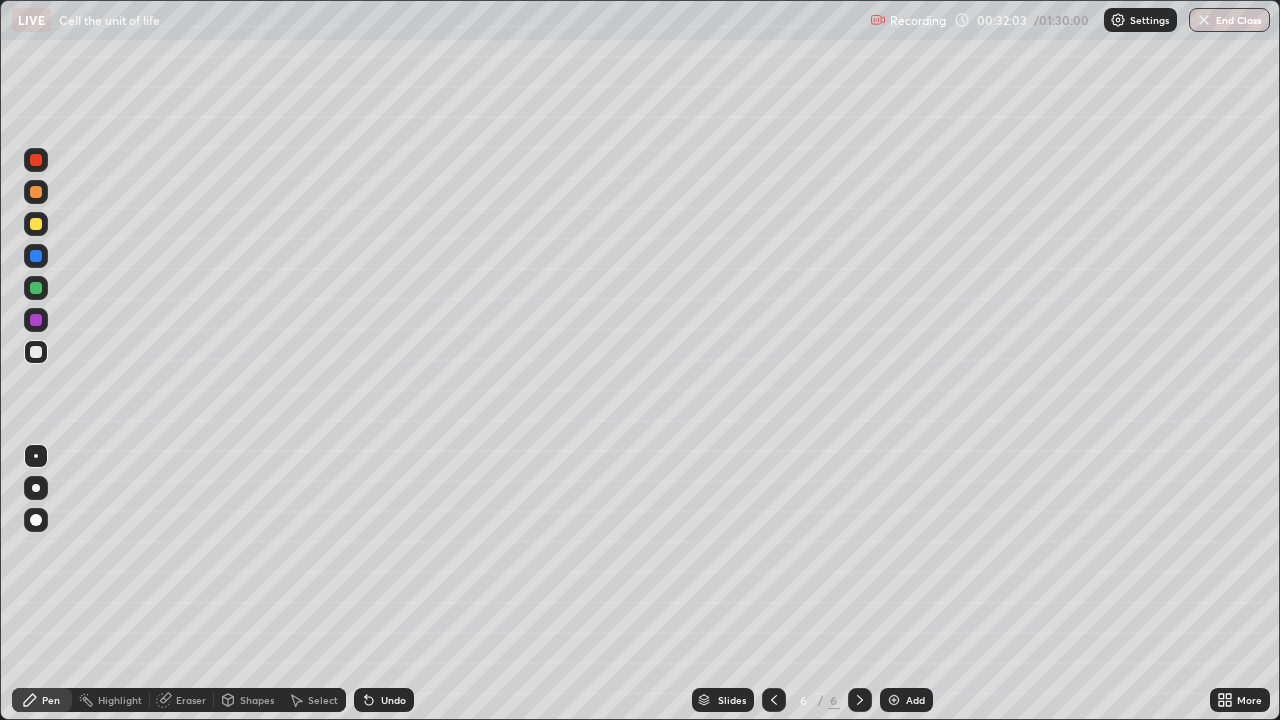 click at bounding box center (36, 256) 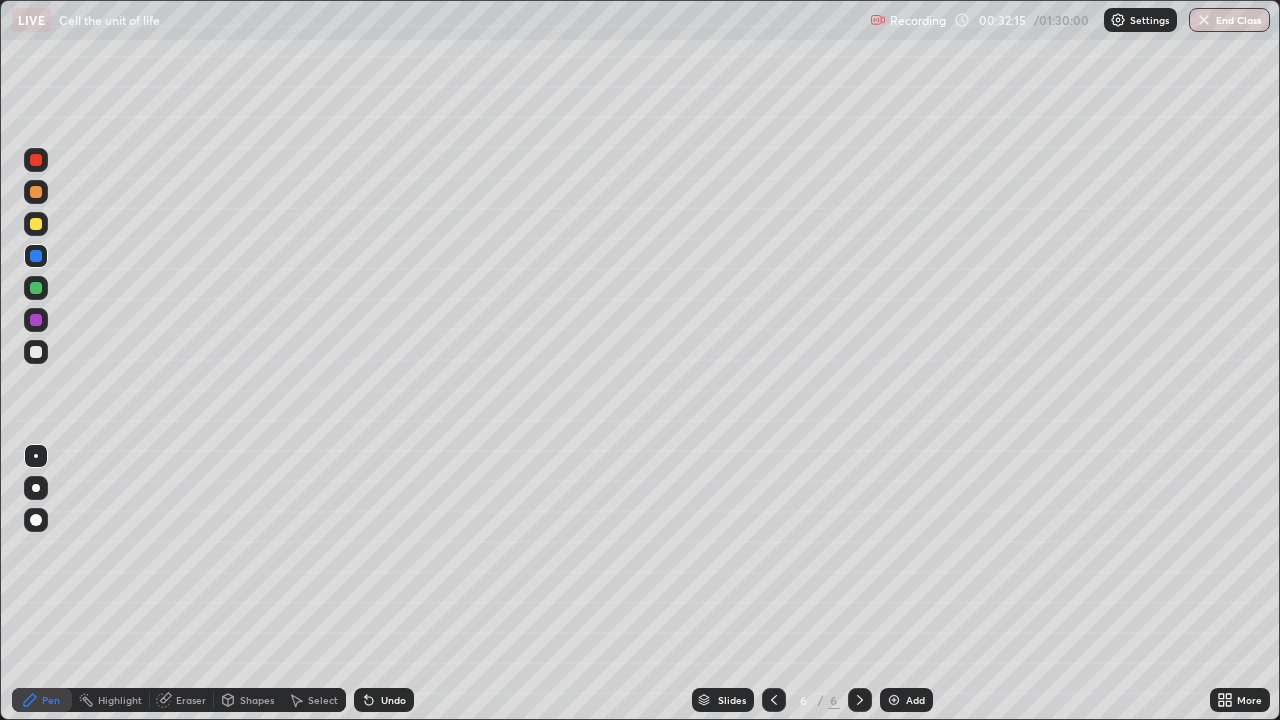 click at bounding box center [36, 352] 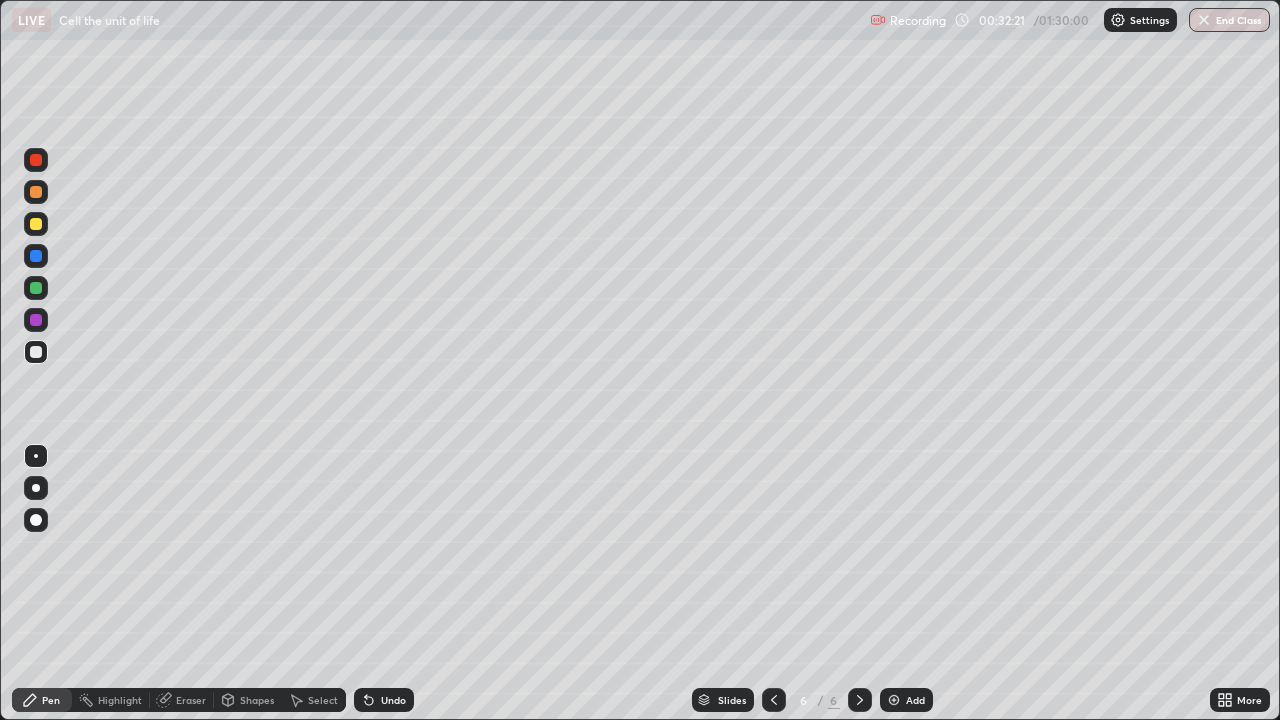 click at bounding box center (36, 256) 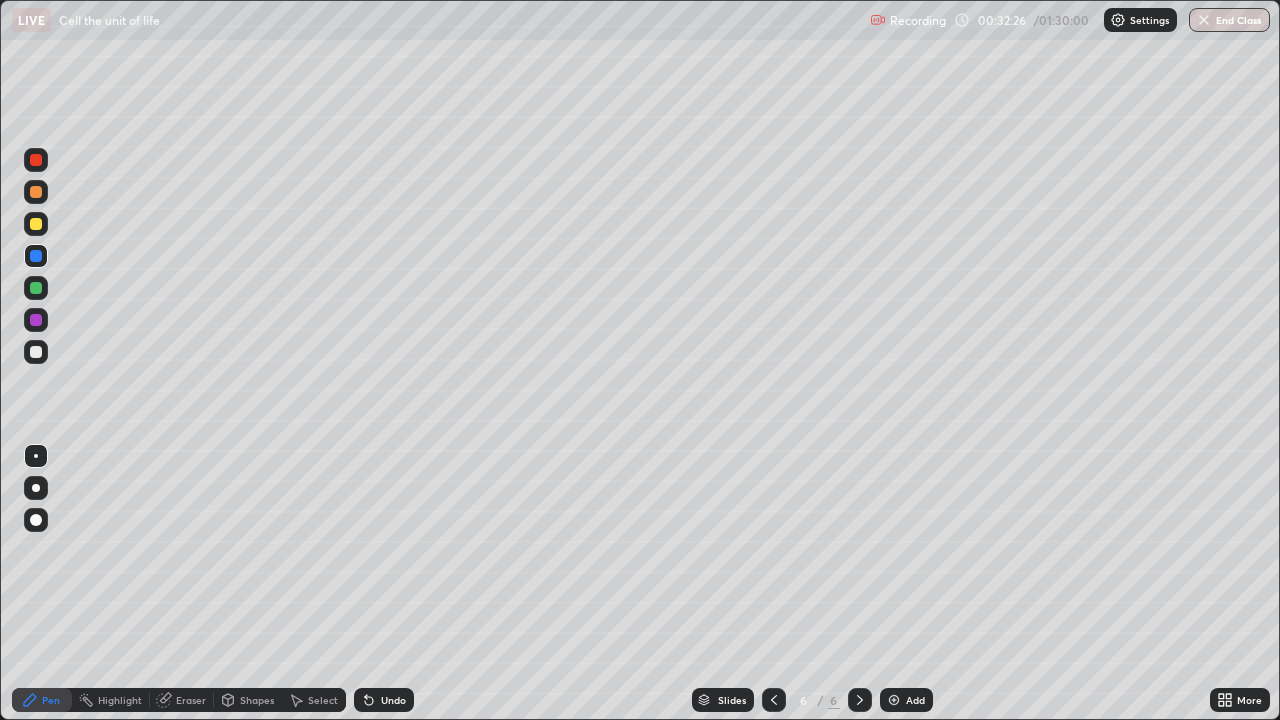 click 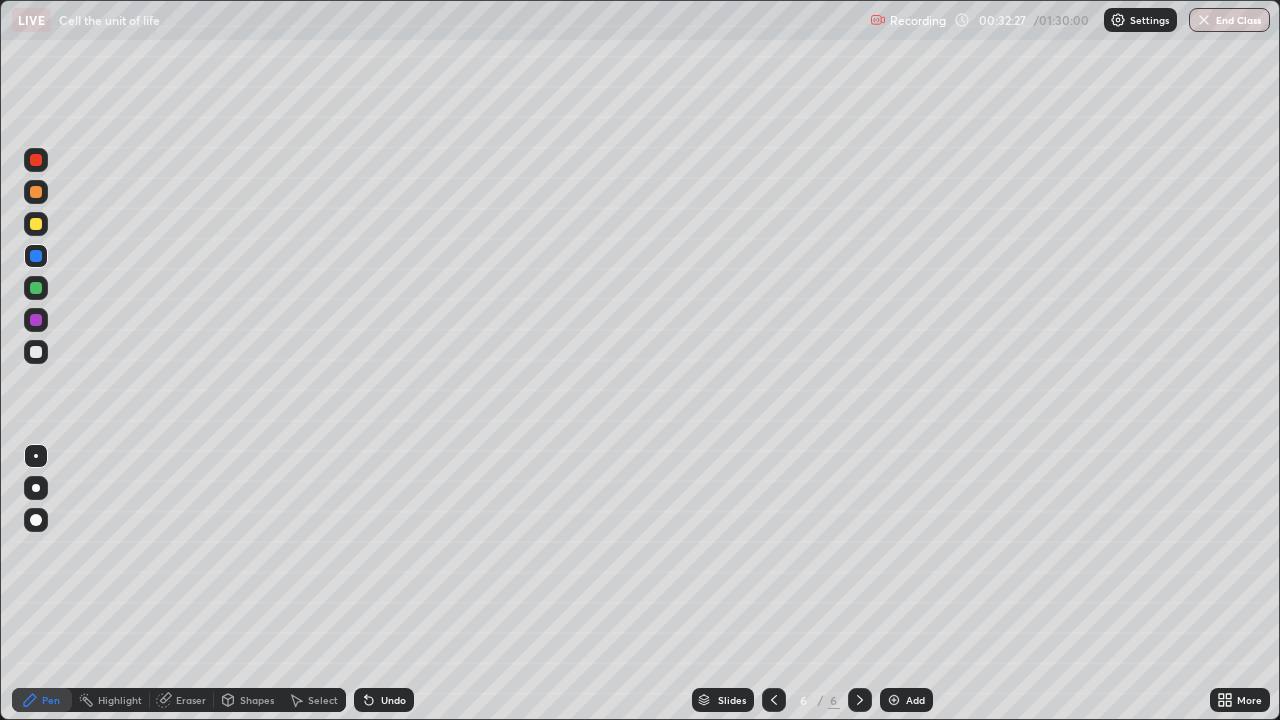 click at bounding box center (36, 288) 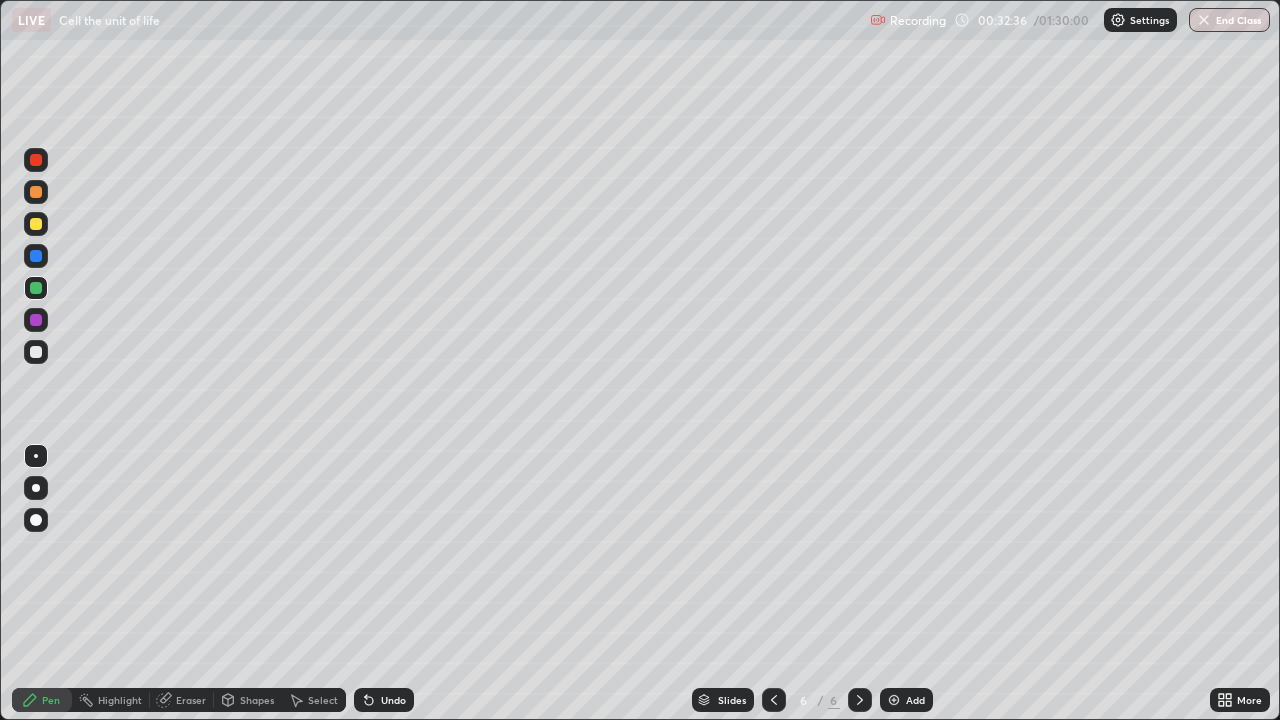 click at bounding box center [36, 256] 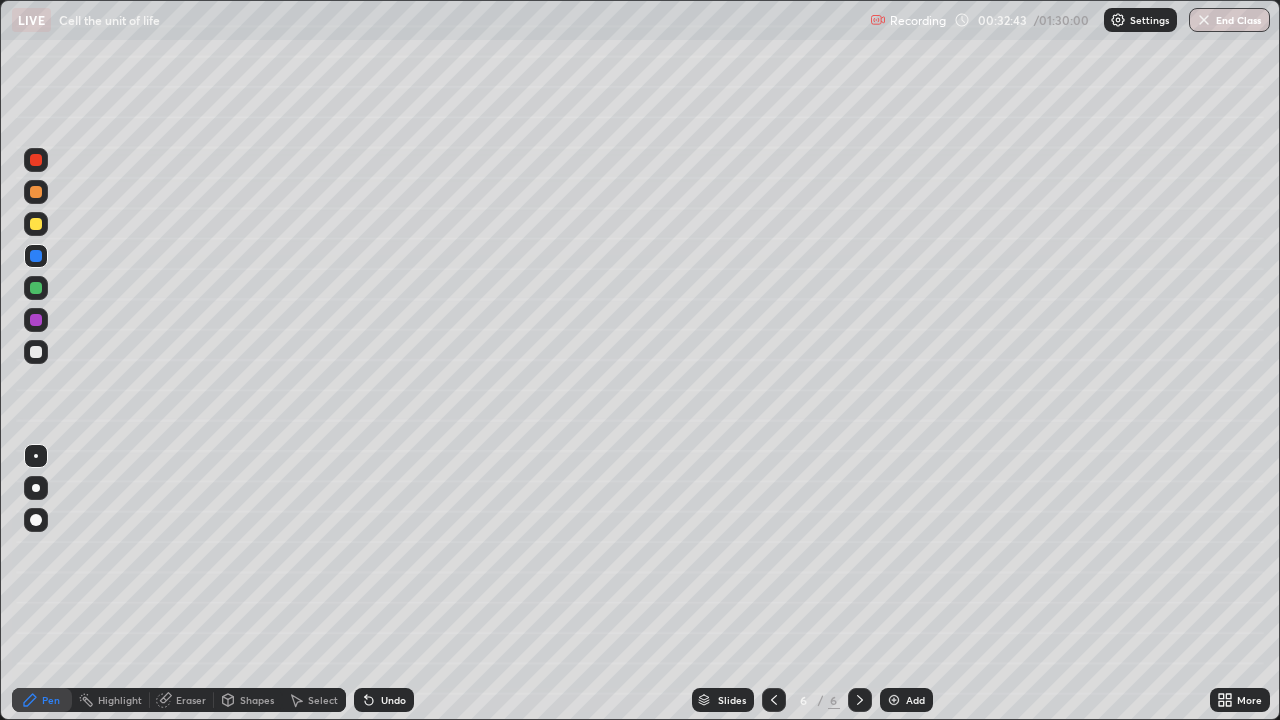 click at bounding box center (36, 352) 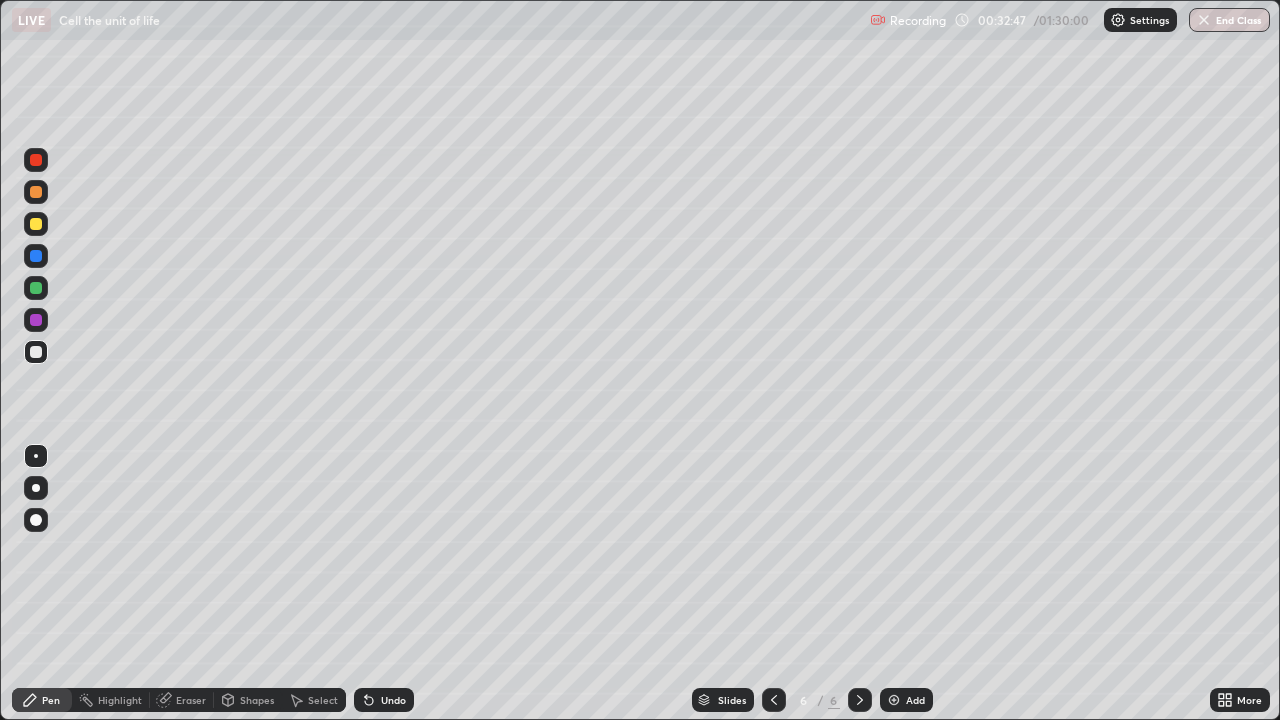 click at bounding box center [36, 224] 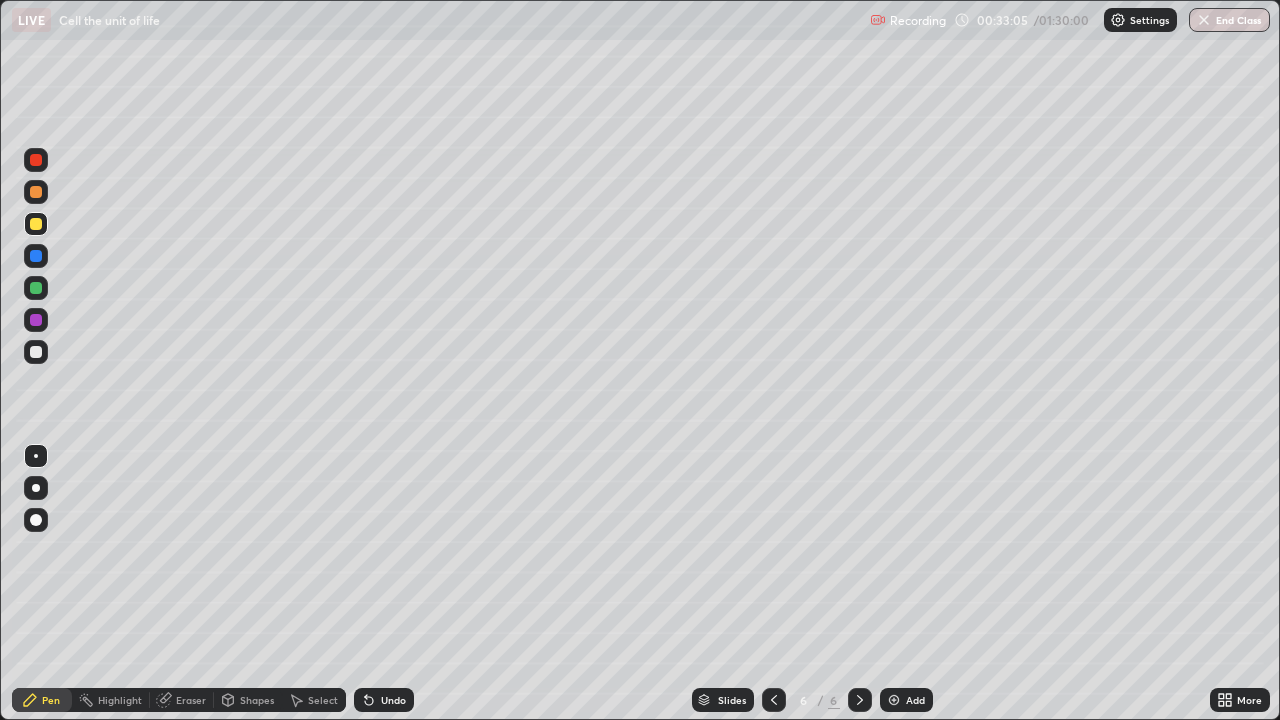 click 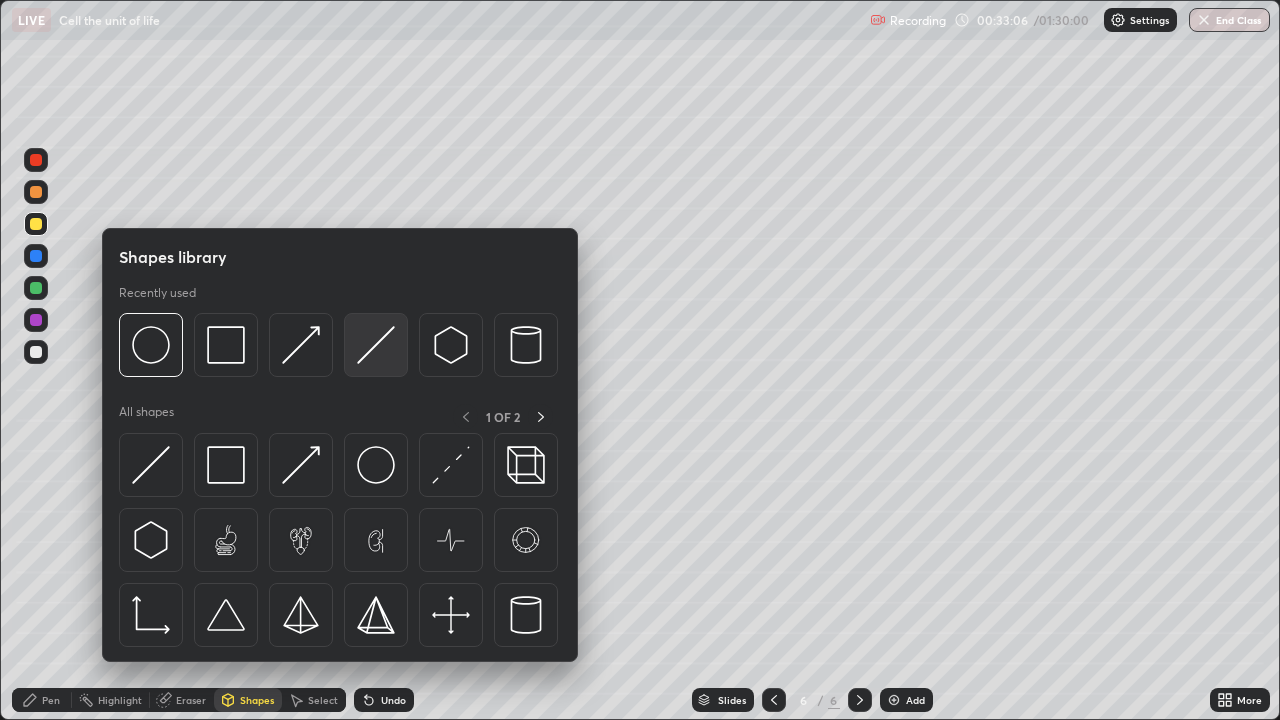 click at bounding box center [376, 345] 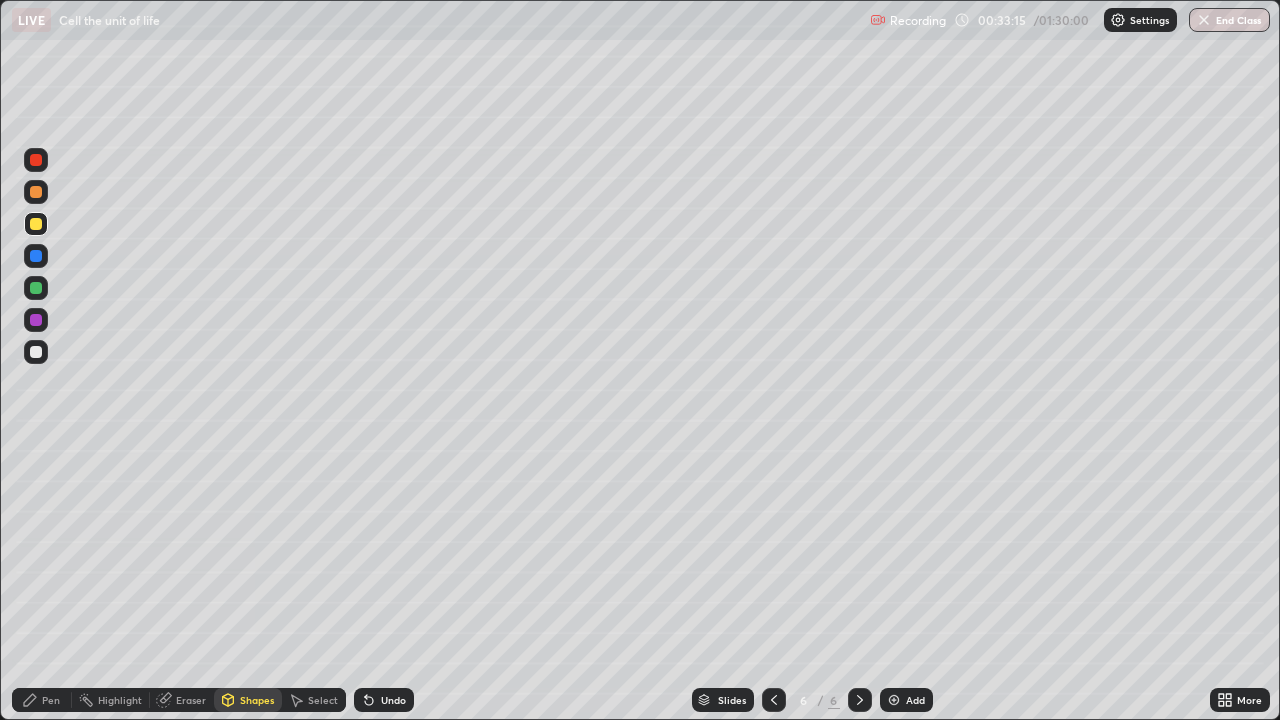 click at bounding box center (36, 320) 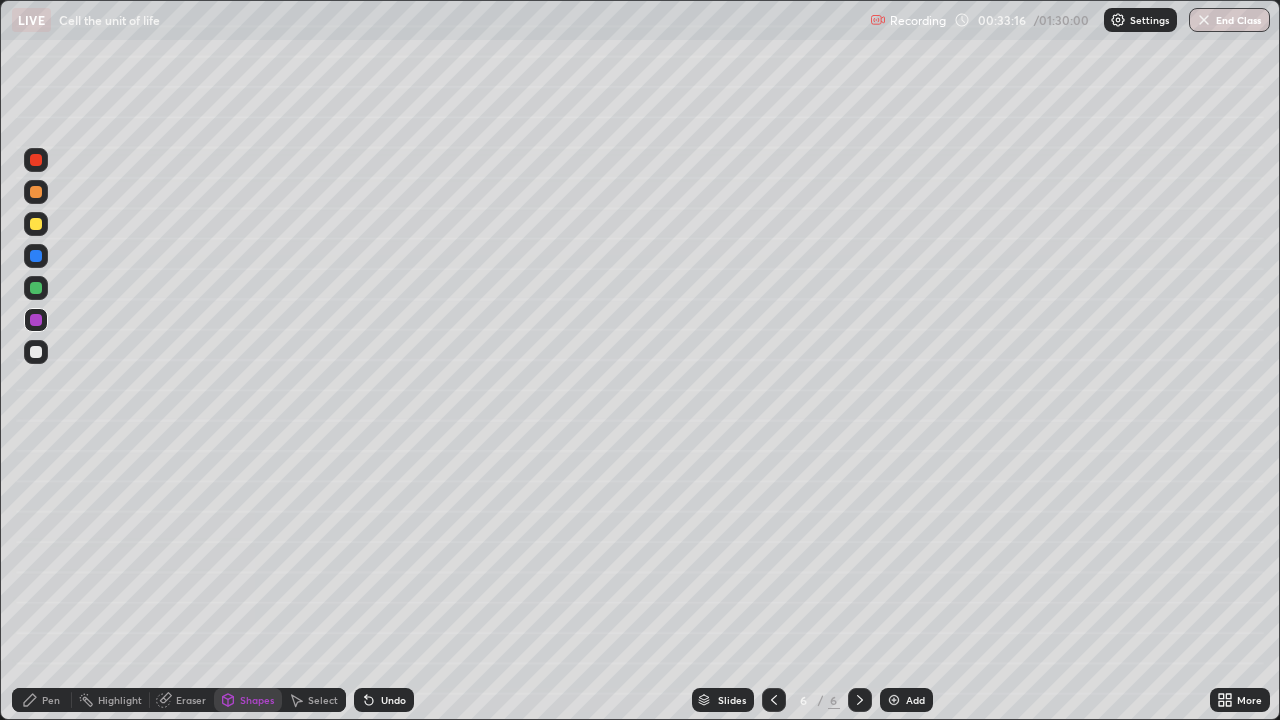 click 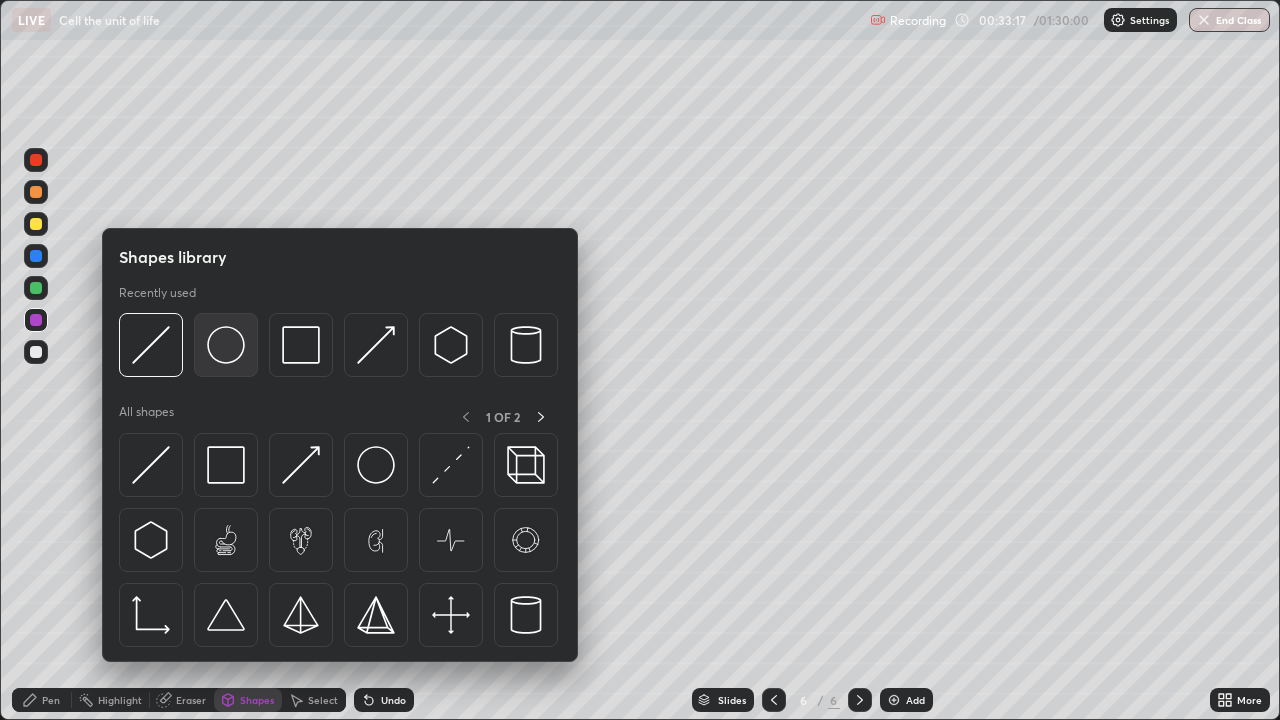 click at bounding box center [226, 345] 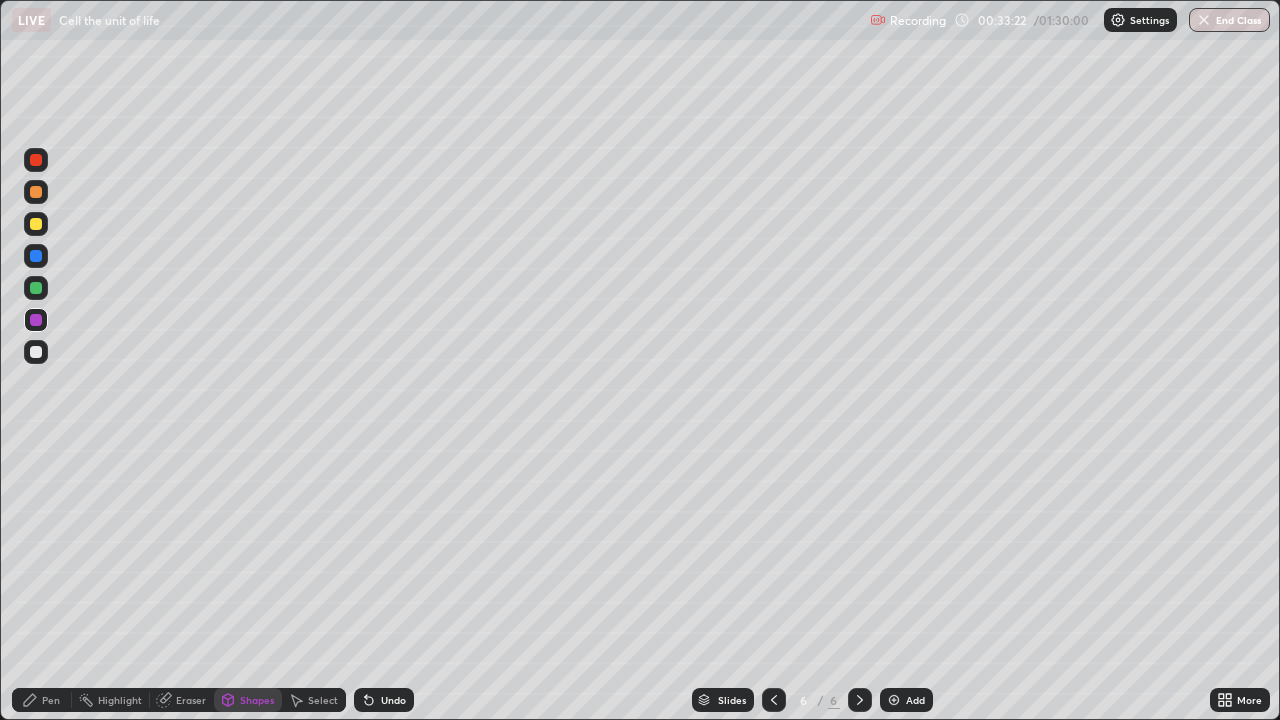 click at bounding box center [36, 256] 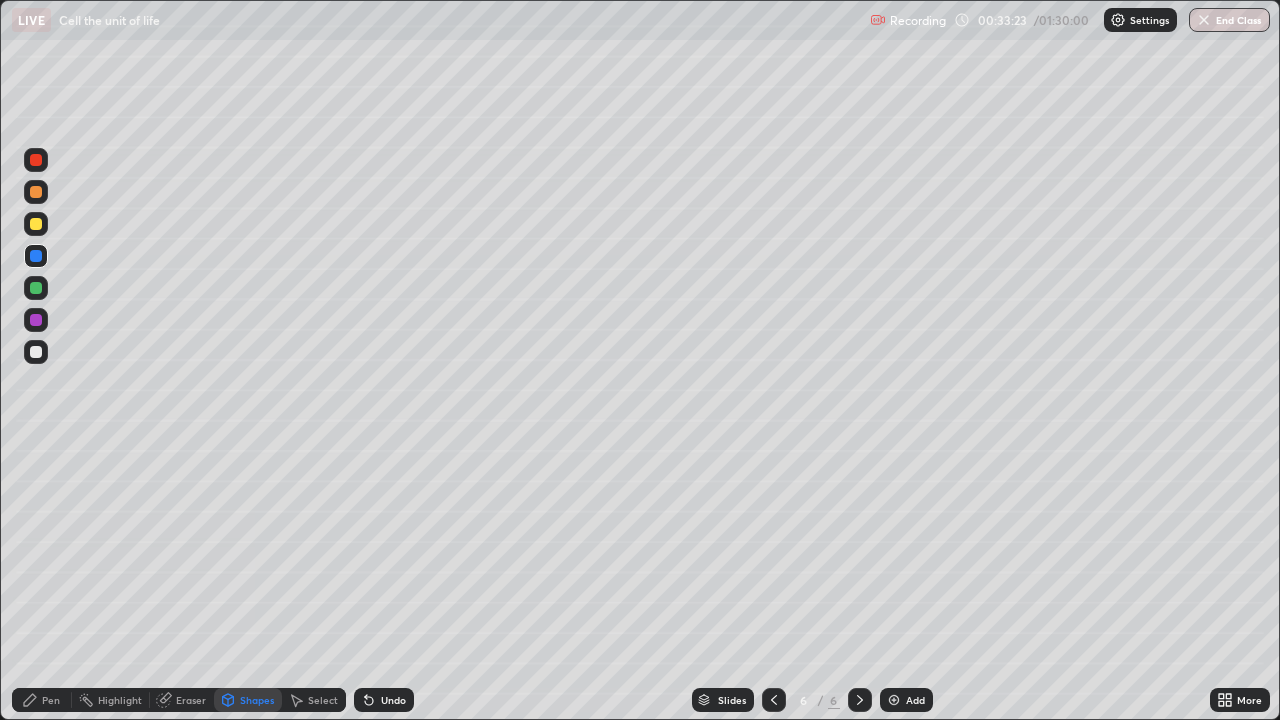 click at bounding box center [36, 288] 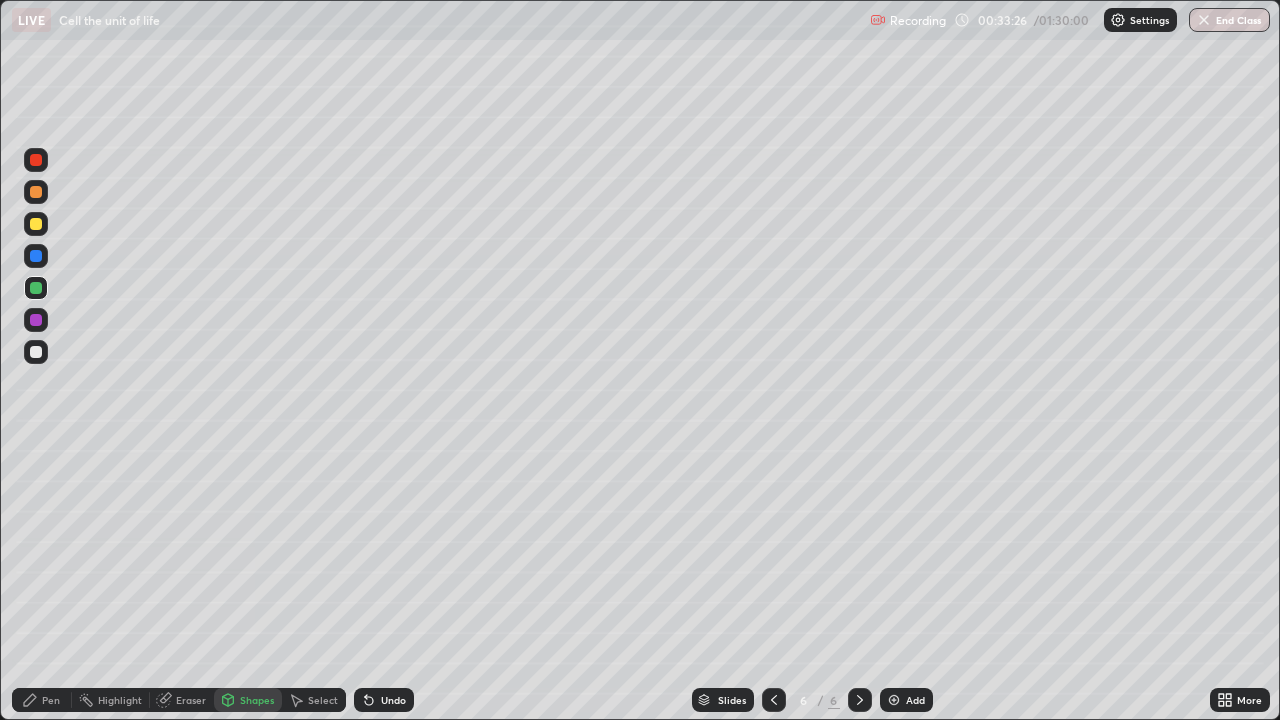 click at bounding box center (36, 352) 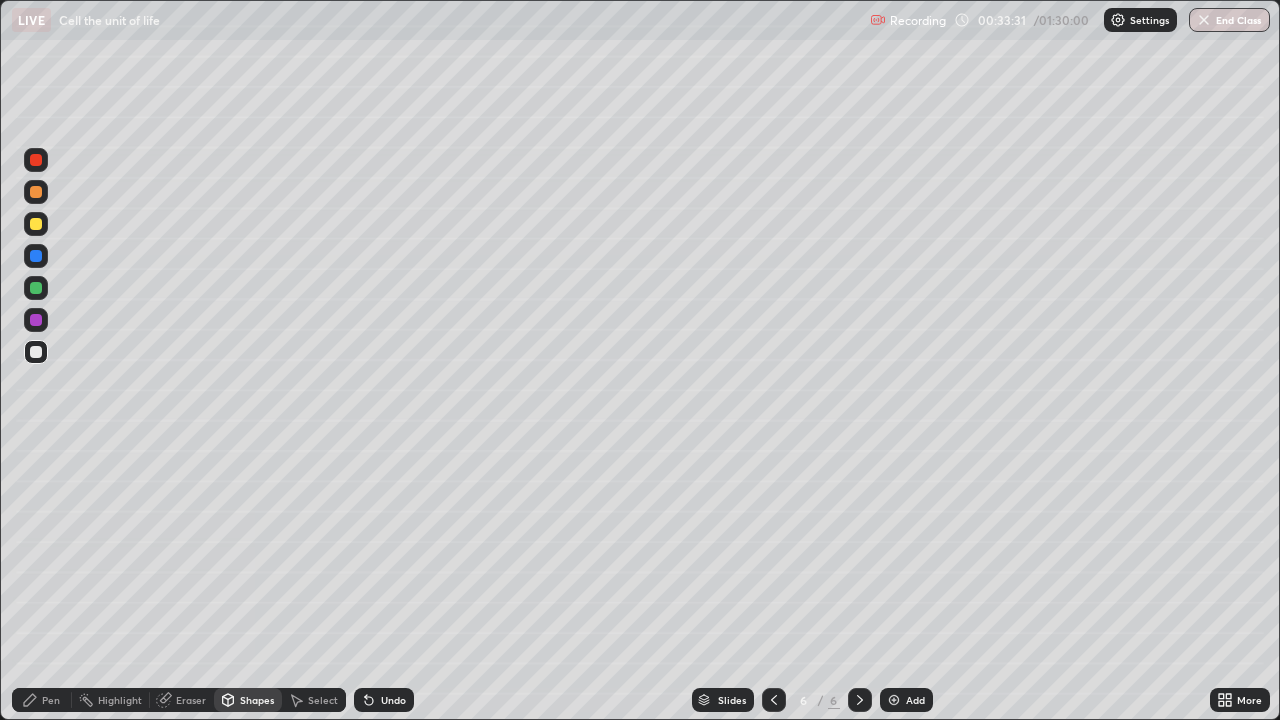 click at bounding box center [36, 256] 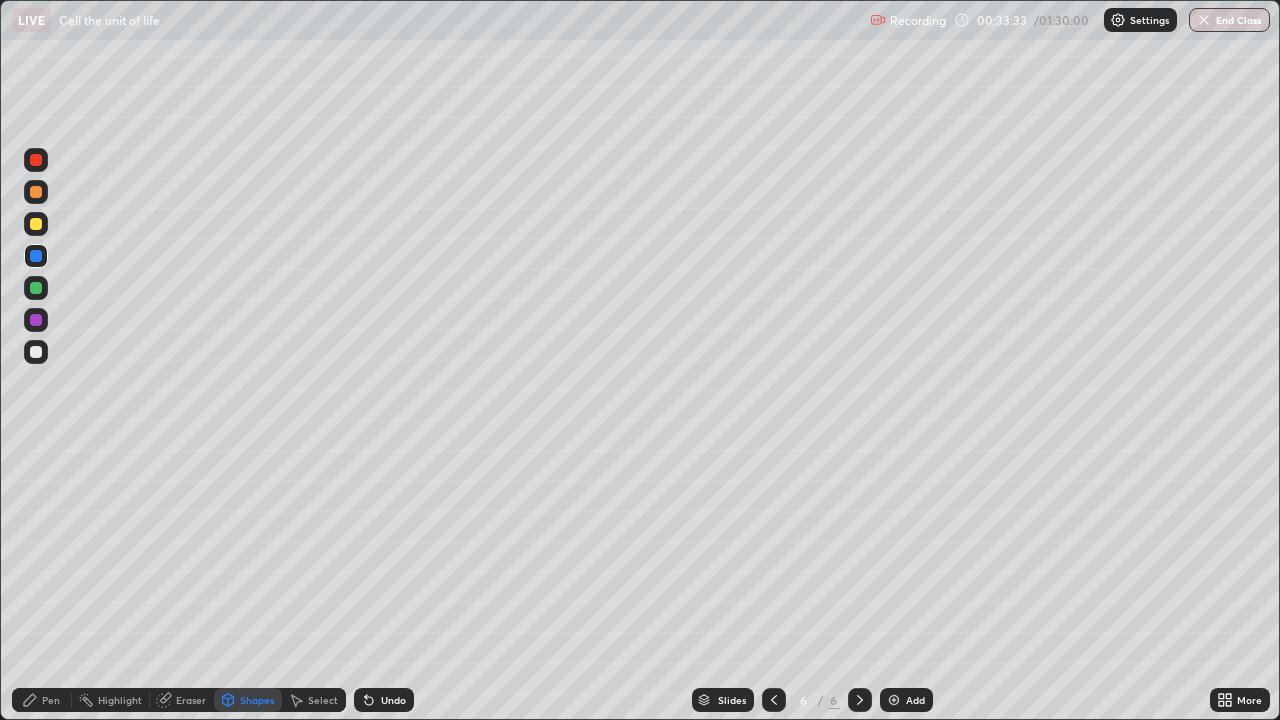click on "Pen" at bounding box center (42, 700) 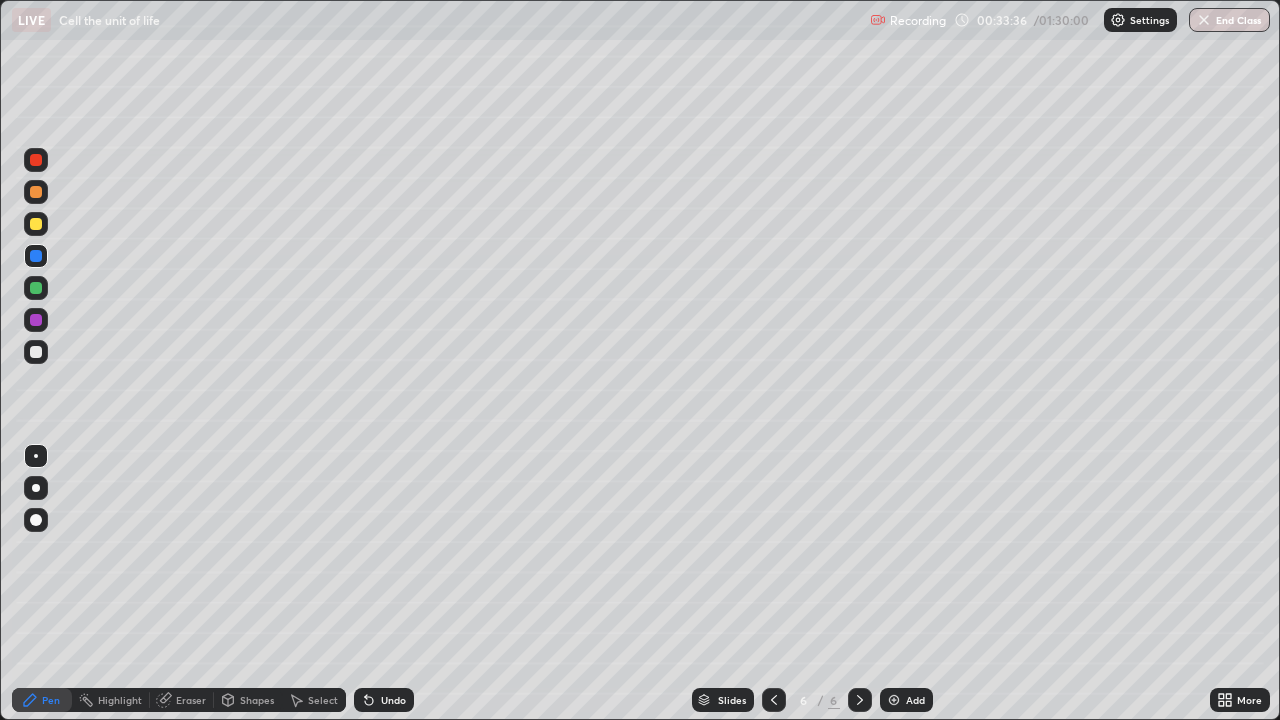 click at bounding box center (36, 288) 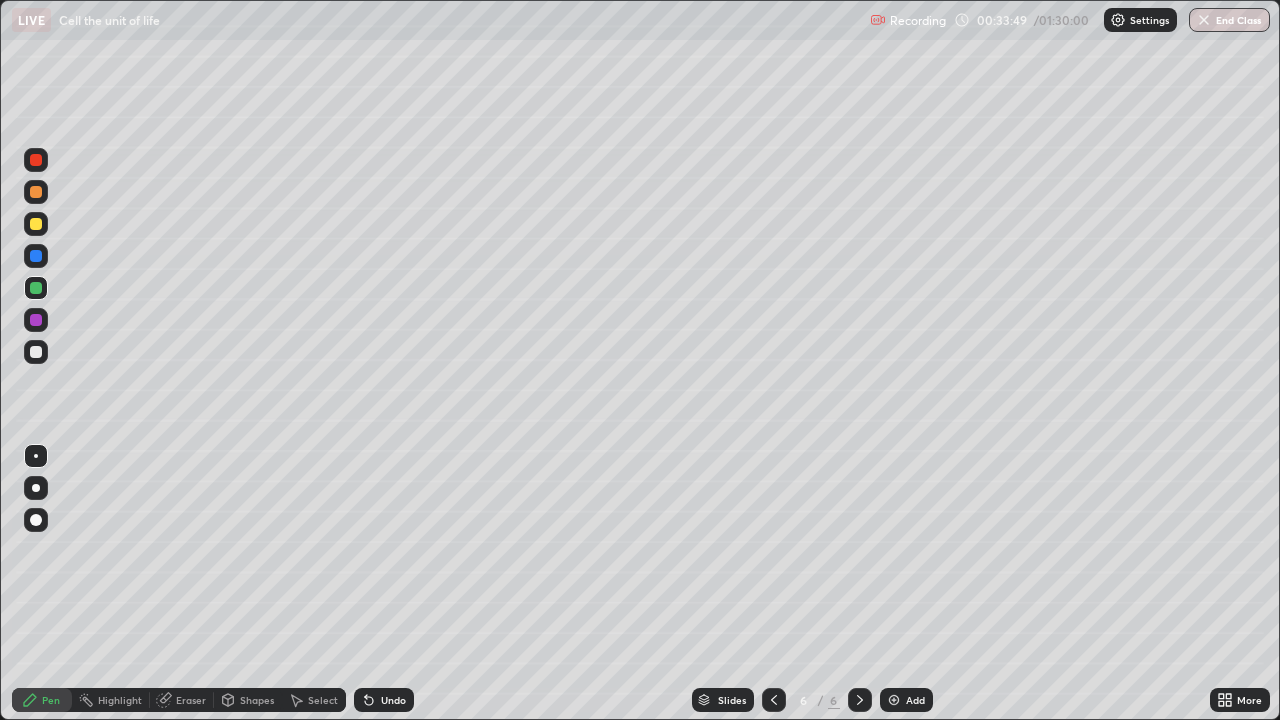click at bounding box center [36, 352] 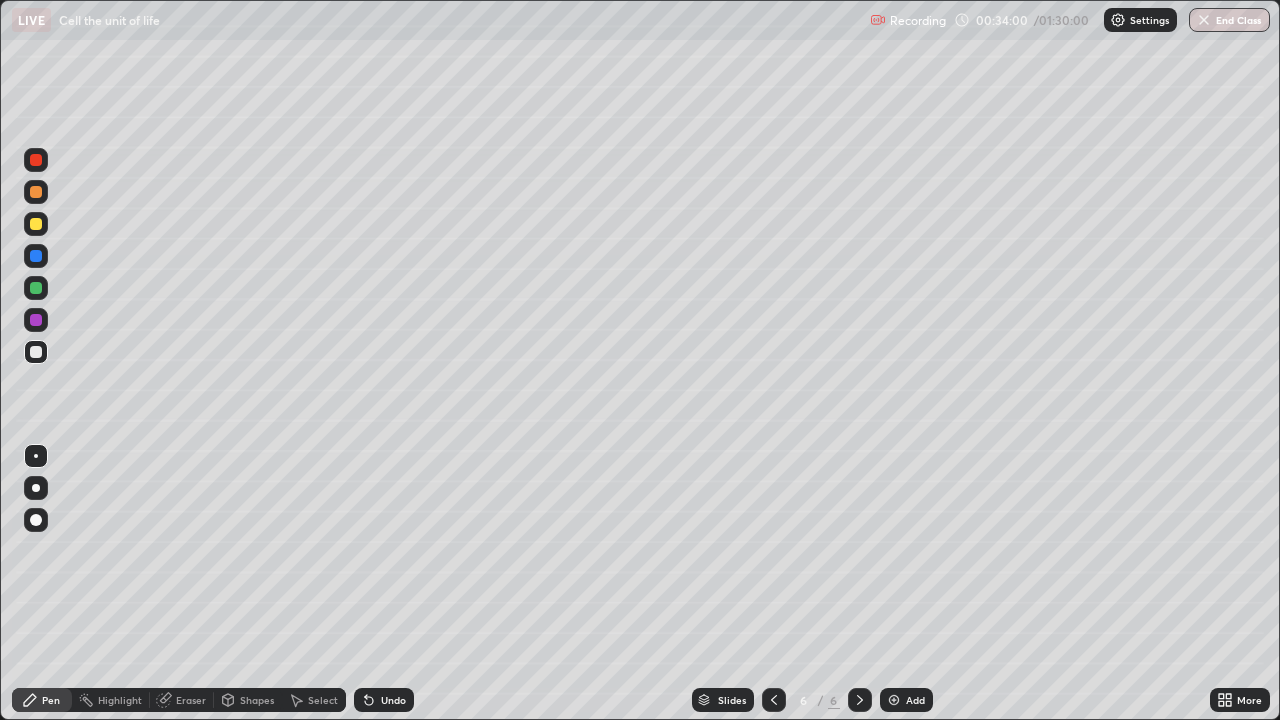 click at bounding box center (36, 224) 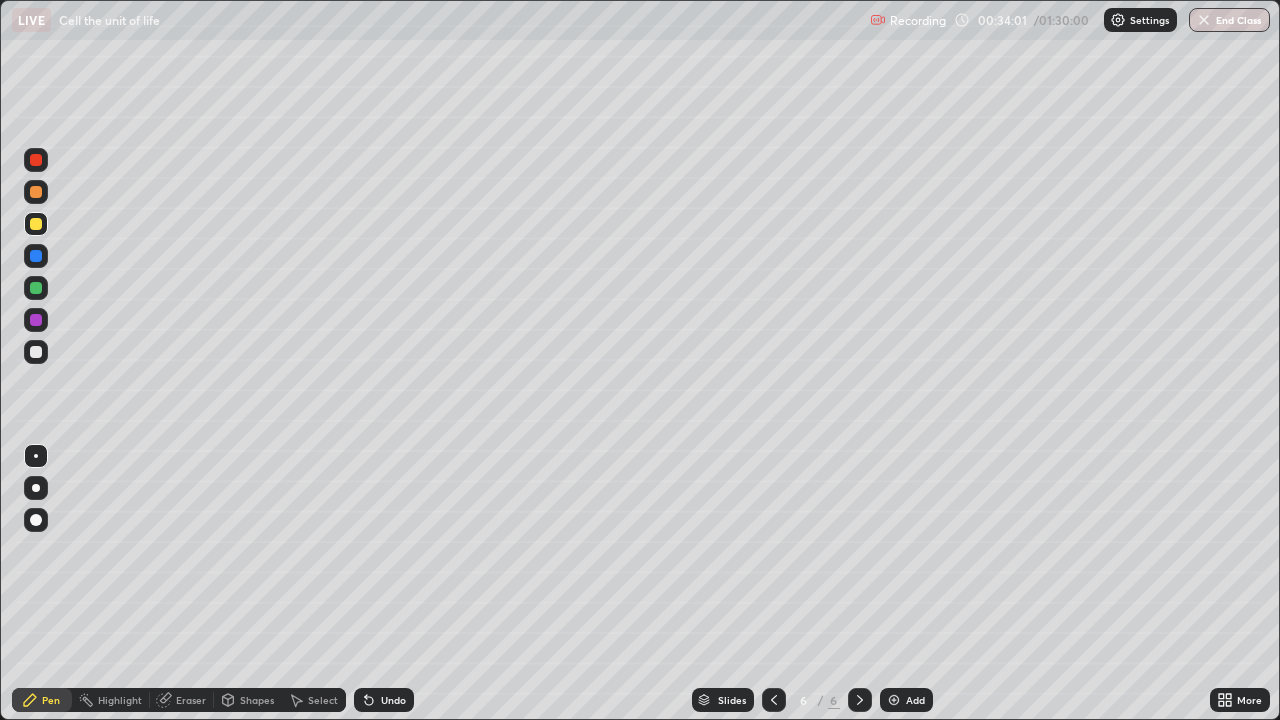 click at bounding box center [36, 320] 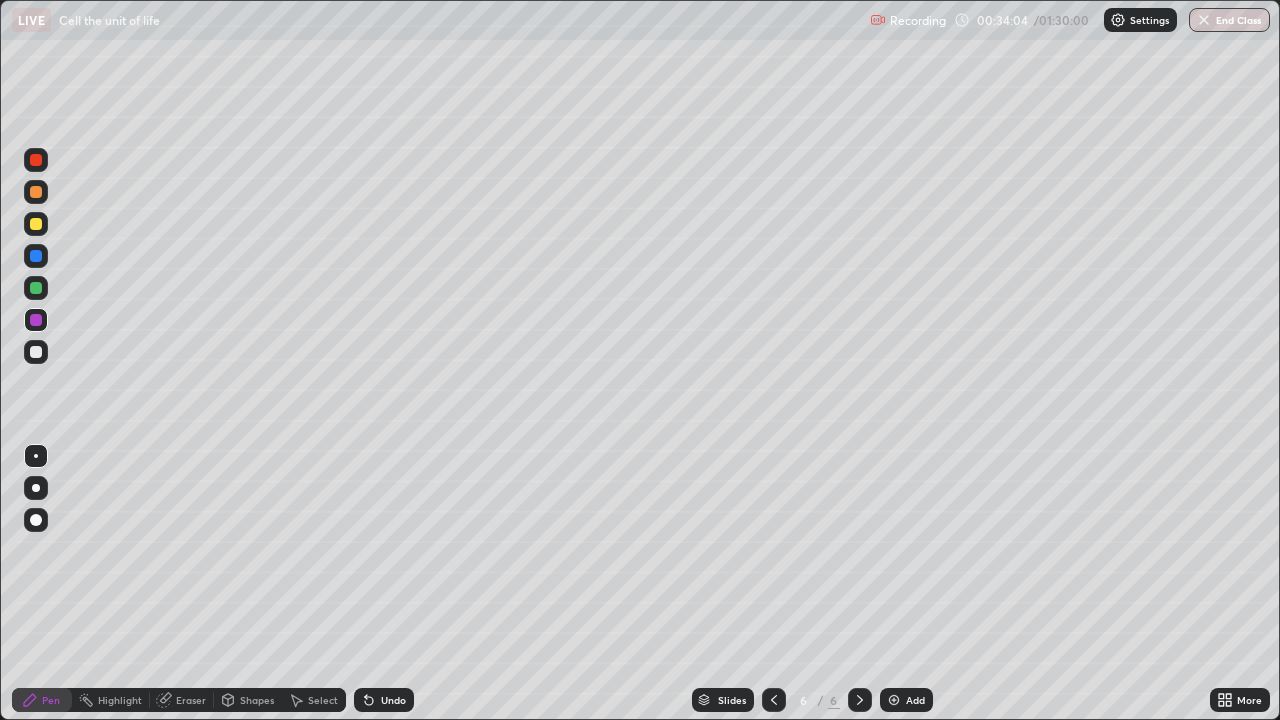 click 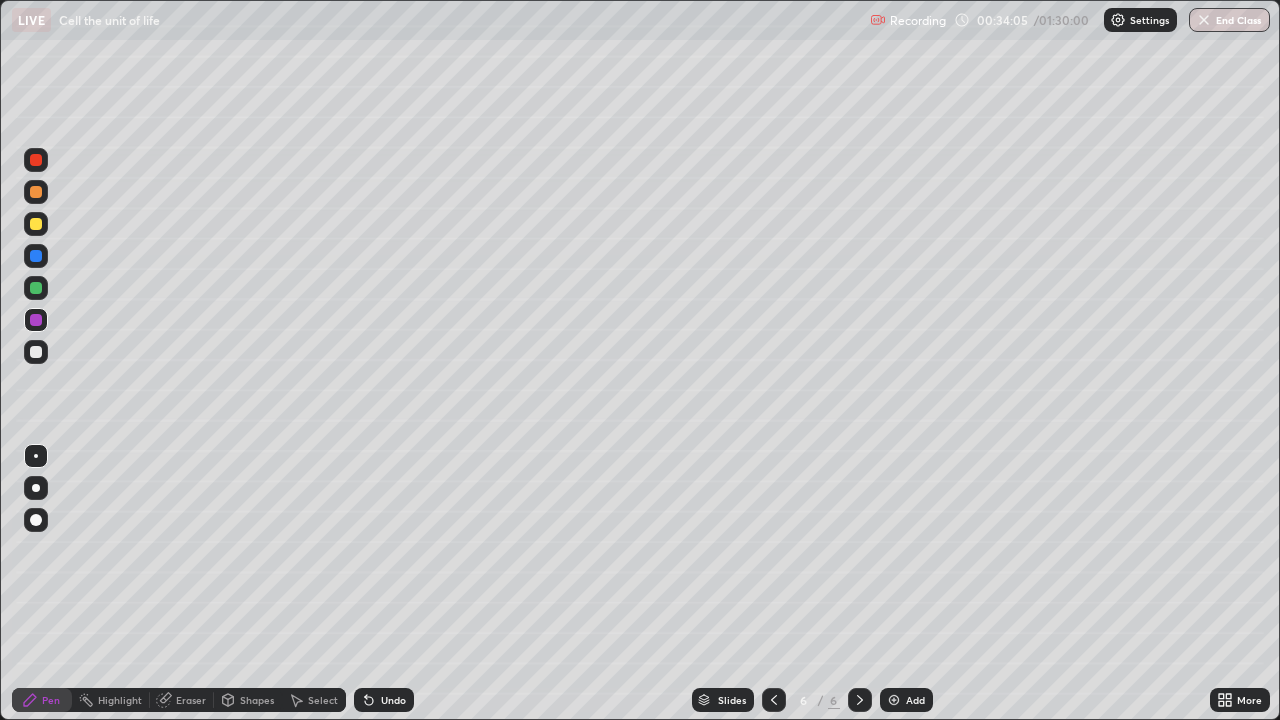 click on "Pen" at bounding box center (42, 700) 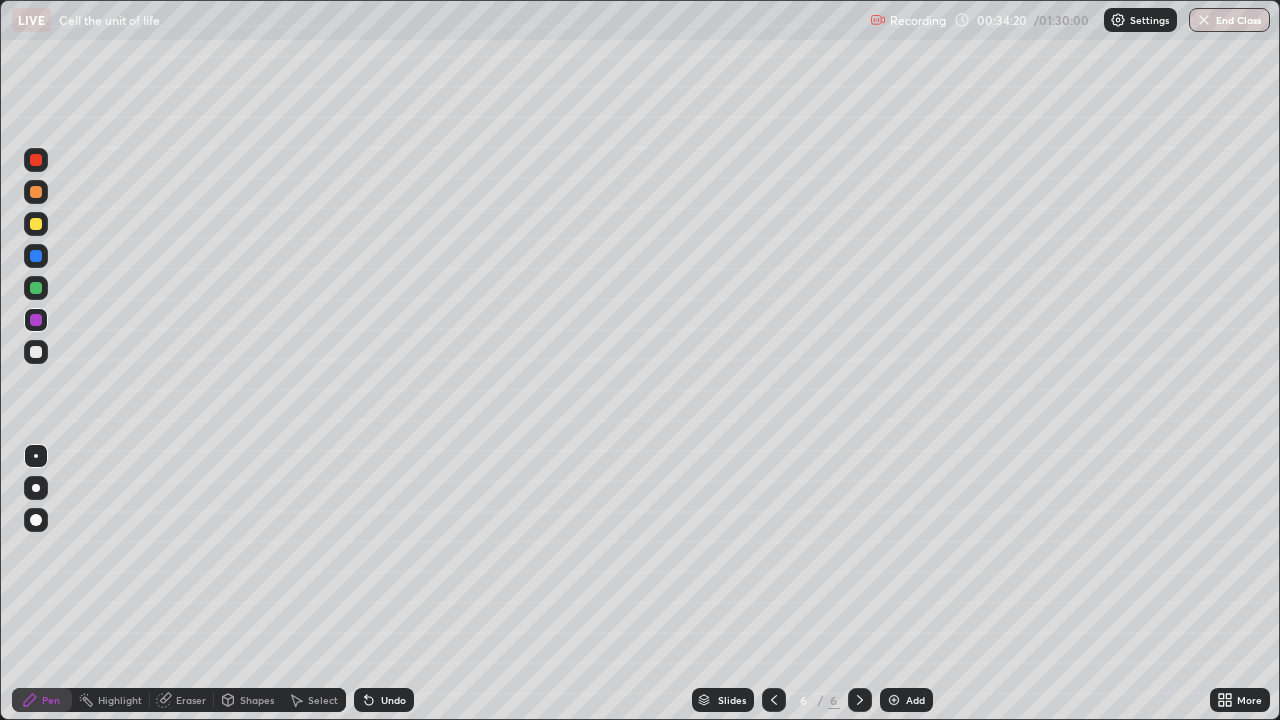 click at bounding box center [36, 224] 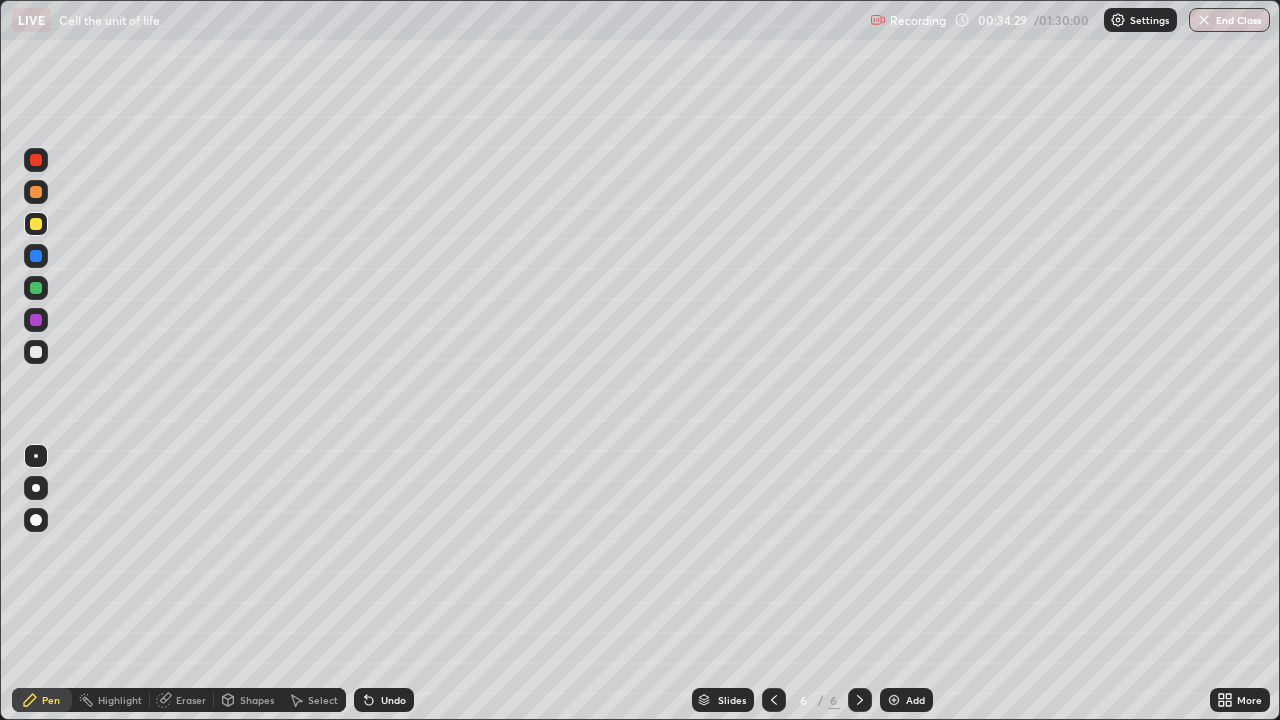 click at bounding box center (36, 224) 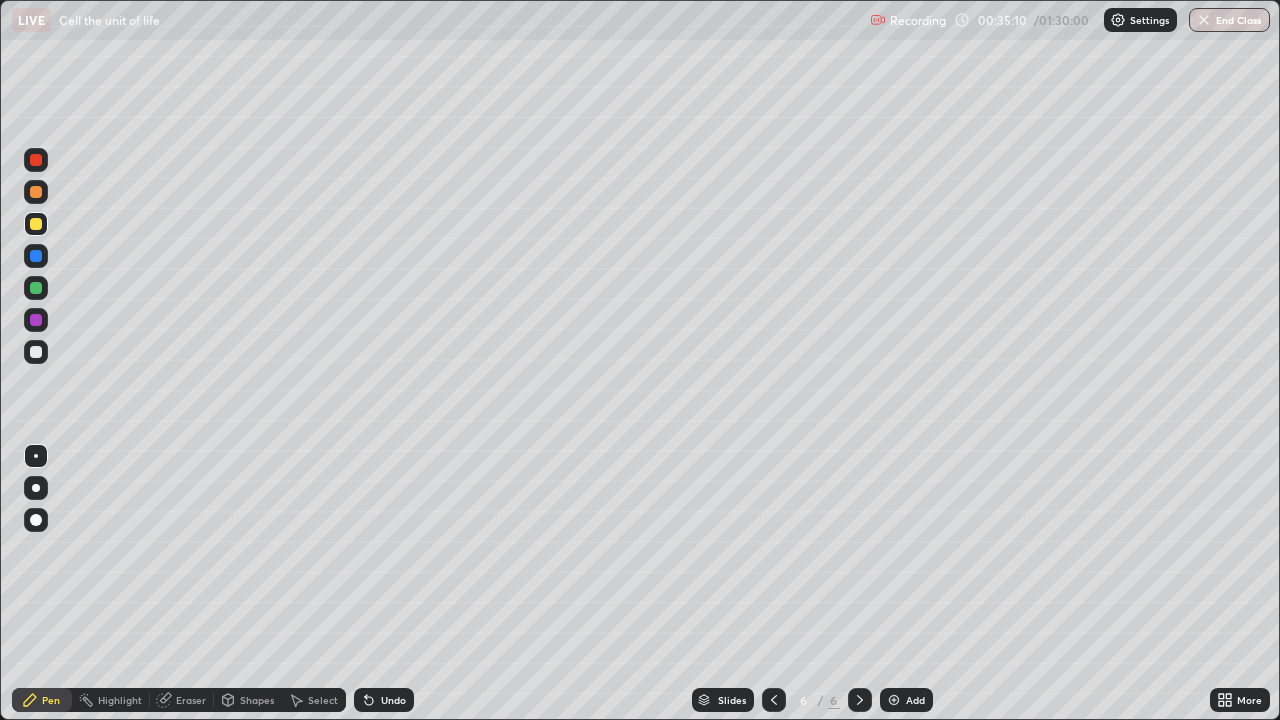 click at bounding box center (36, 224) 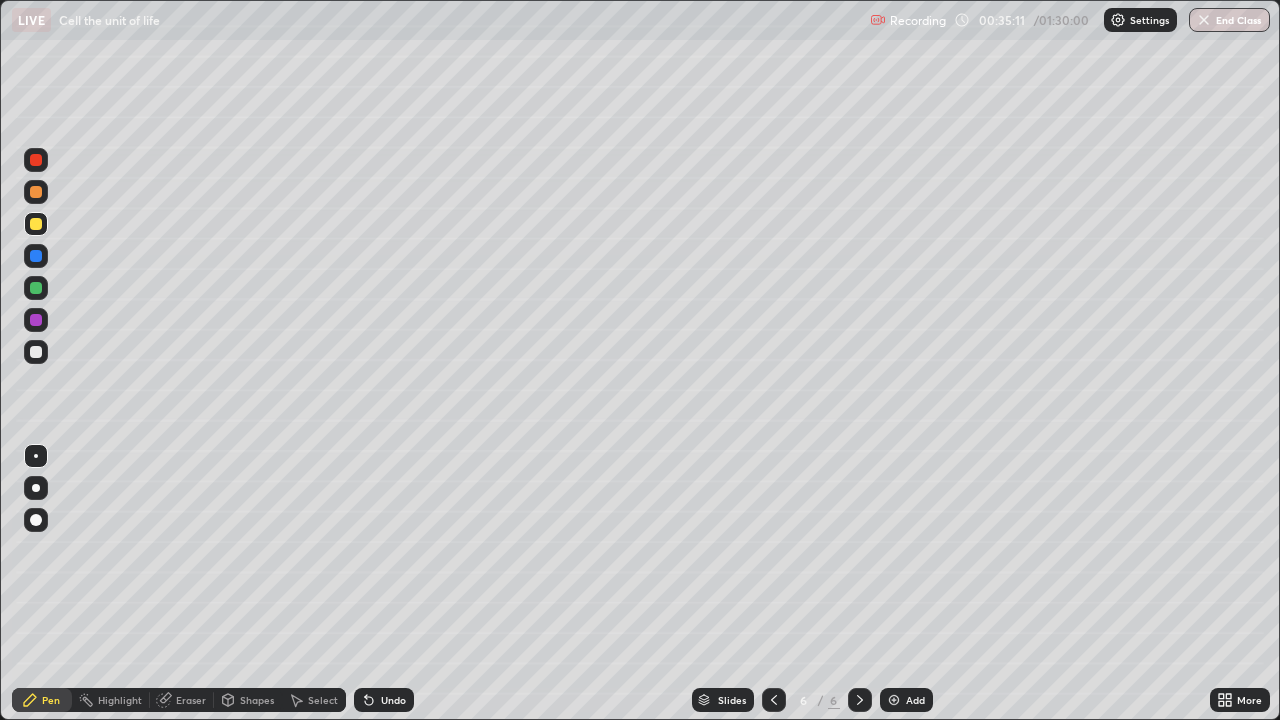 click at bounding box center (36, 192) 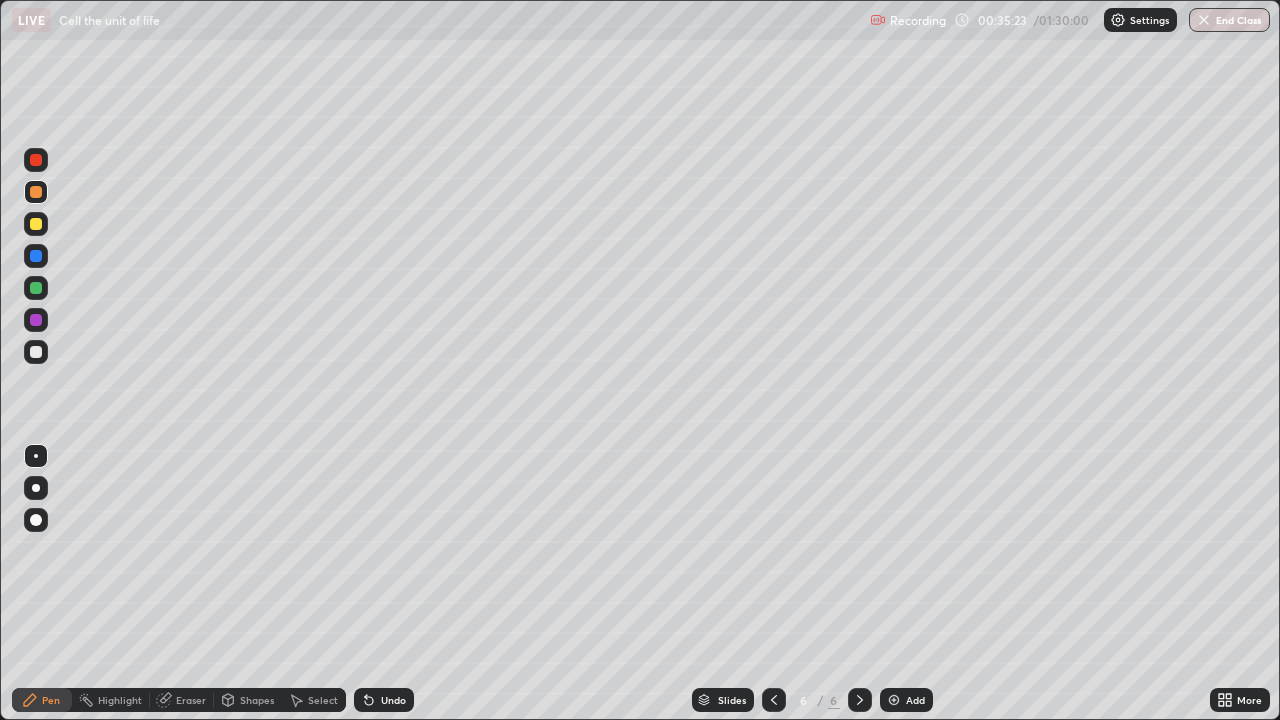 click at bounding box center [36, 288] 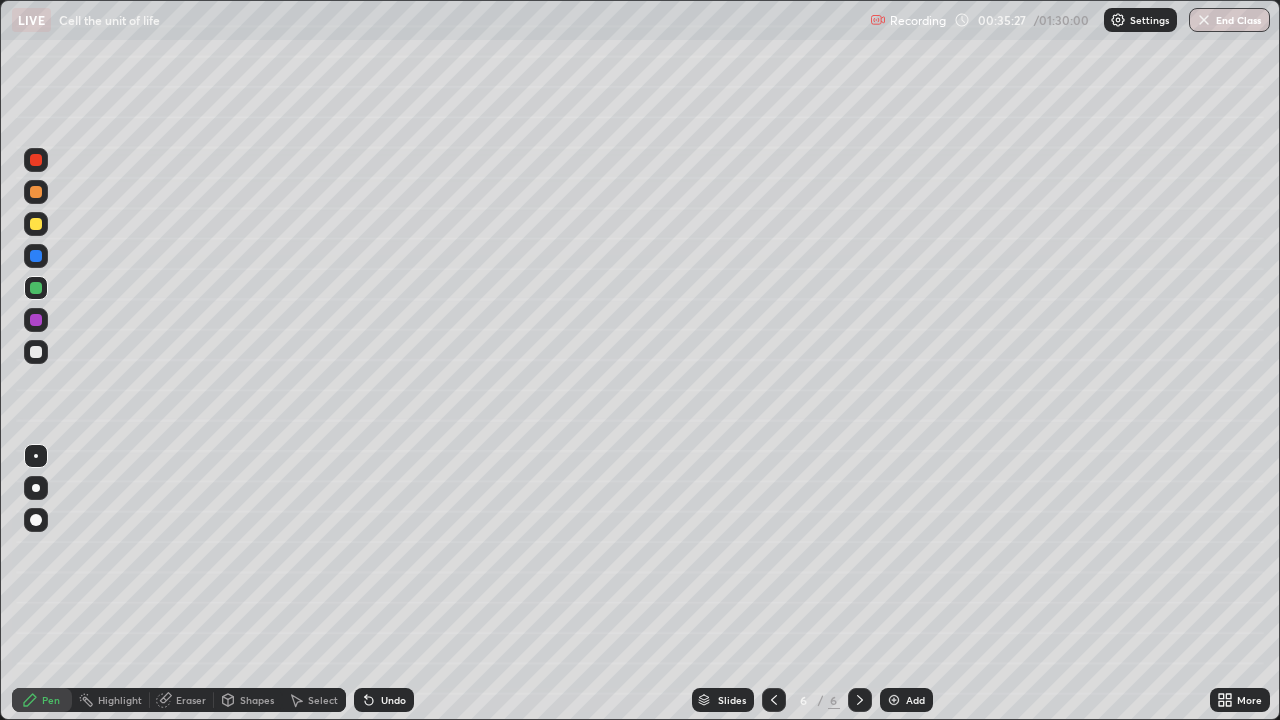 click at bounding box center (36, 320) 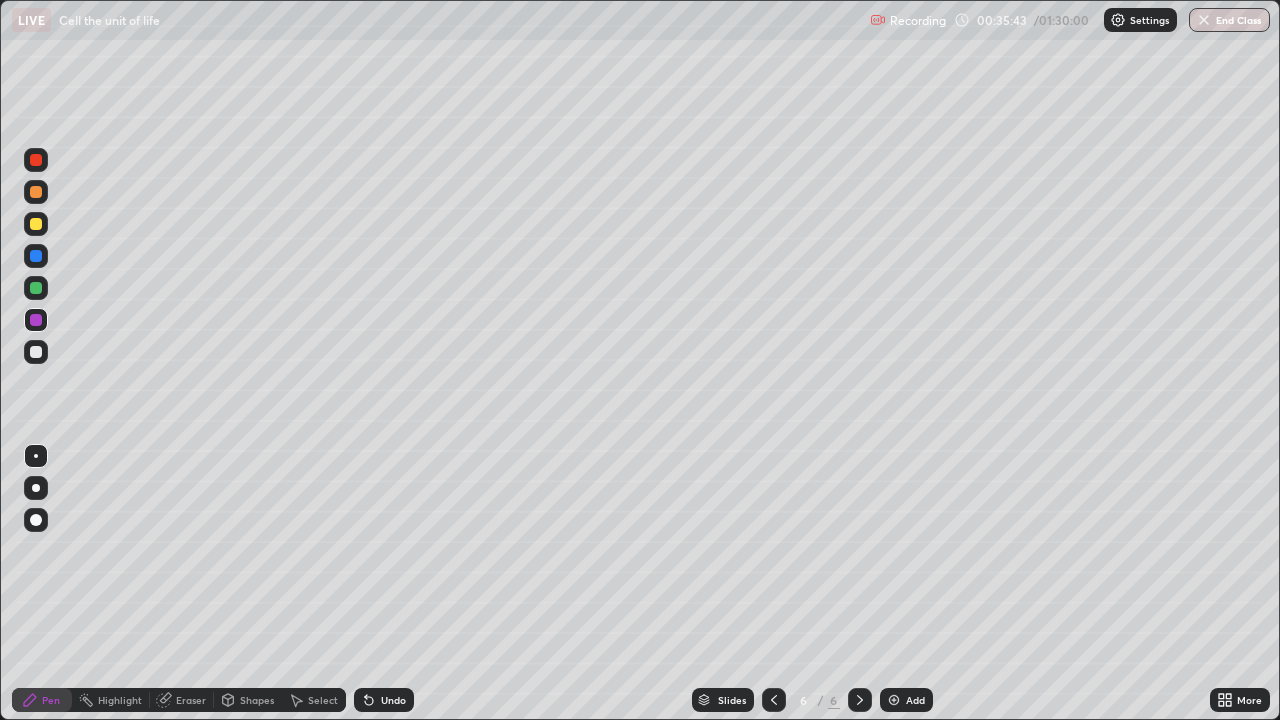 click at bounding box center (36, 192) 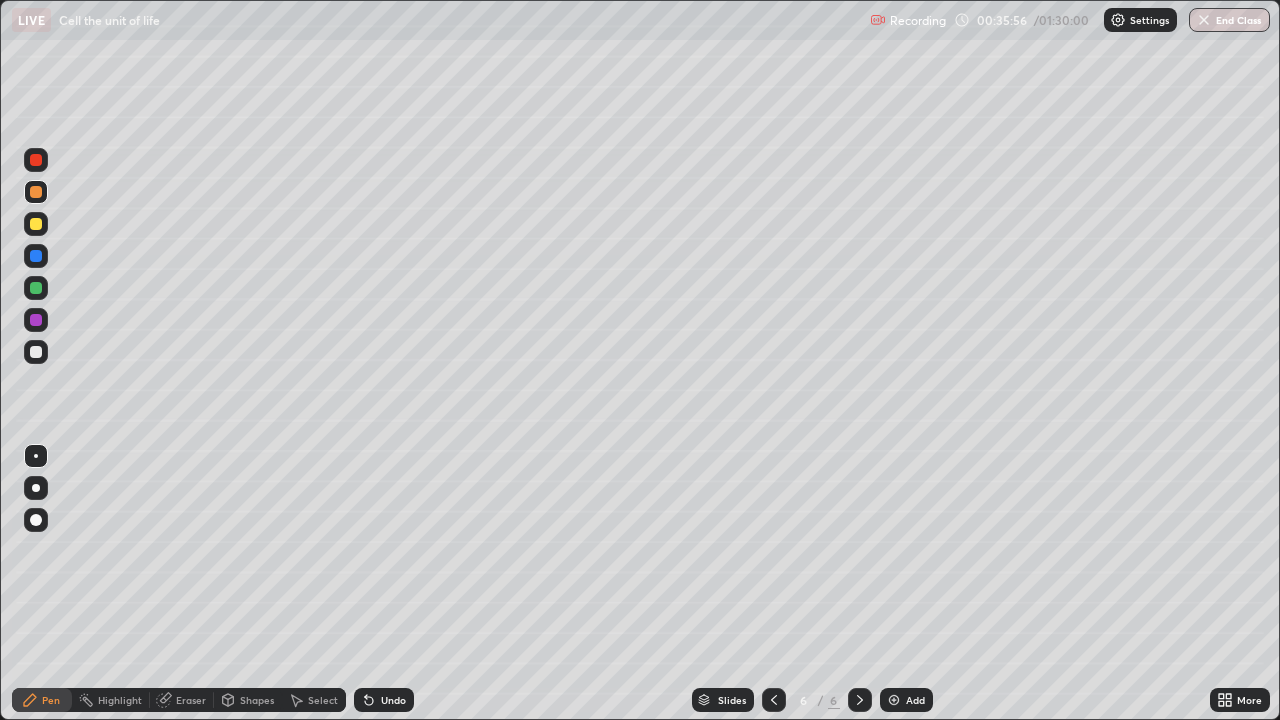 click at bounding box center [36, 352] 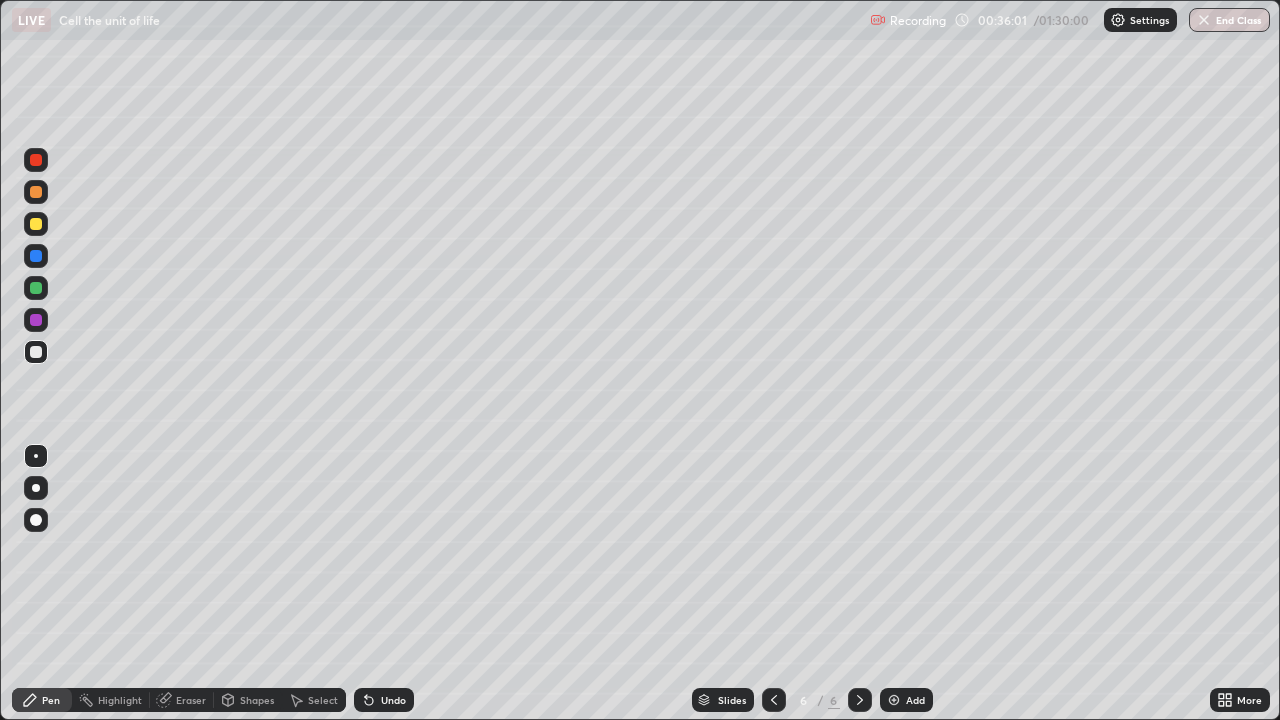 click at bounding box center (36, 256) 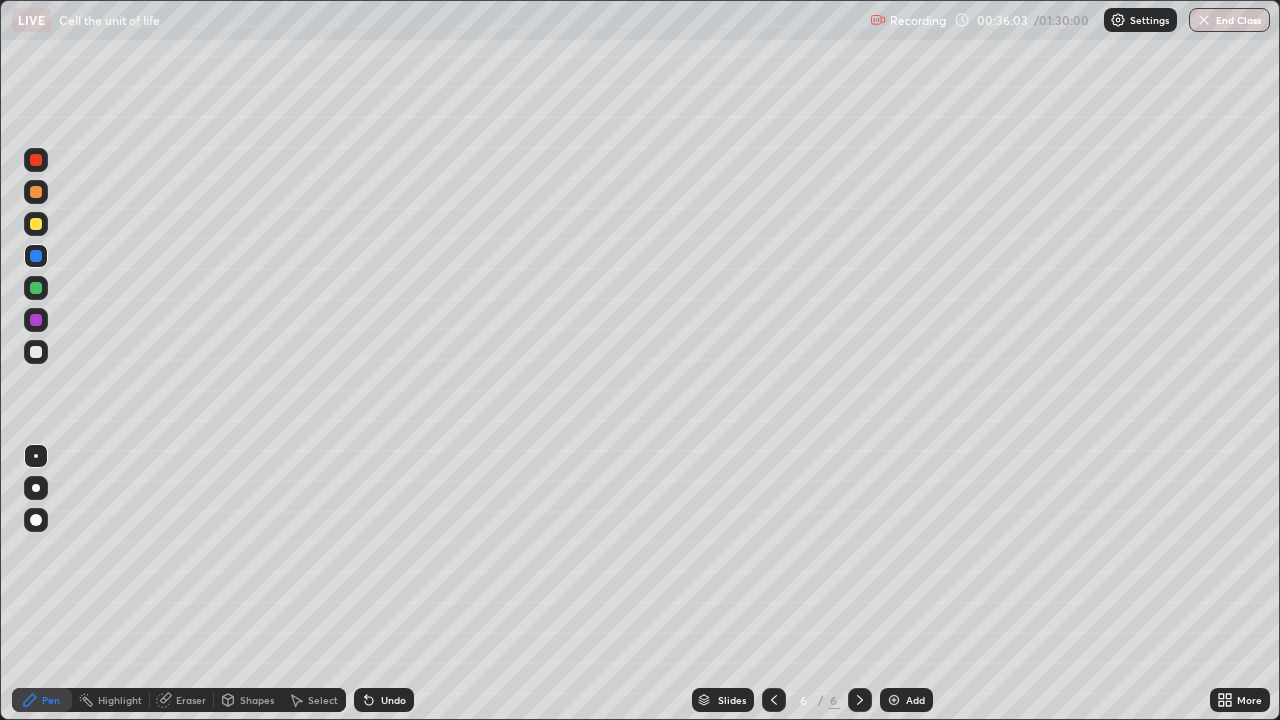 click at bounding box center (36, 224) 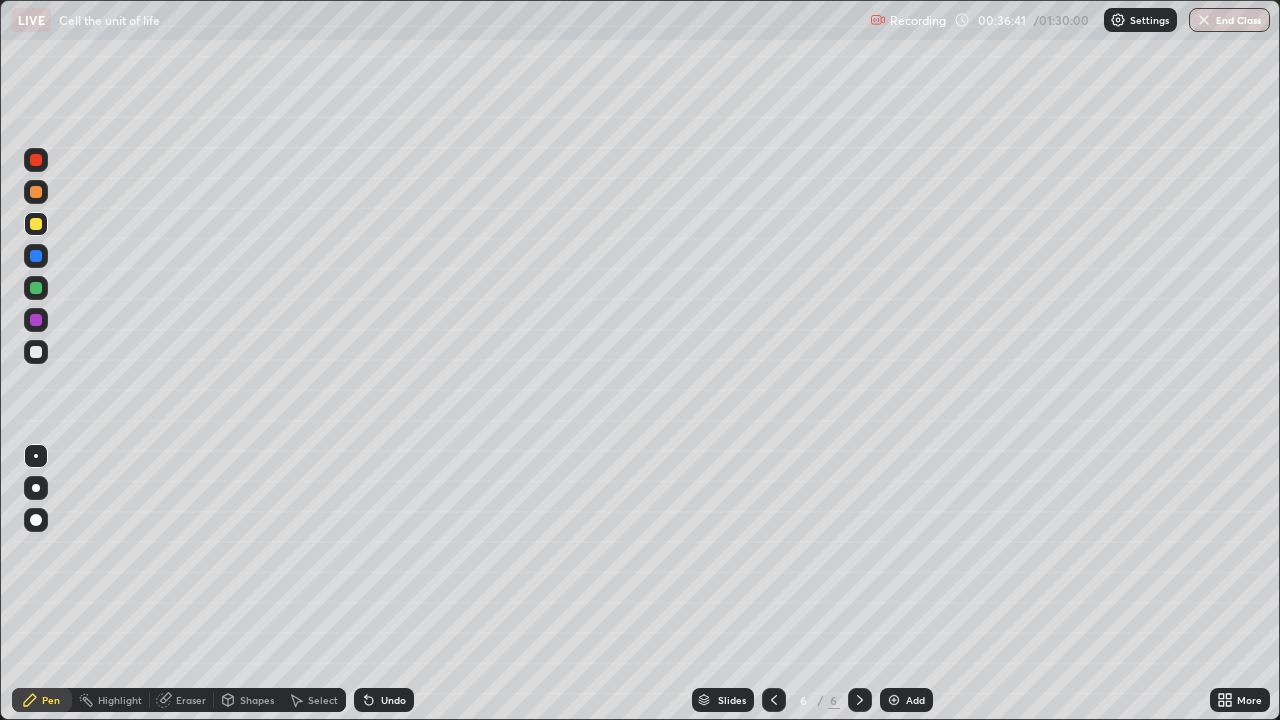 click at bounding box center (36, 352) 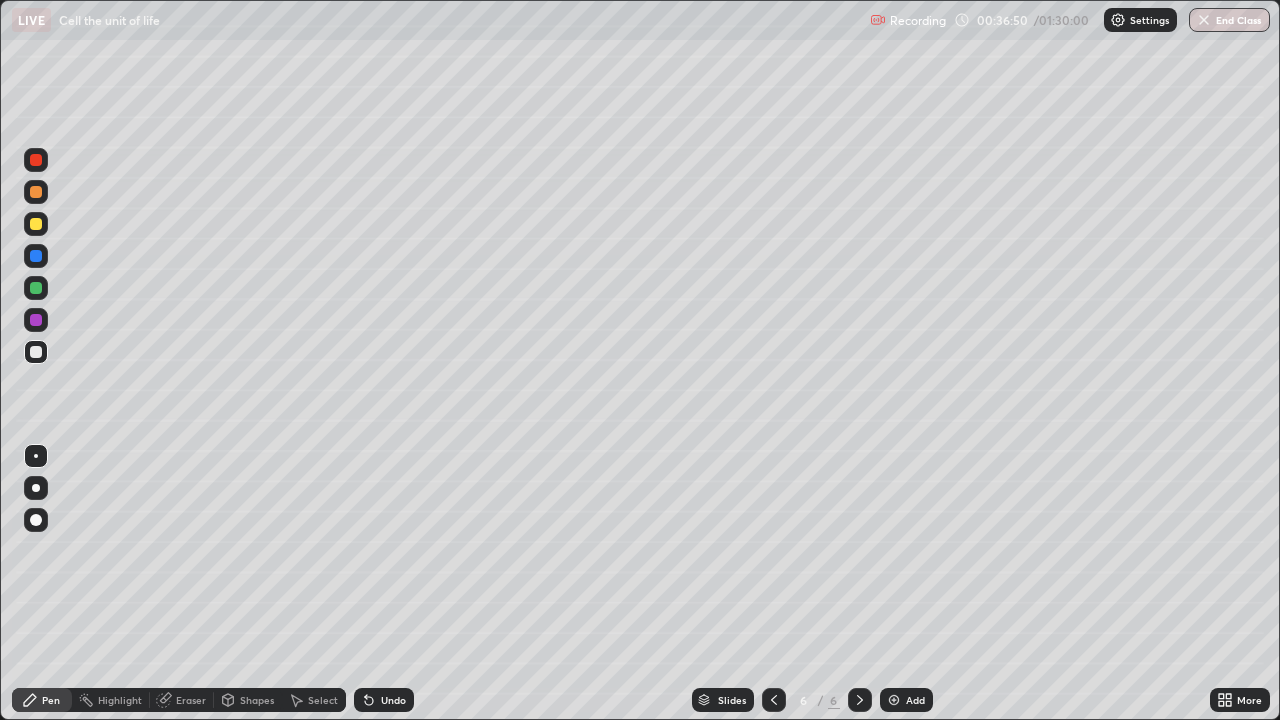 click 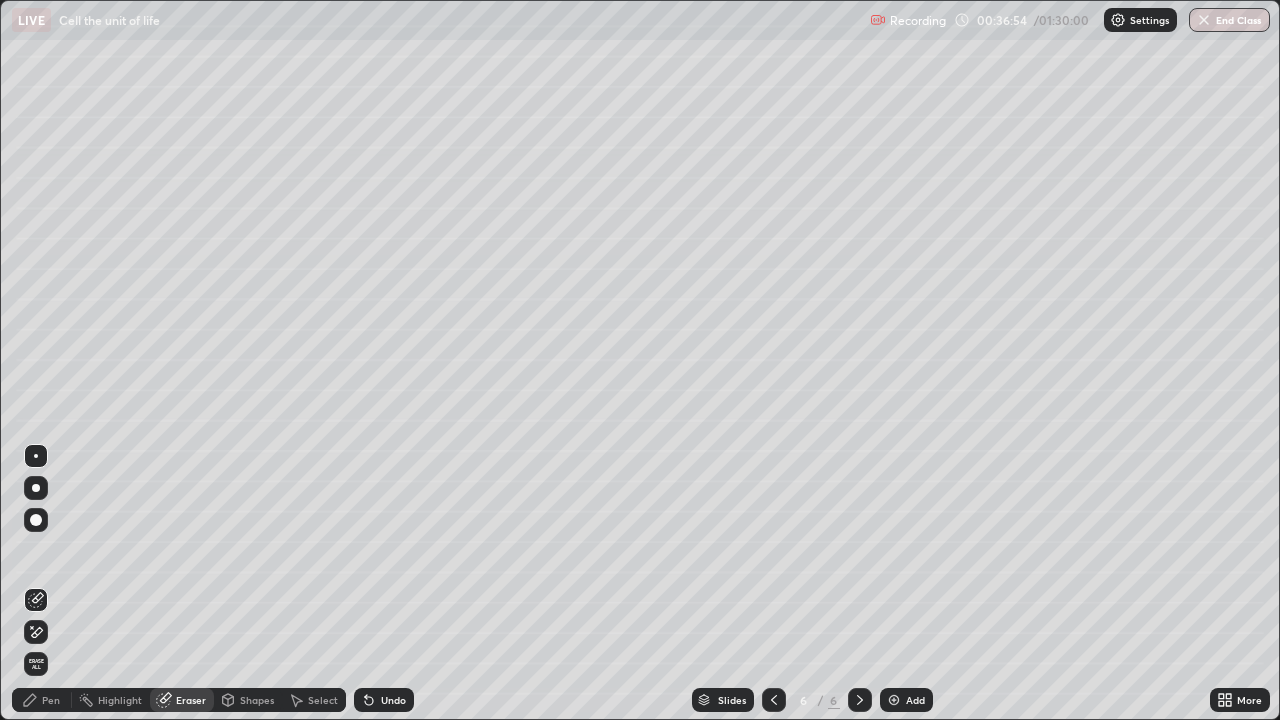 click 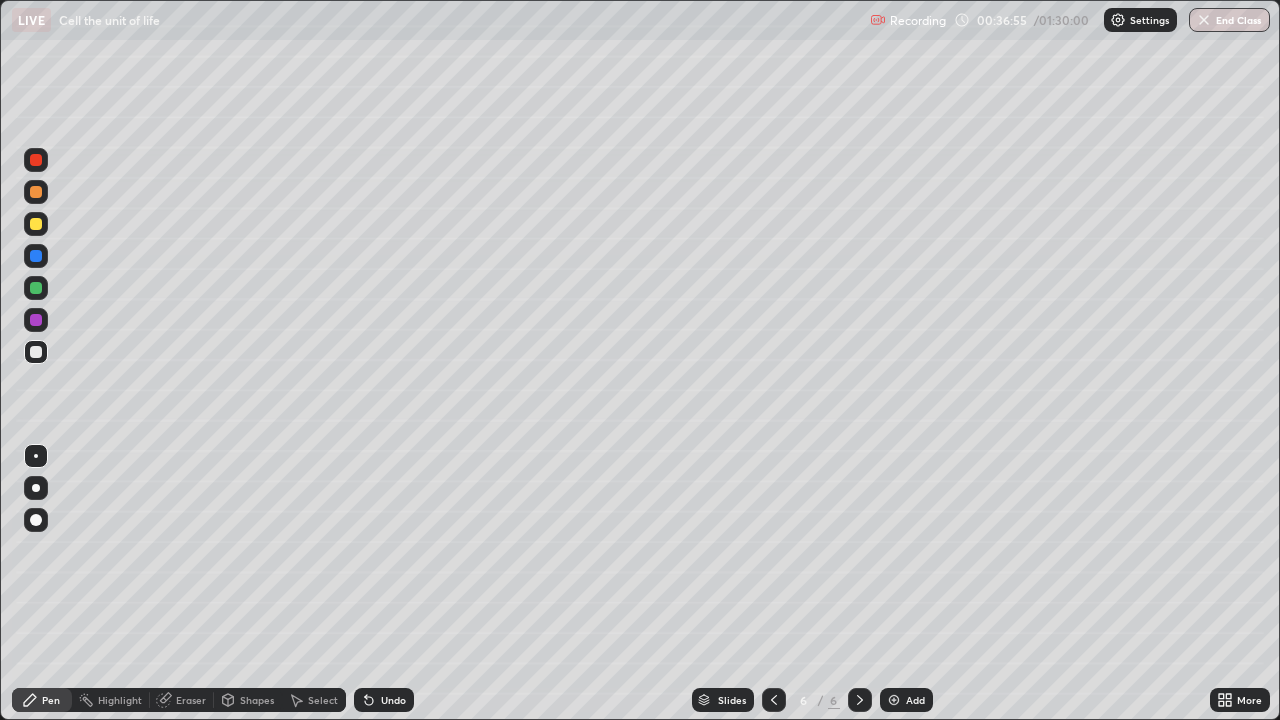 click at bounding box center [36, 352] 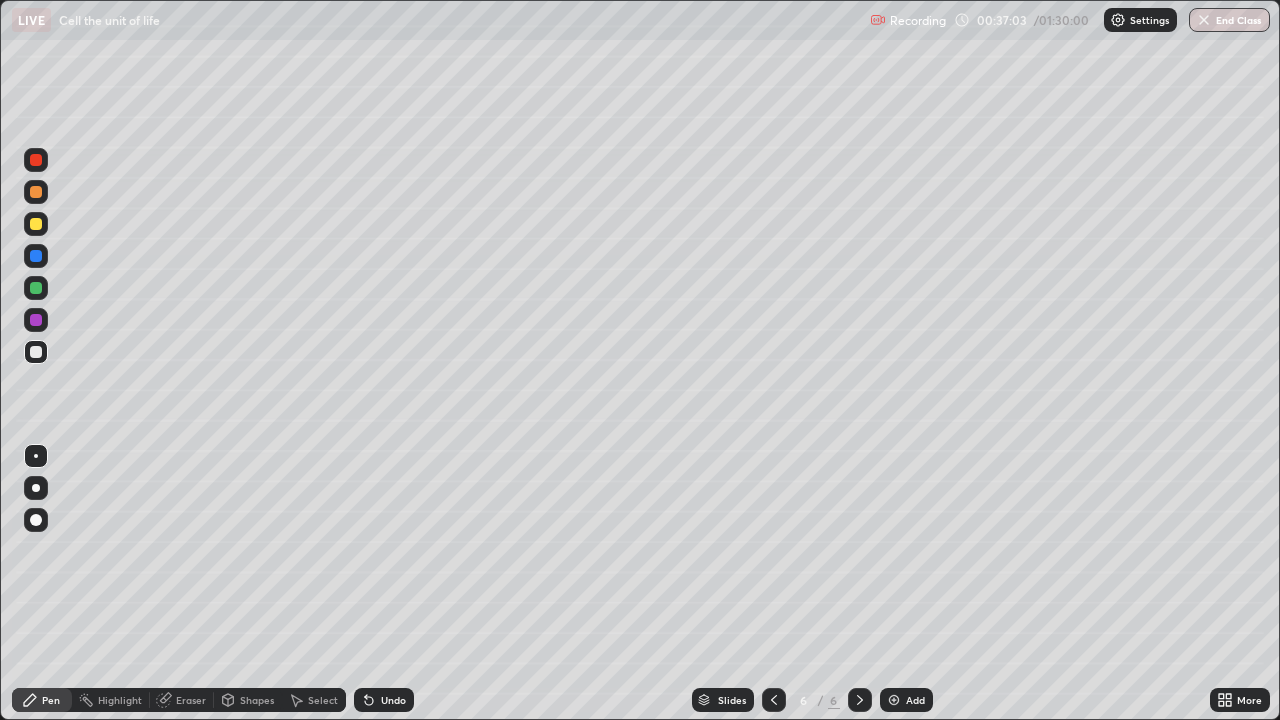 click at bounding box center (36, 192) 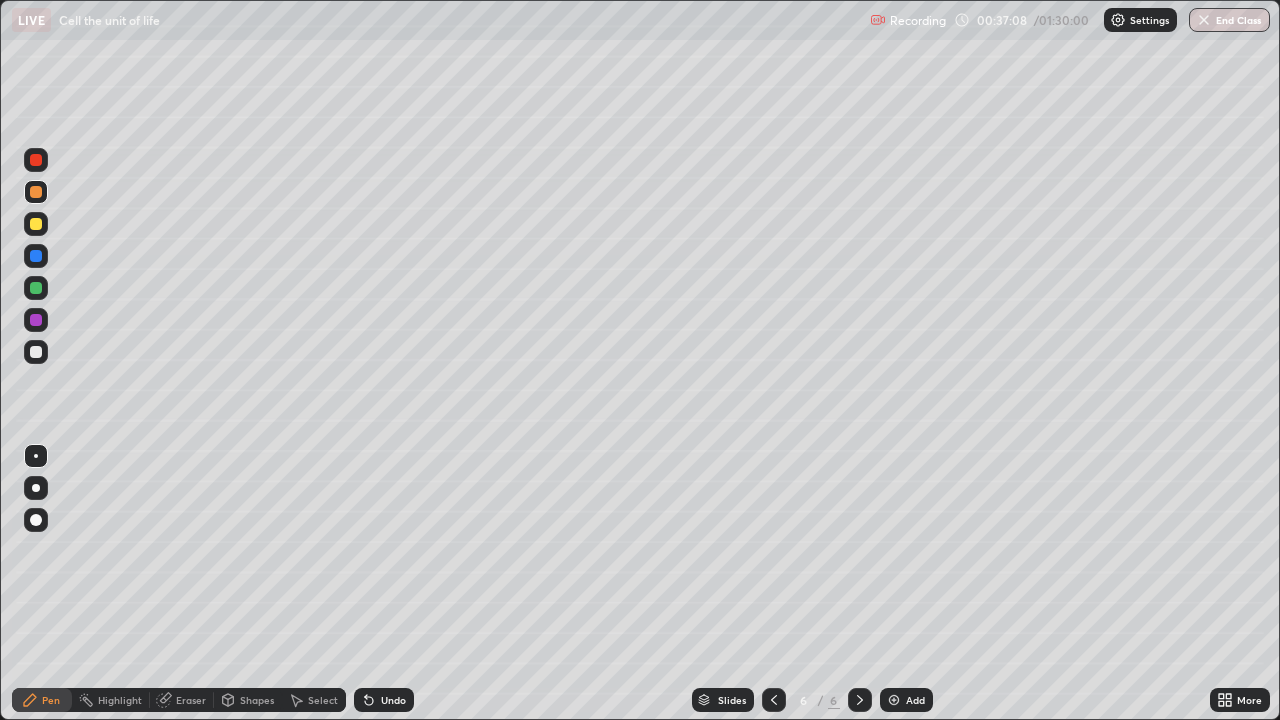 click at bounding box center (36, 288) 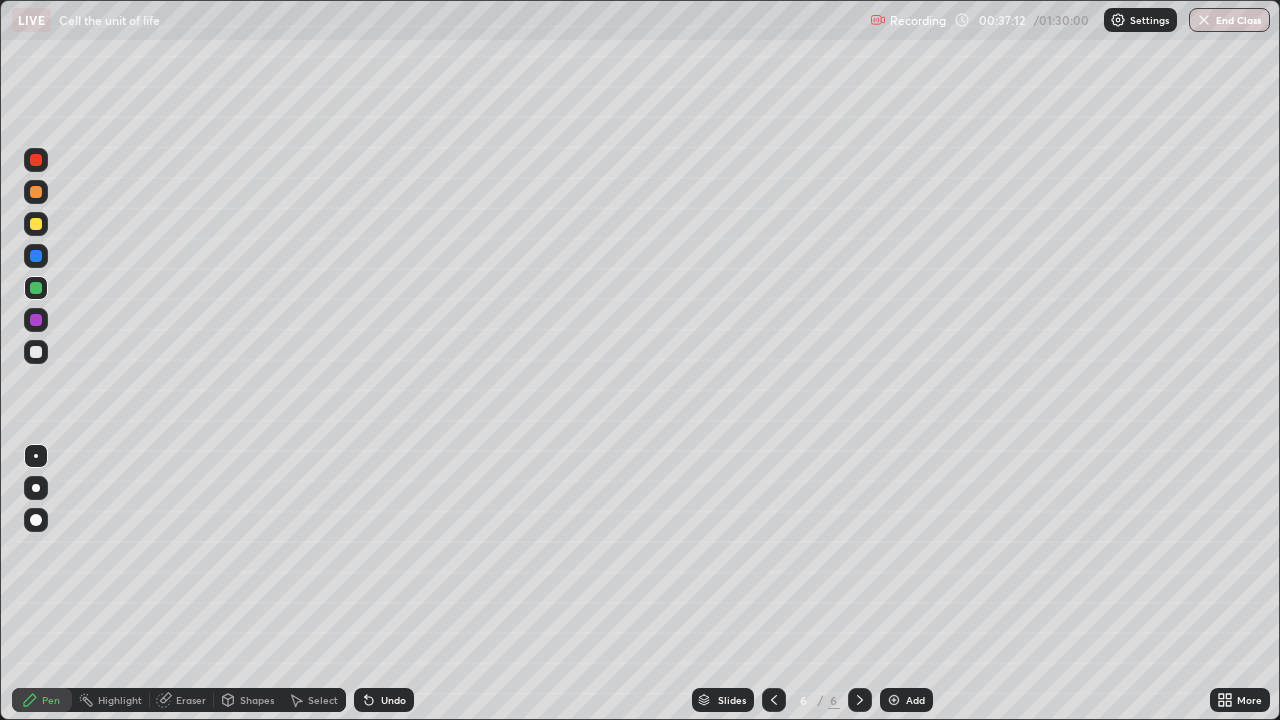 click at bounding box center [36, 256] 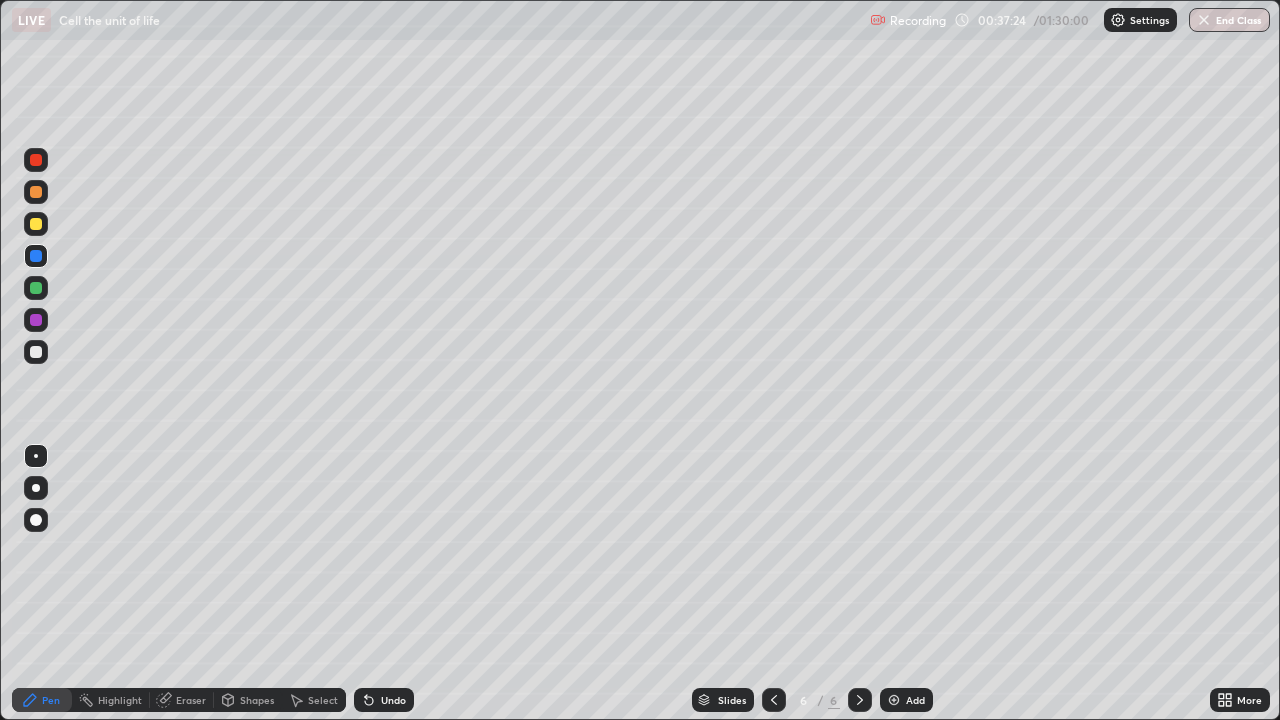 click at bounding box center [36, 352] 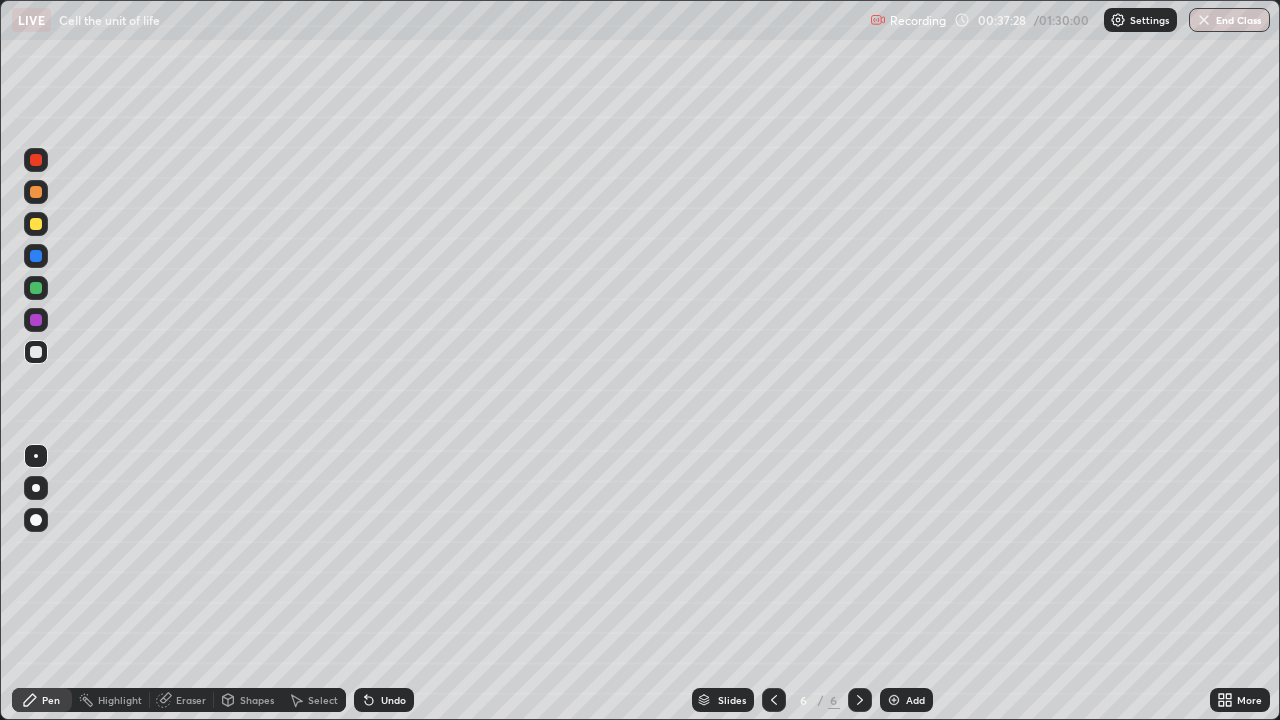 click 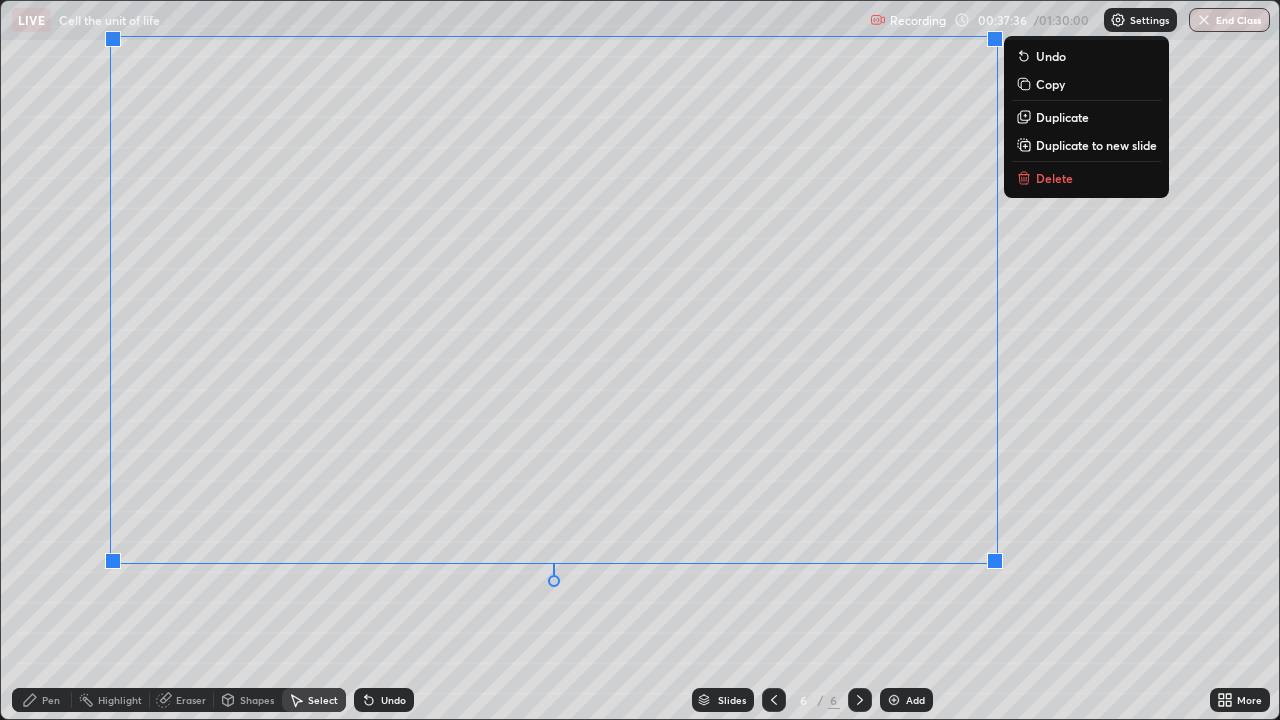 click on "0 ° Undo Copy Duplicate Duplicate to new slide Delete" at bounding box center (640, 360) 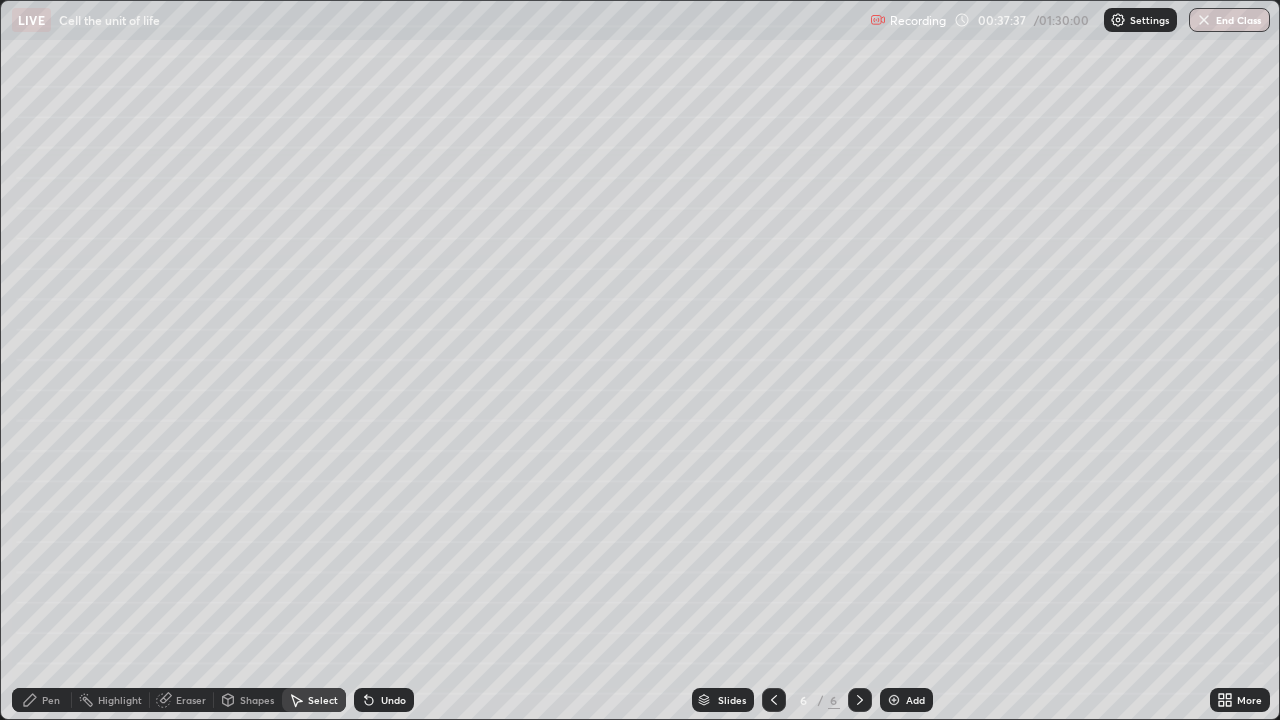 click on "Pen" at bounding box center (51, 700) 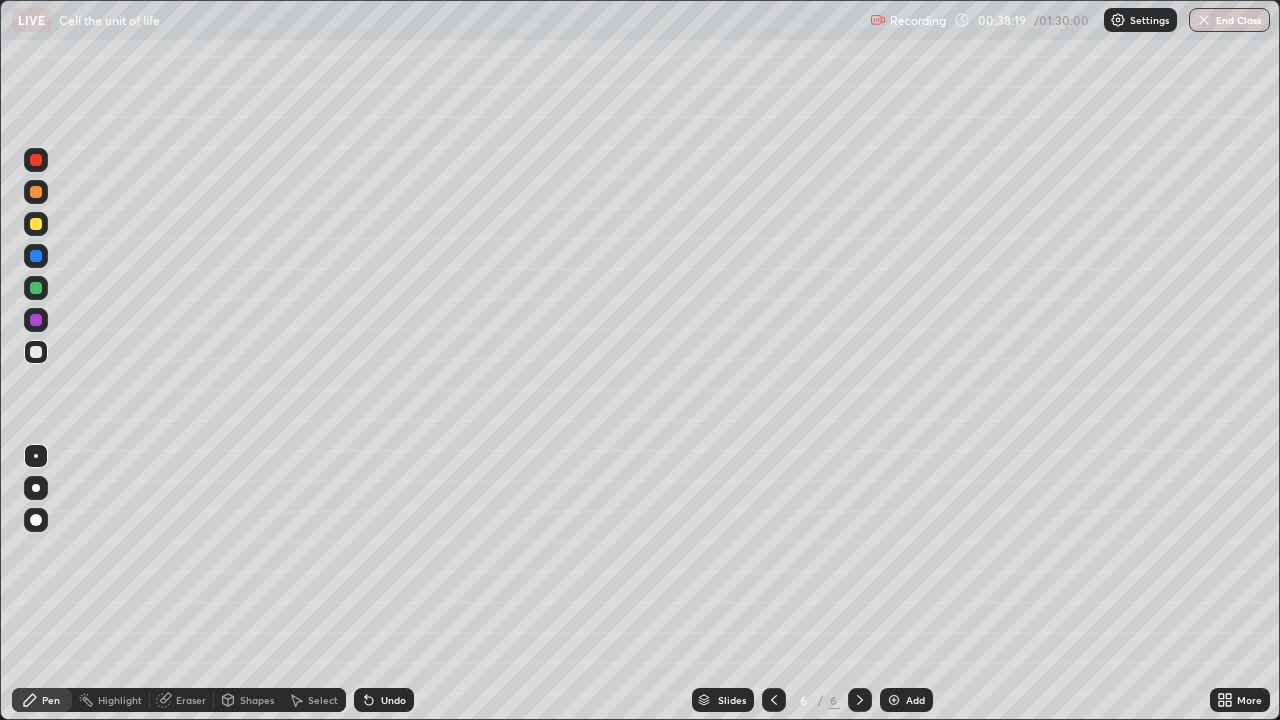 click at bounding box center [36, 224] 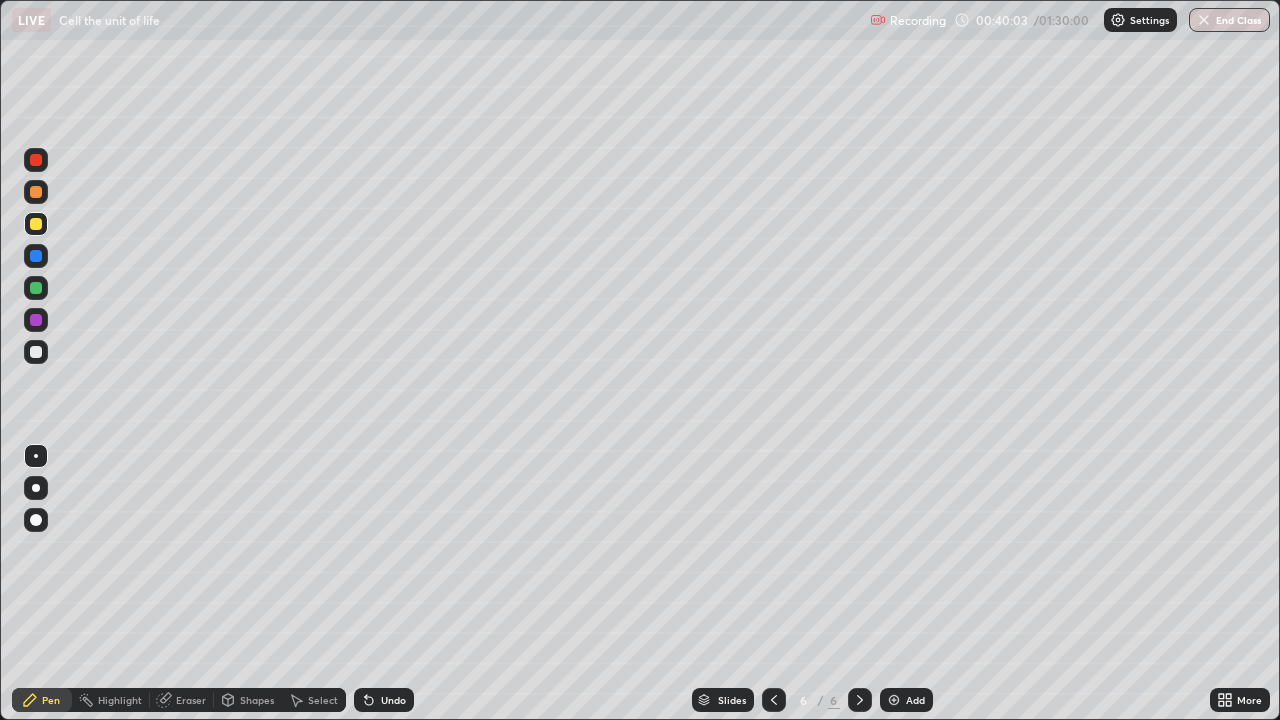 click at bounding box center (36, 288) 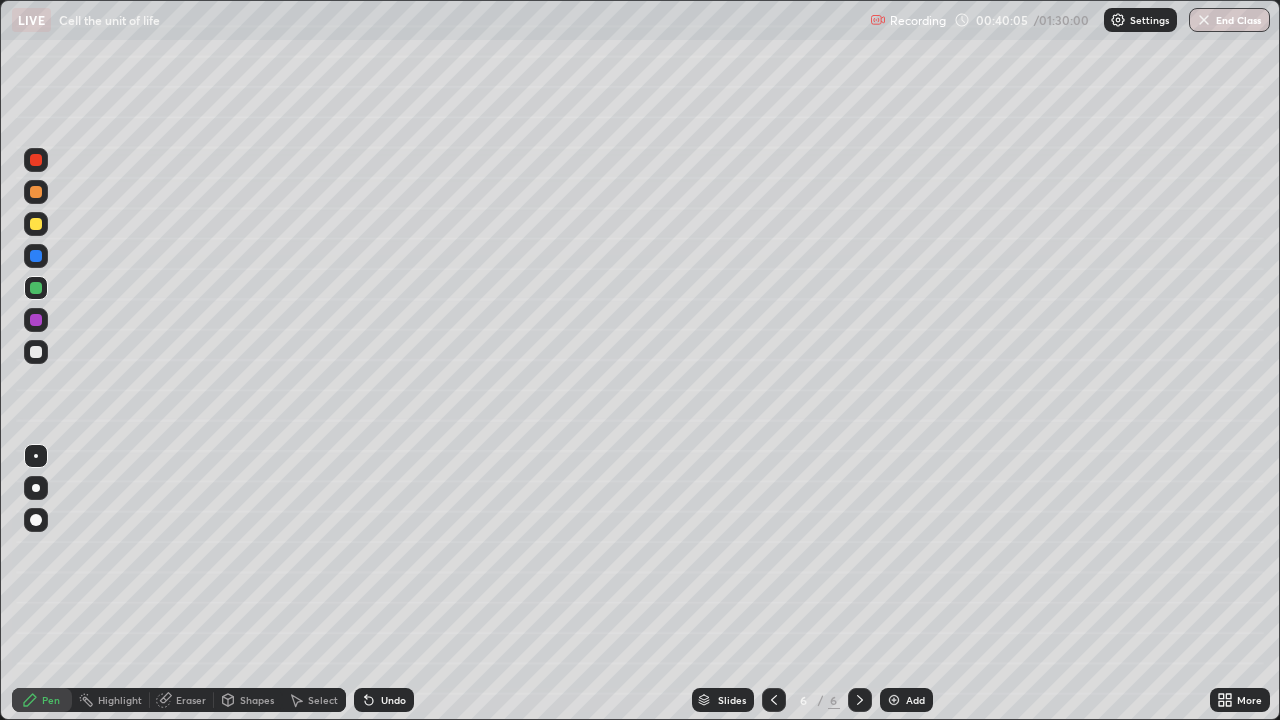 click 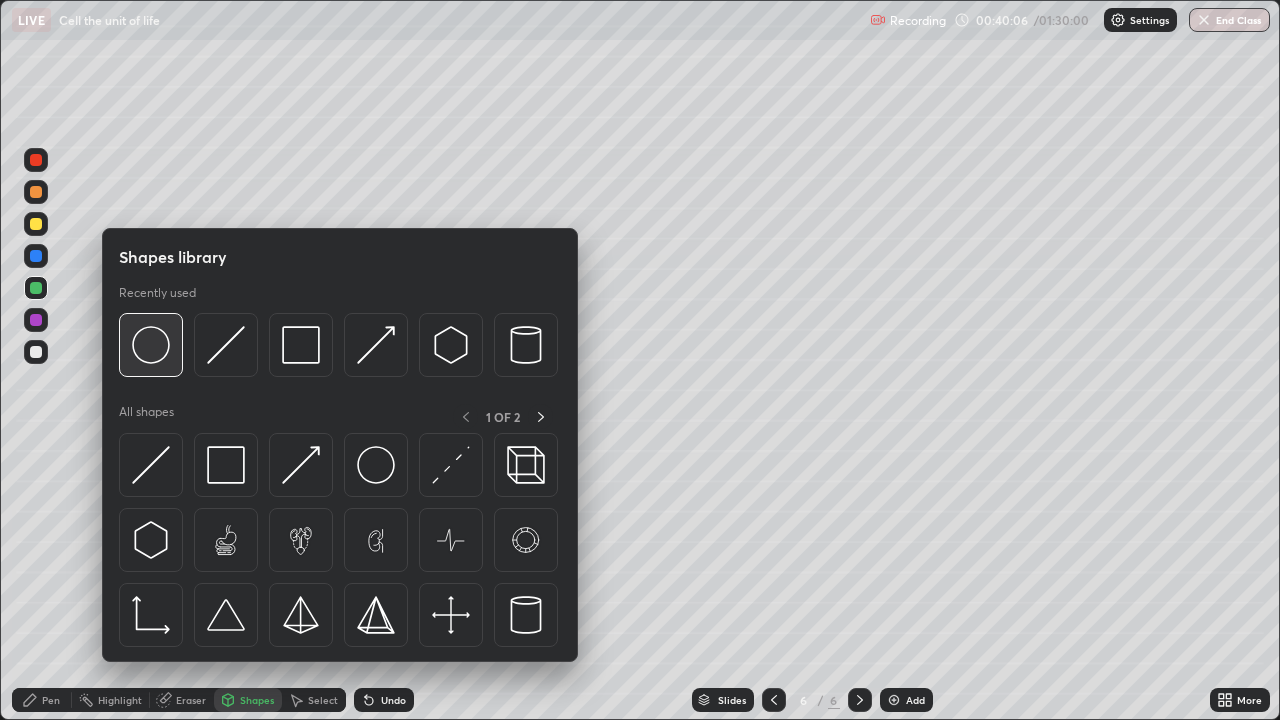 click at bounding box center (151, 345) 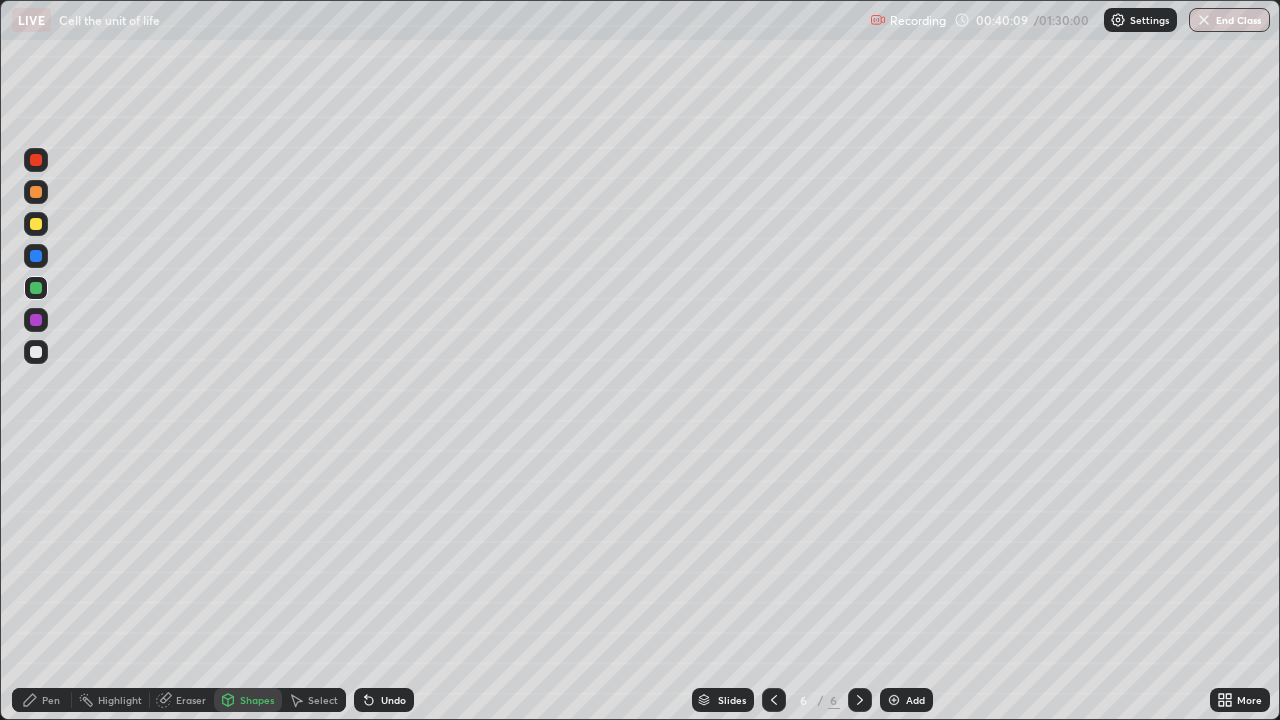 click at bounding box center [36, 288] 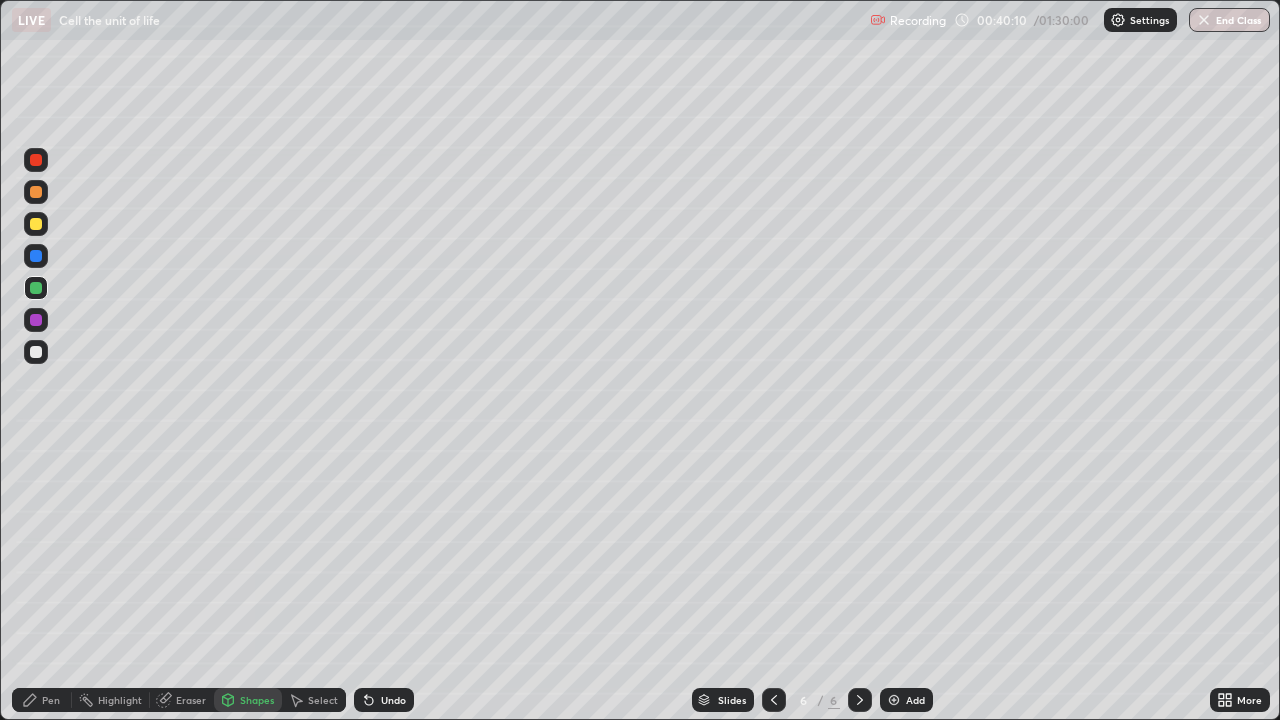 click on "Pen" at bounding box center [51, 700] 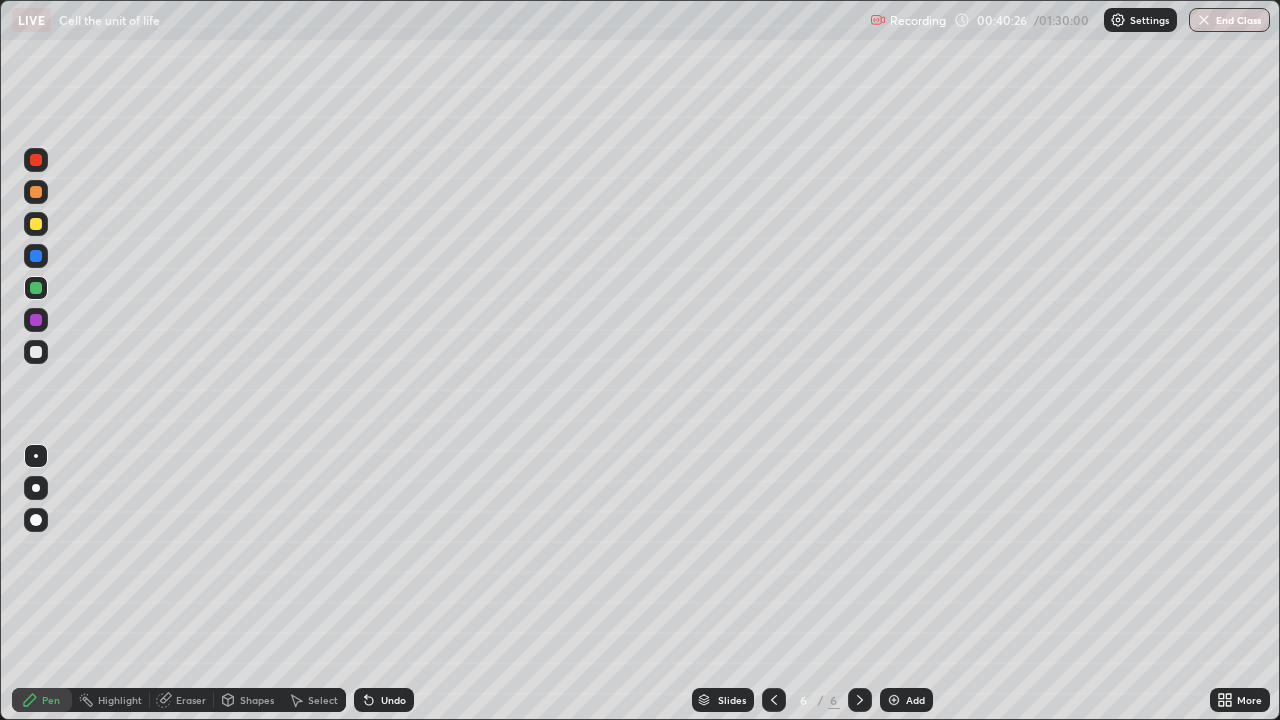 click at bounding box center (36, 320) 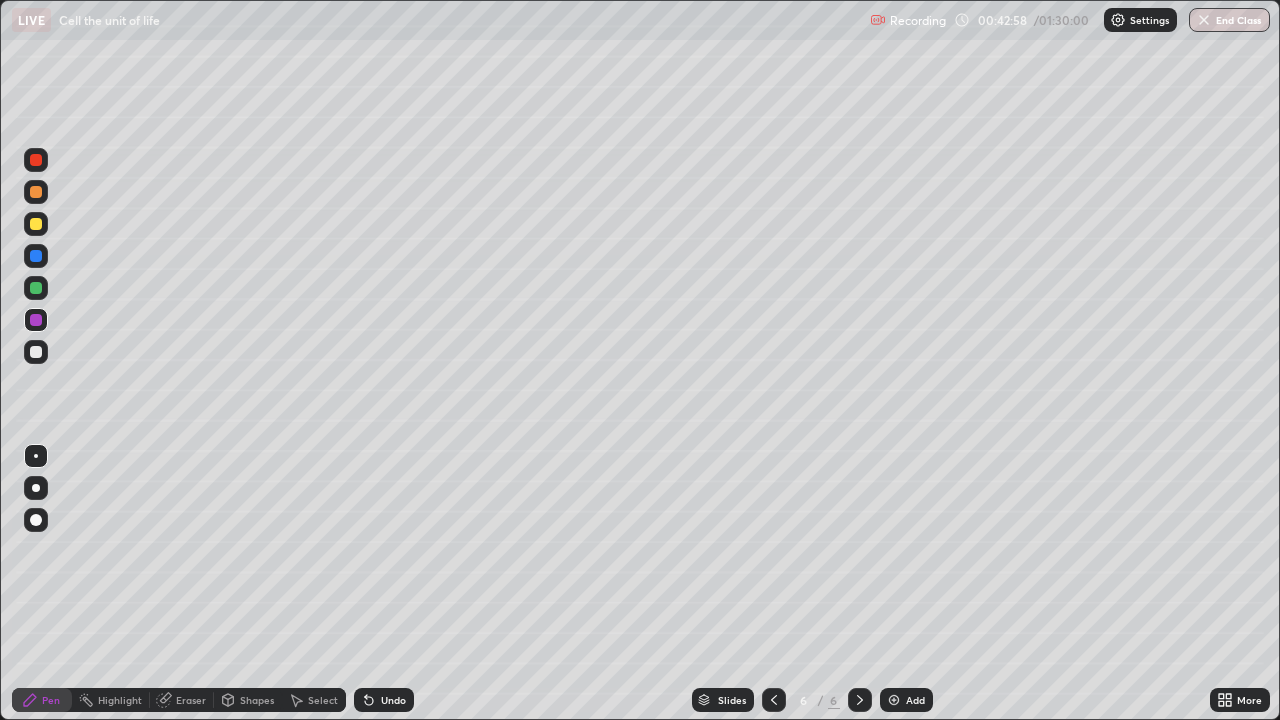 click at bounding box center (894, 700) 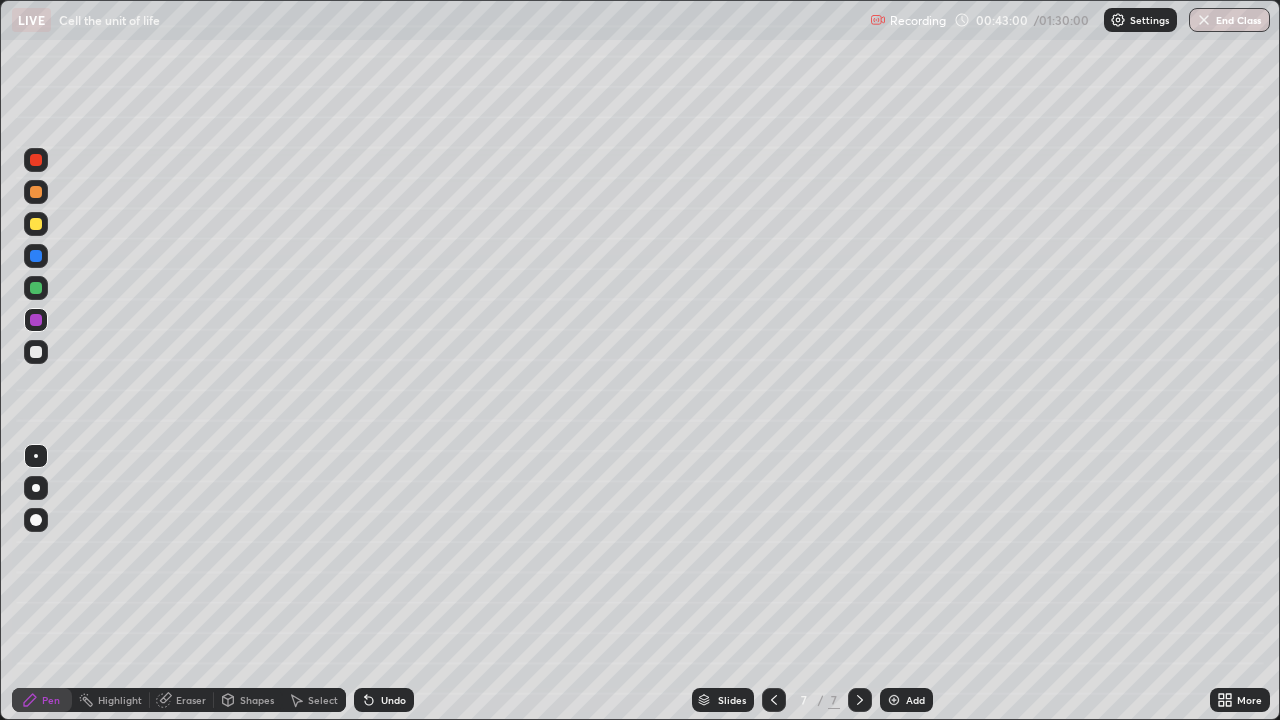 click at bounding box center [36, 224] 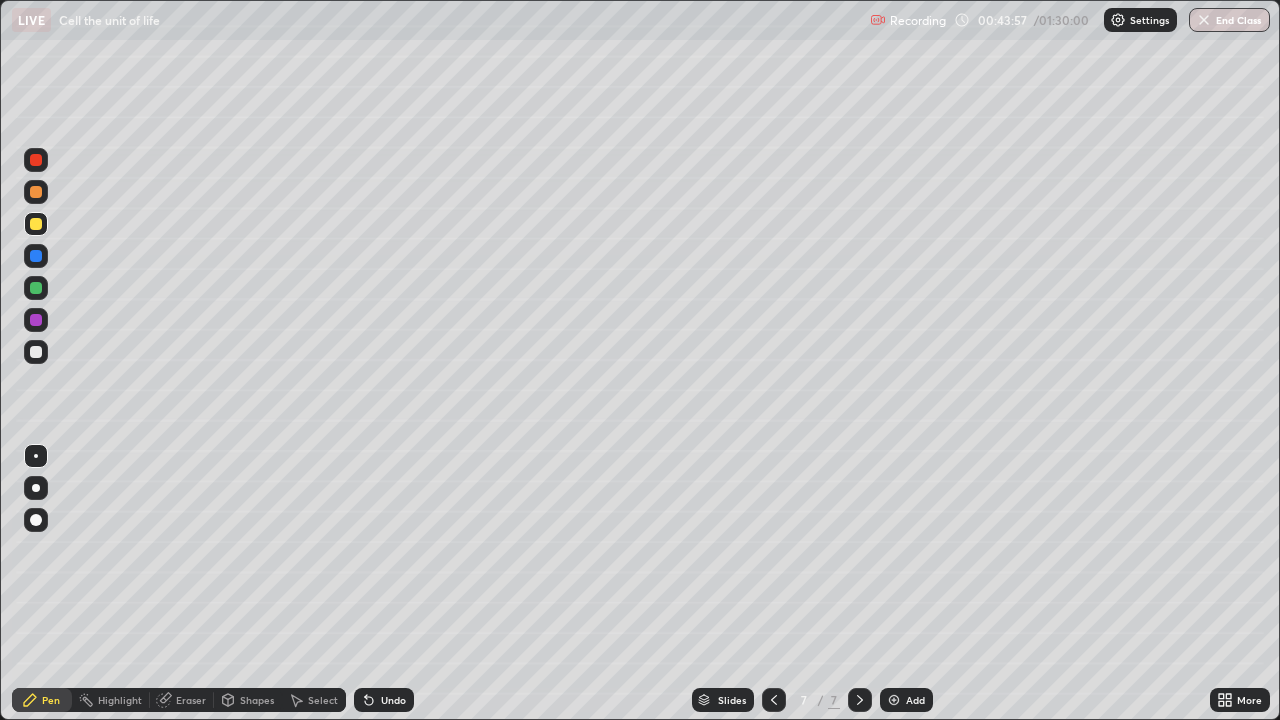 click at bounding box center (36, 352) 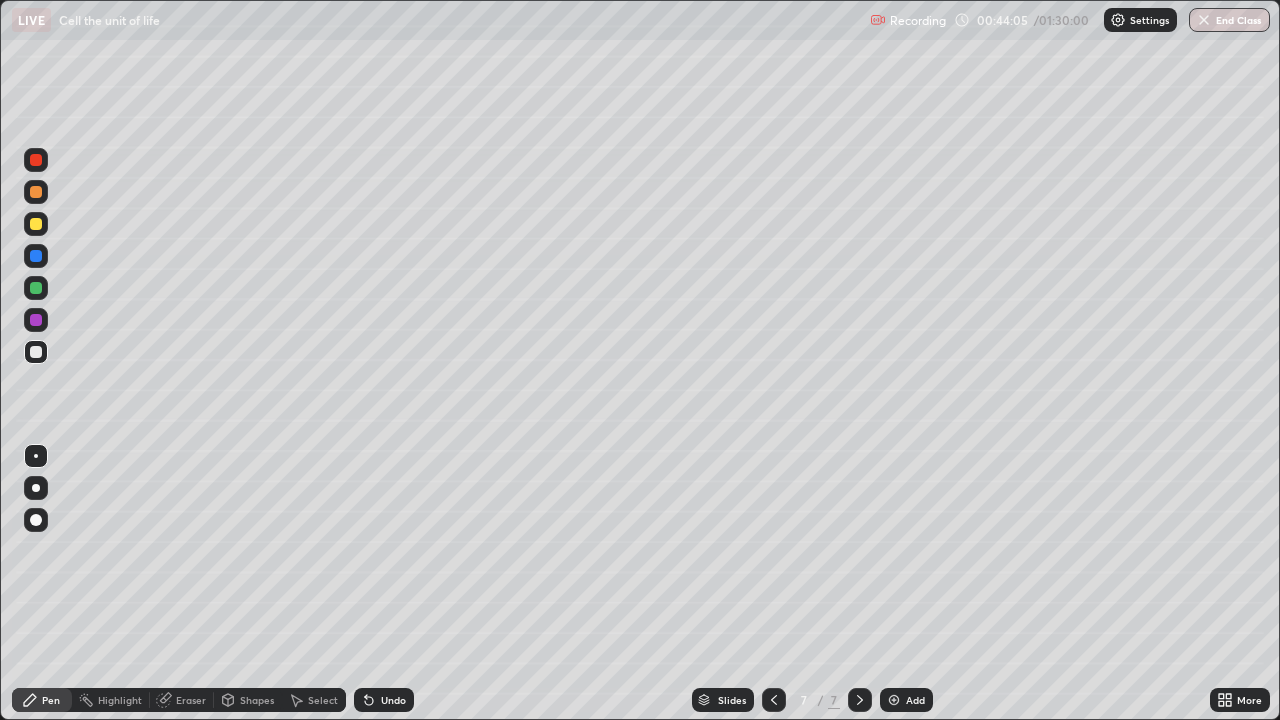 click 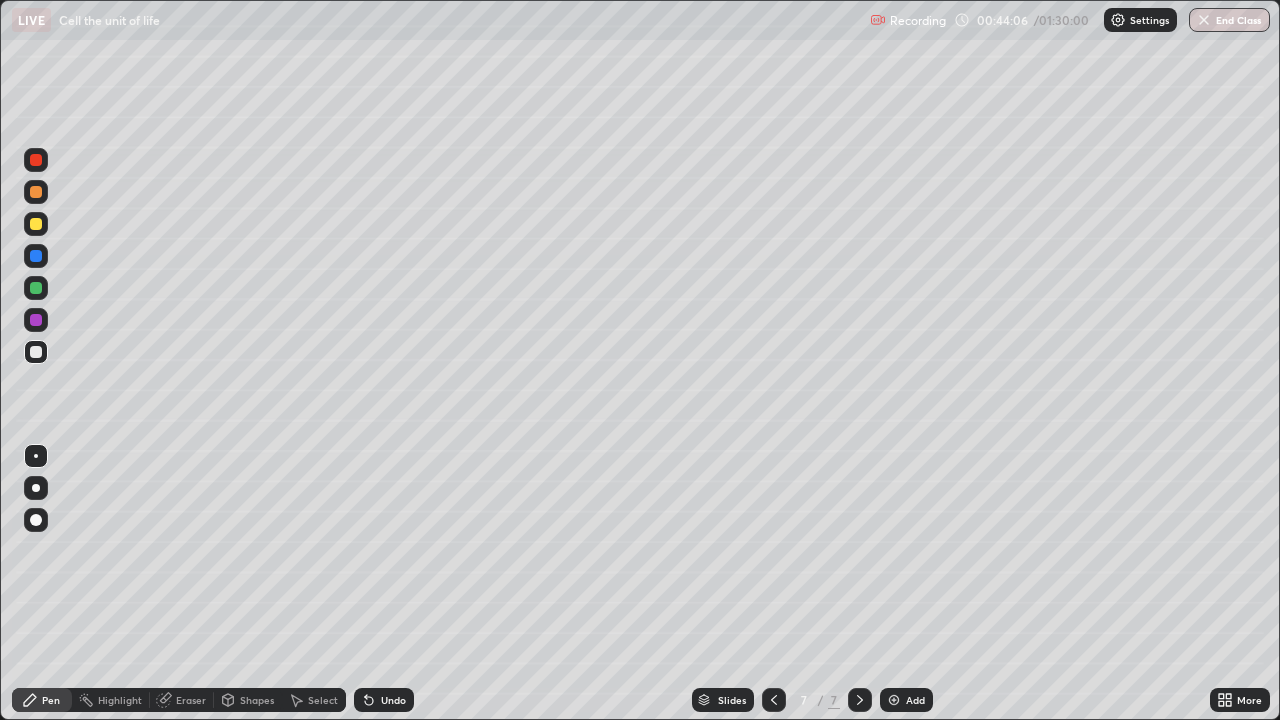 click 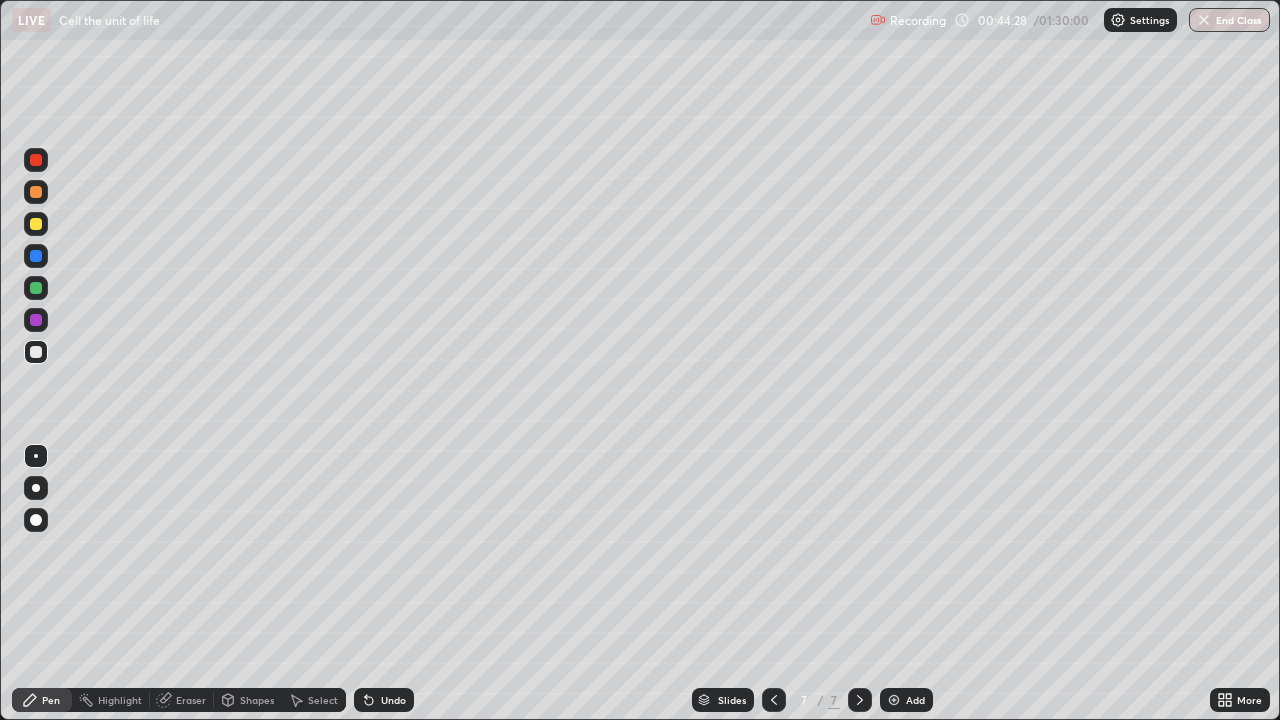 click 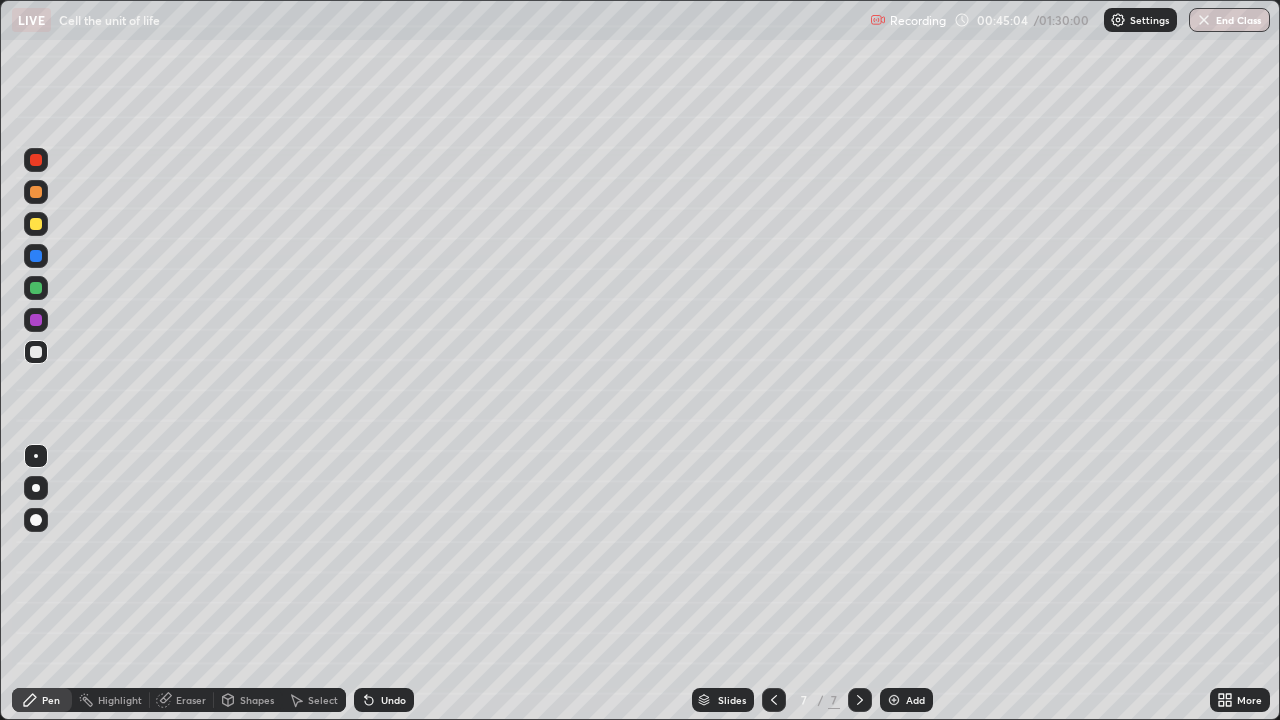 click 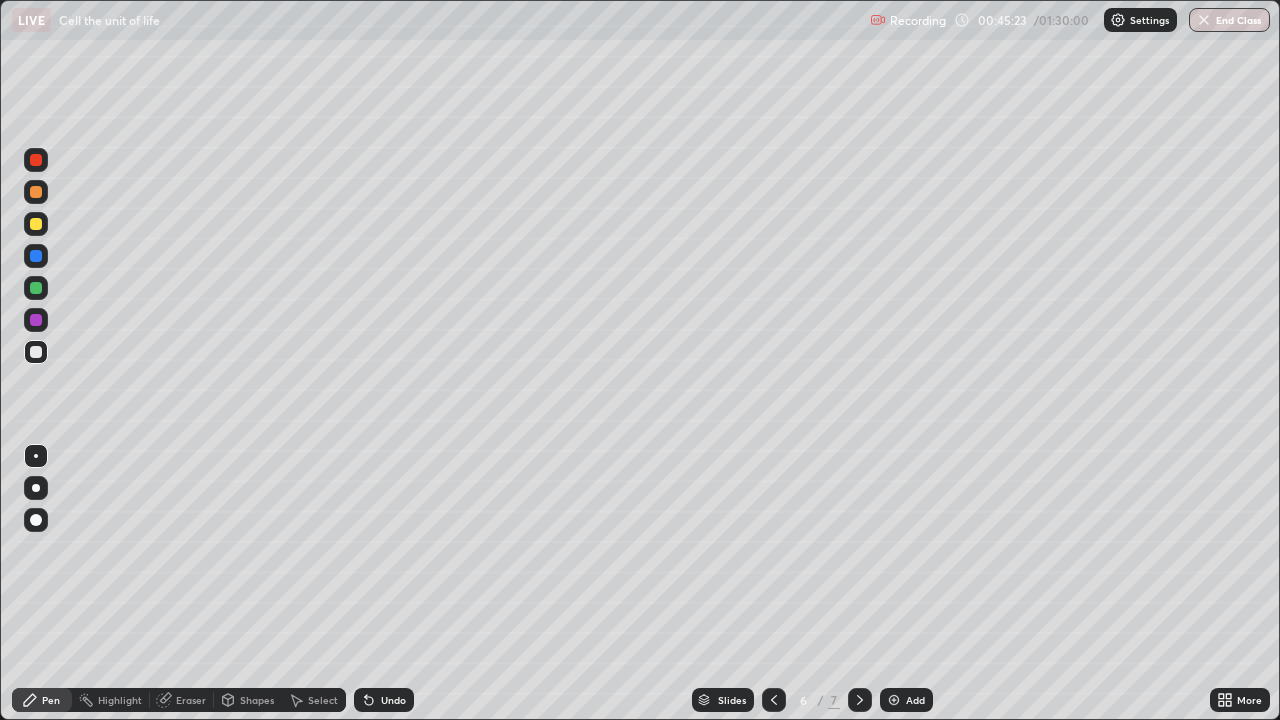 click 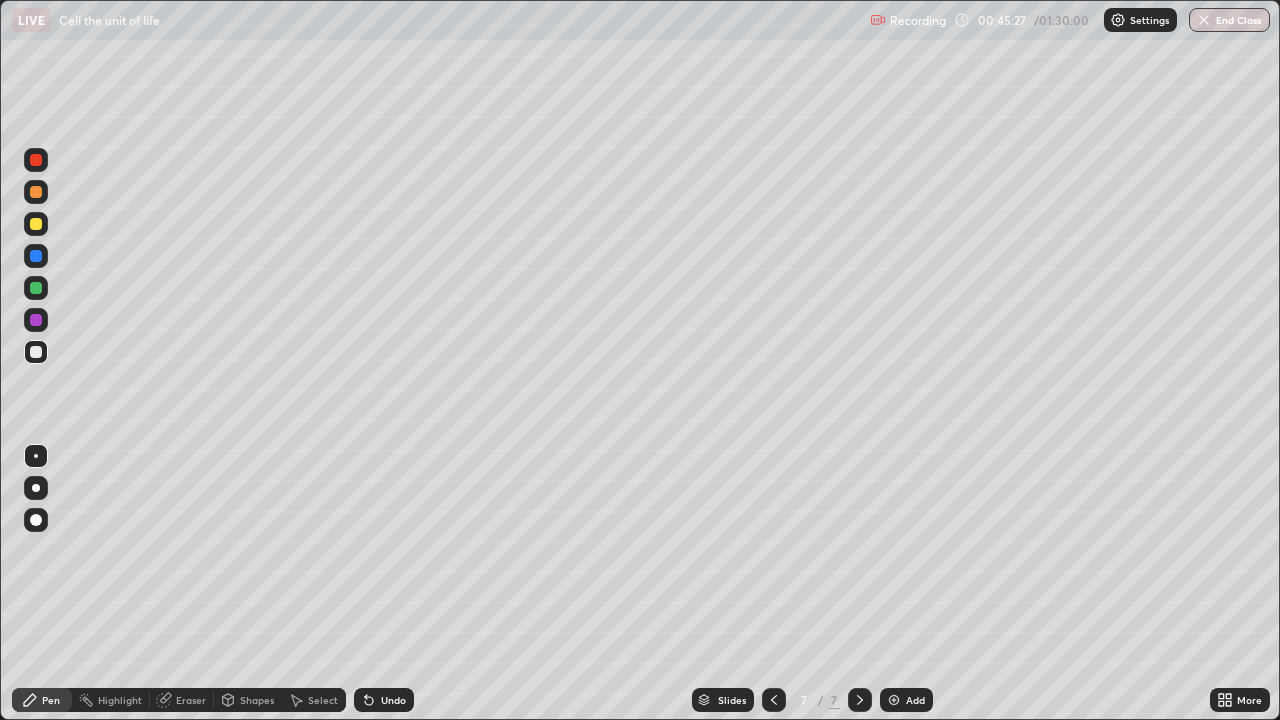click 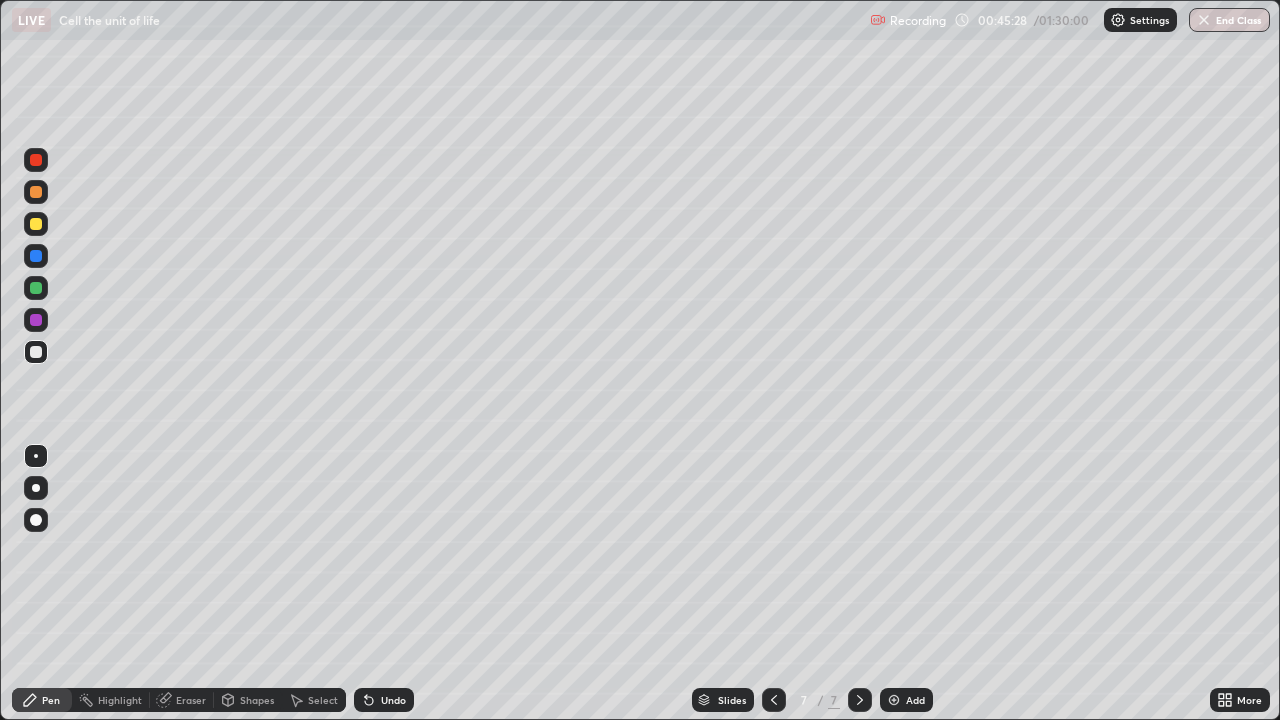 click at bounding box center (36, 224) 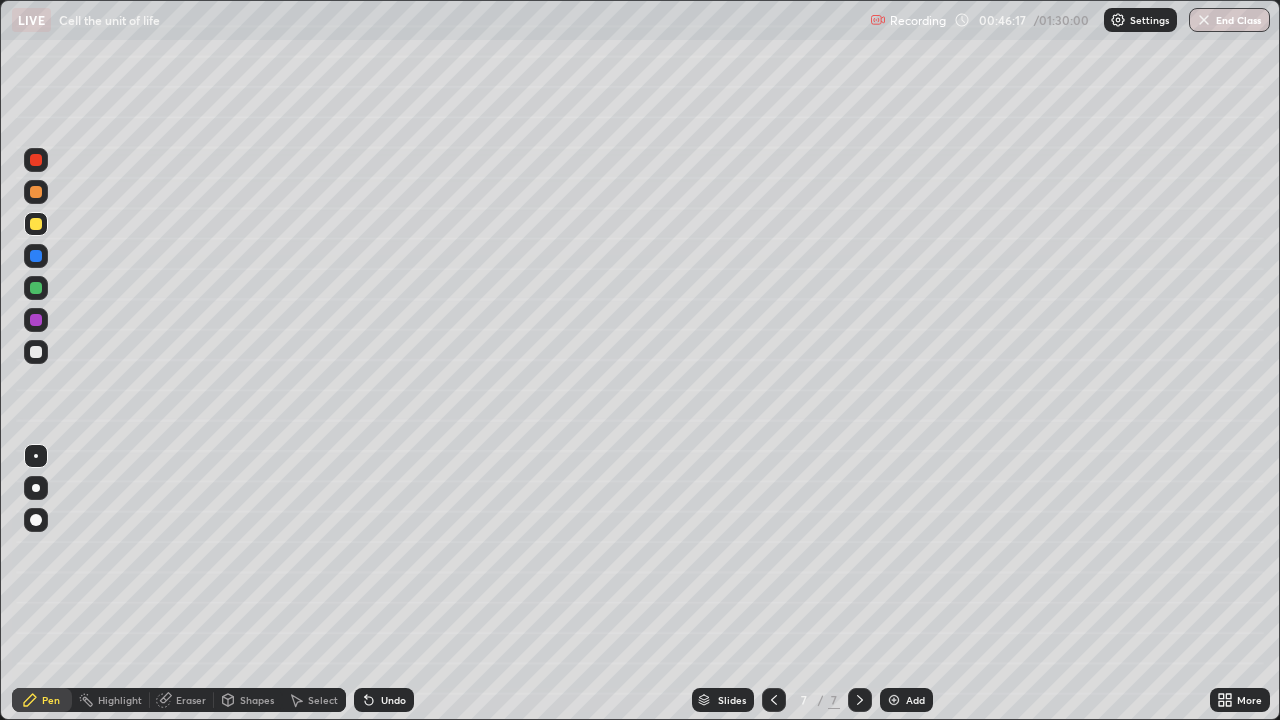 click at bounding box center [36, 352] 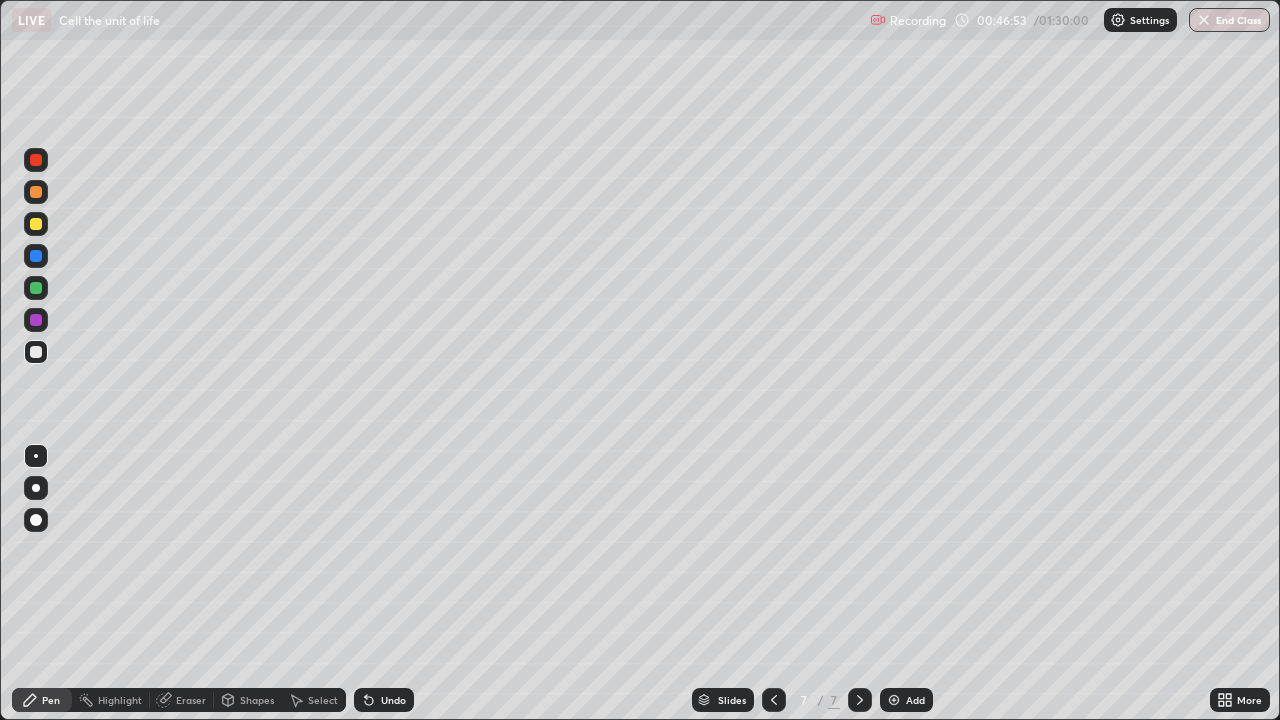 click 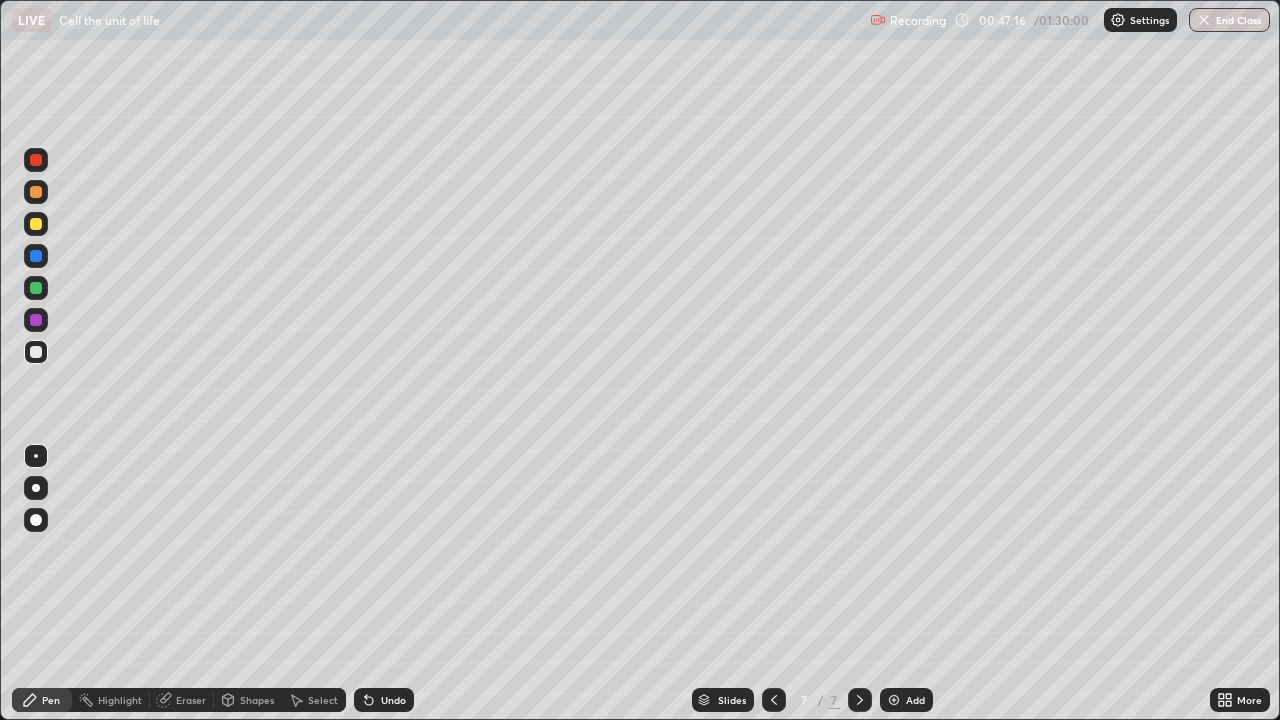 click at bounding box center (36, 224) 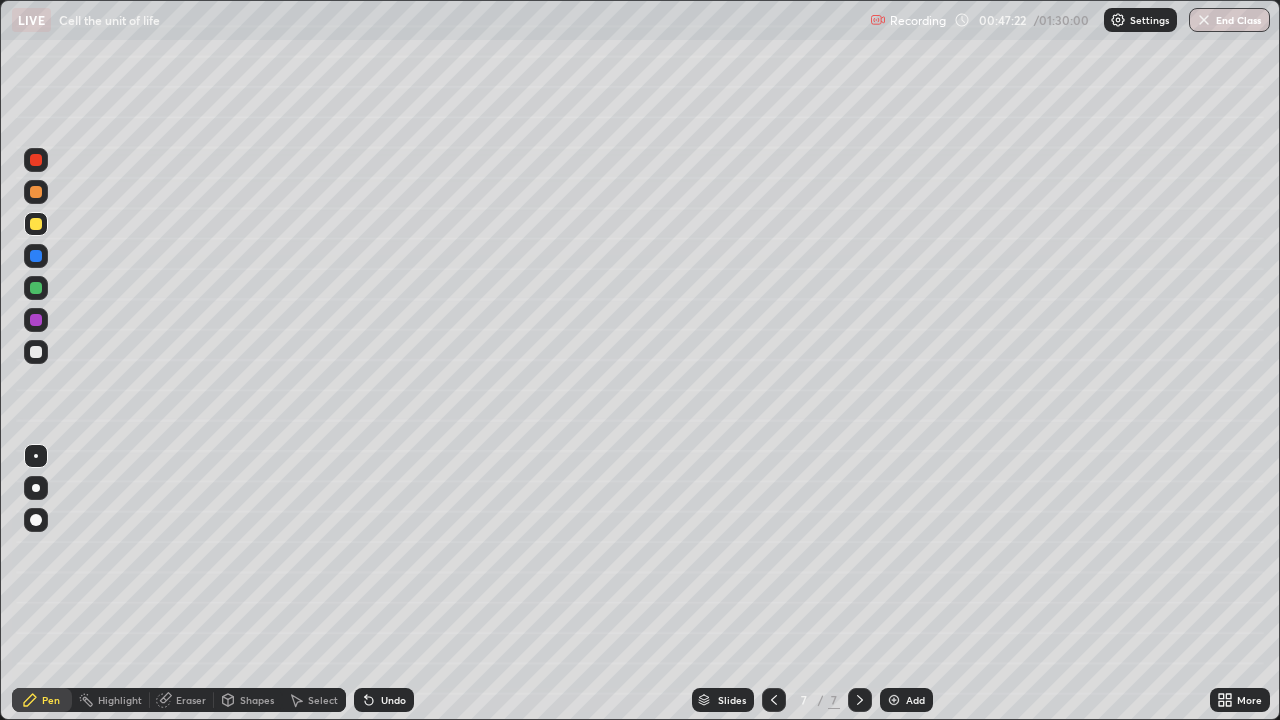 click 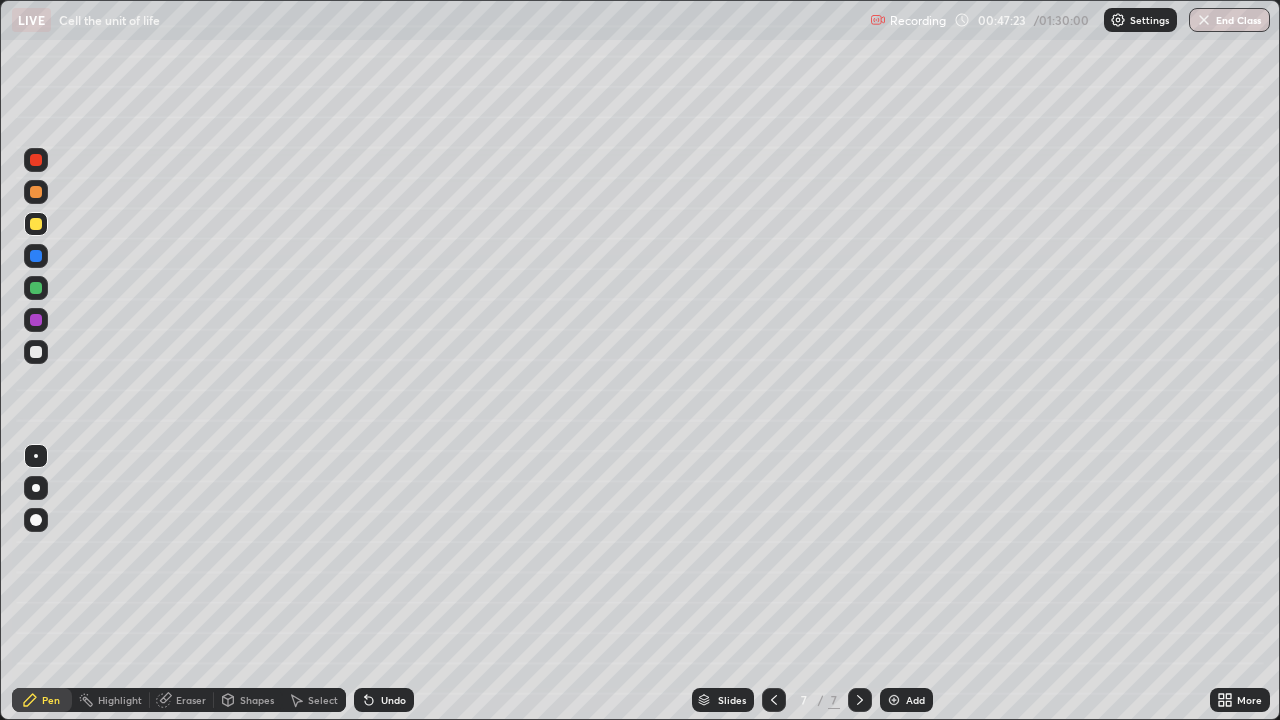 click 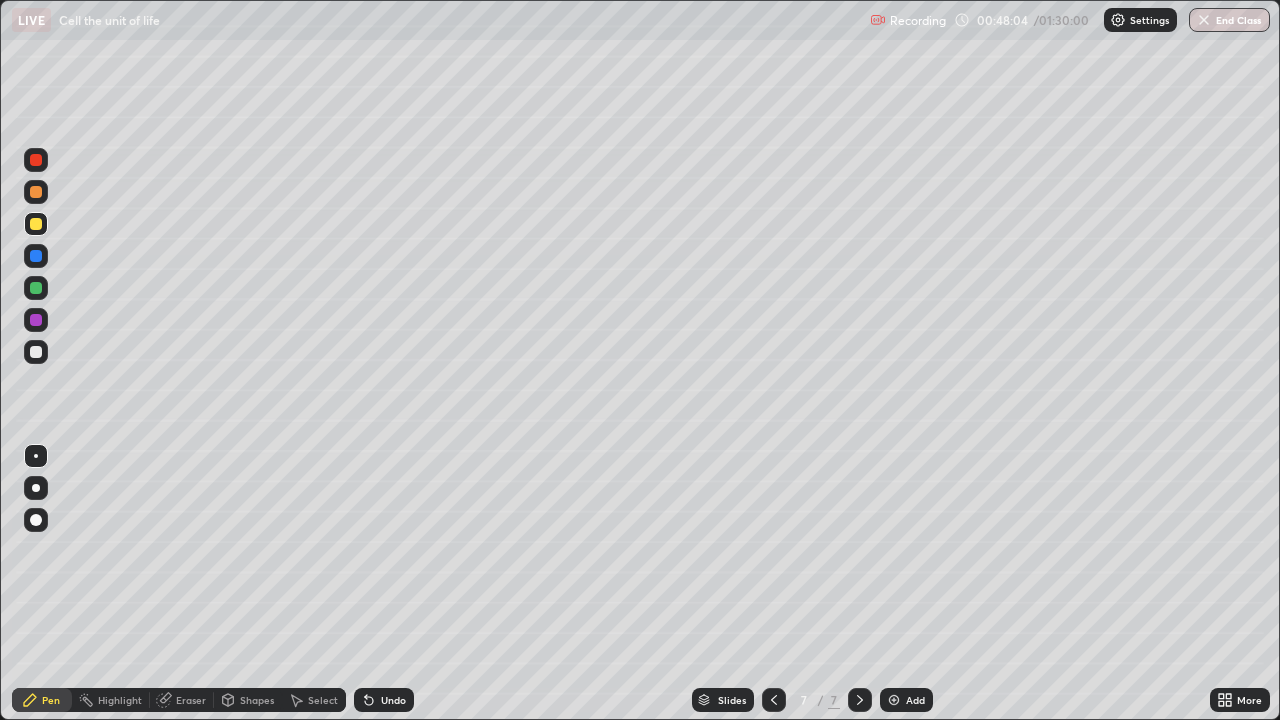 click at bounding box center [36, 352] 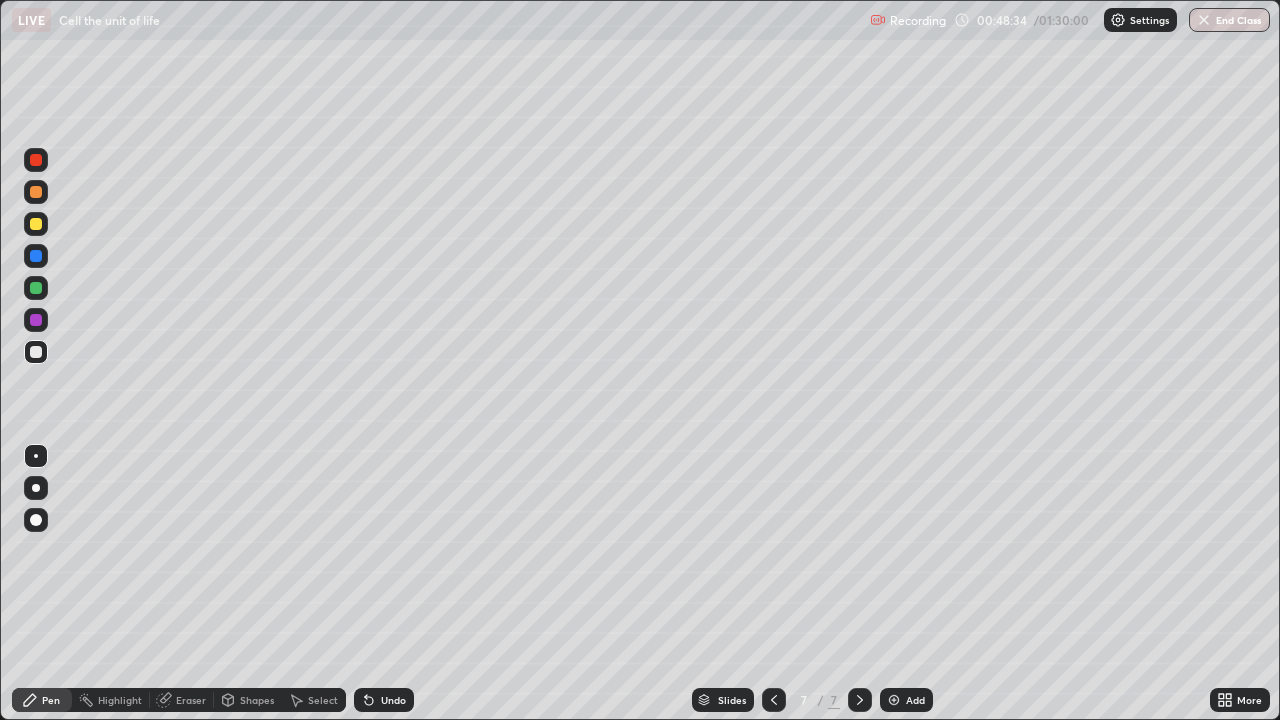 click 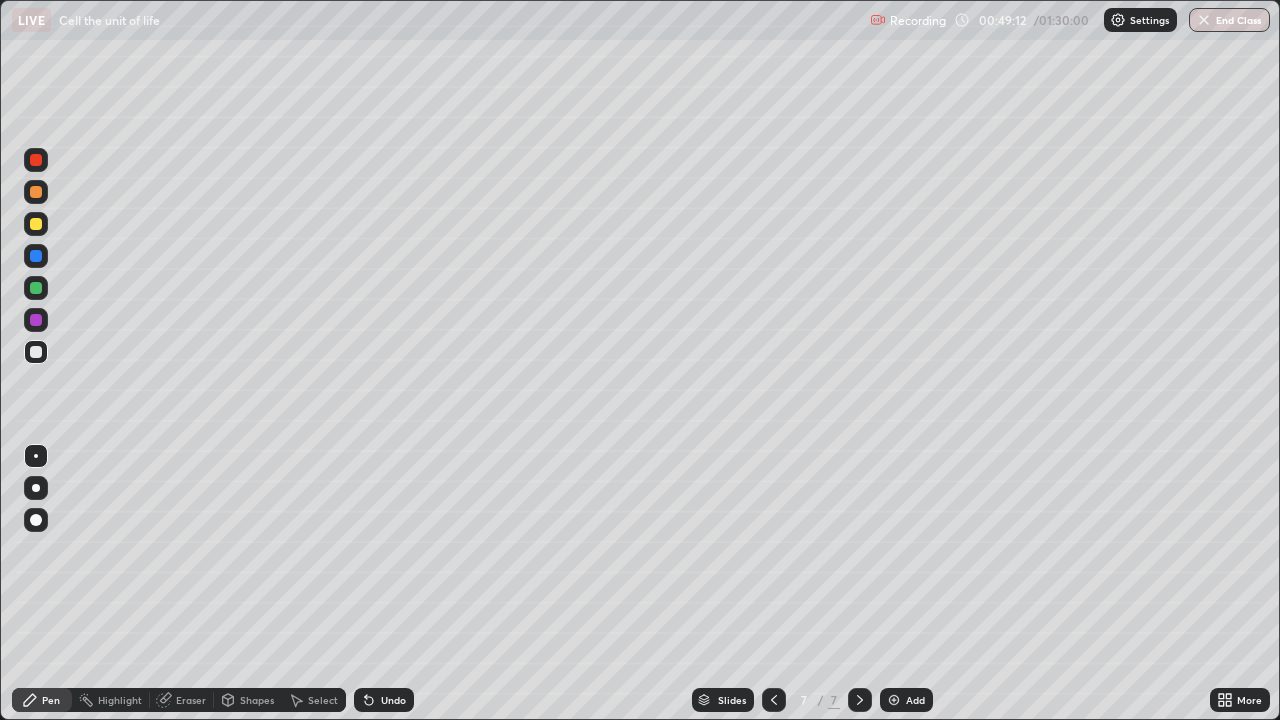 click 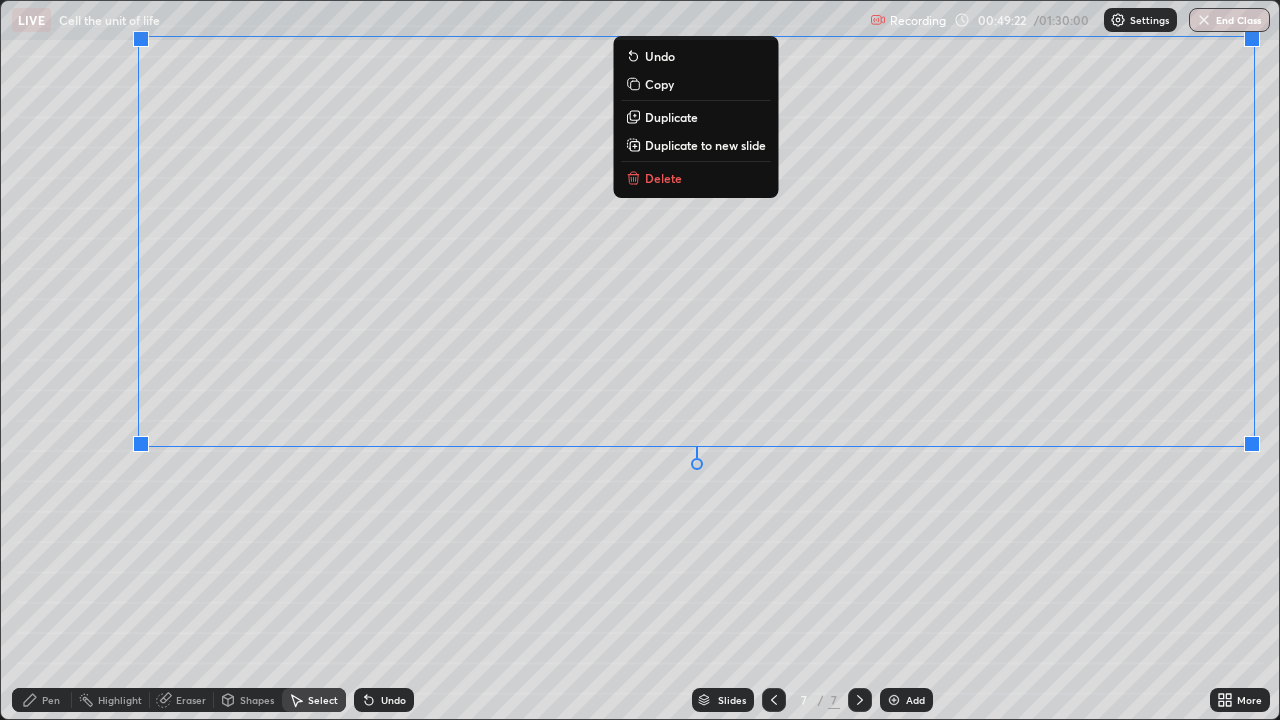 click on "0 ° Undo Copy Duplicate Duplicate to new slide Delete" at bounding box center [640, 360] 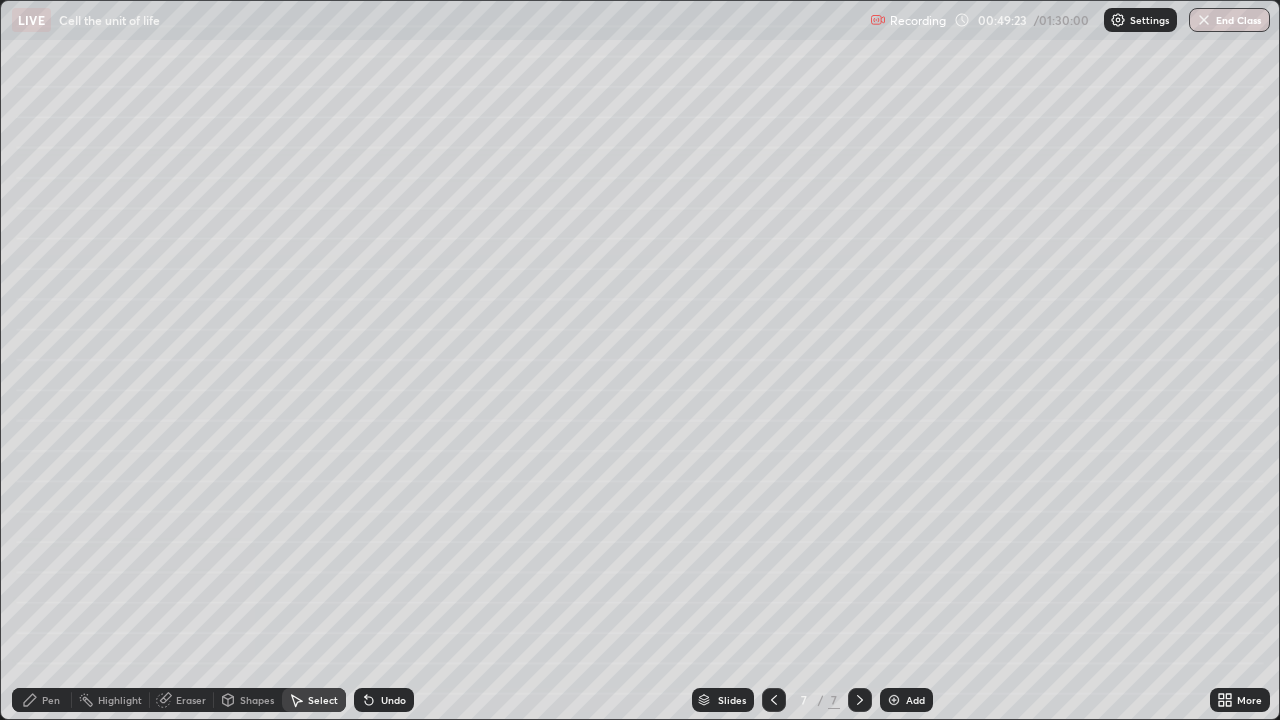 click on "Pen" at bounding box center [42, 700] 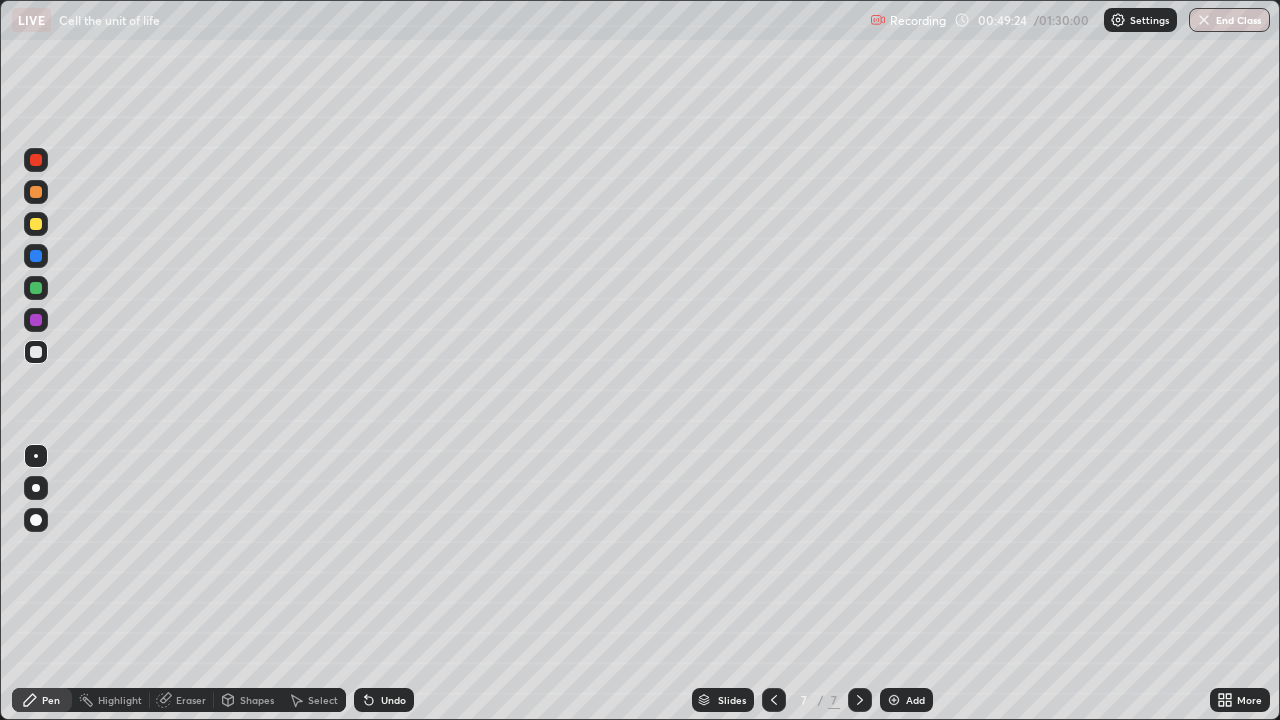 click at bounding box center [36, 224] 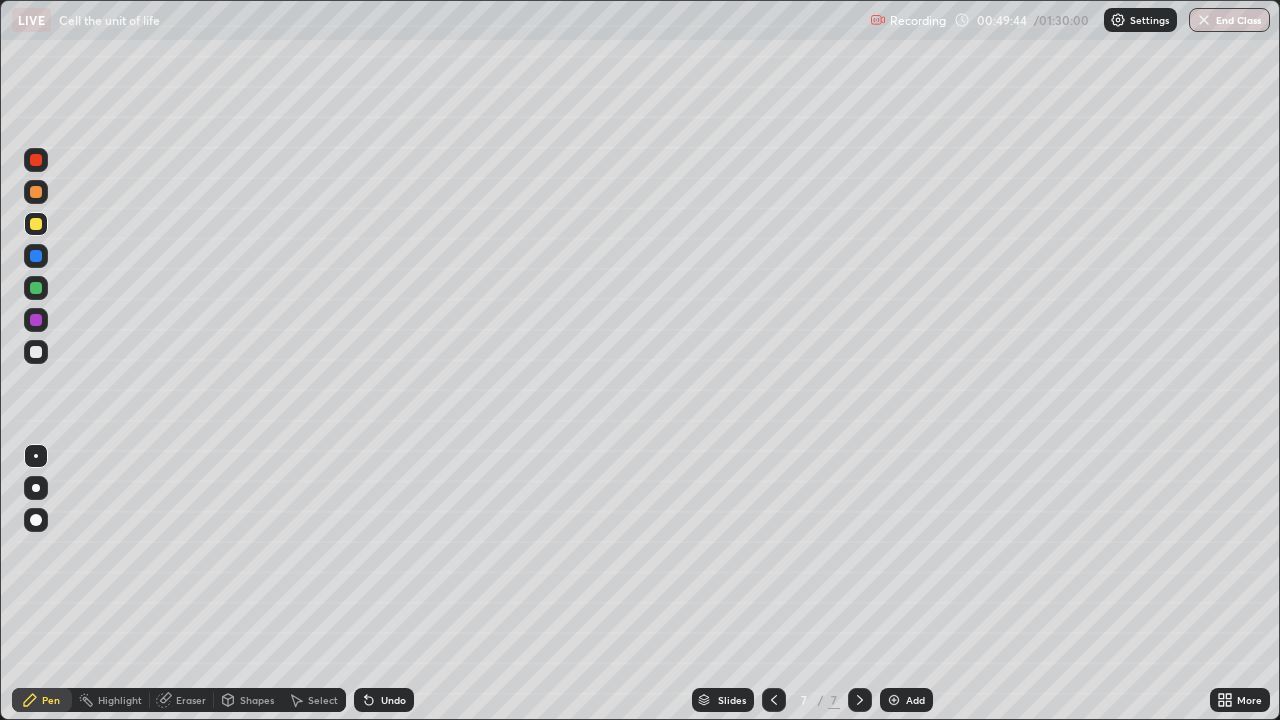 click at bounding box center (774, 700) 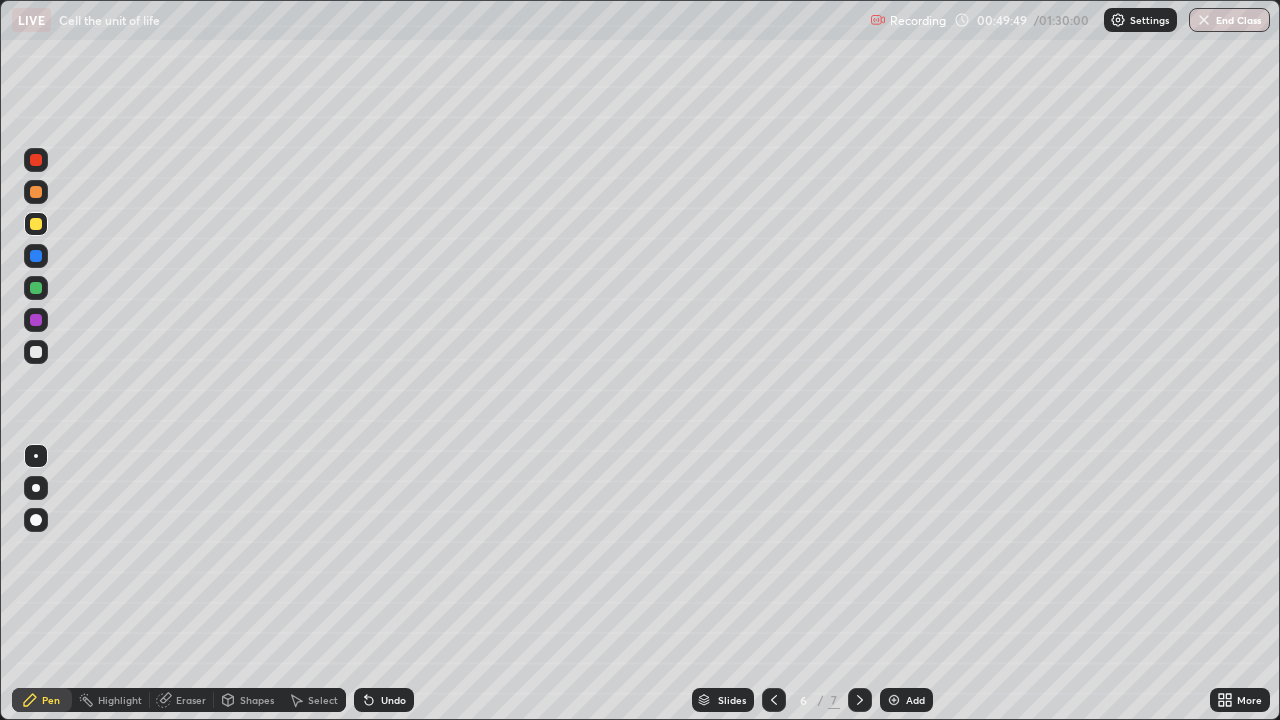 click 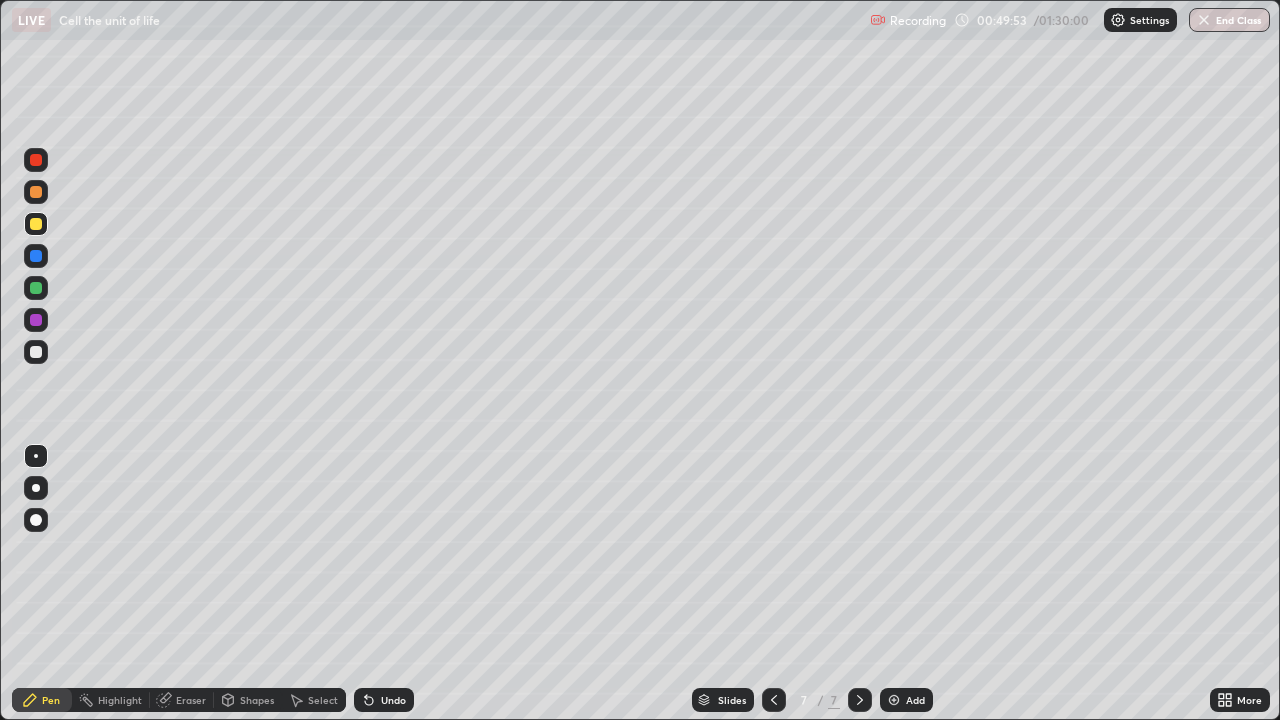 click at bounding box center (36, 352) 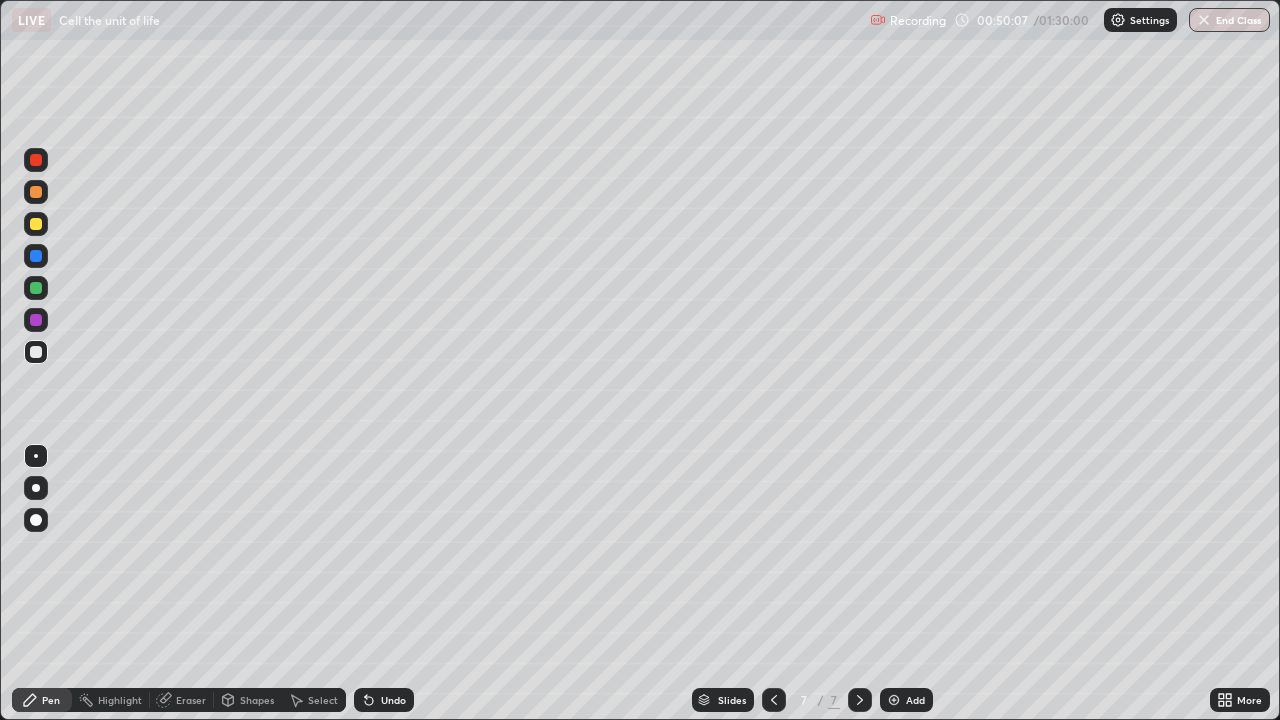 click 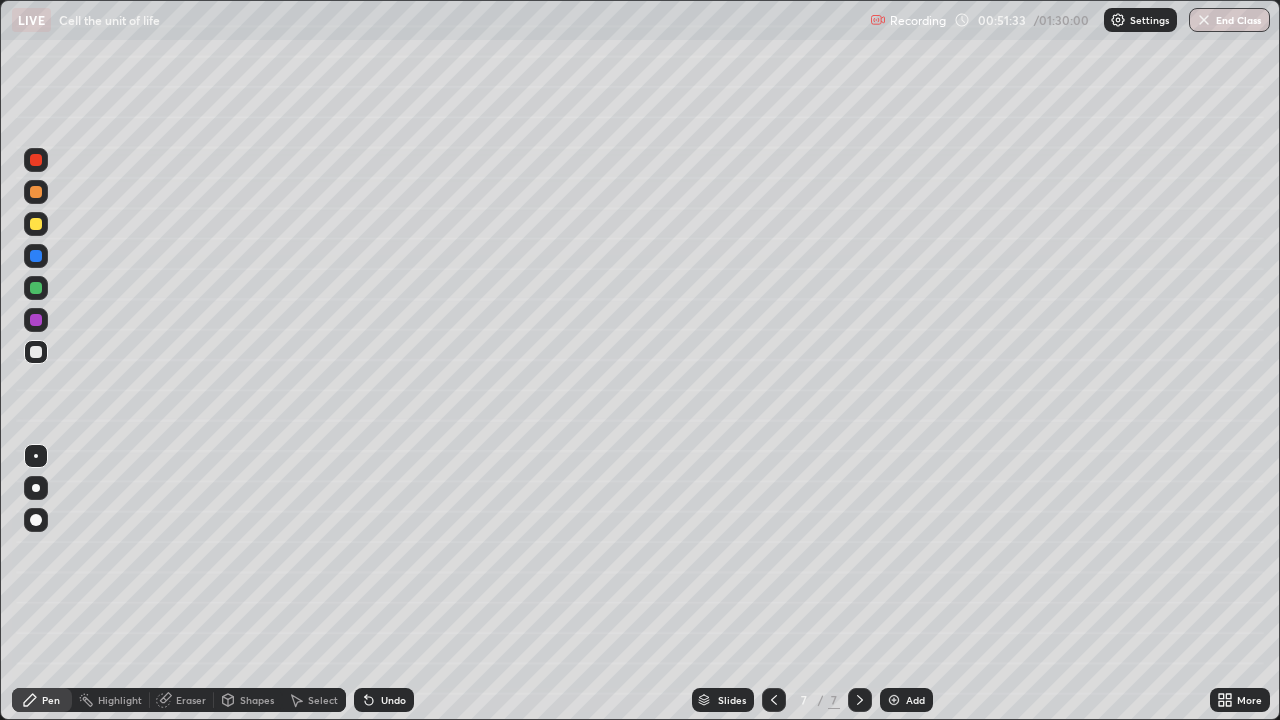 click 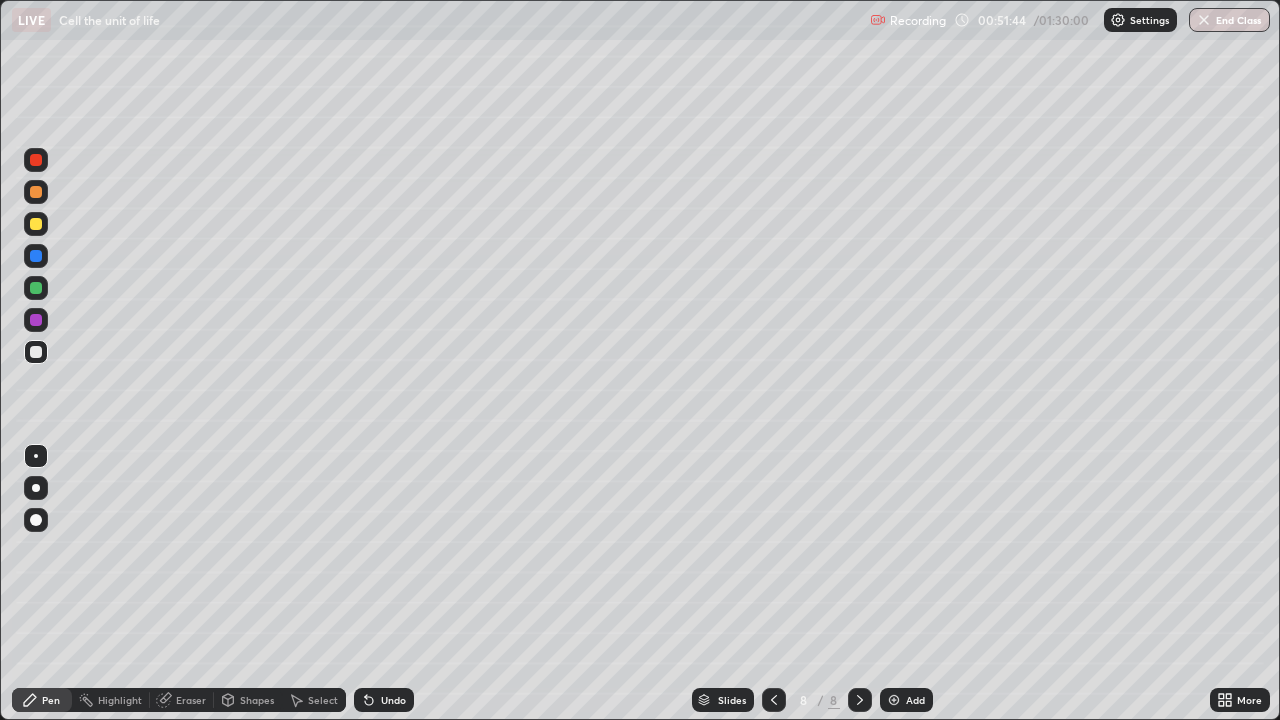 click 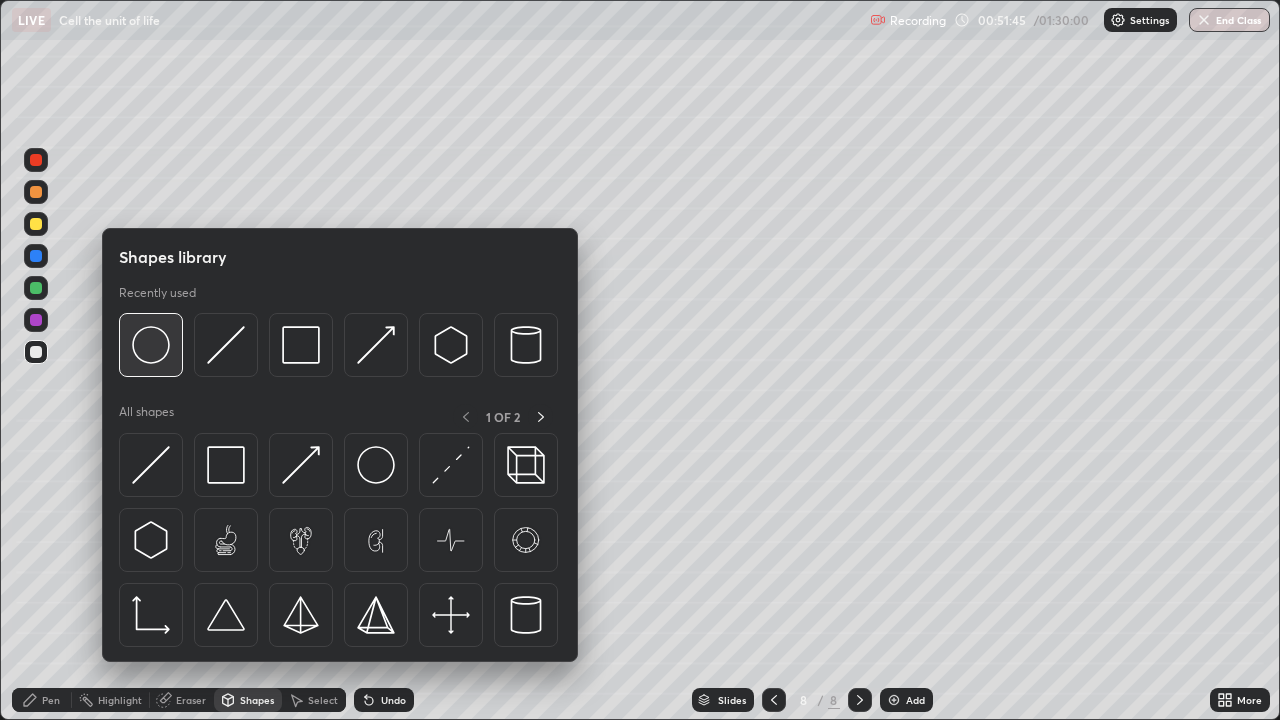 click at bounding box center [151, 345] 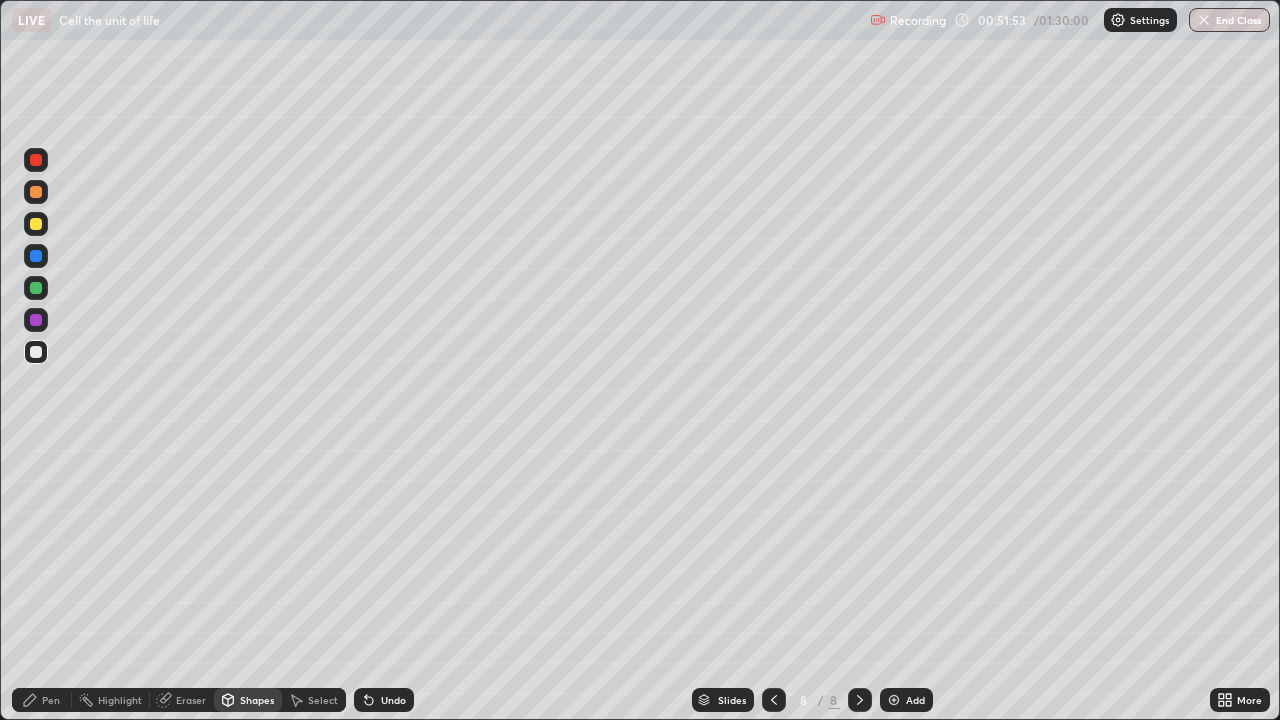 click at bounding box center [36, 352] 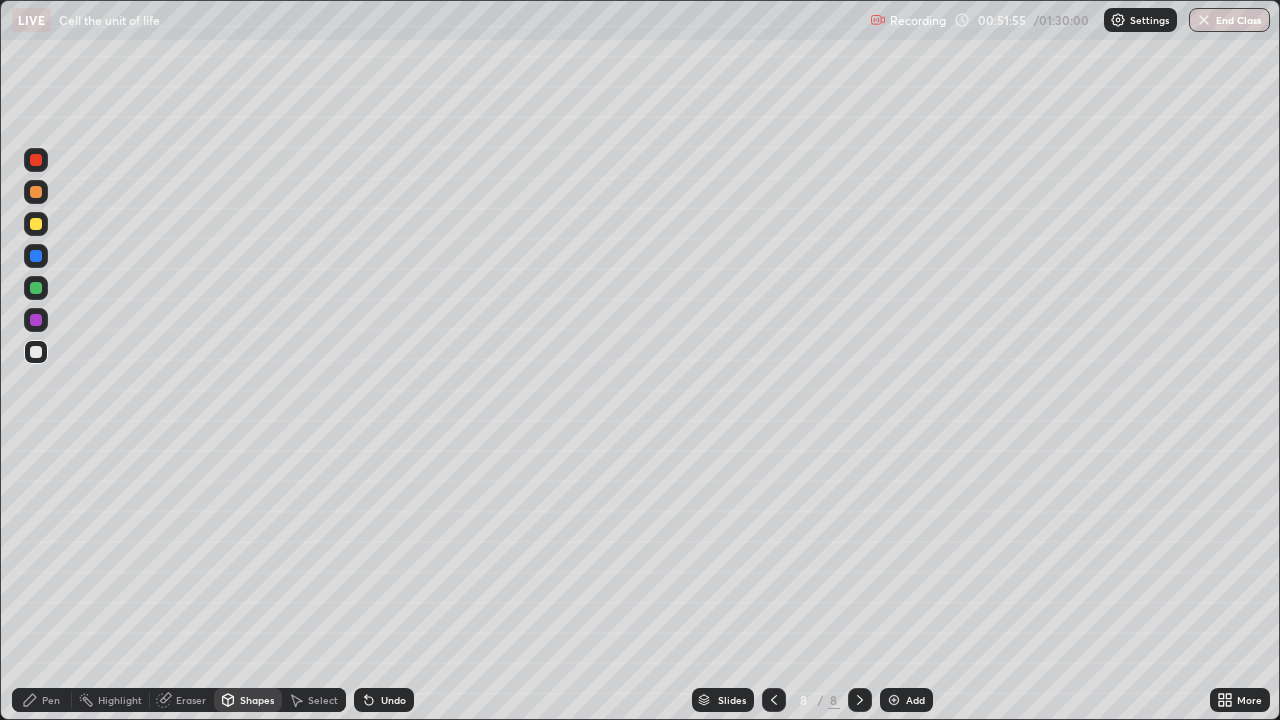 click 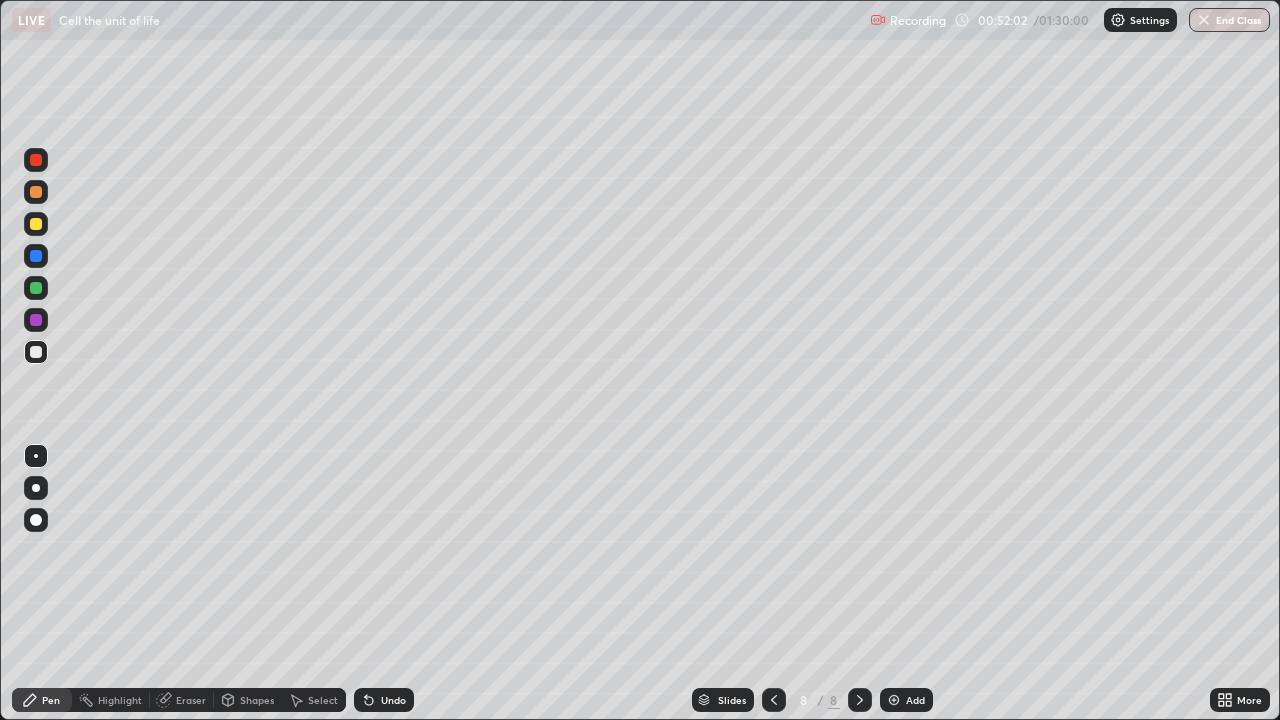 click 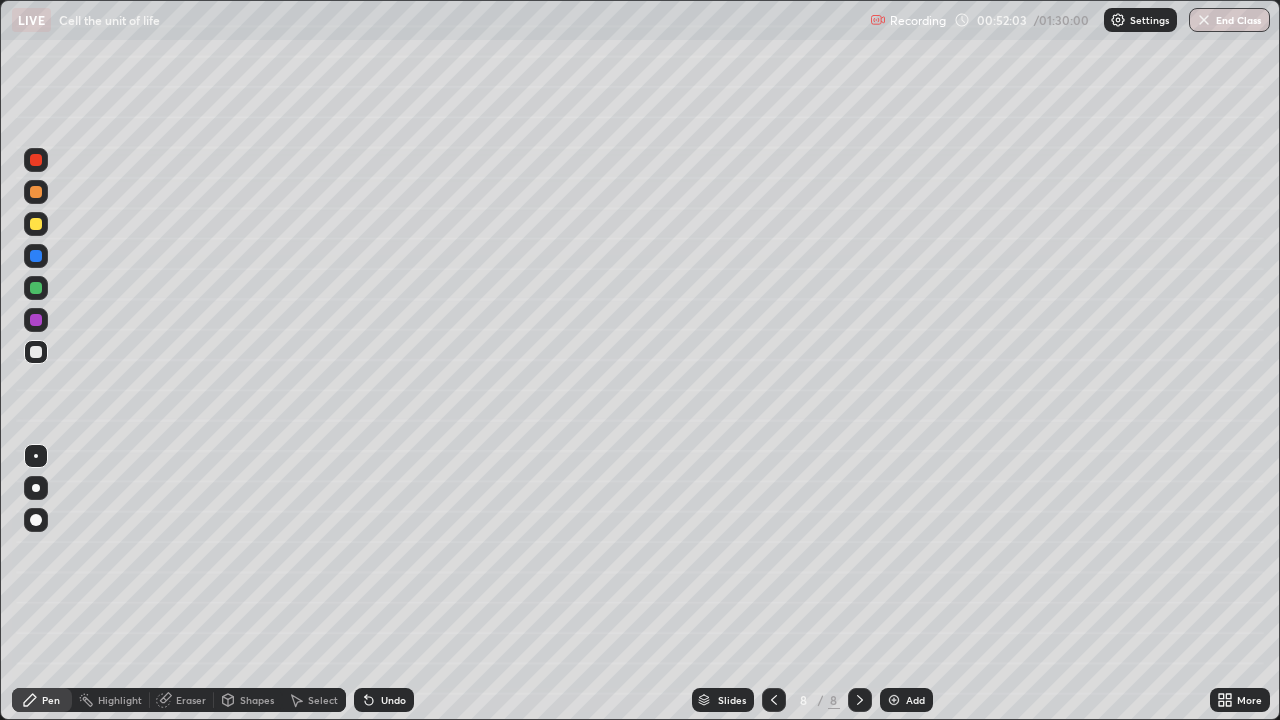 click 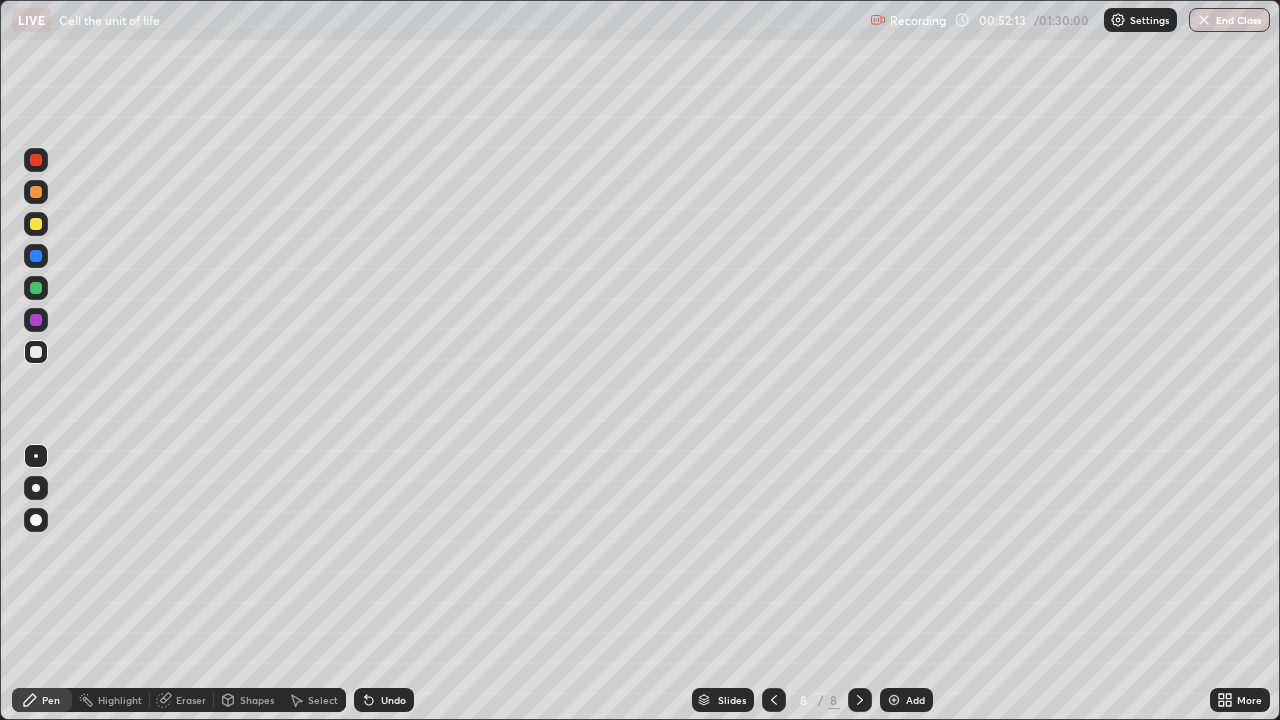 click at bounding box center (36, 224) 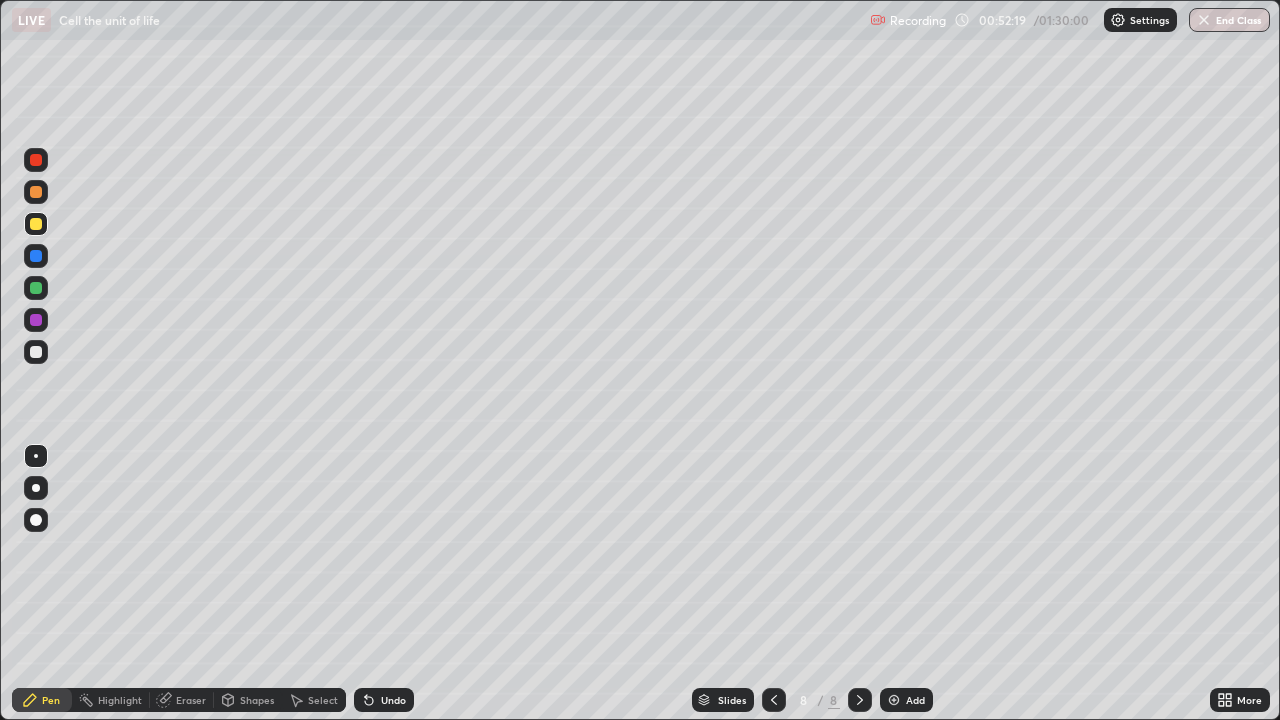 click at bounding box center (36, 352) 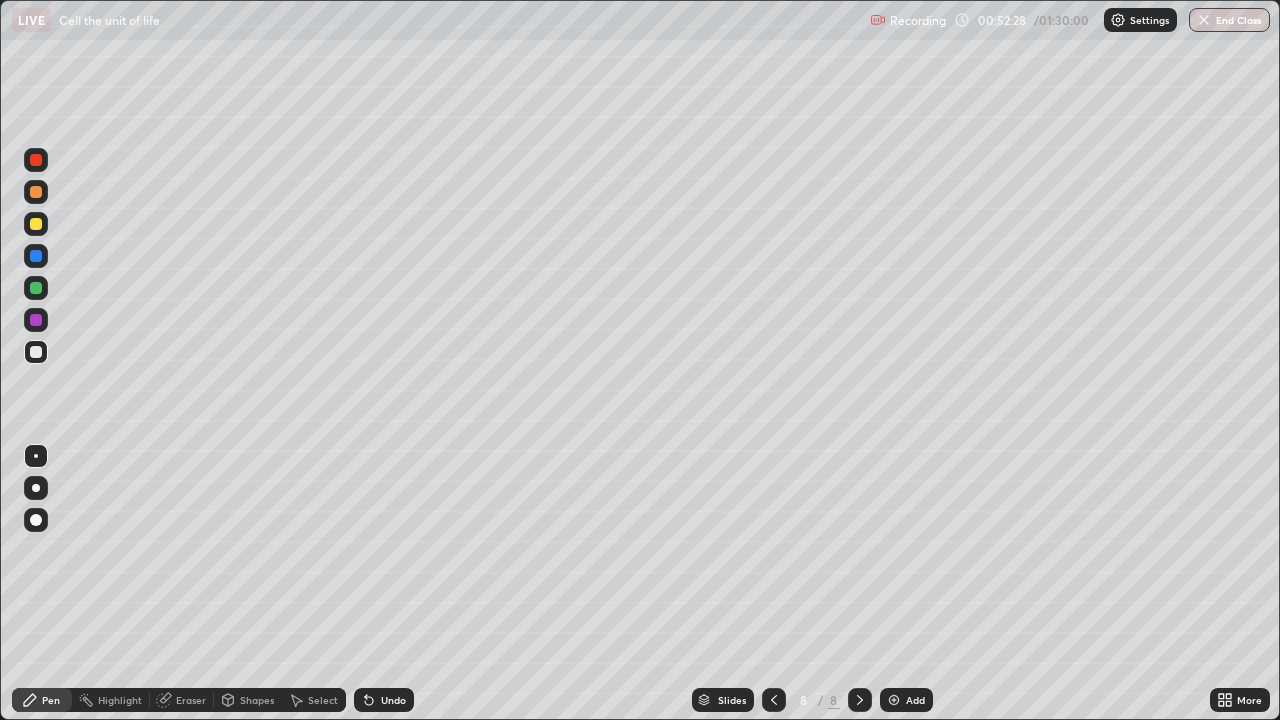 click on "Undo" at bounding box center (384, 700) 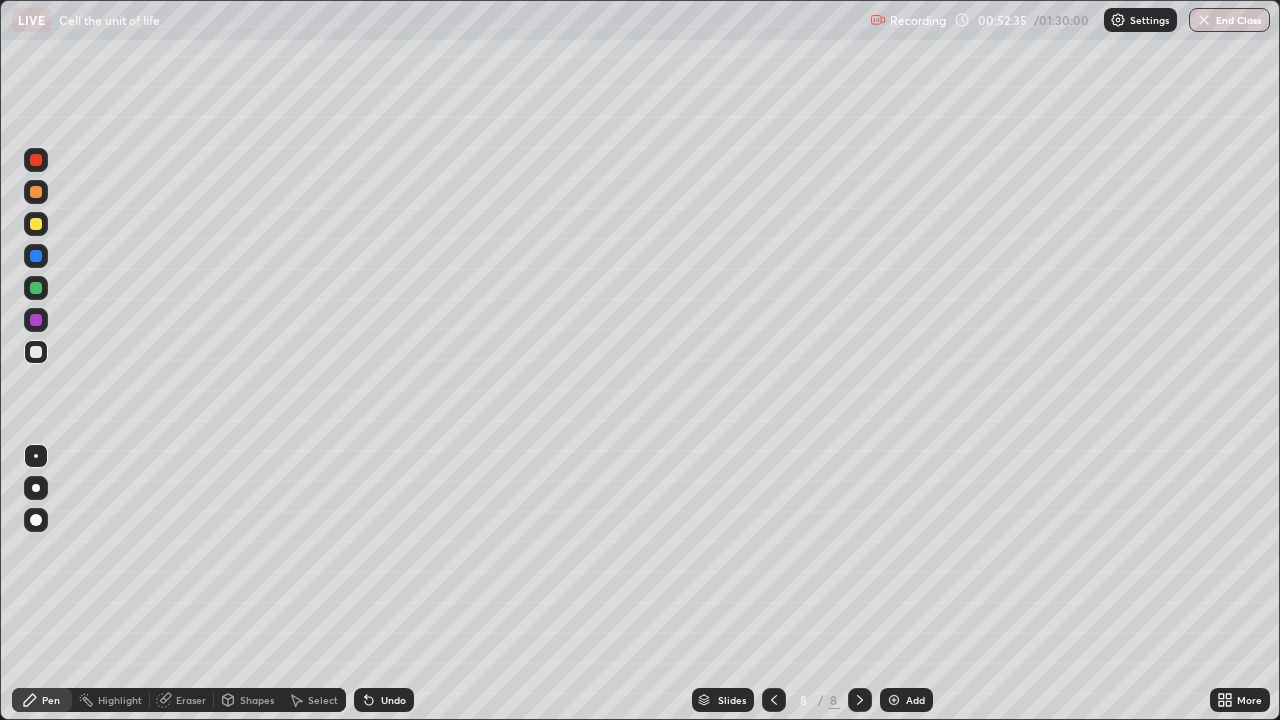 click at bounding box center [36, 224] 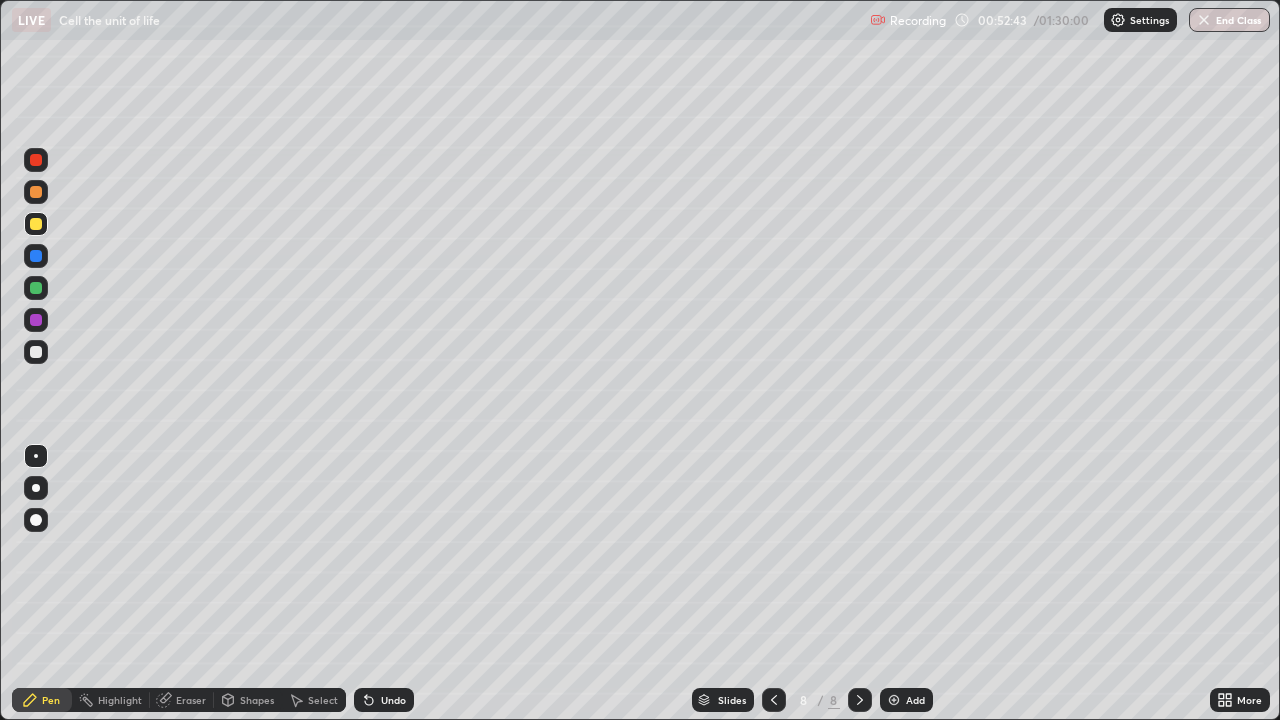 click at bounding box center (36, 352) 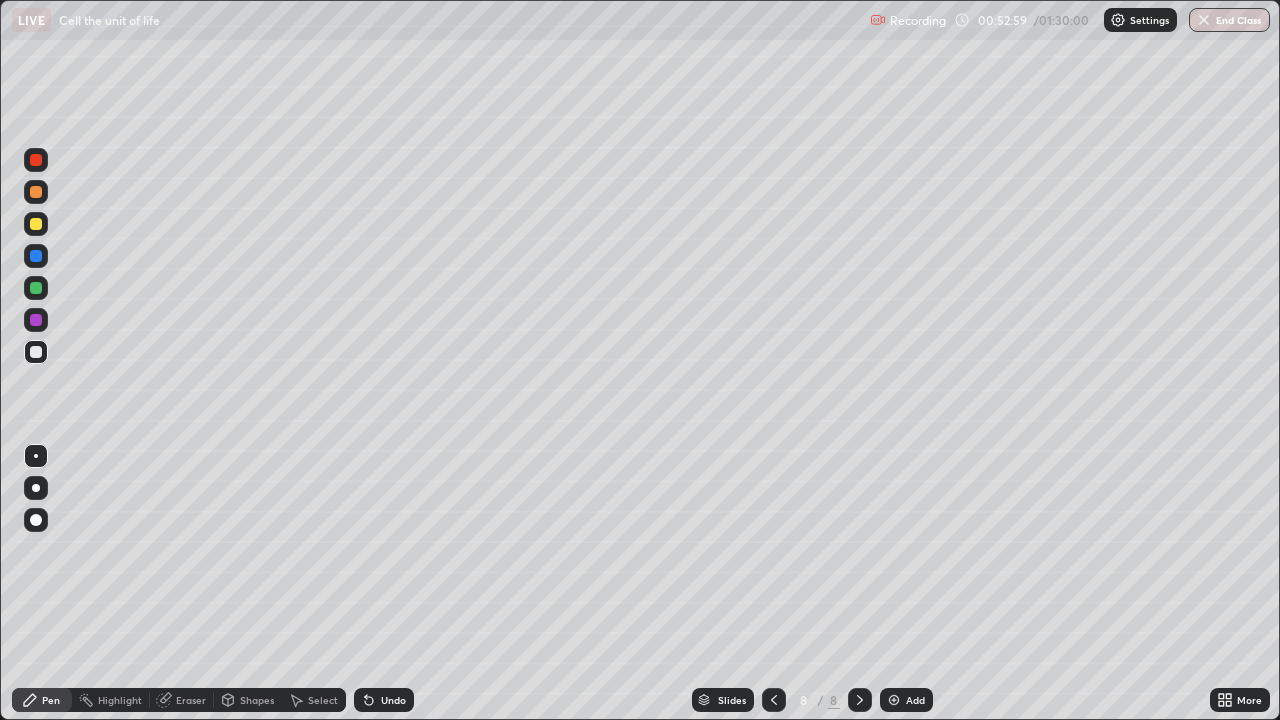 click at bounding box center [36, 352] 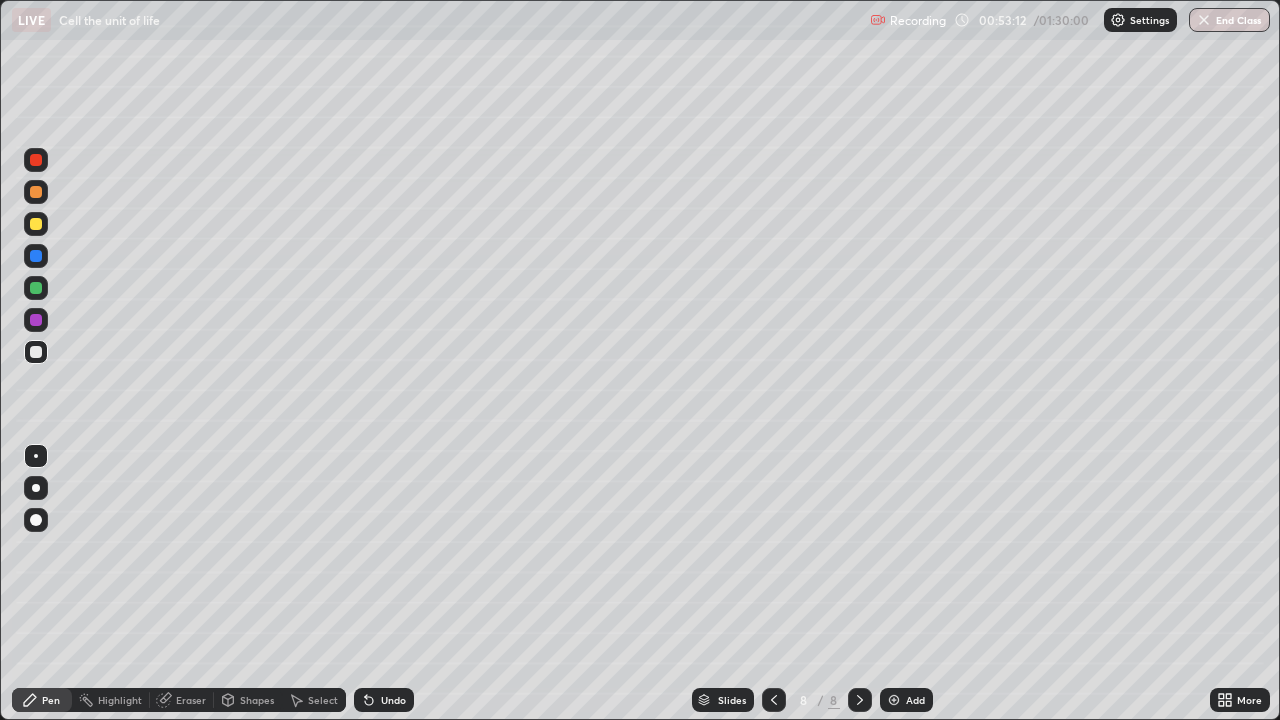 click at bounding box center [36, 224] 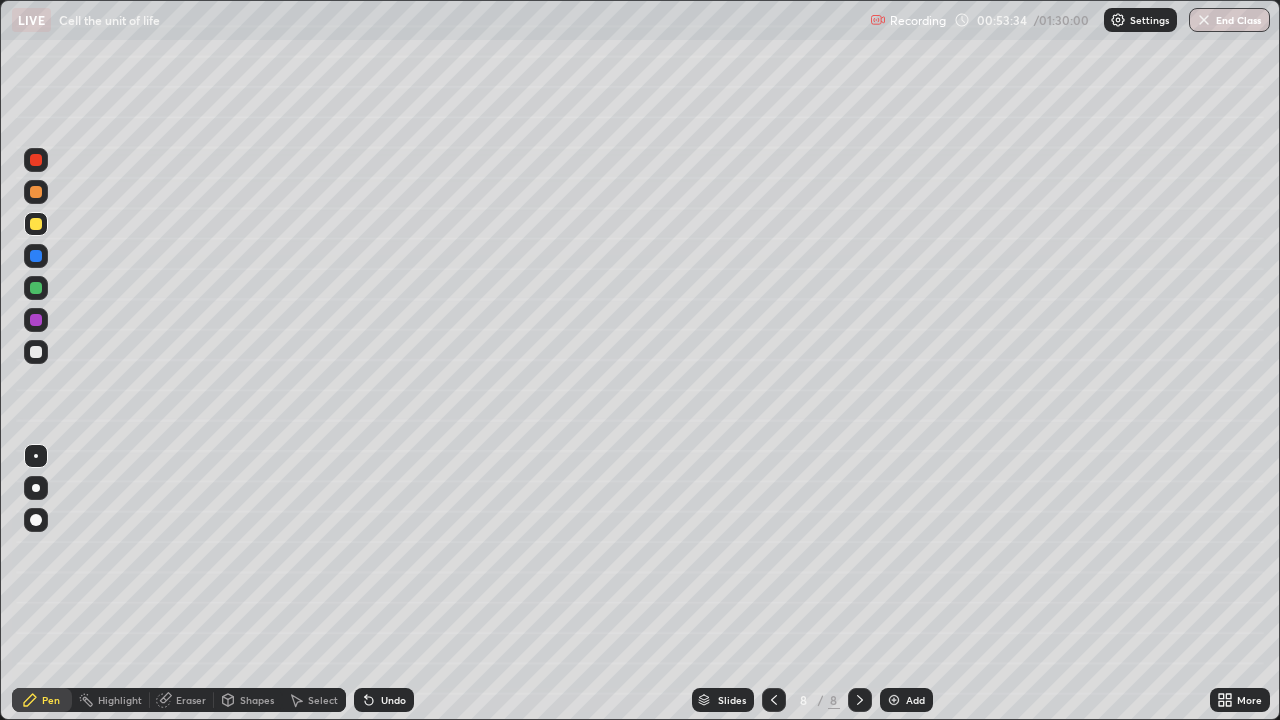 click at bounding box center (36, 352) 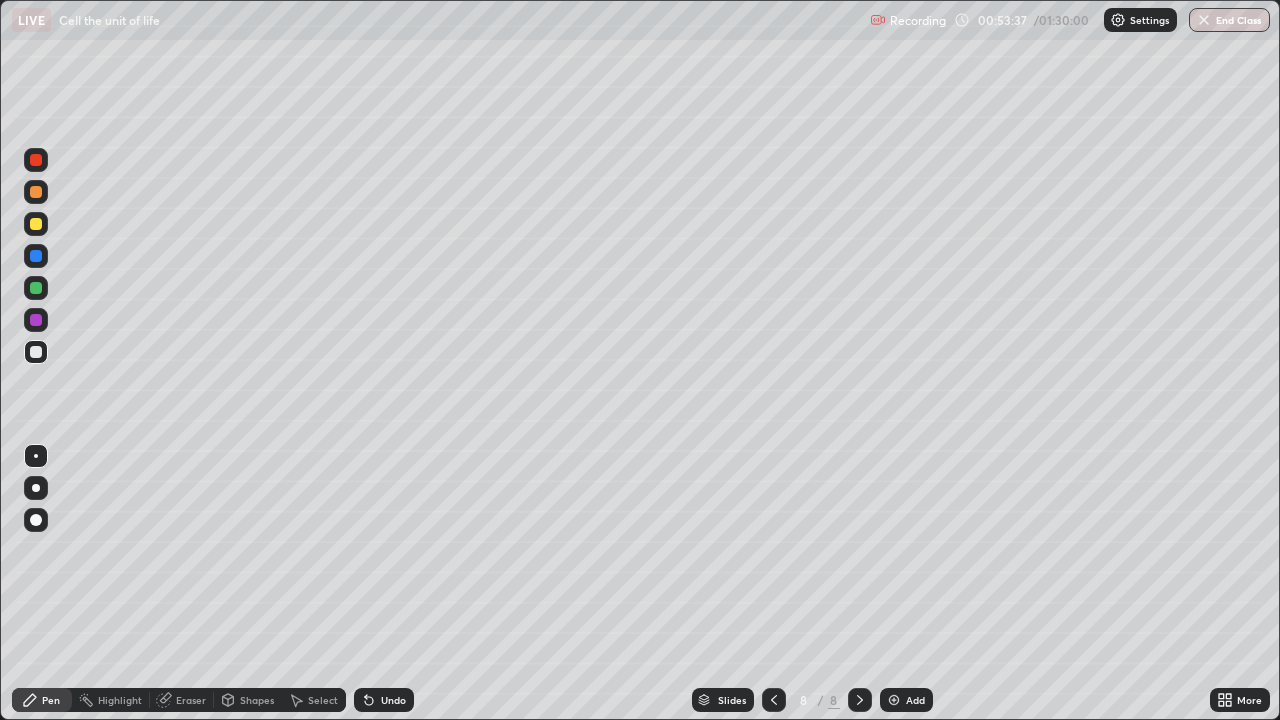 click at bounding box center (36, 320) 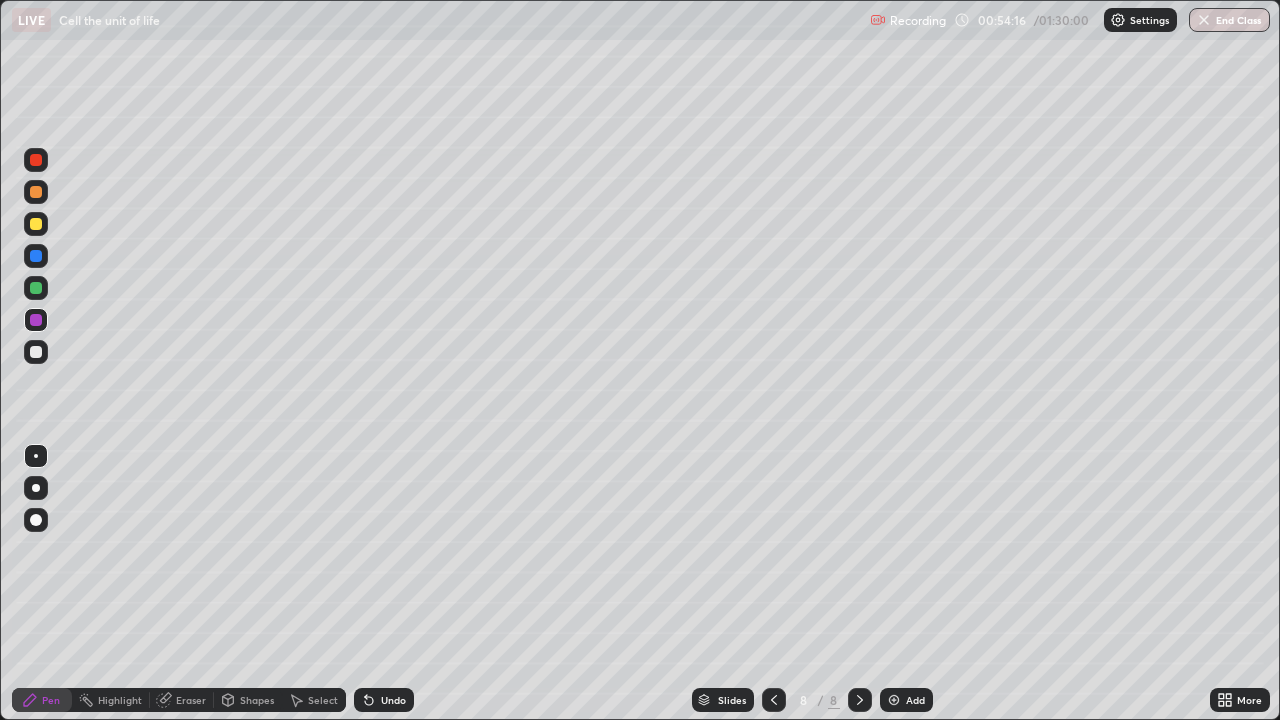 click at bounding box center [36, 288] 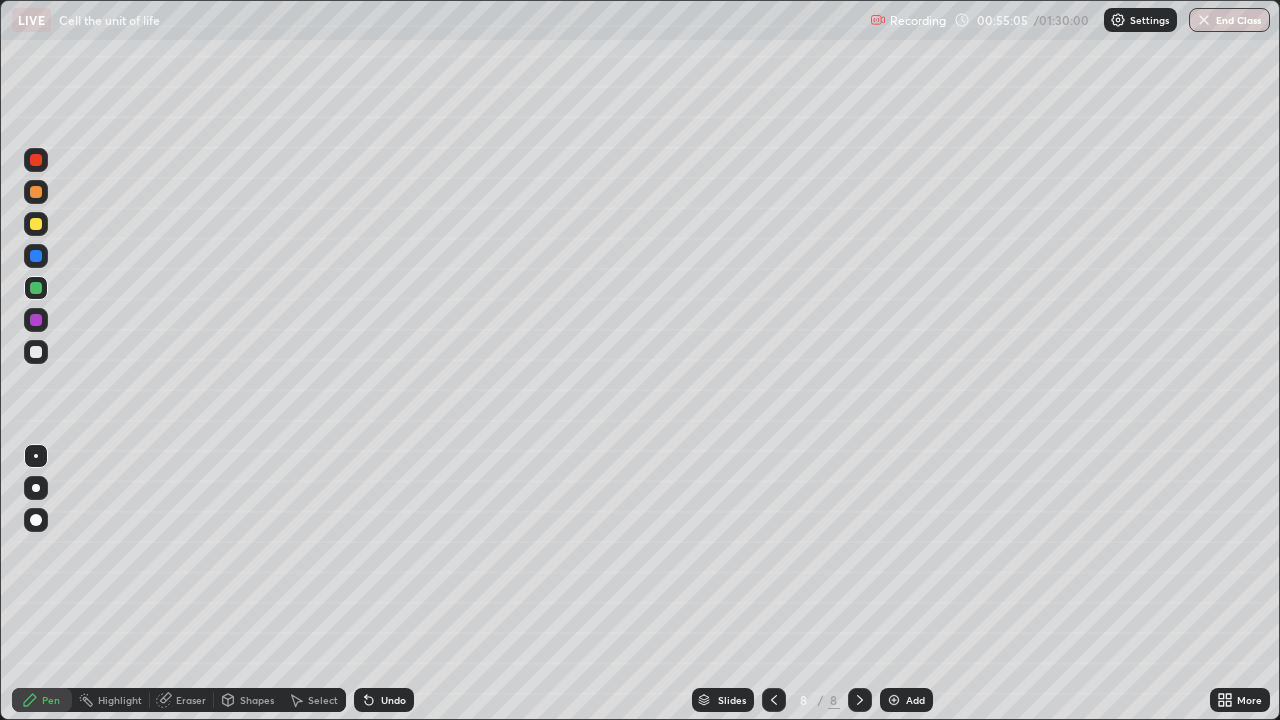 click at bounding box center [36, 256] 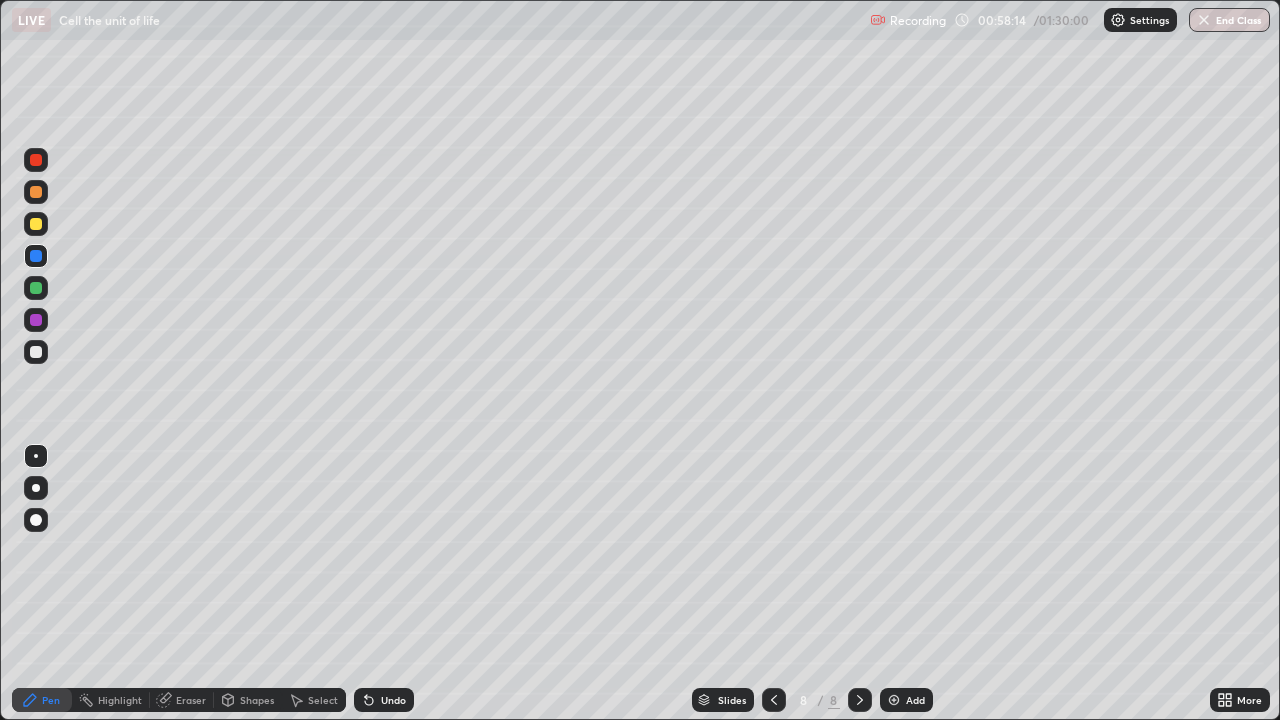 click at bounding box center [894, 700] 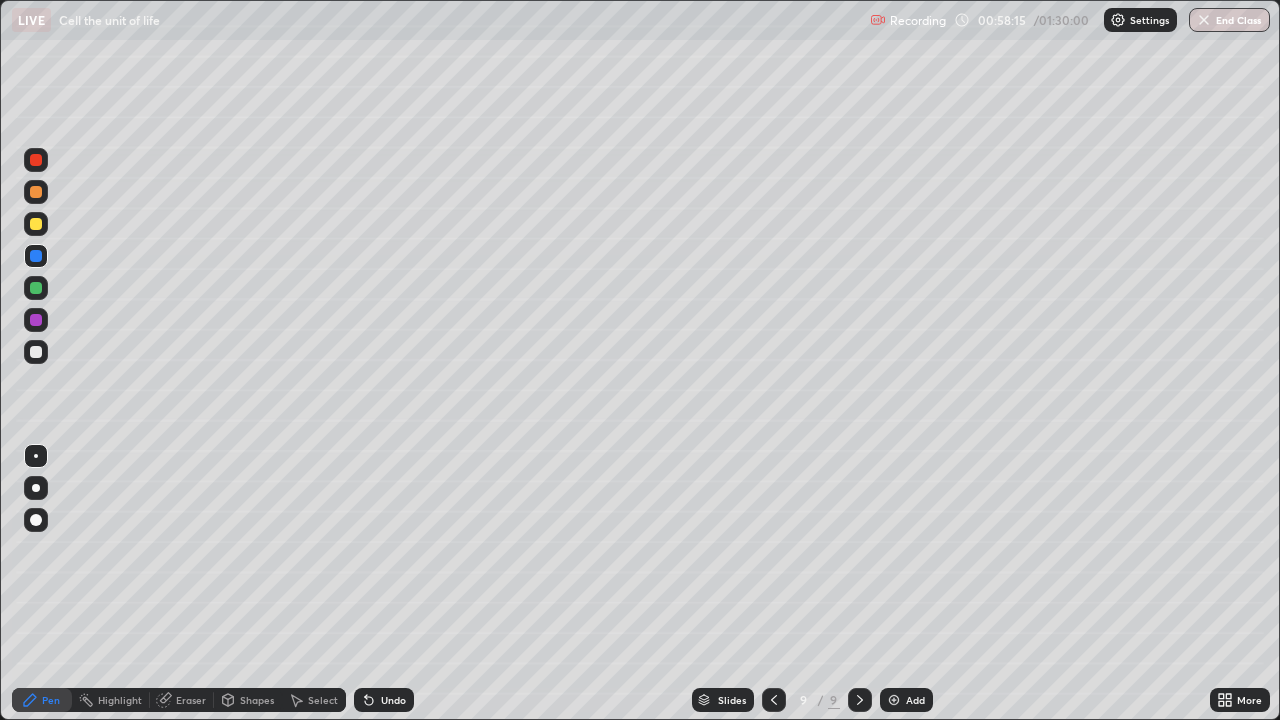 click at bounding box center (36, 224) 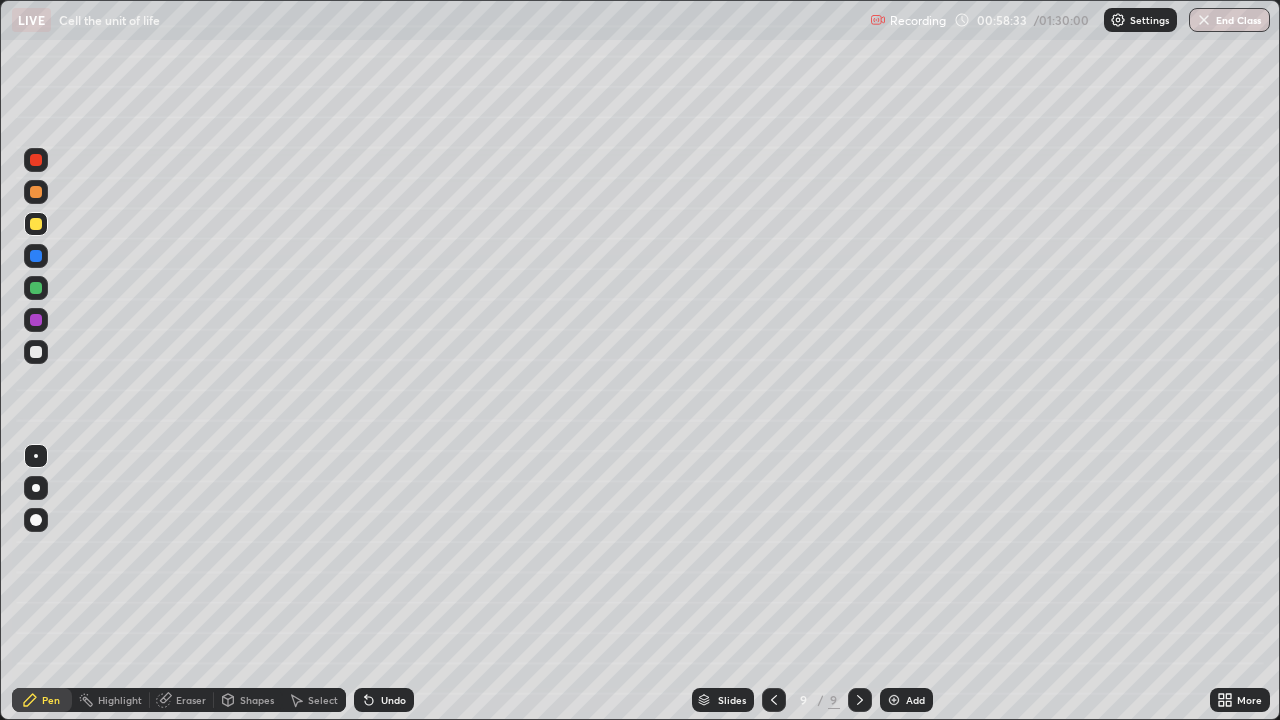 click at bounding box center [36, 288] 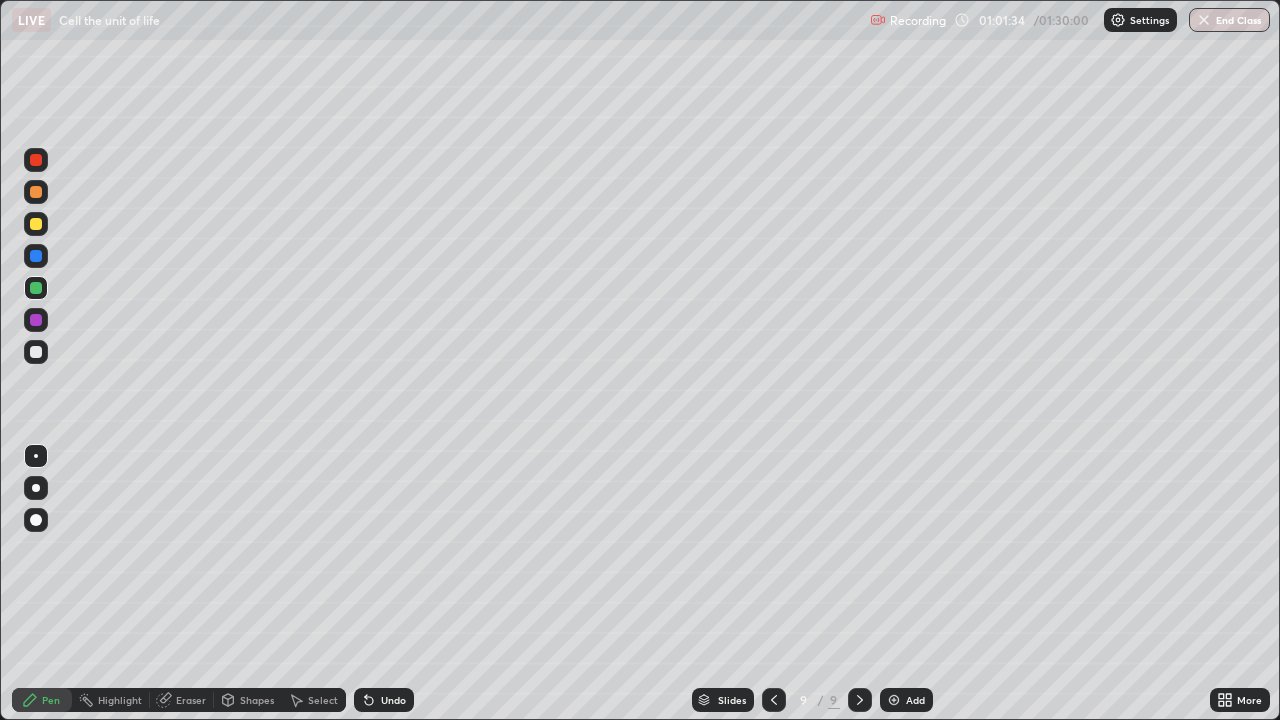 click at bounding box center (36, 224) 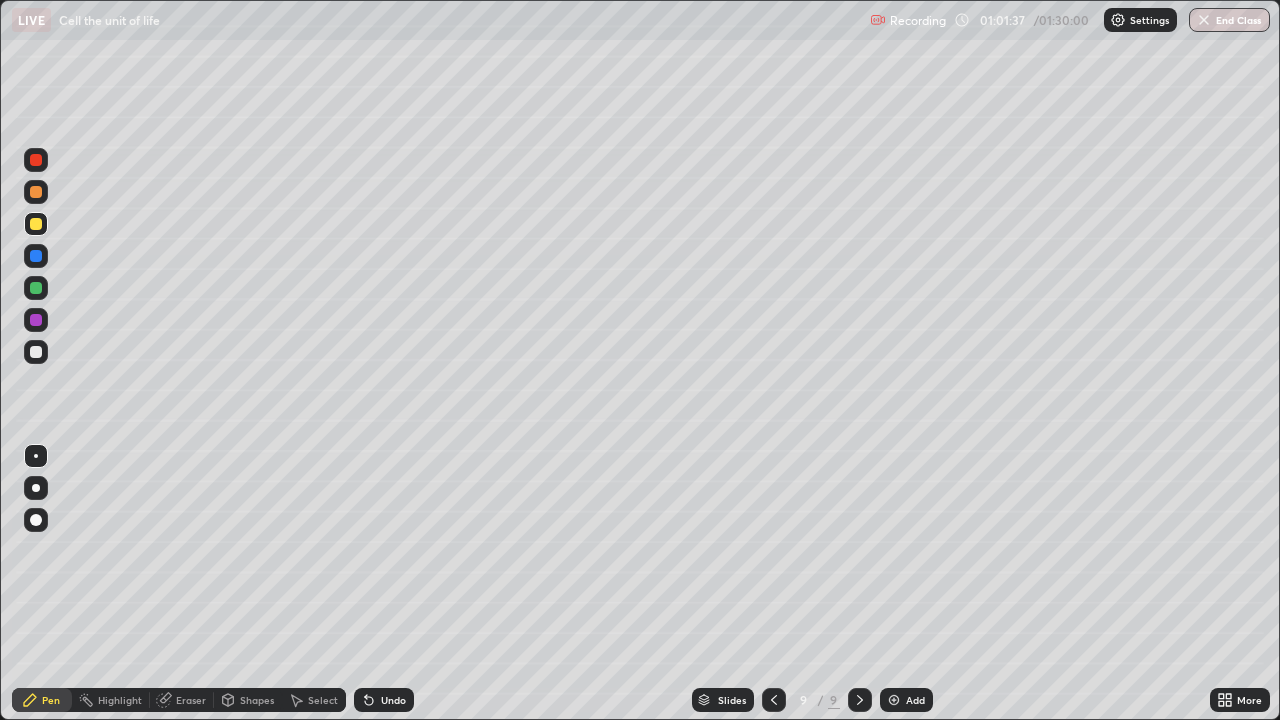 click 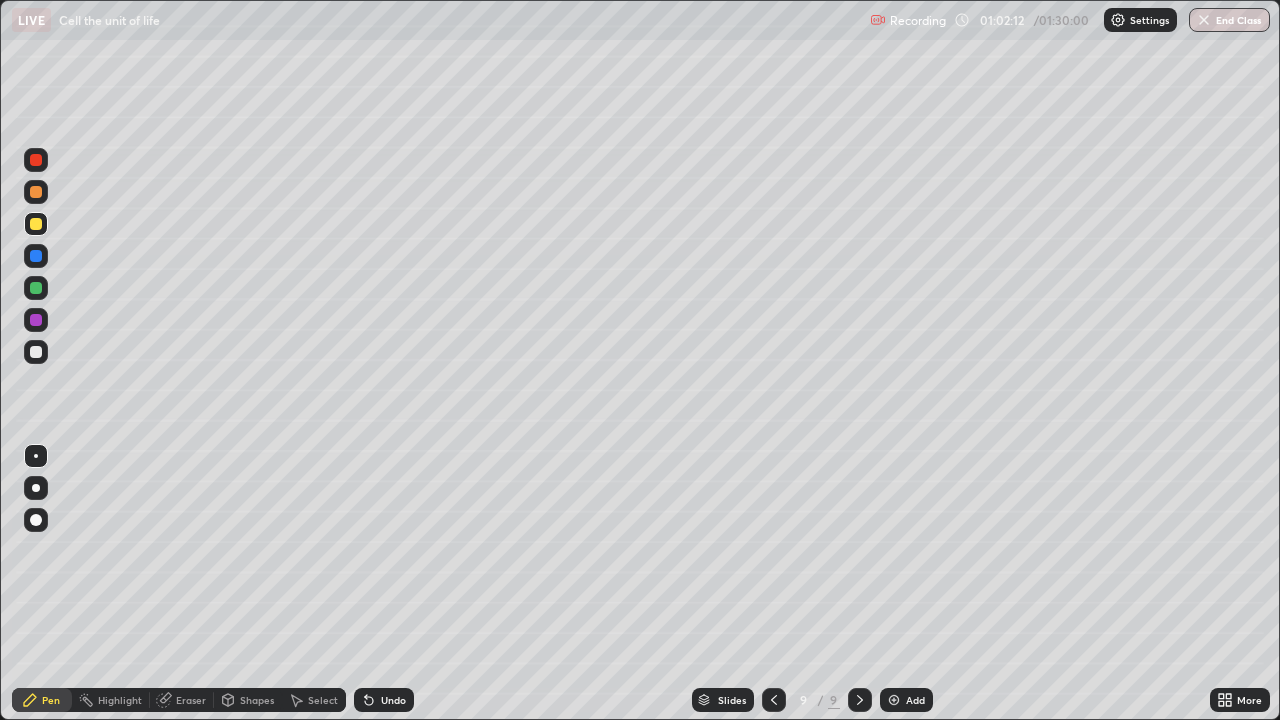 click at bounding box center [36, 352] 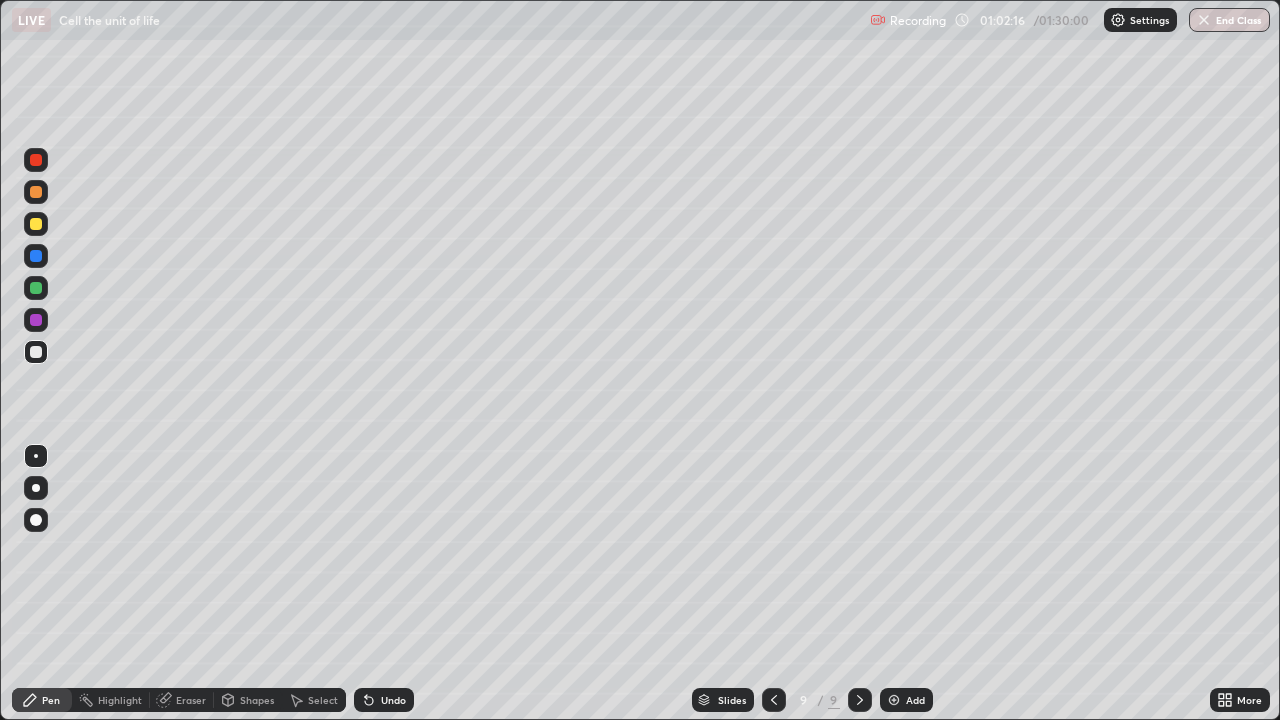click 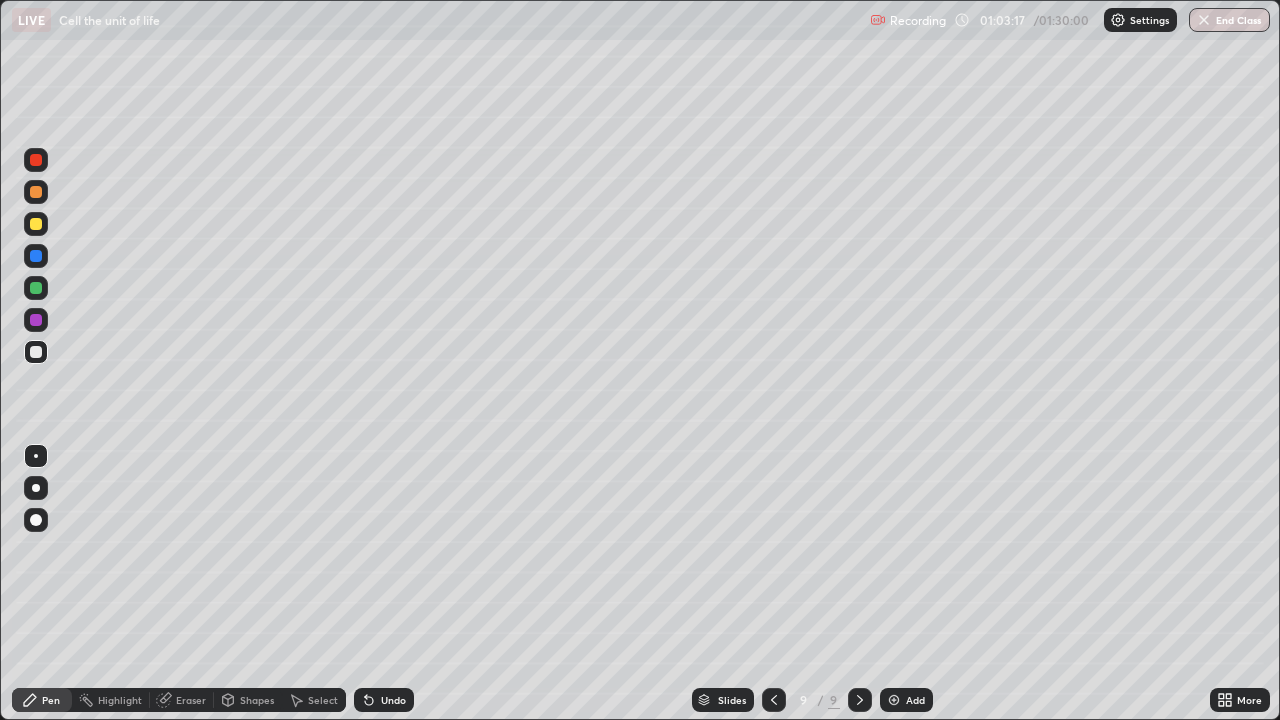 click 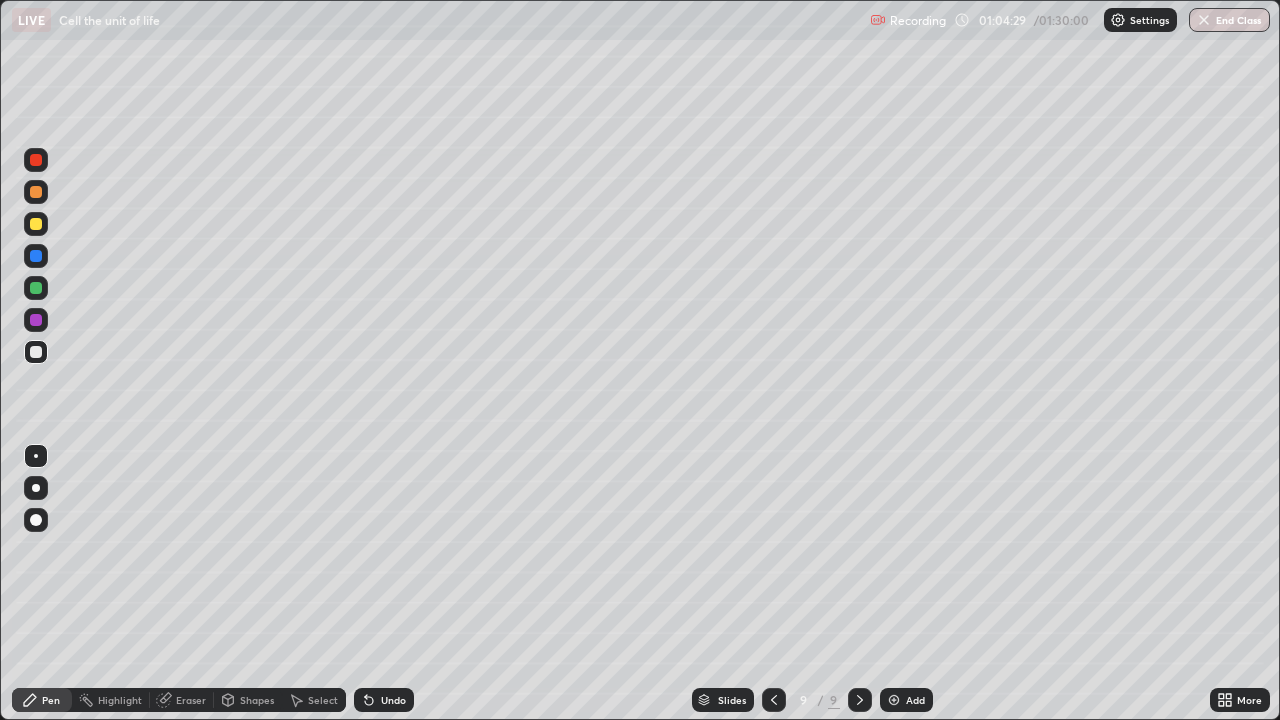 click at bounding box center [36, 224] 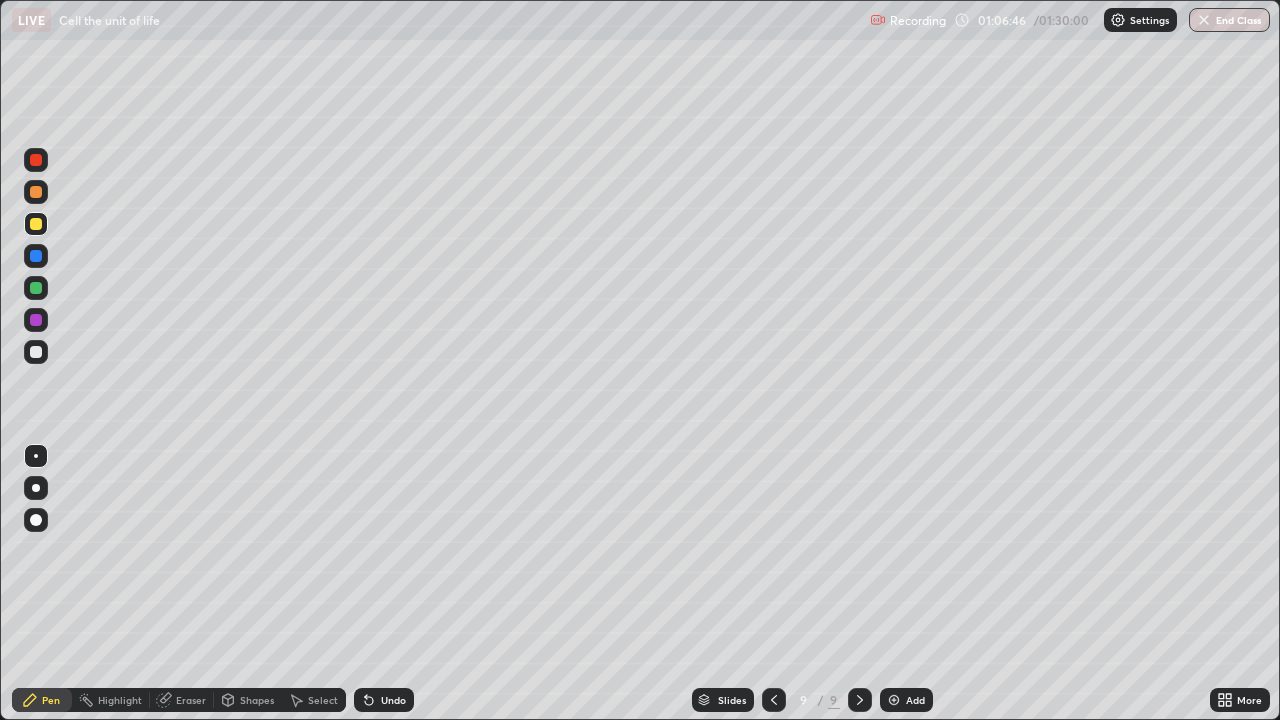 click at bounding box center (36, 456) 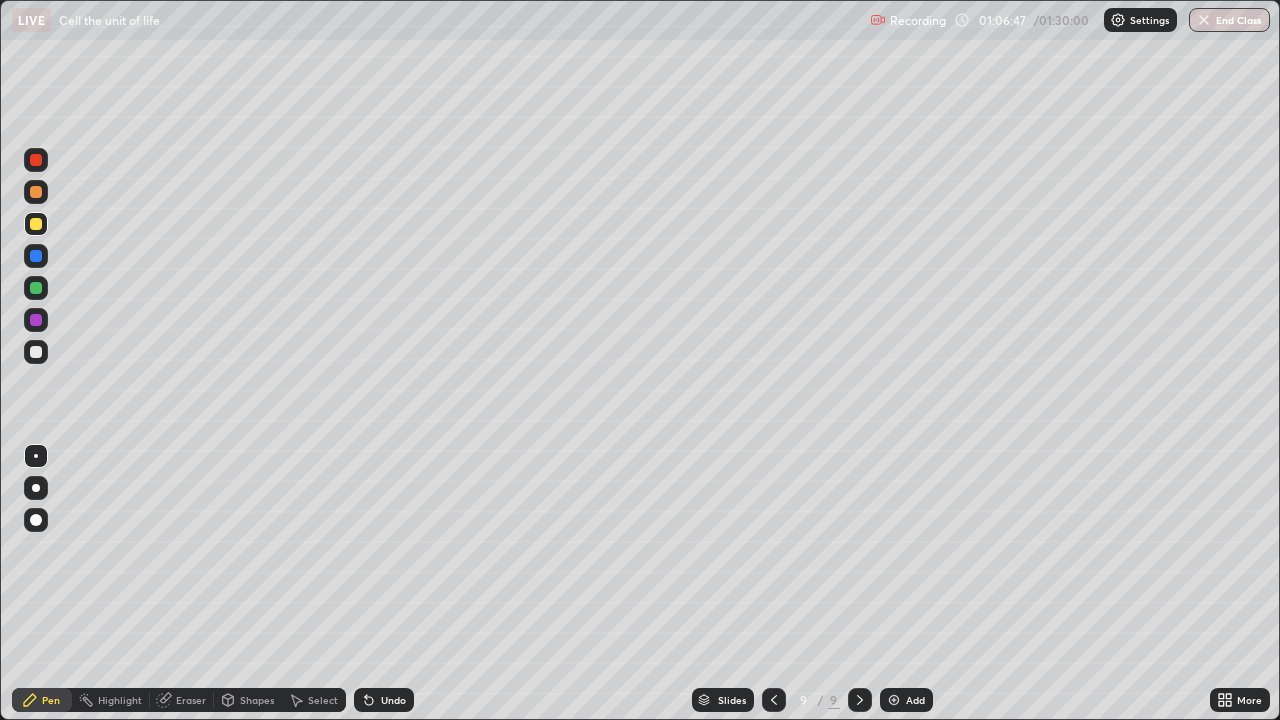 click at bounding box center [36, 352] 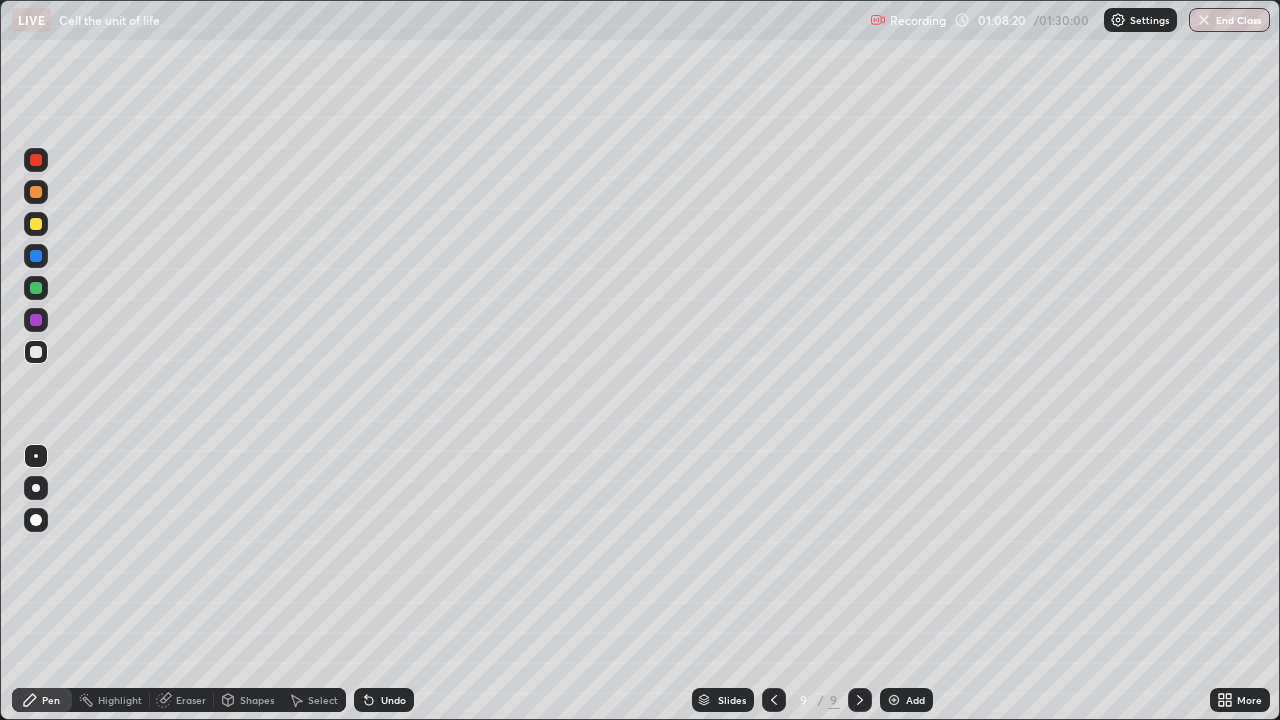 click at bounding box center [894, 700] 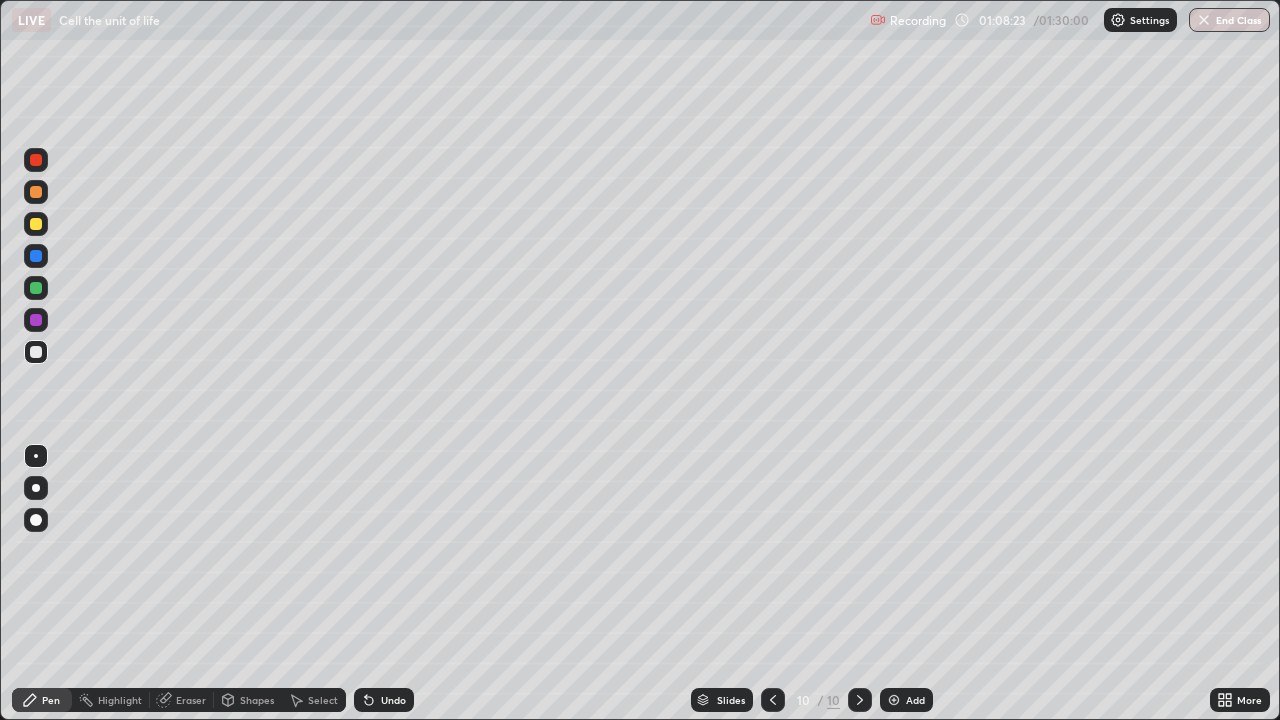 click at bounding box center [36, 352] 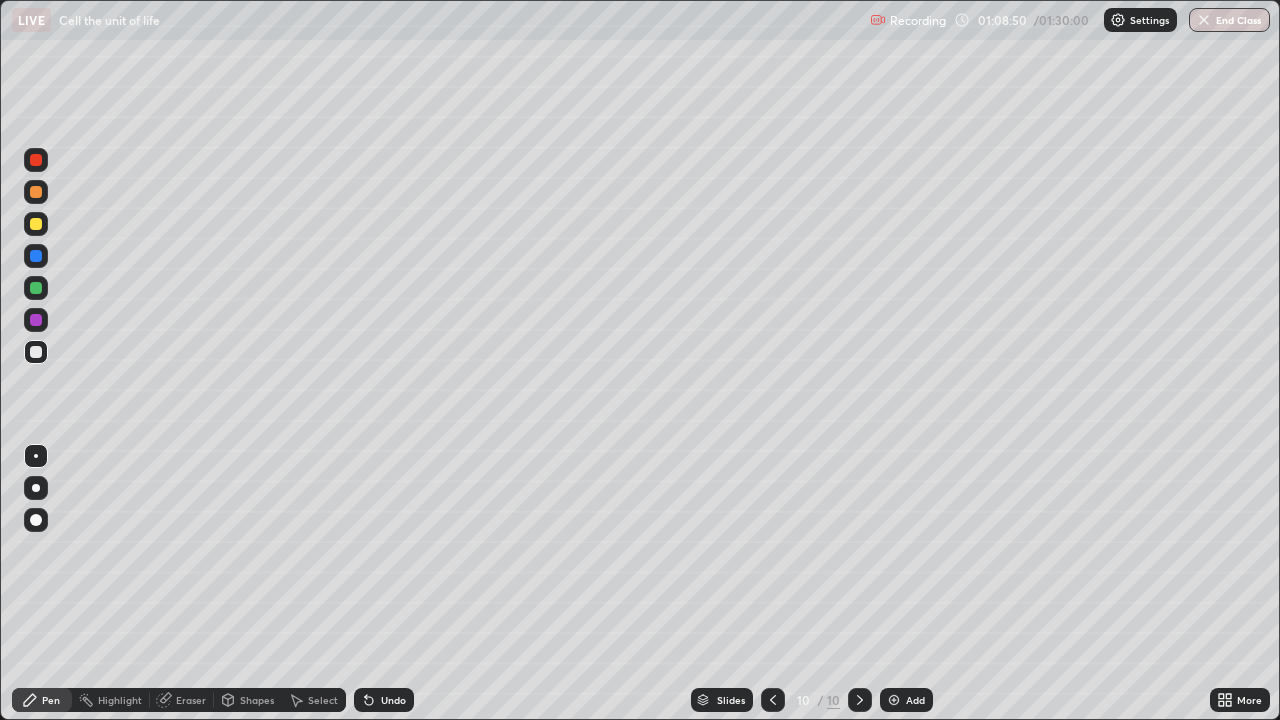 click at bounding box center (36, 288) 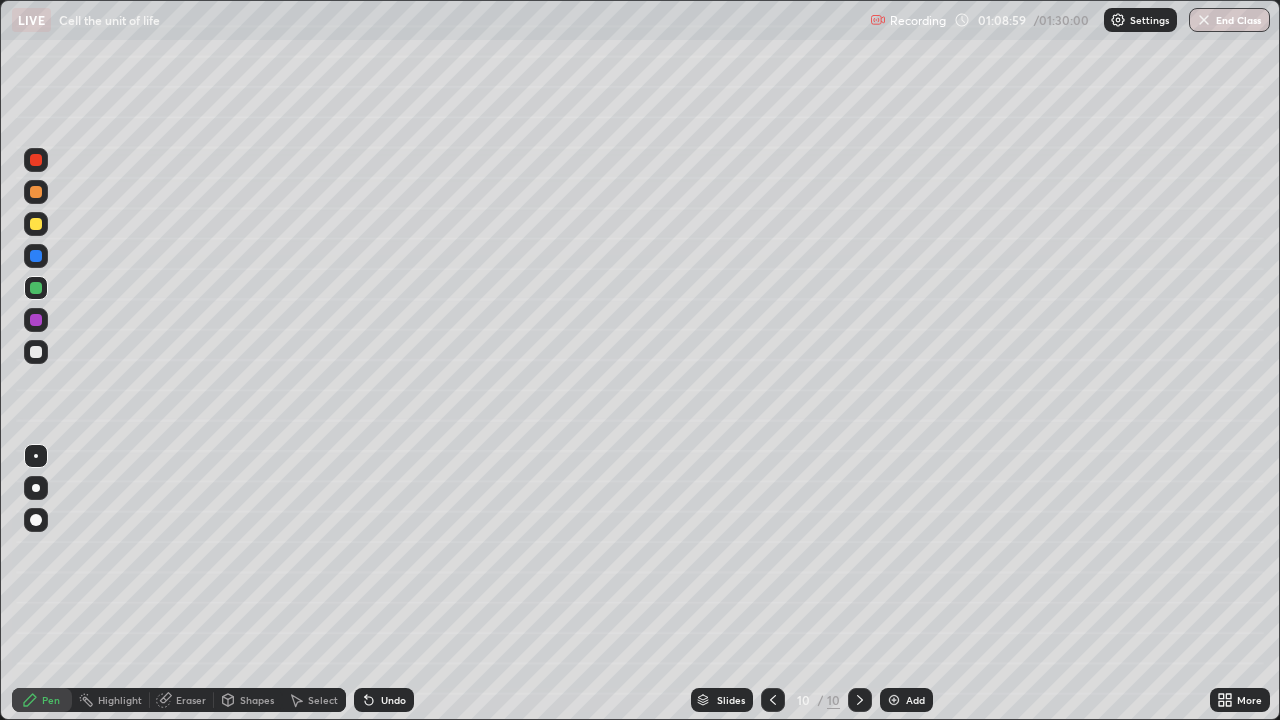 click at bounding box center [36, 224] 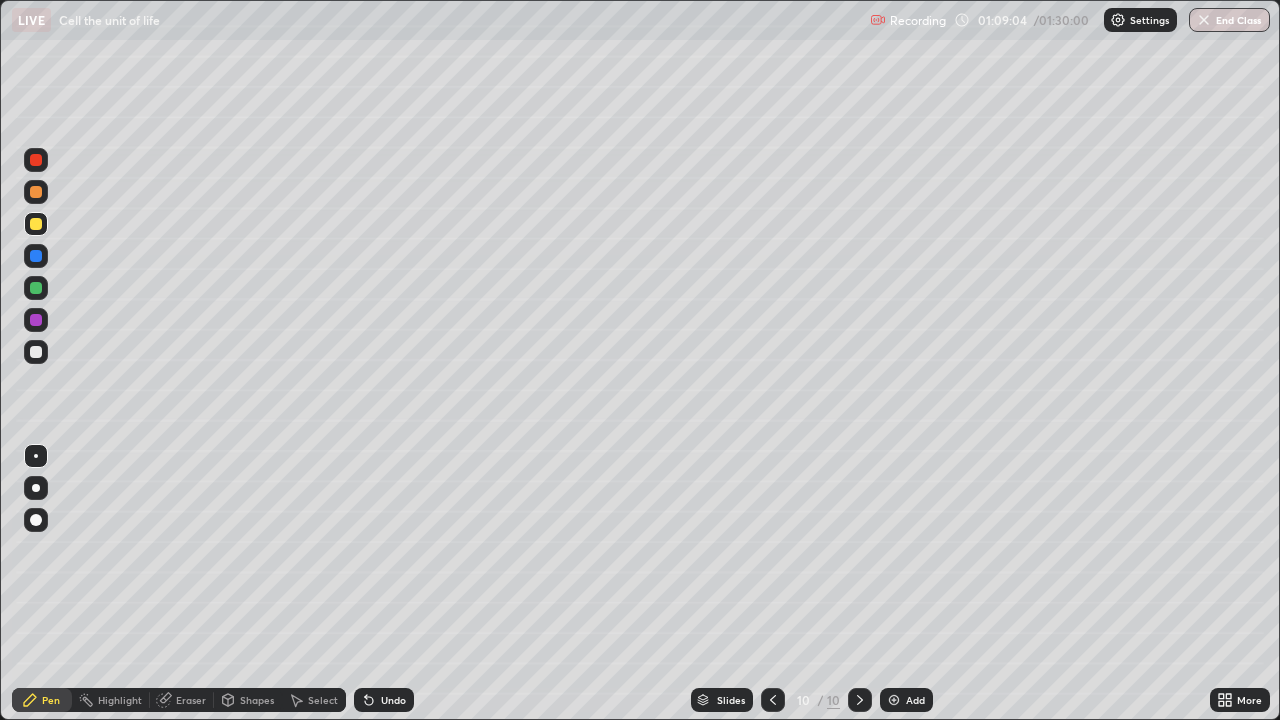 click at bounding box center (36, 352) 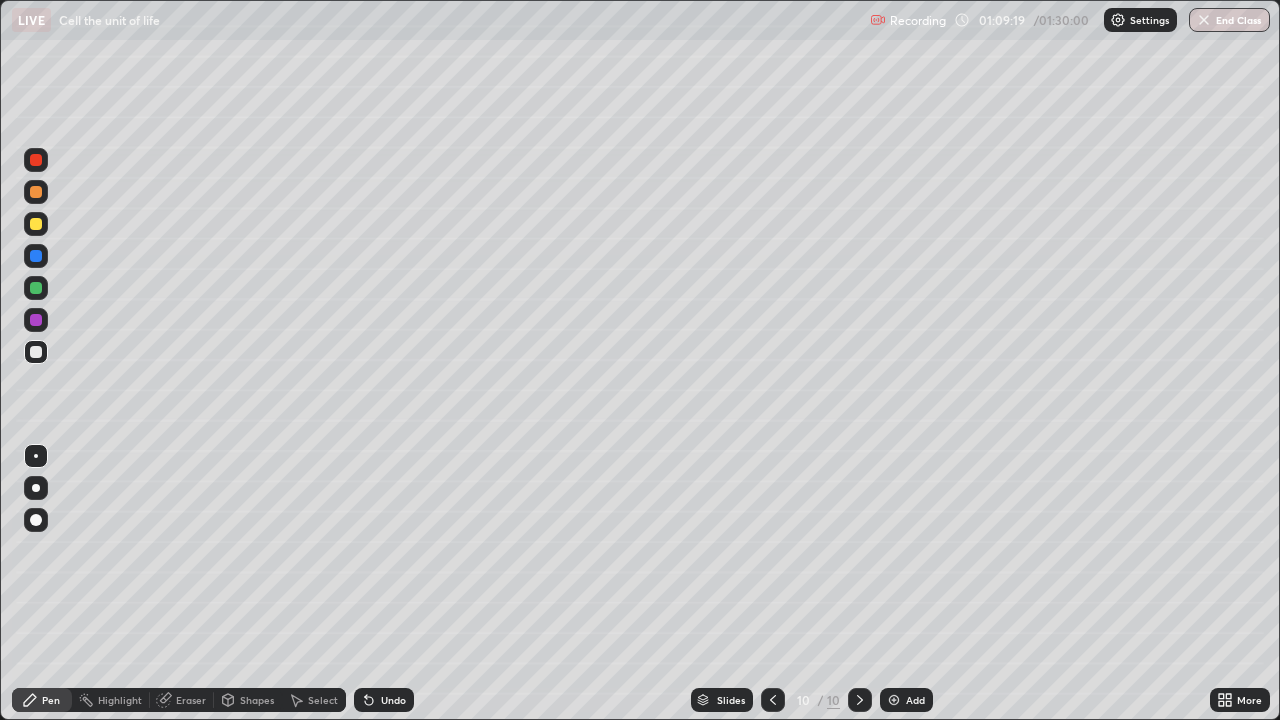 click 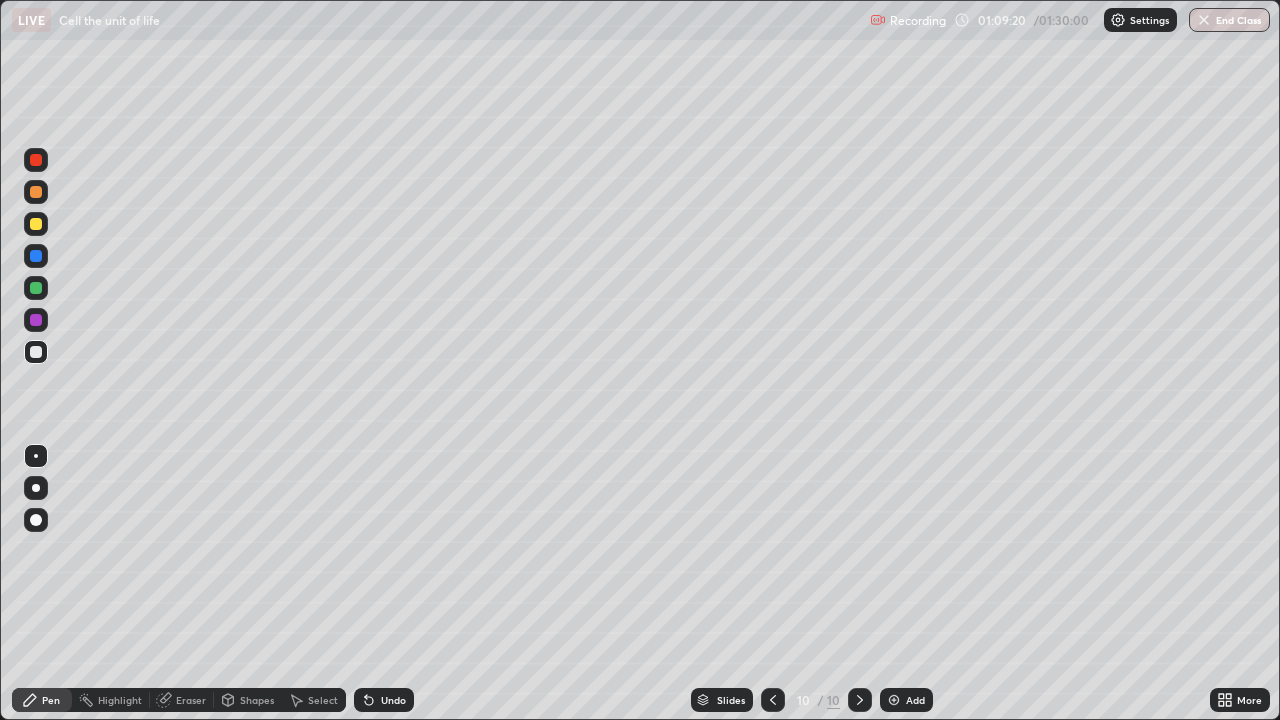 click 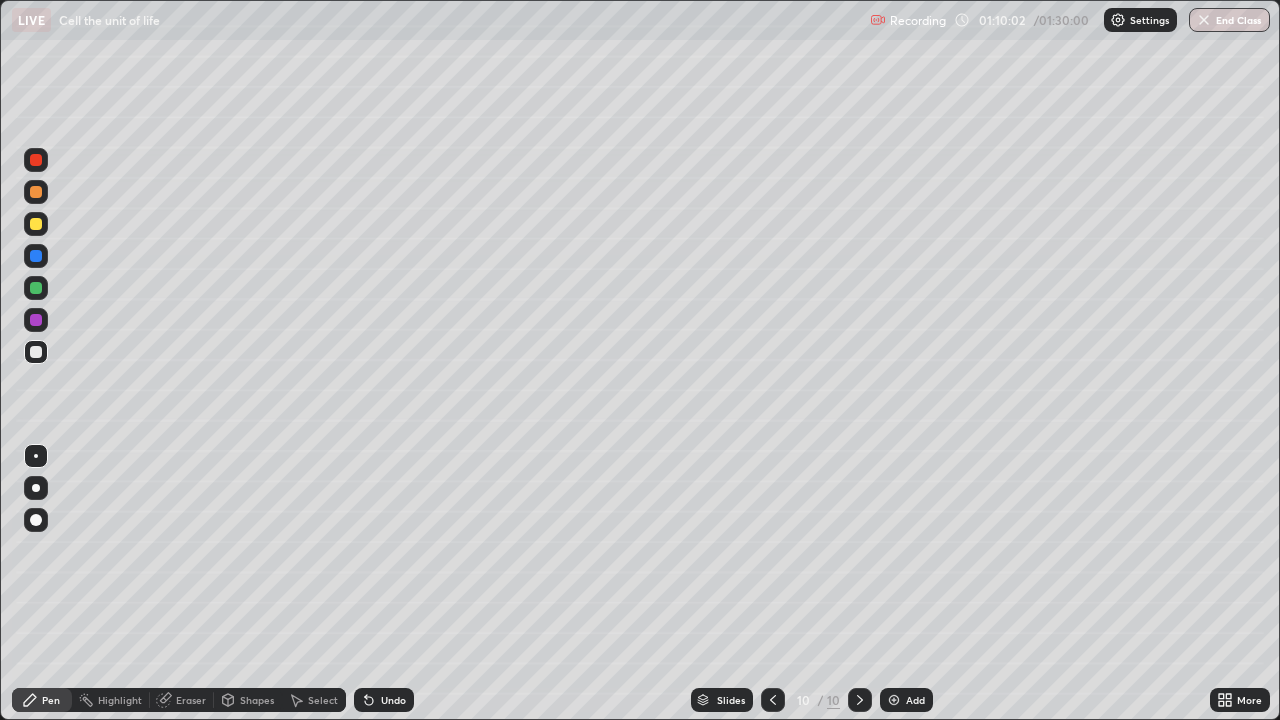 click at bounding box center (36, 224) 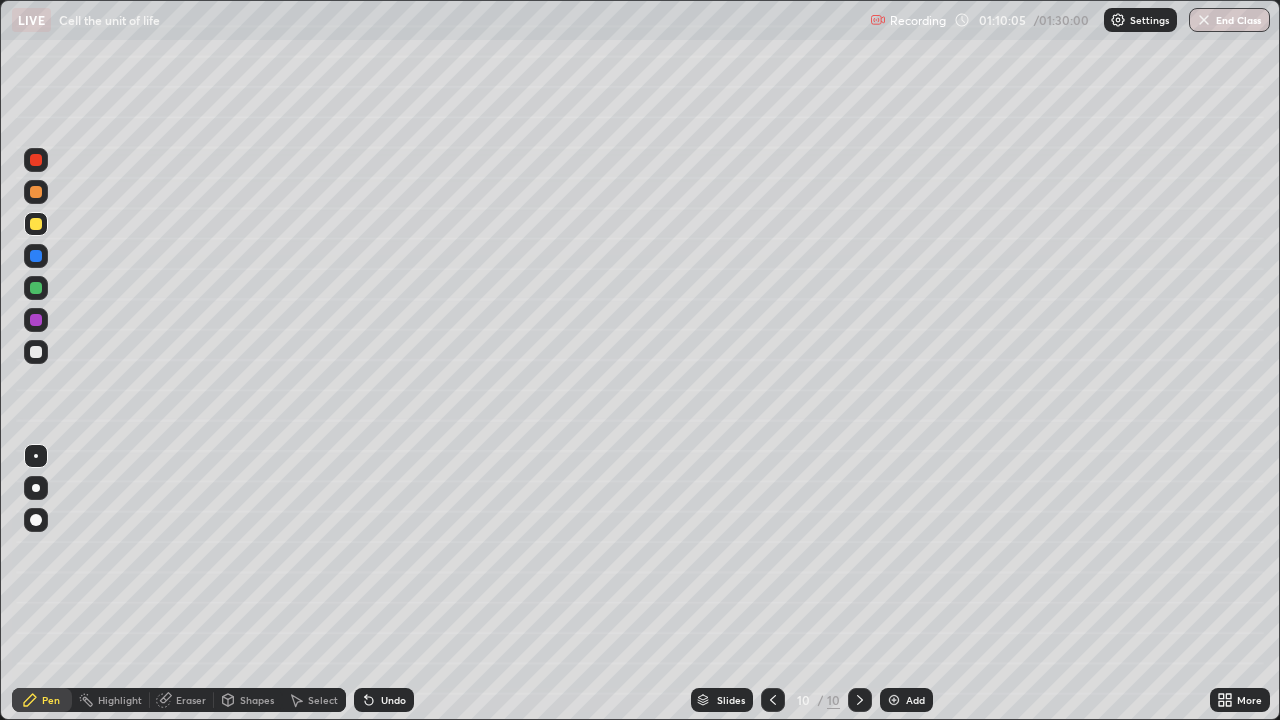 click 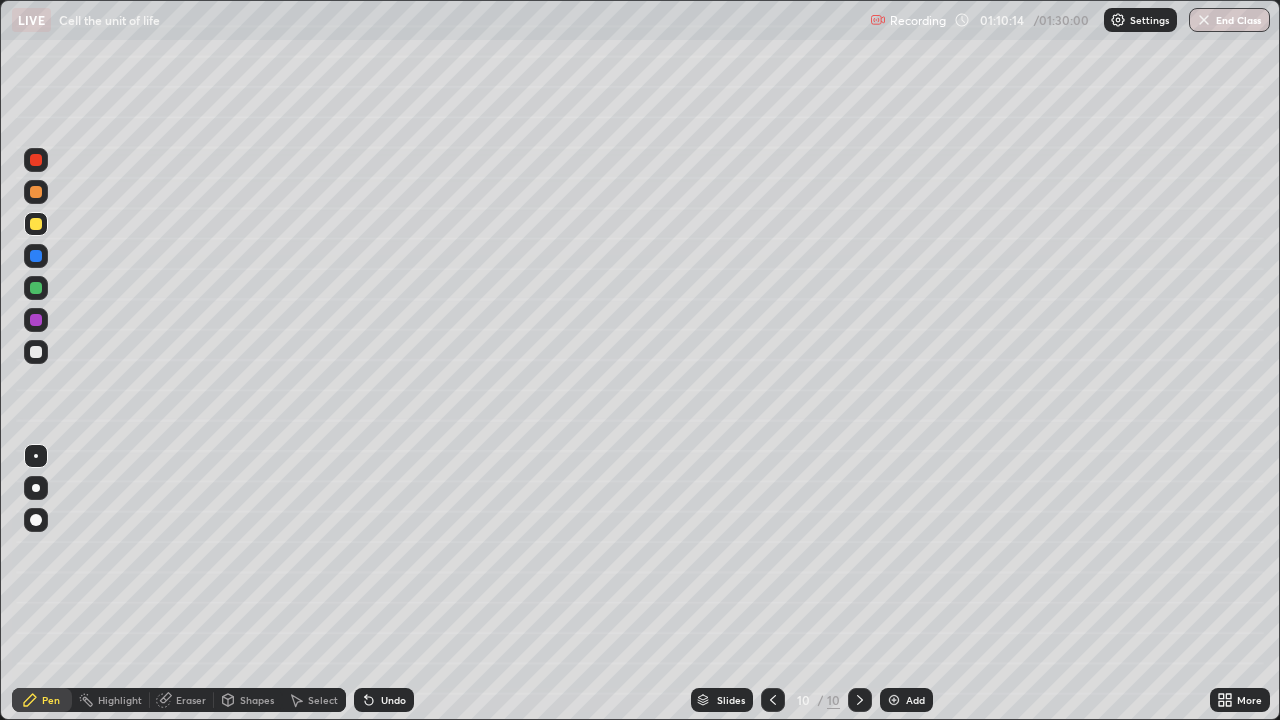 click at bounding box center [36, 352] 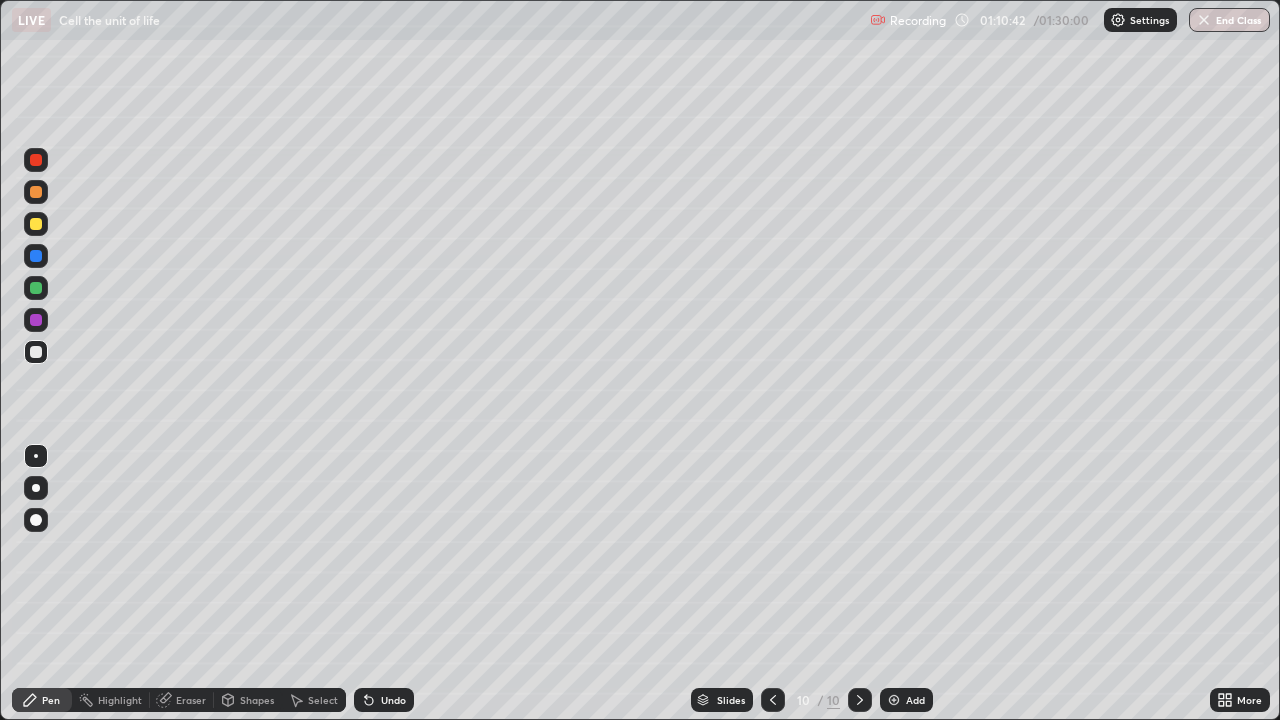click 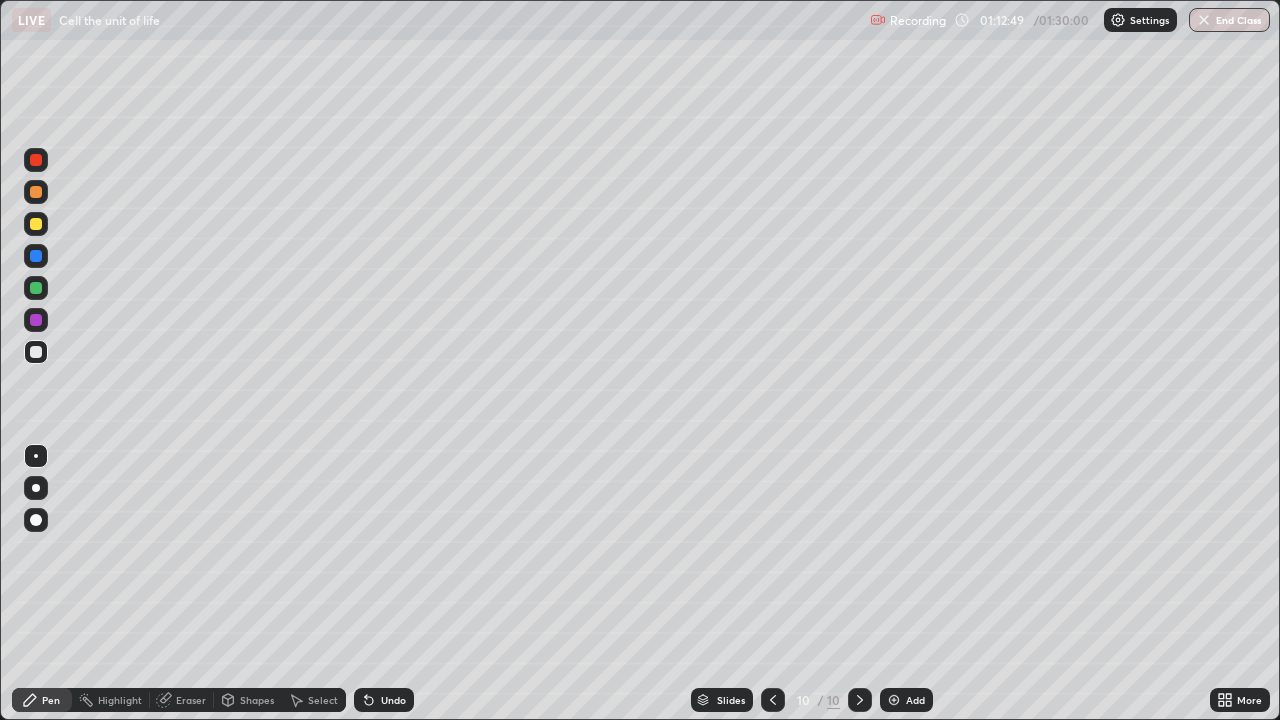 click at bounding box center (894, 700) 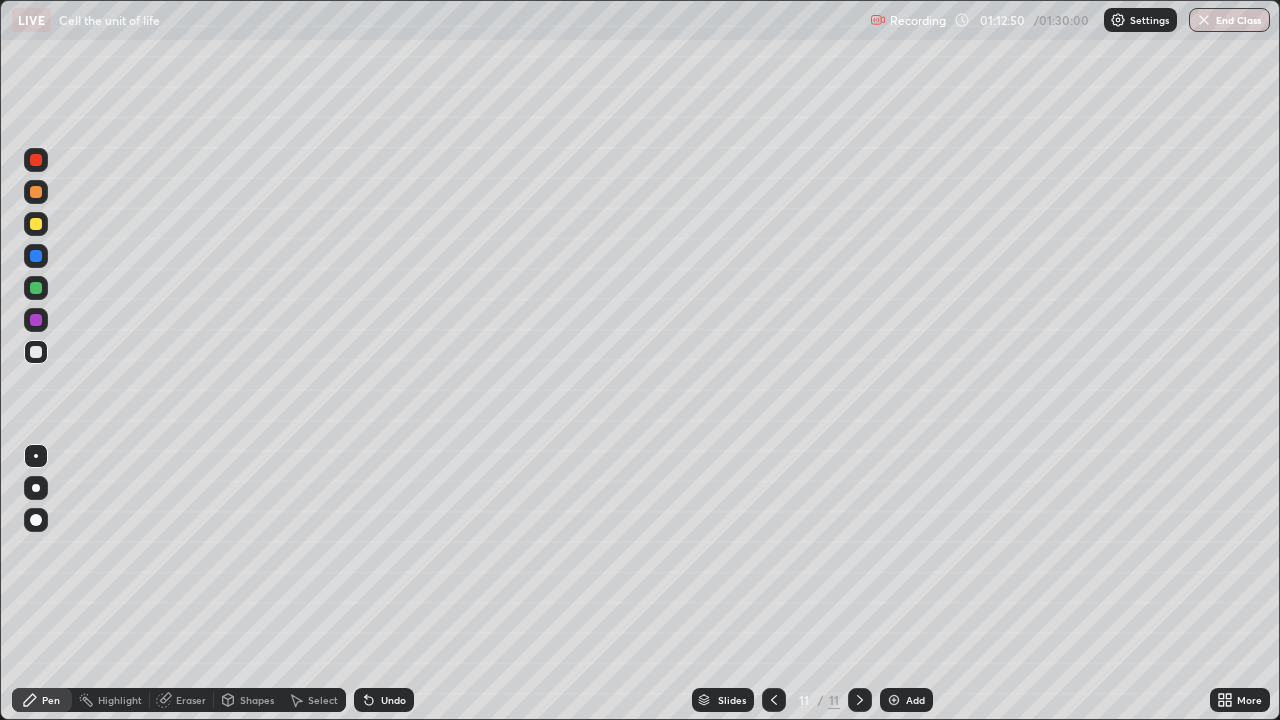 click at bounding box center (36, 224) 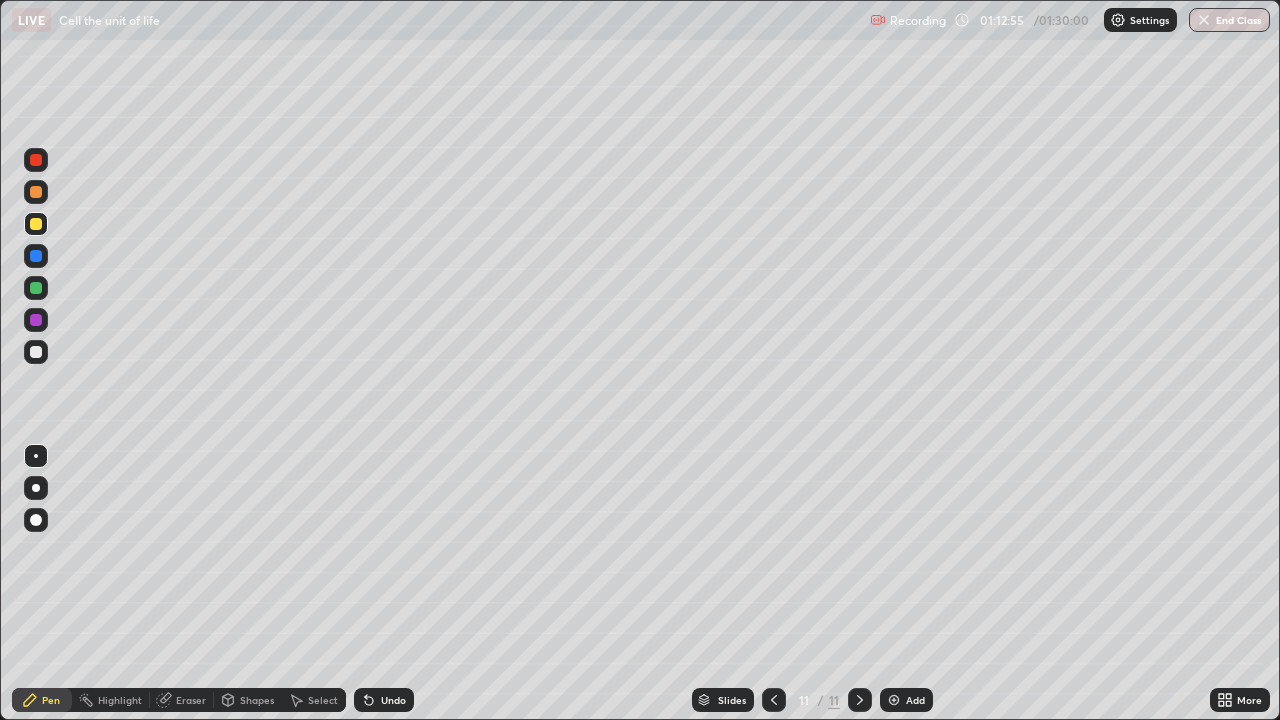click 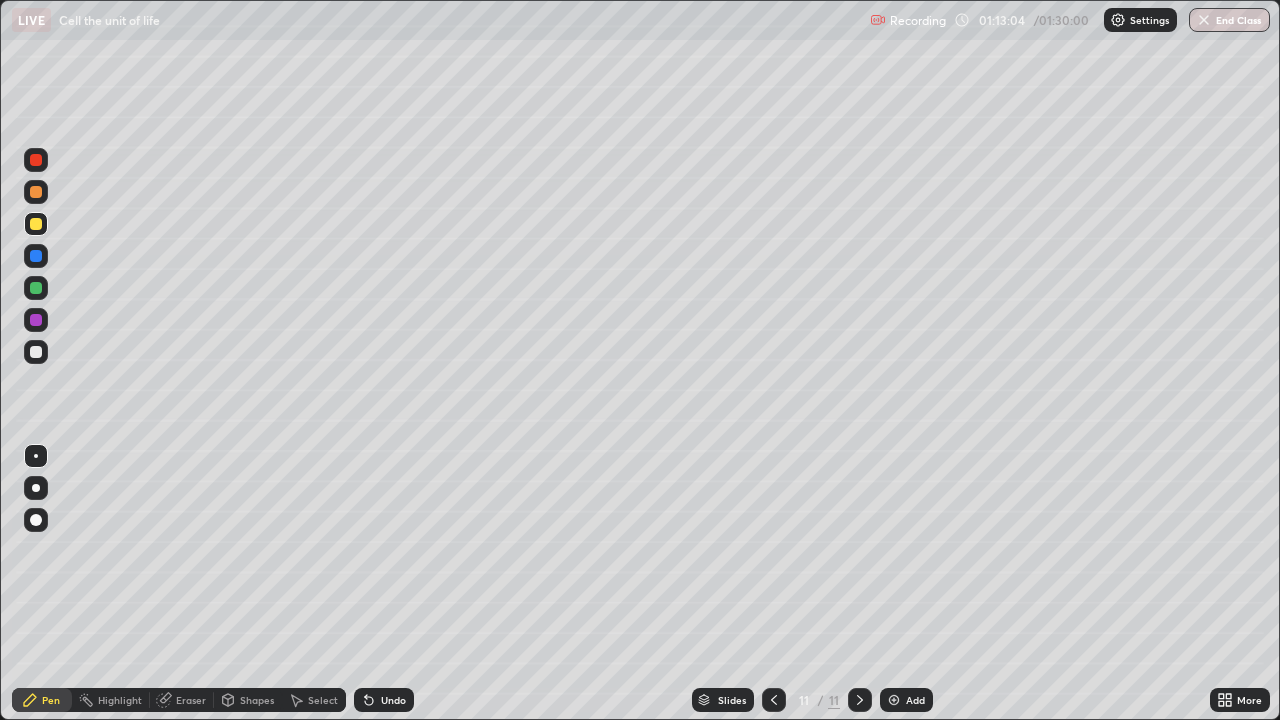click 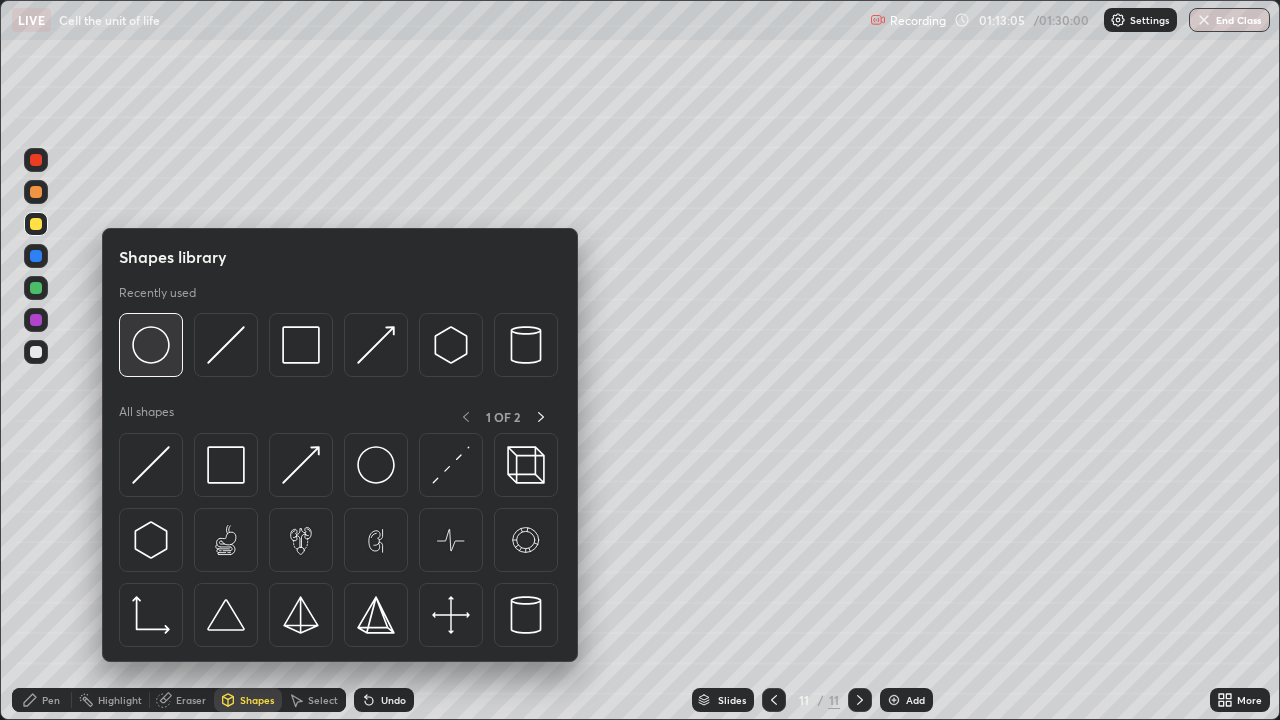 click at bounding box center [151, 345] 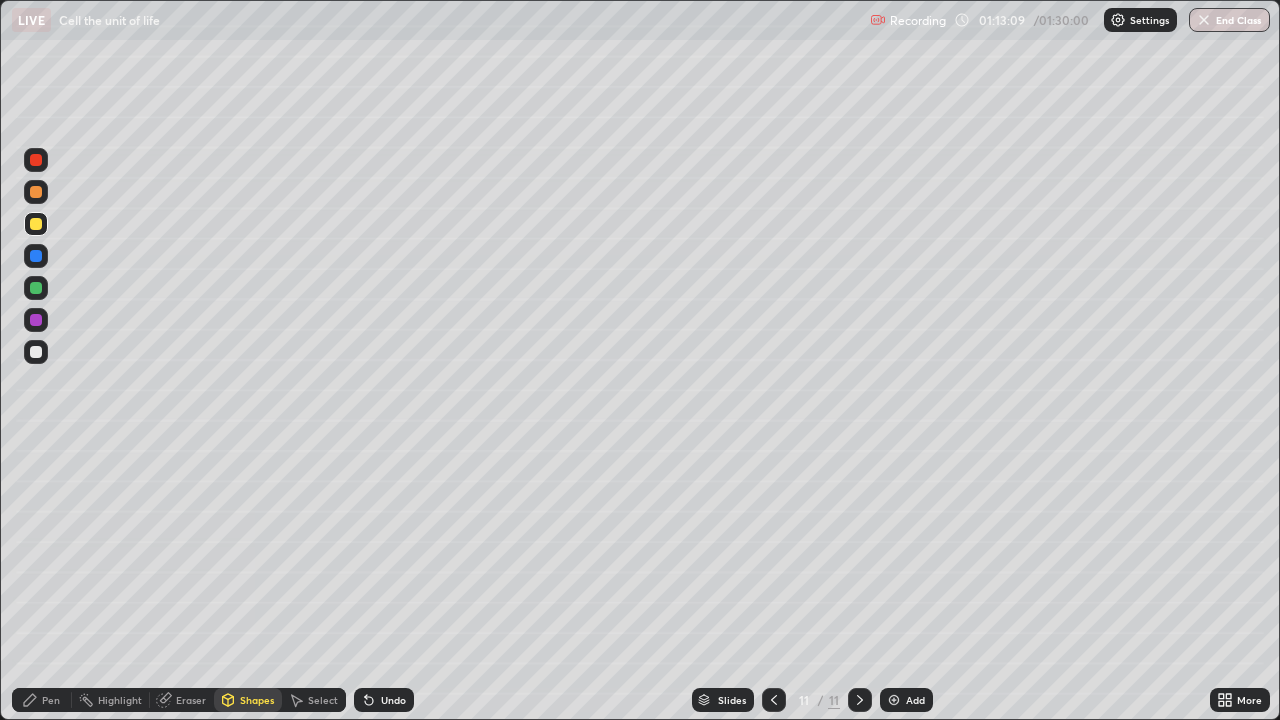 click 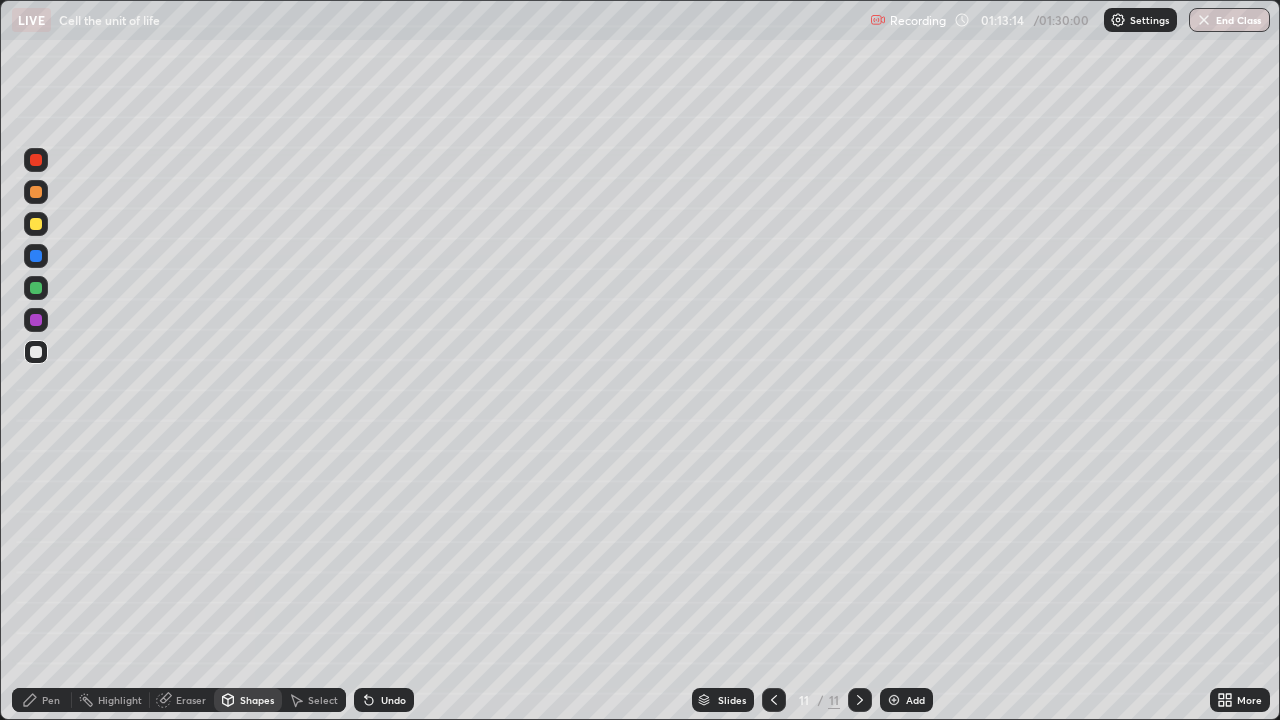click 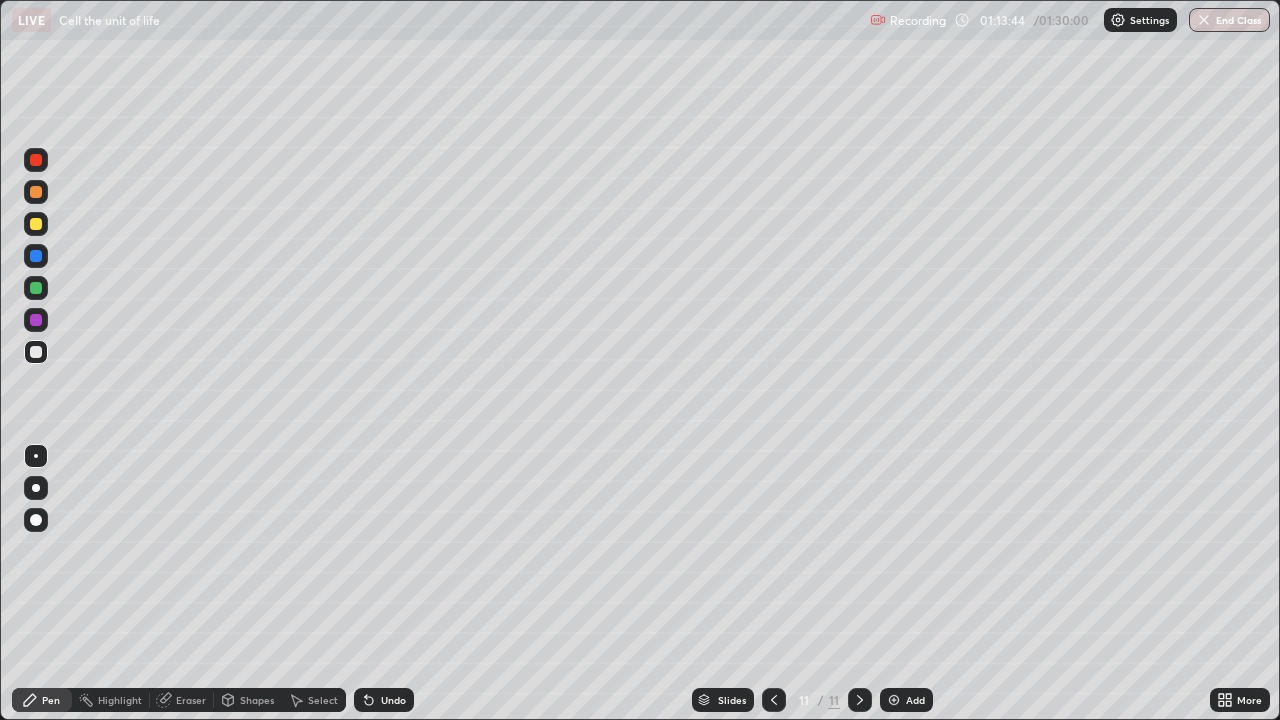click 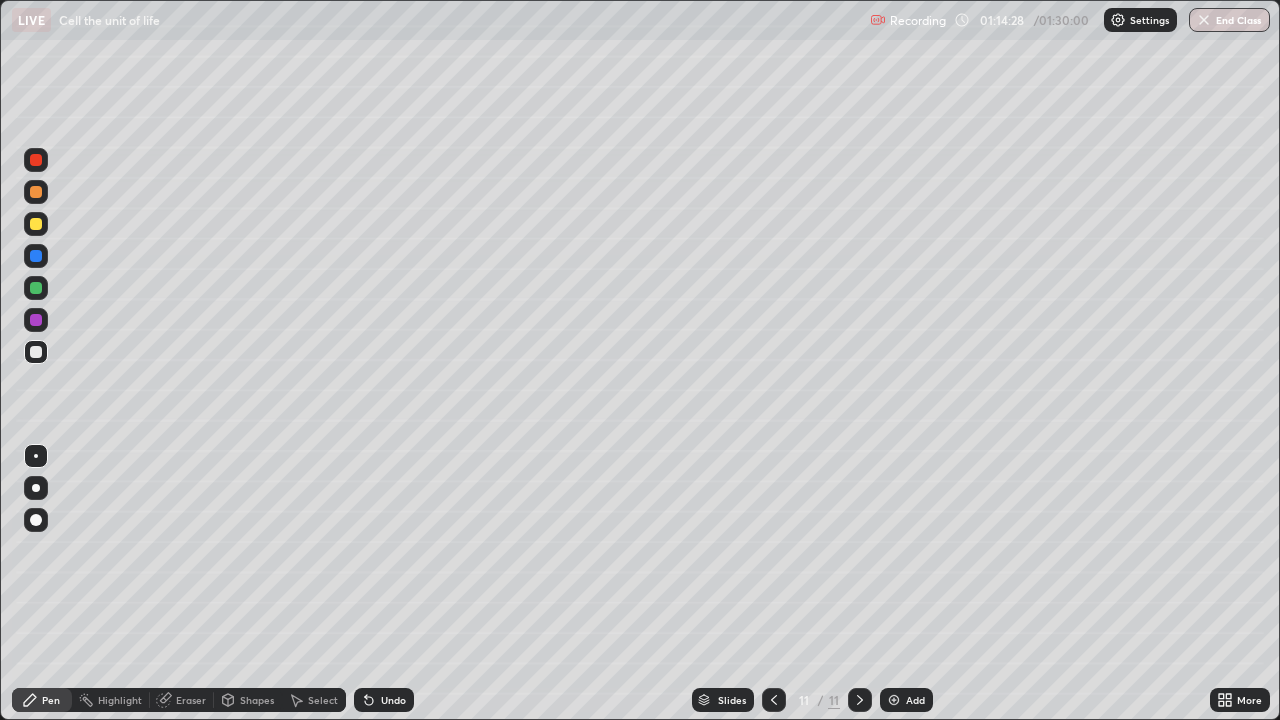 click at bounding box center (36, 288) 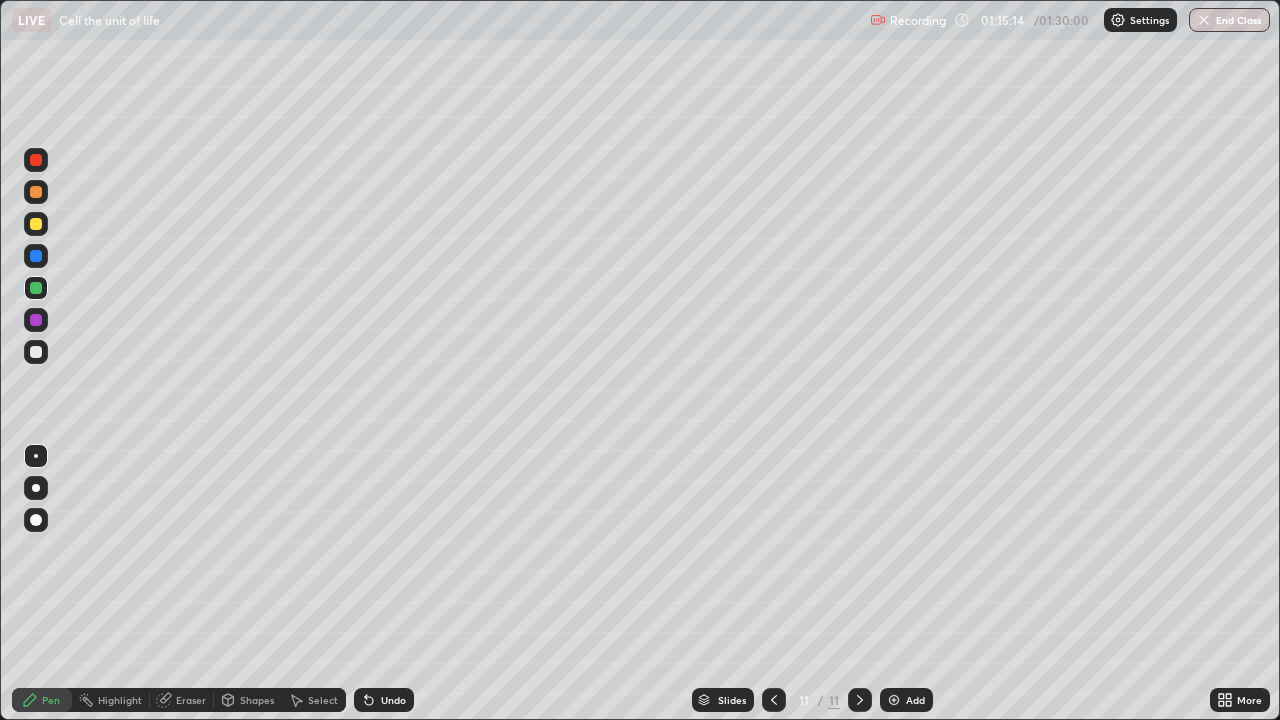 click at bounding box center [36, 352] 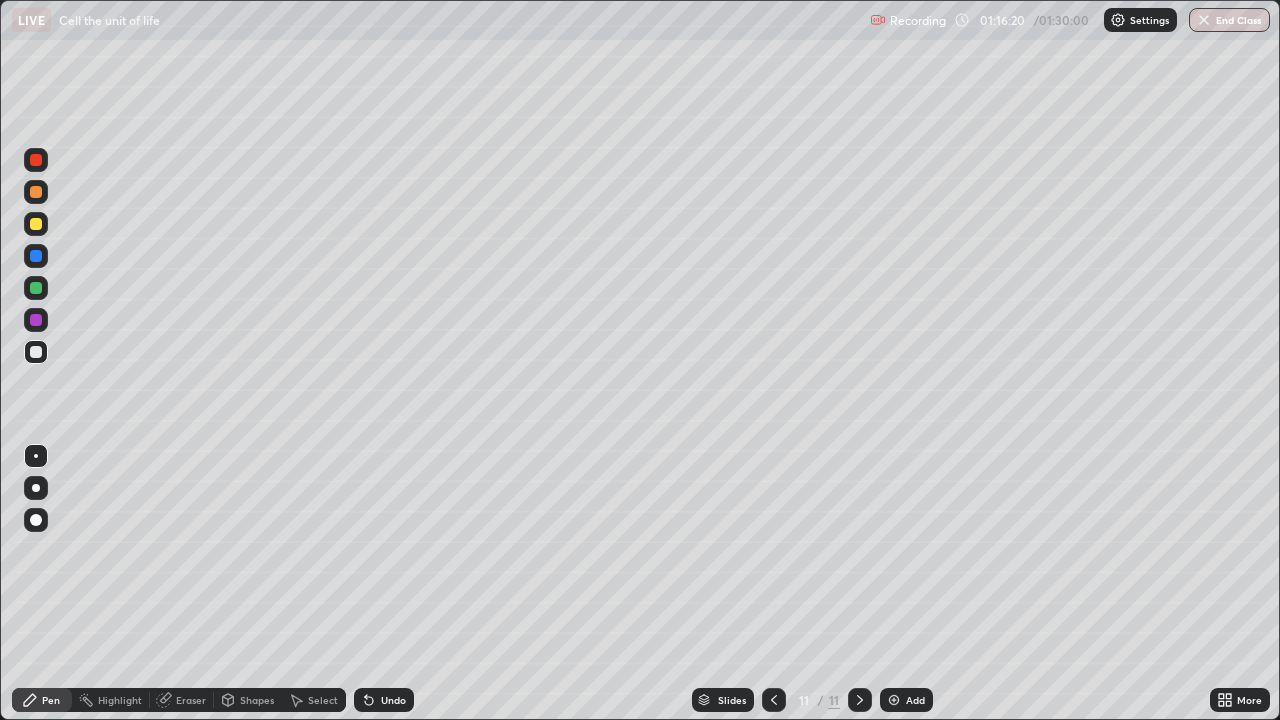 click at bounding box center (36, 352) 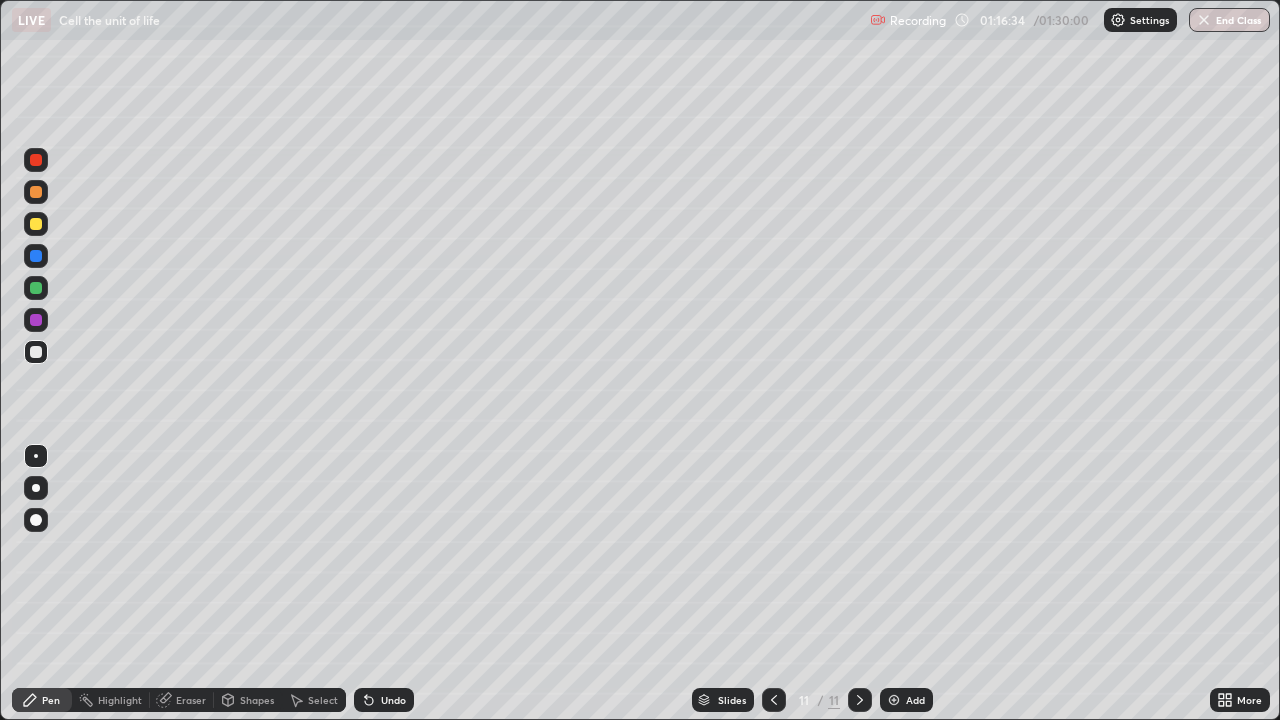 click at bounding box center (36, 288) 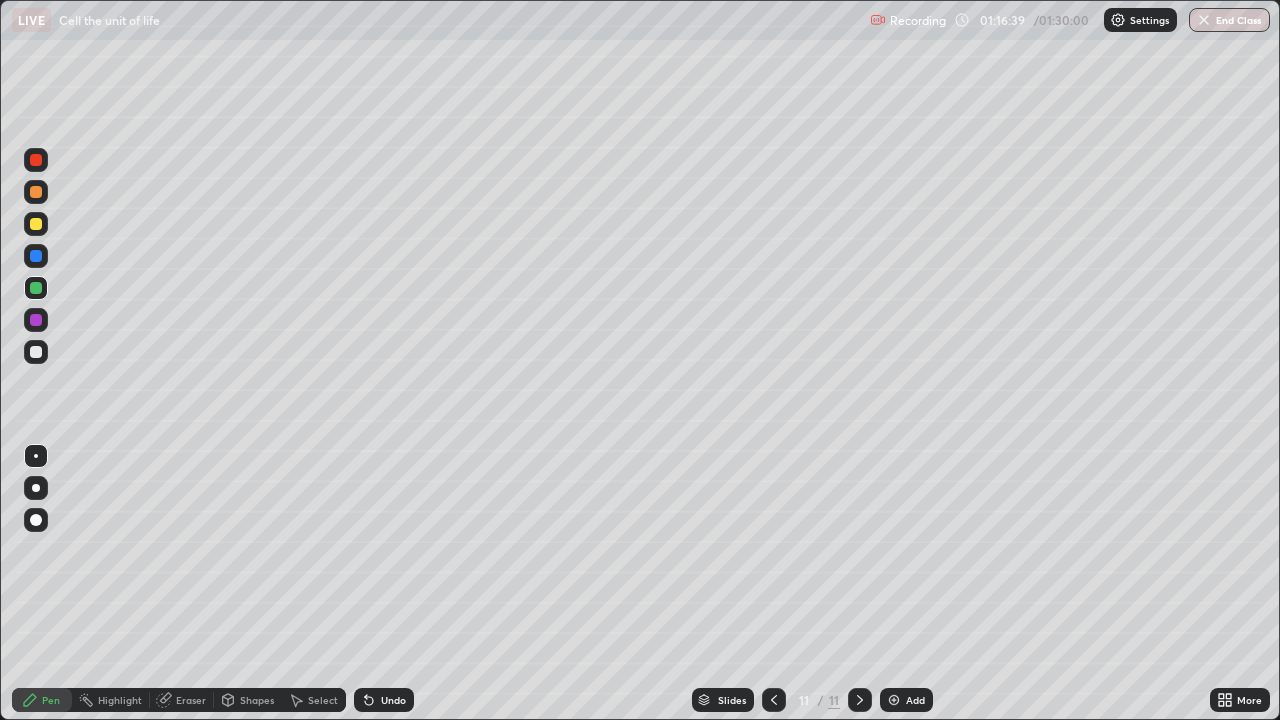 click 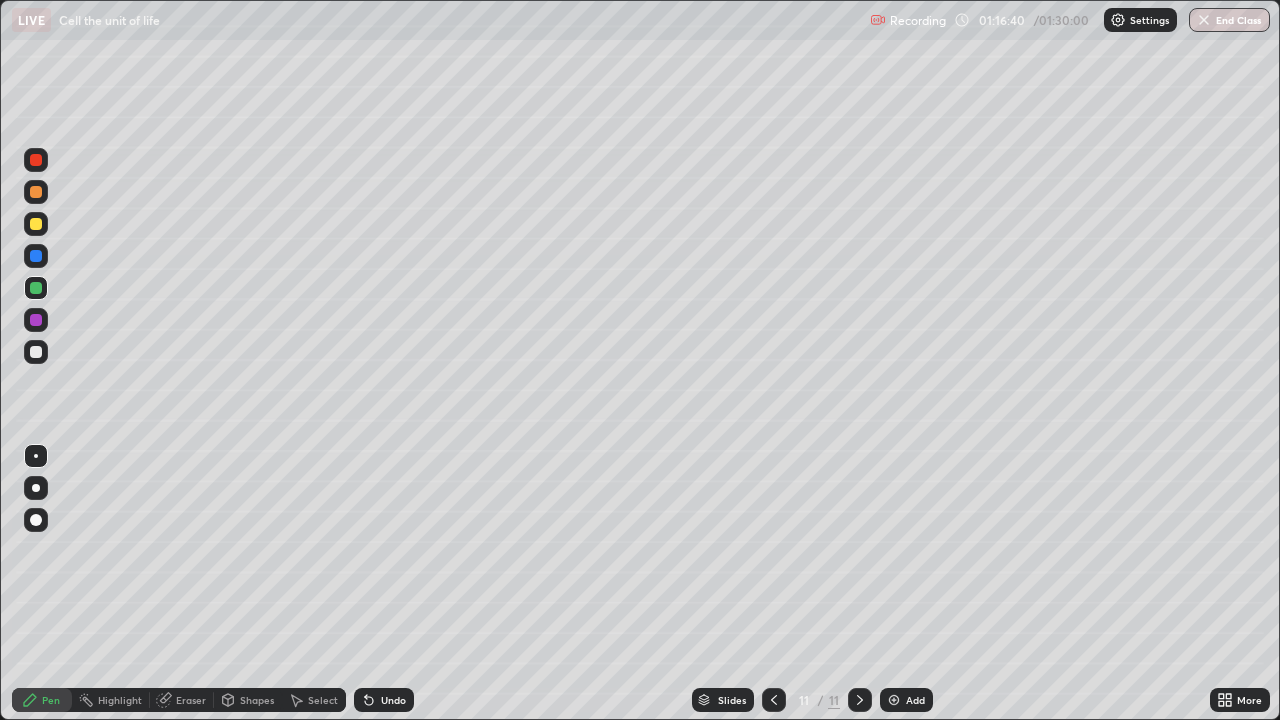 click 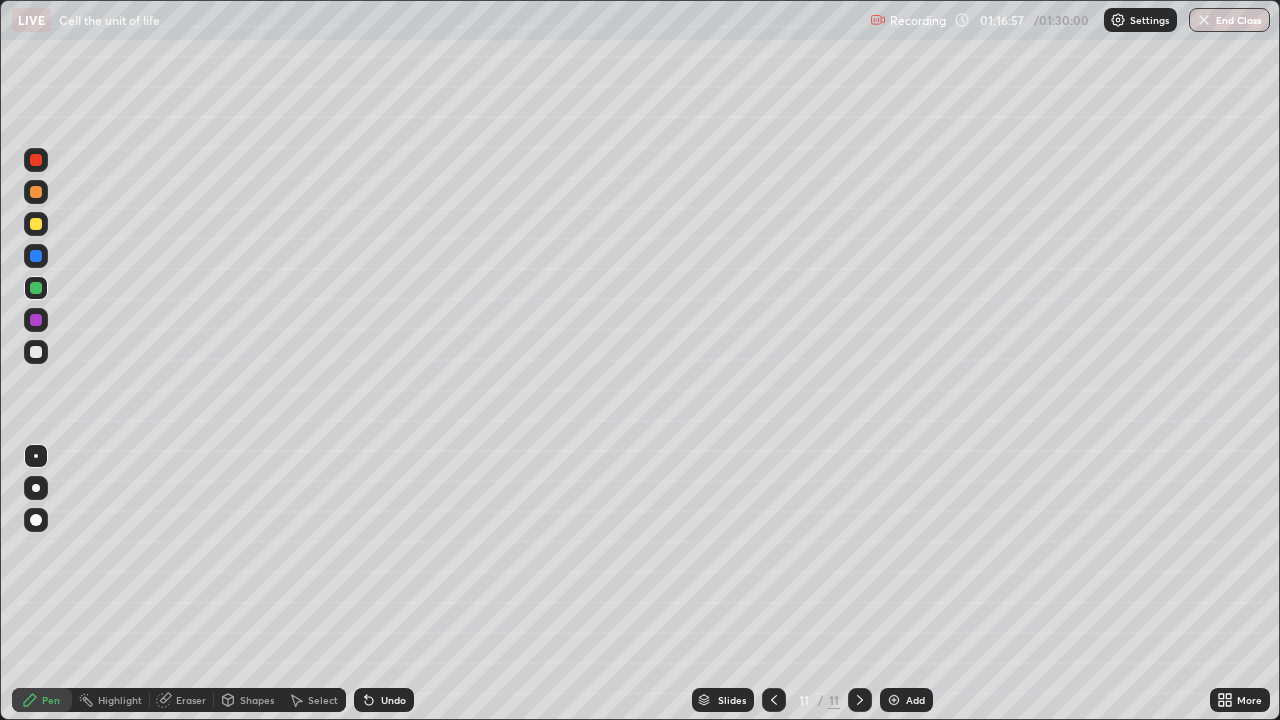 click at bounding box center [36, 352] 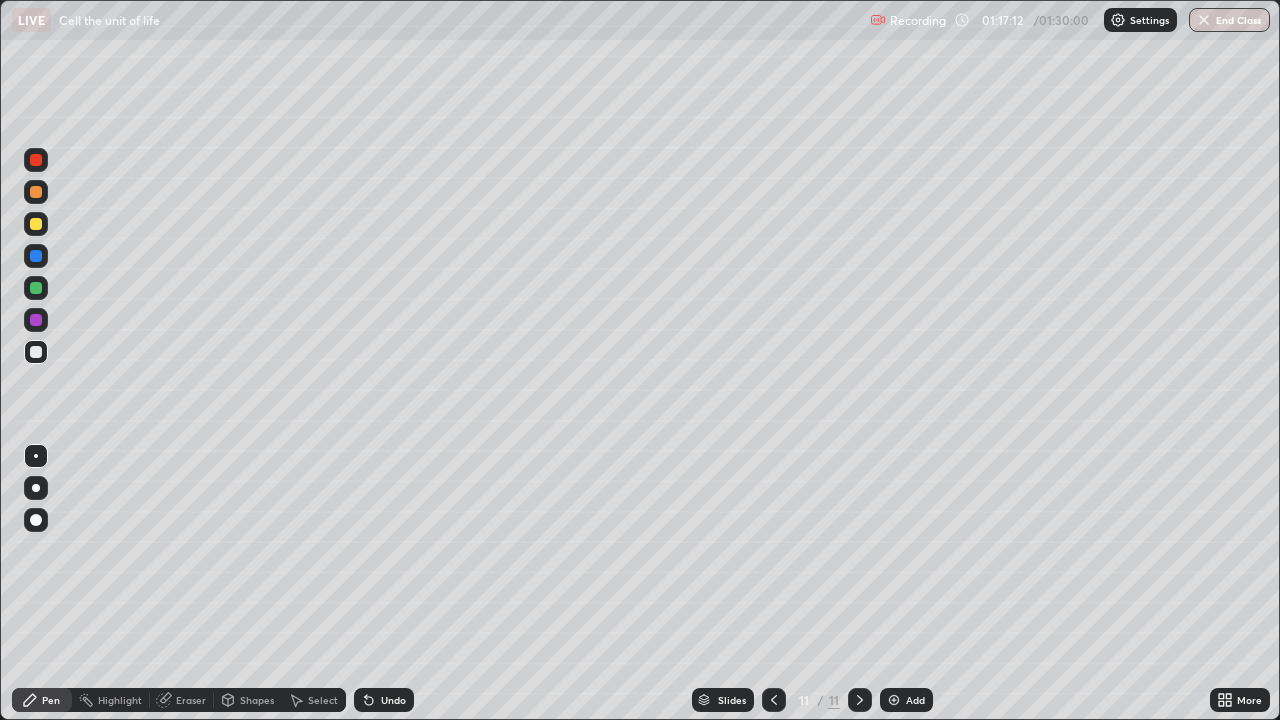 click at bounding box center [36, 224] 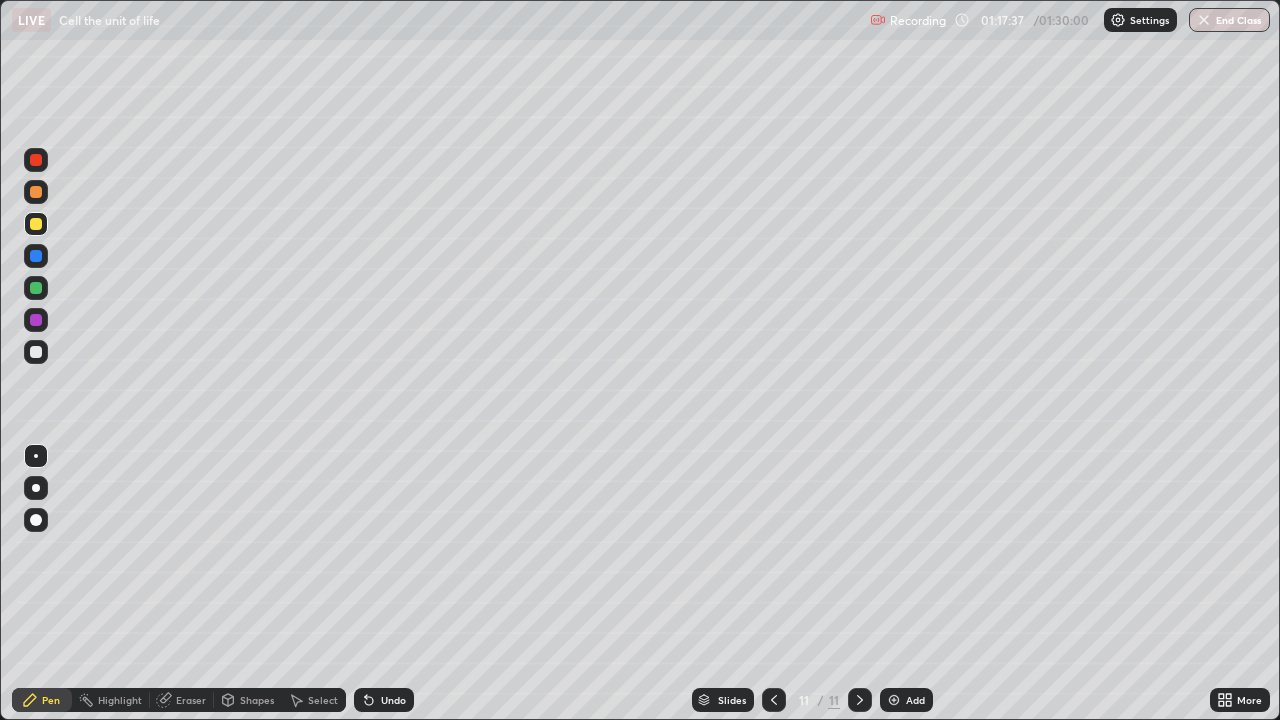 click at bounding box center [36, 320] 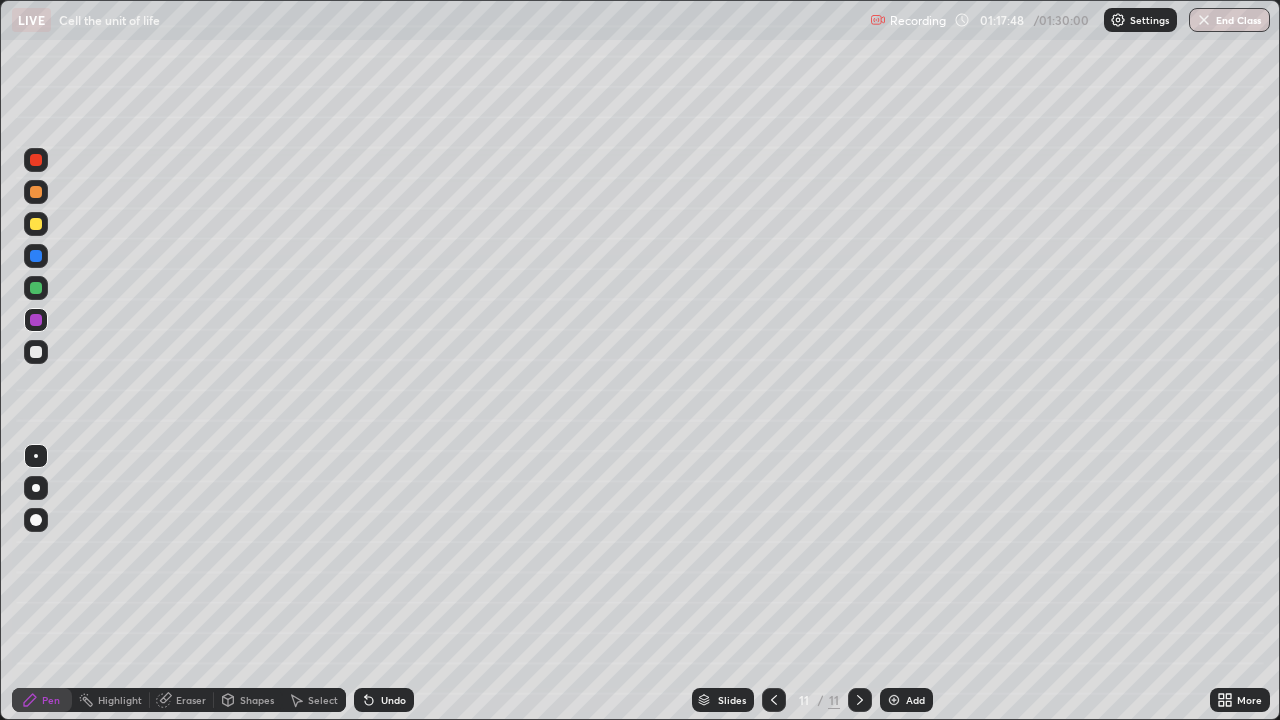 click at bounding box center [36, 352] 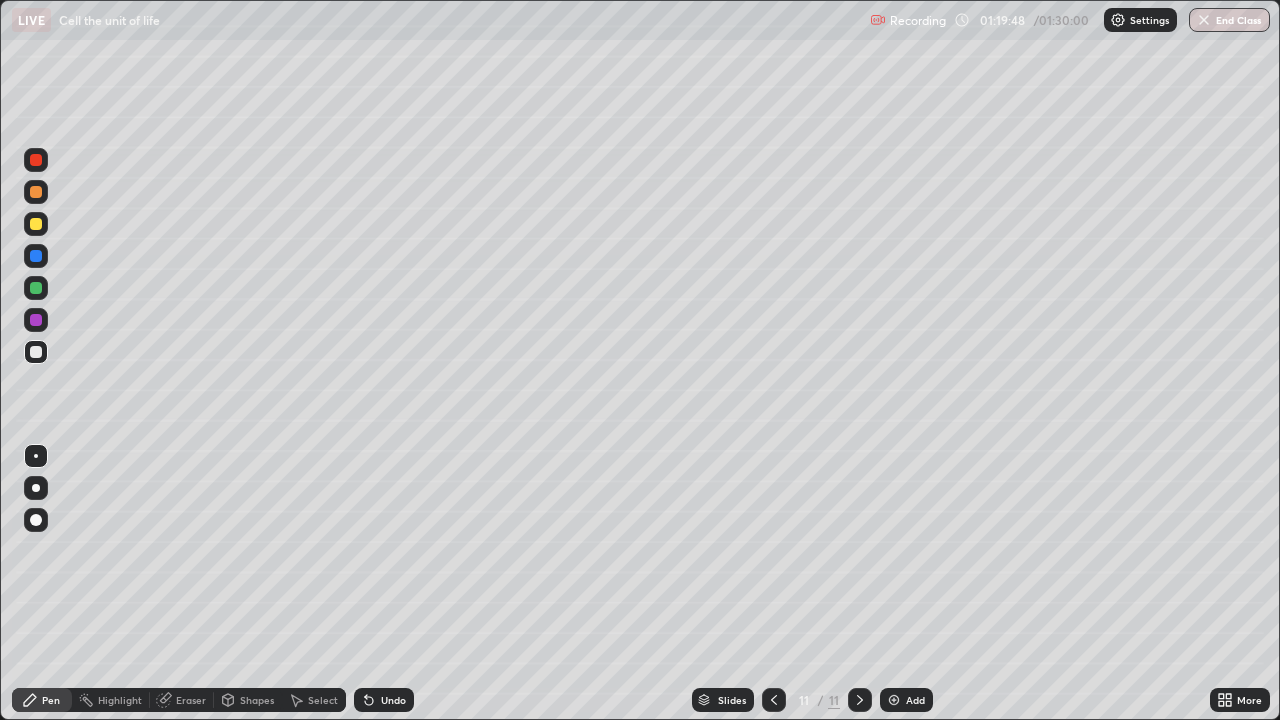 click at bounding box center [36, 352] 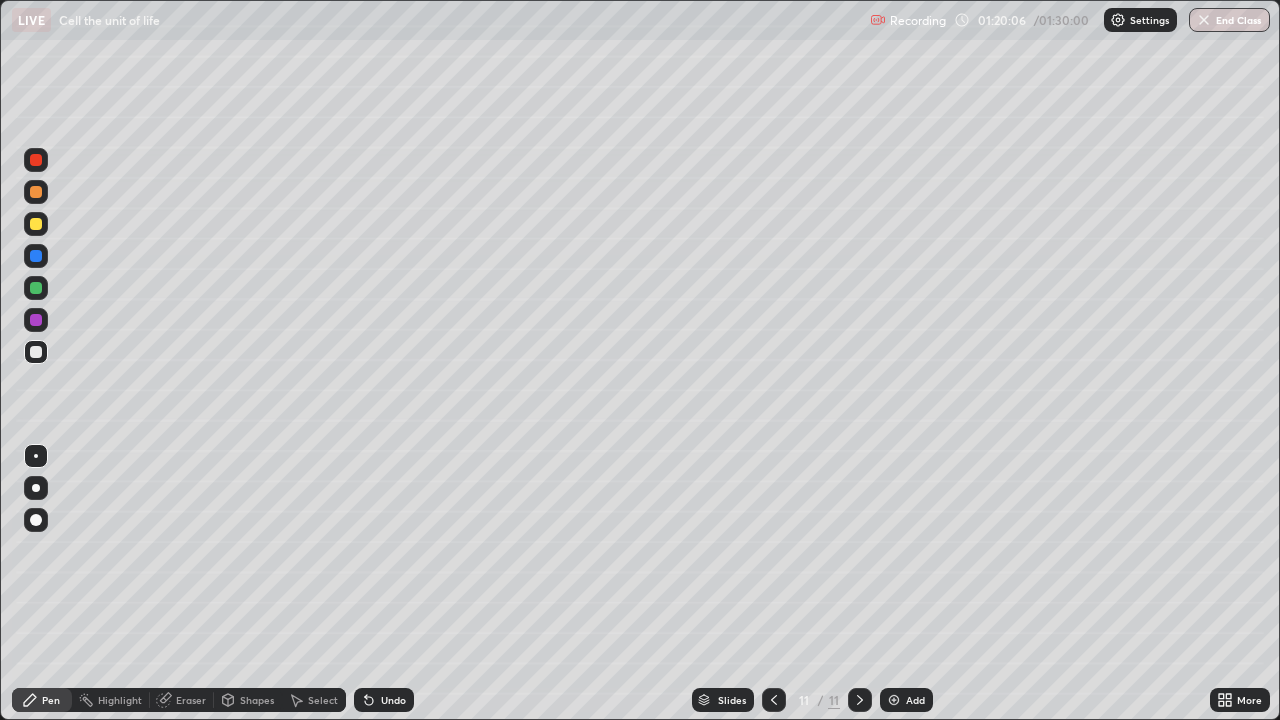 click 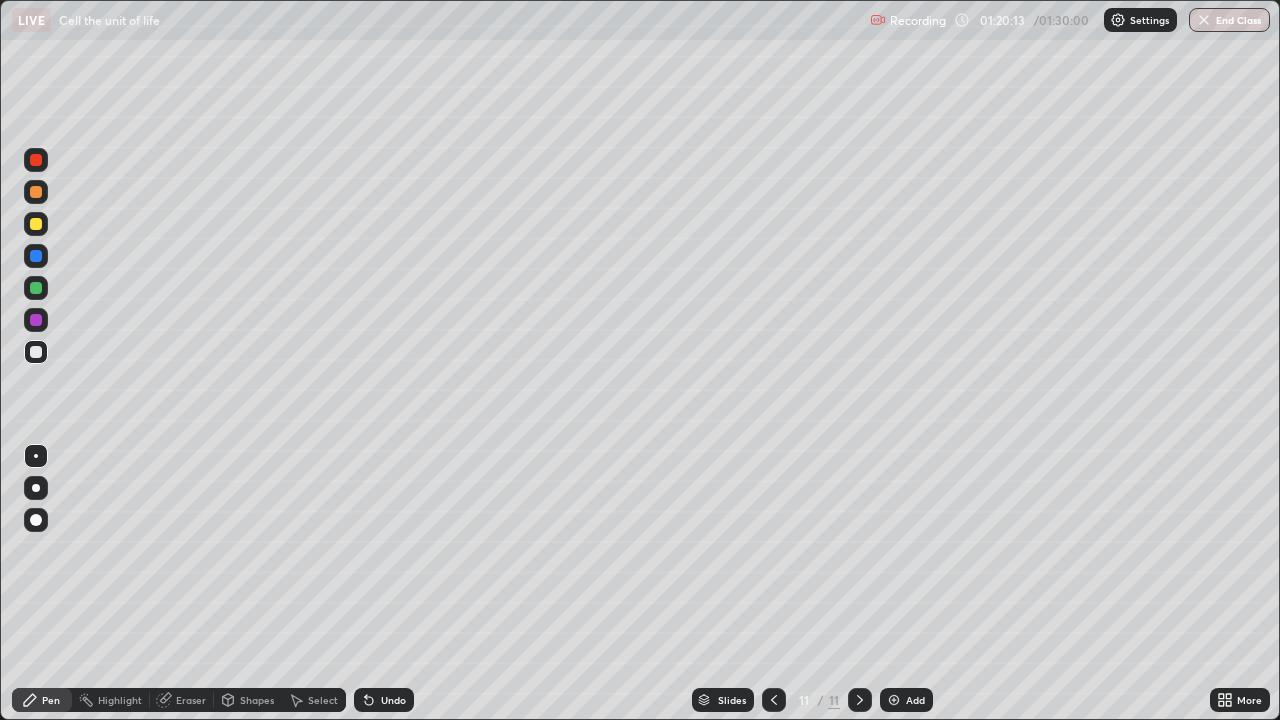 click at bounding box center (36, 320) 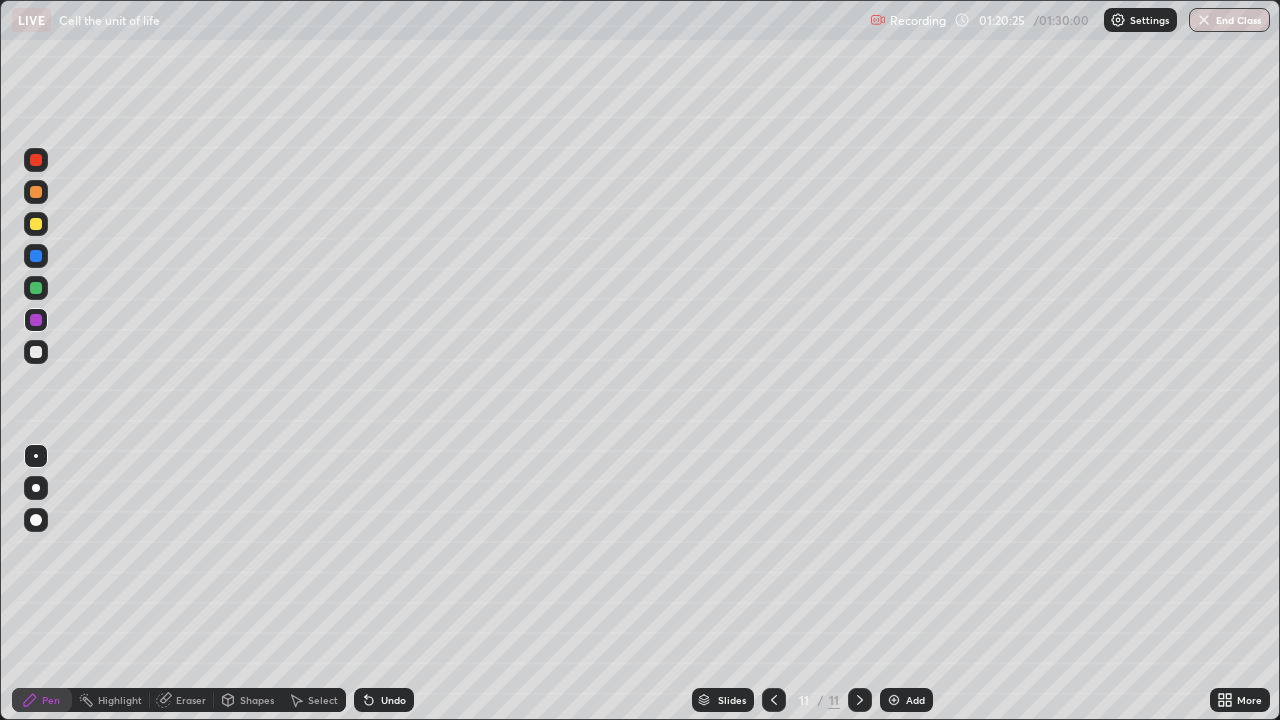click 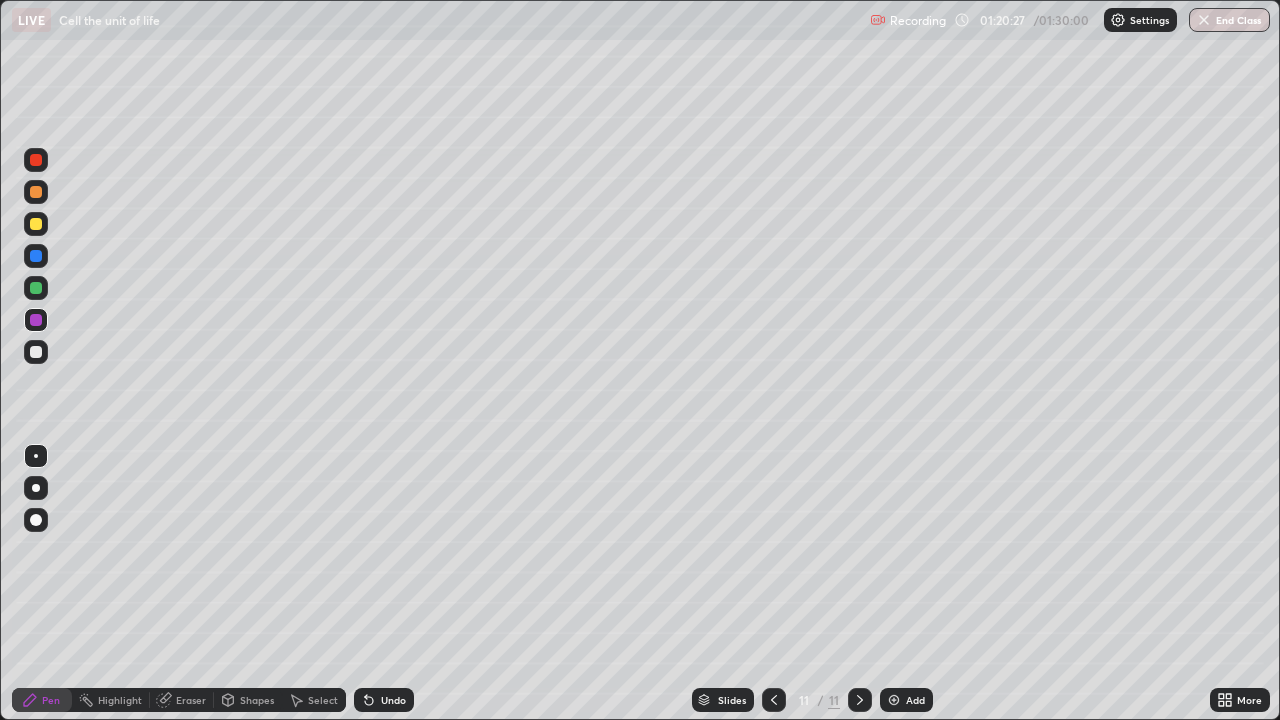 click 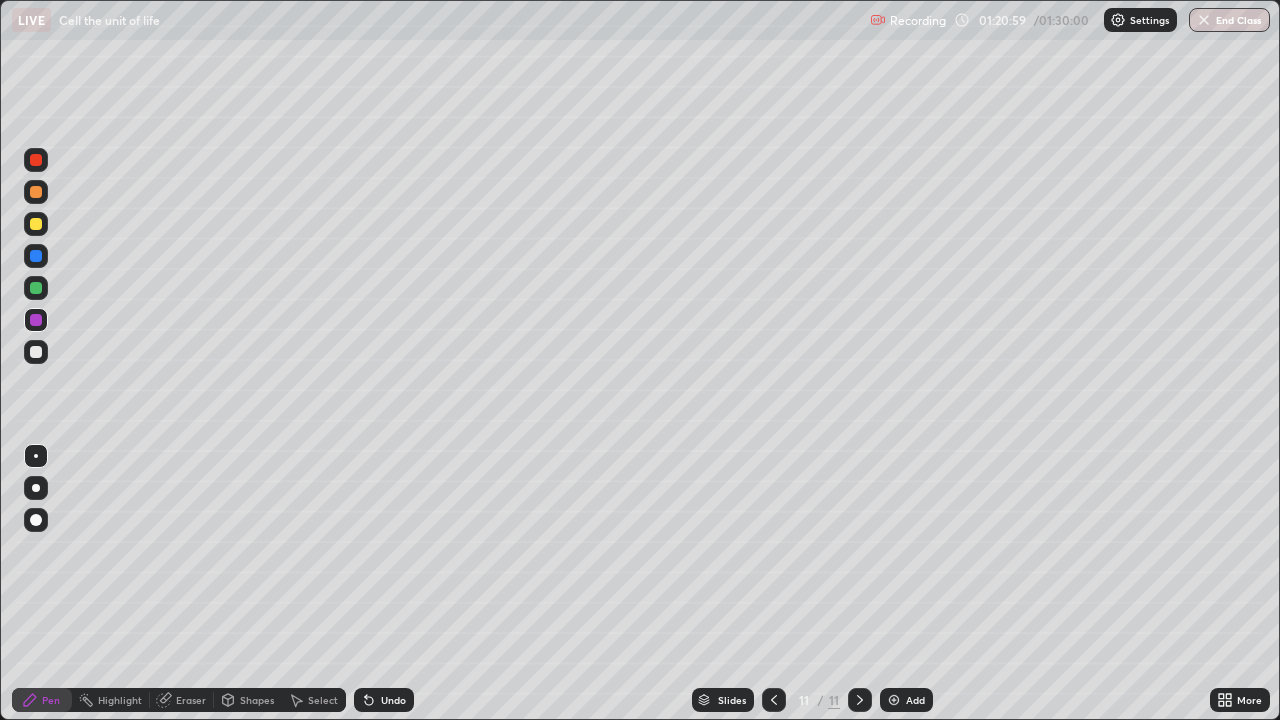 click at bounding box center (36, 352) 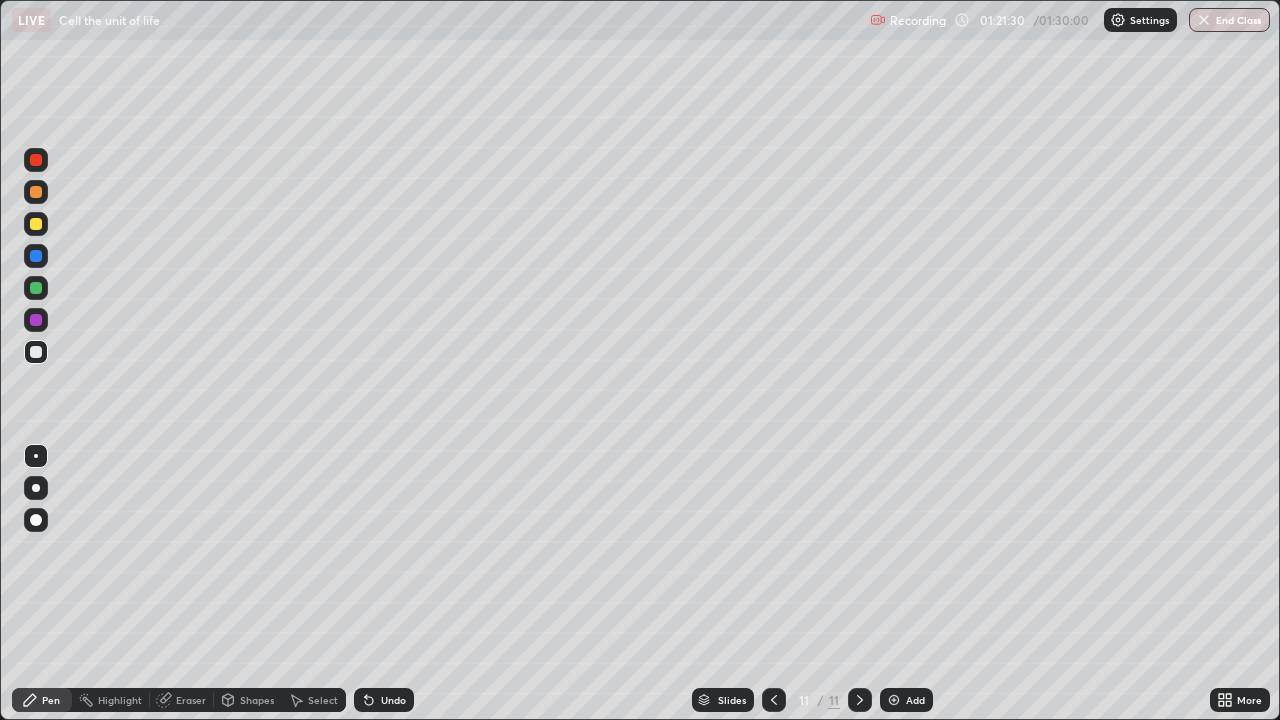 click at bounding box center (36, 256) 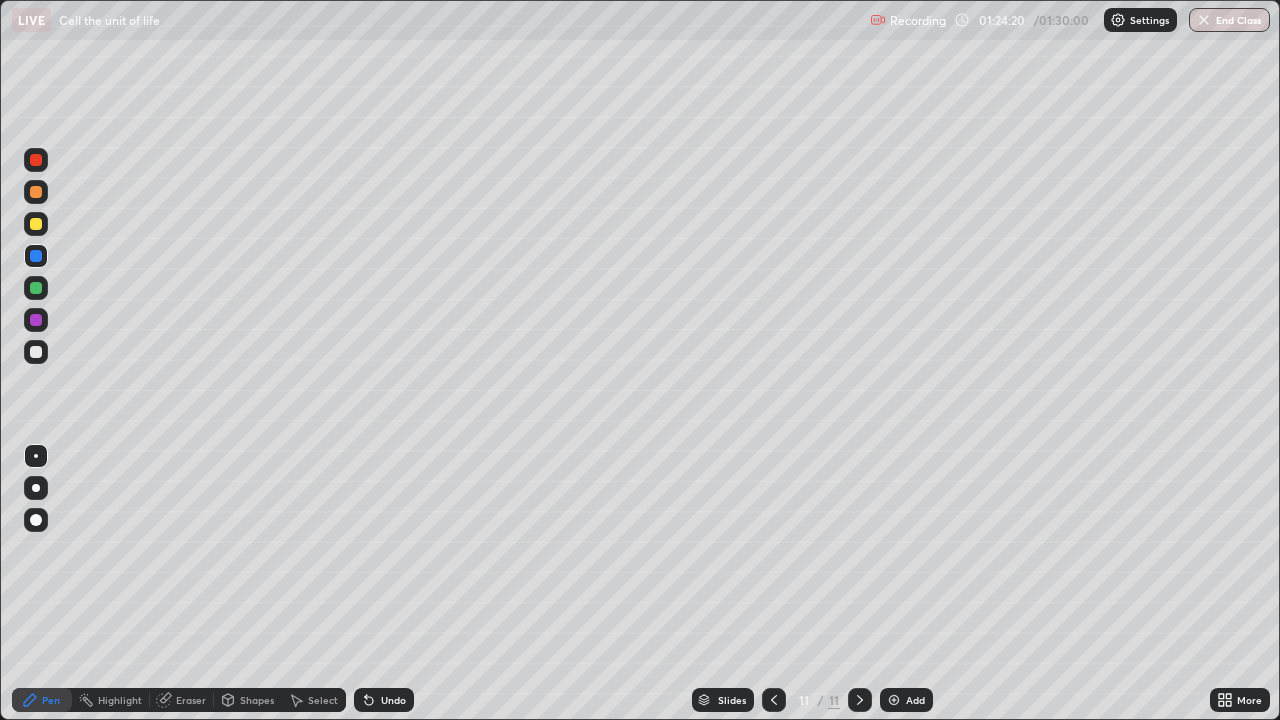 click on "Add" at bounding box center (906, 700) 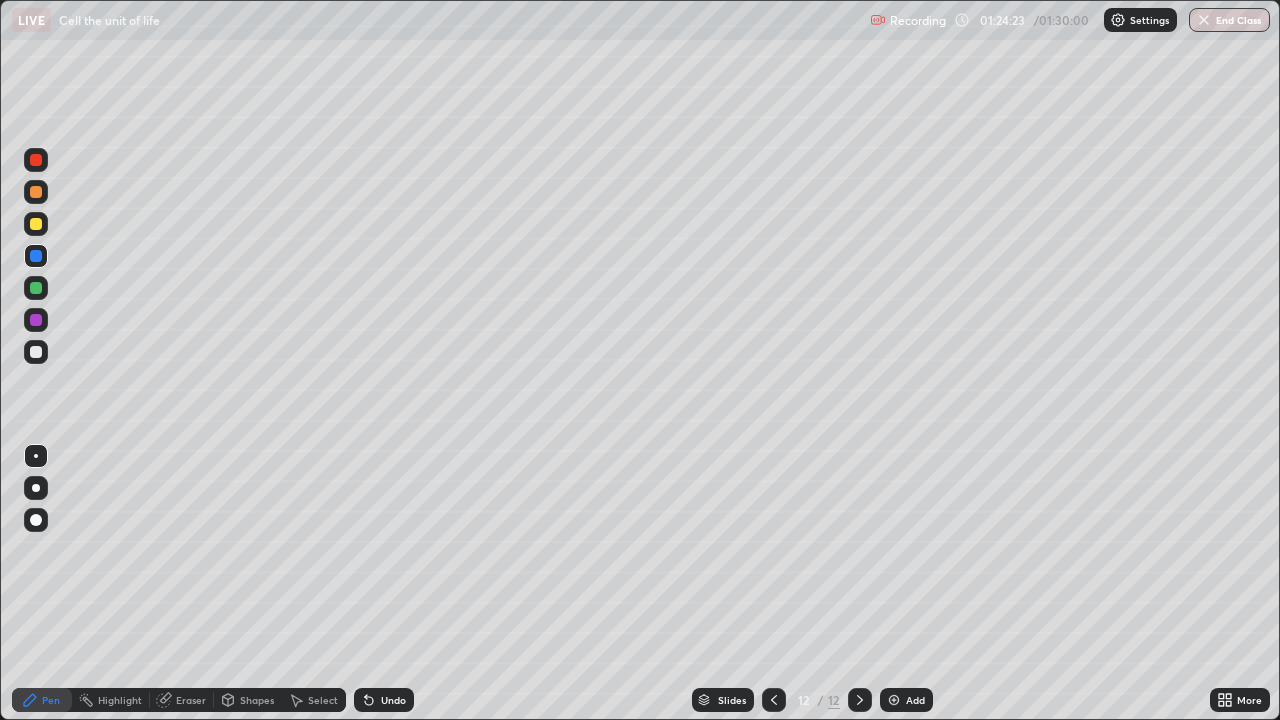 click at bounding box center (36, 224) 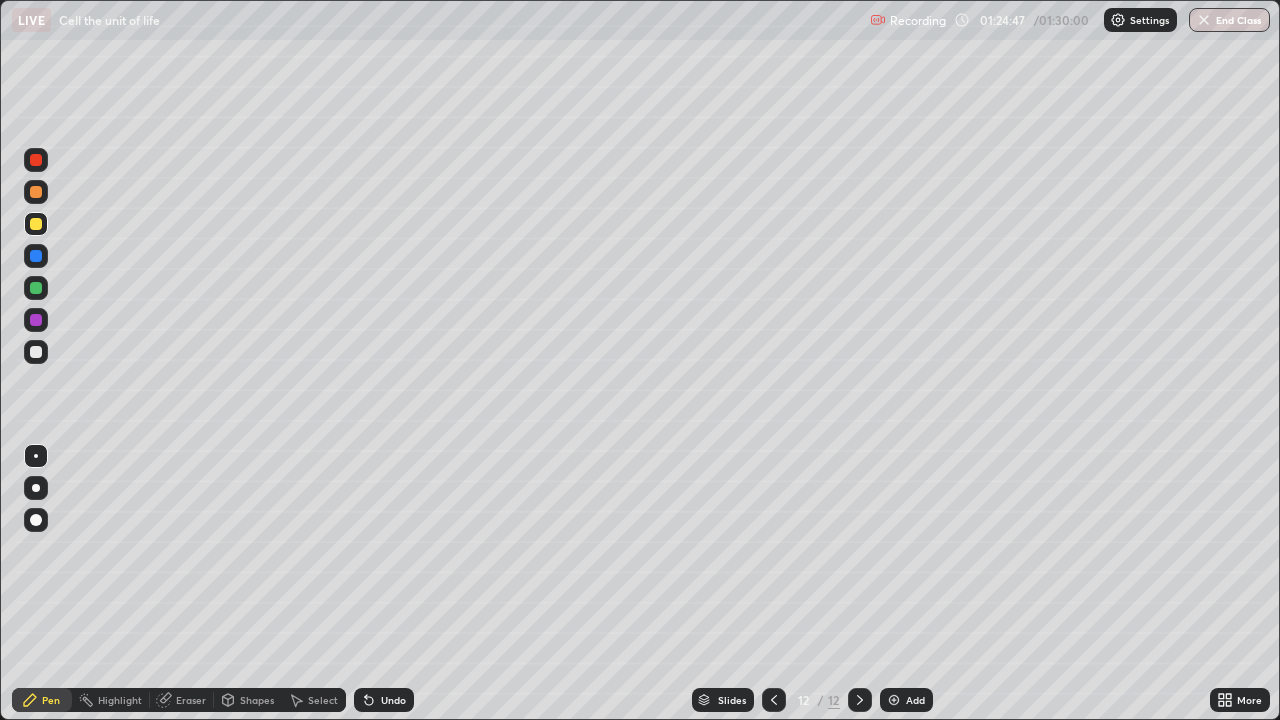 click at bounding box center (36, 352) 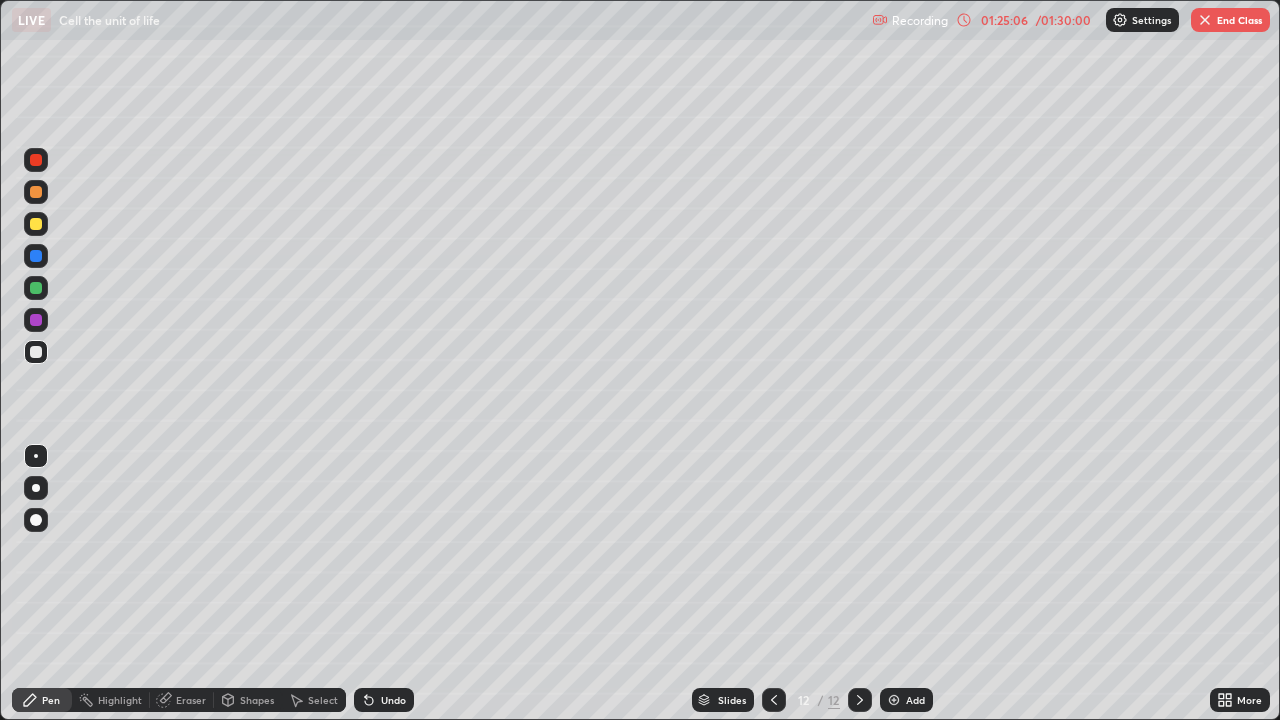 click 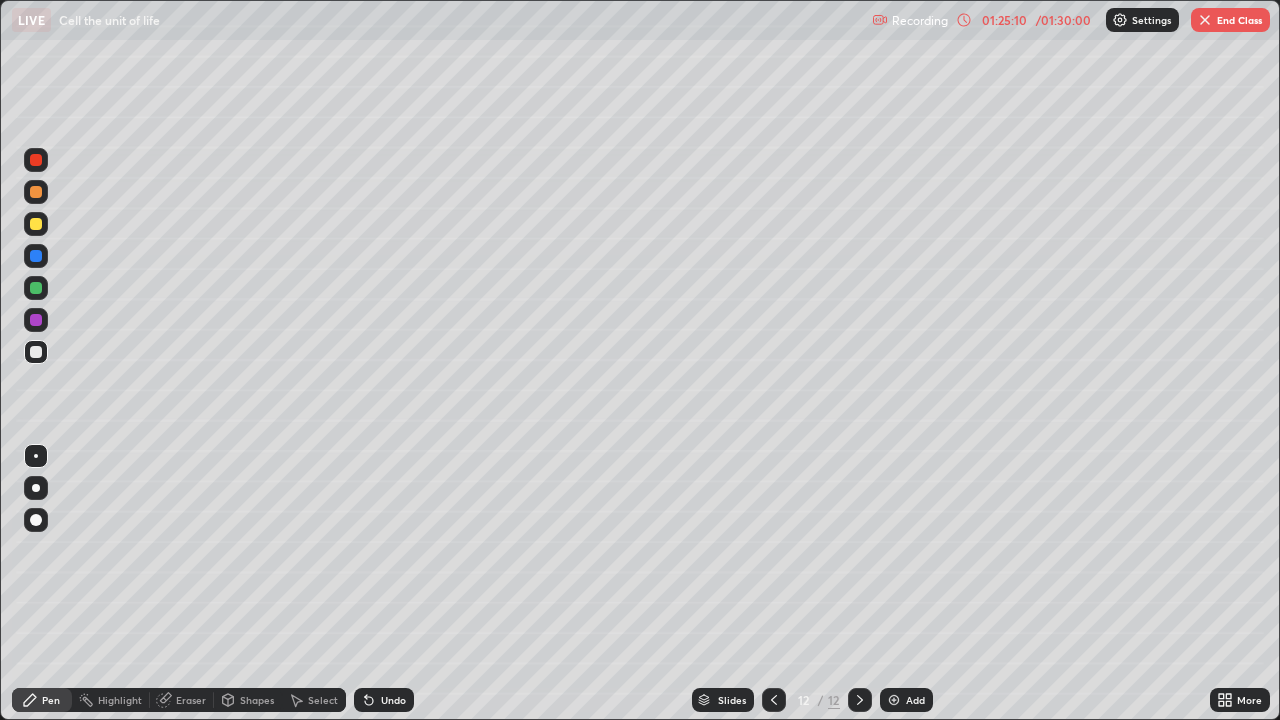 click 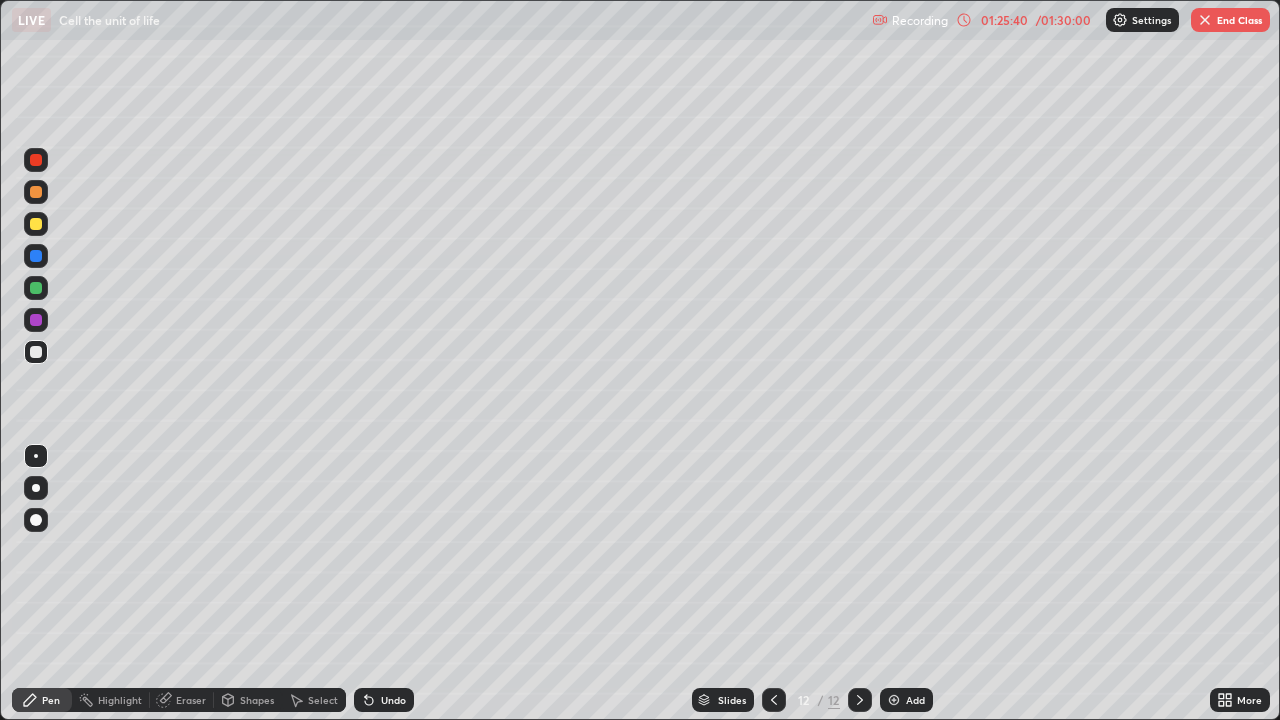 click at bounding box center [36, 224] 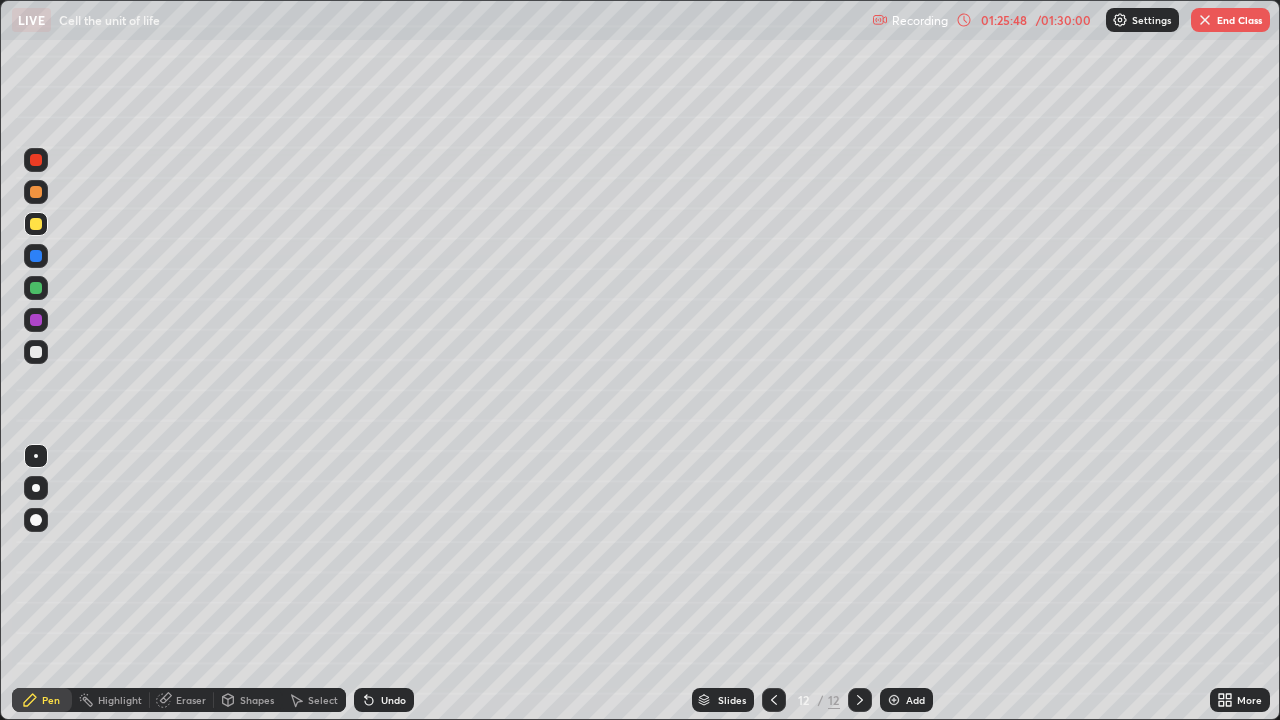 click at bounding box center (36, 352) 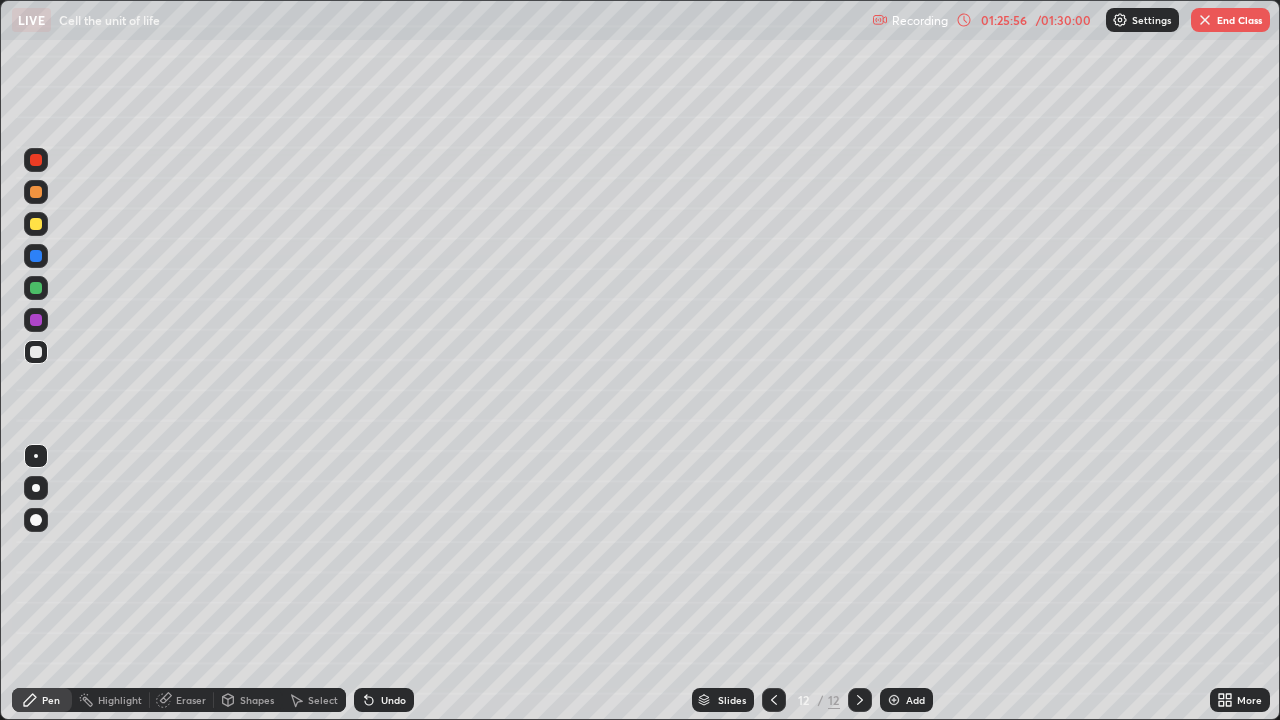 click at bounding box center (36, 352) 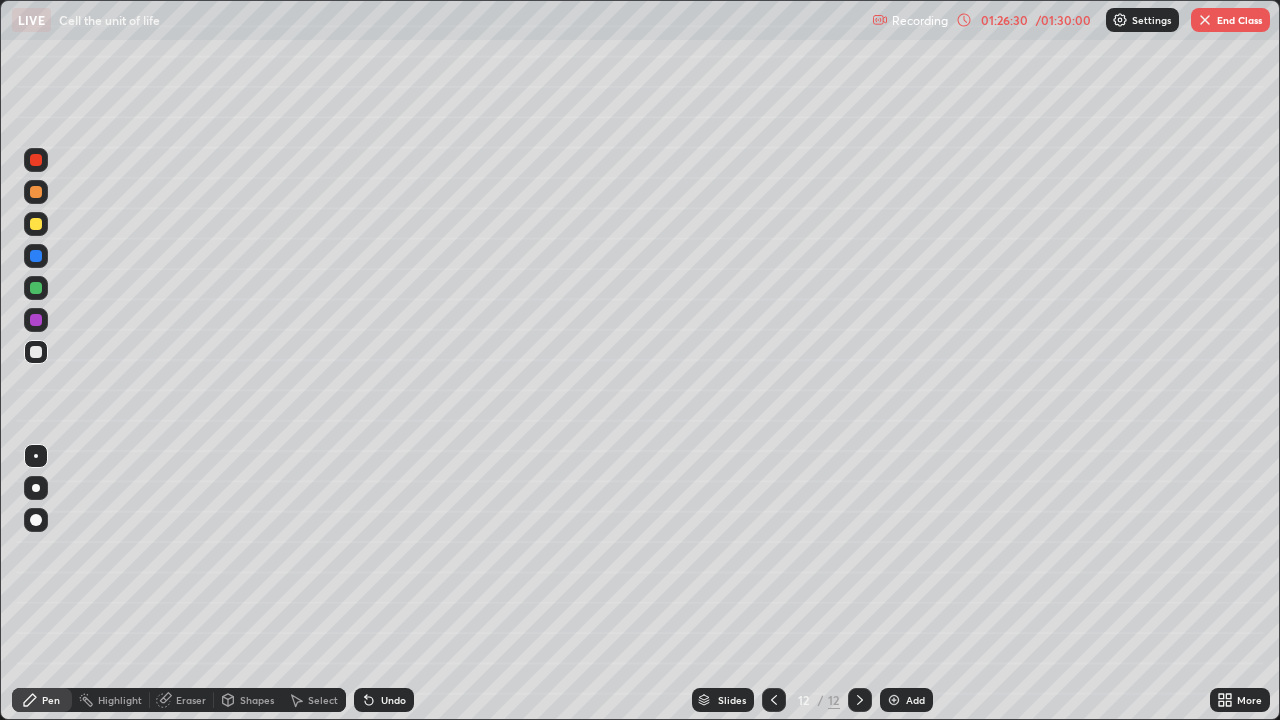 click at bounding box center [36, 224] 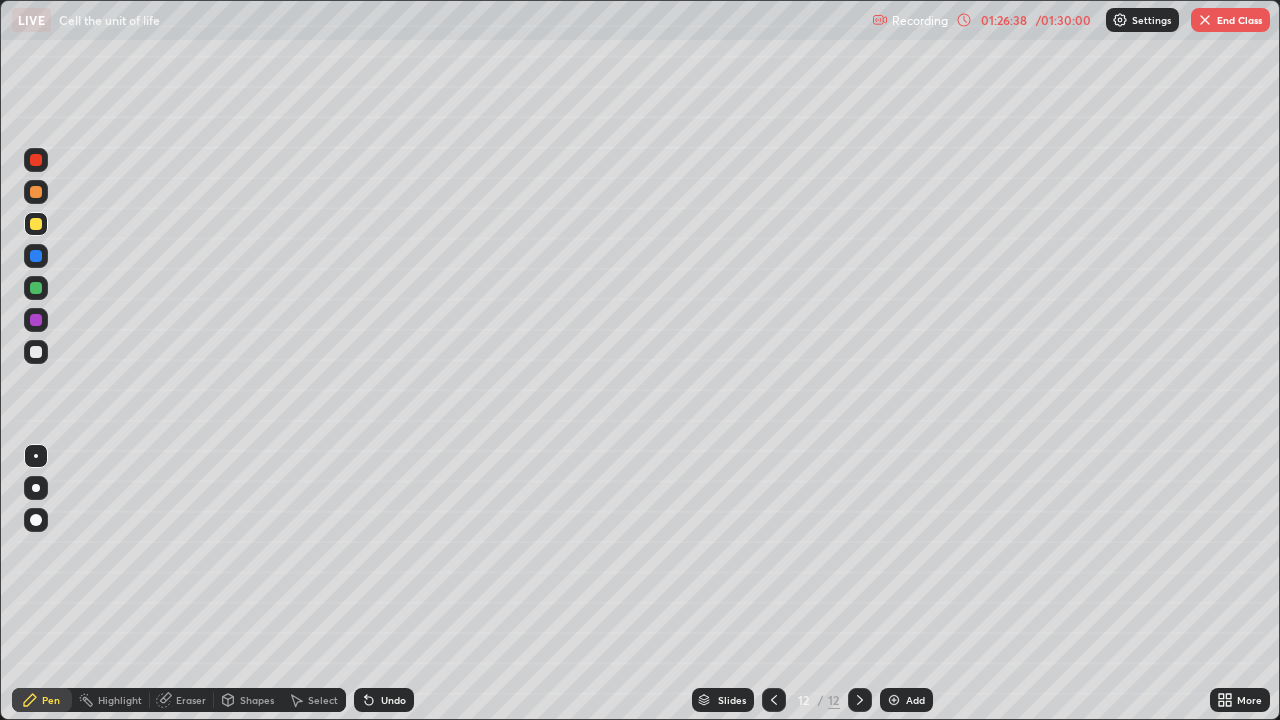 click 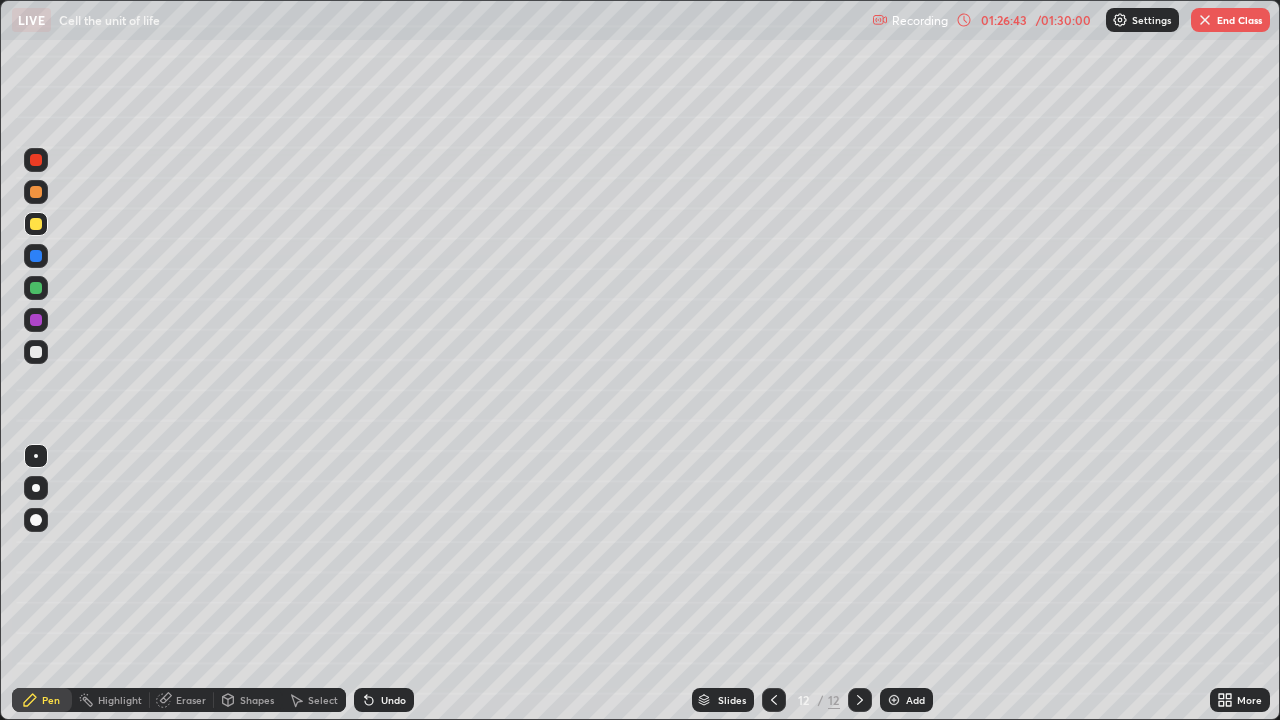 click at bounding box center [36, 352] 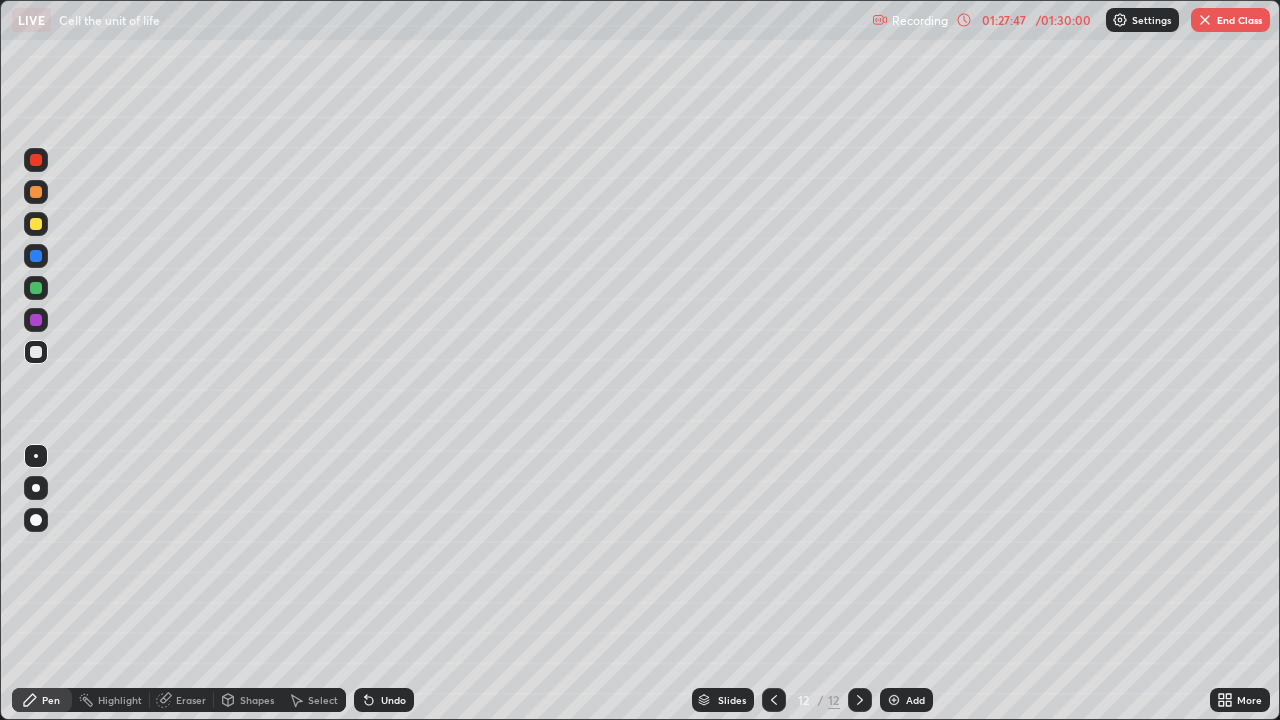 click at bounding box center [36, 224] 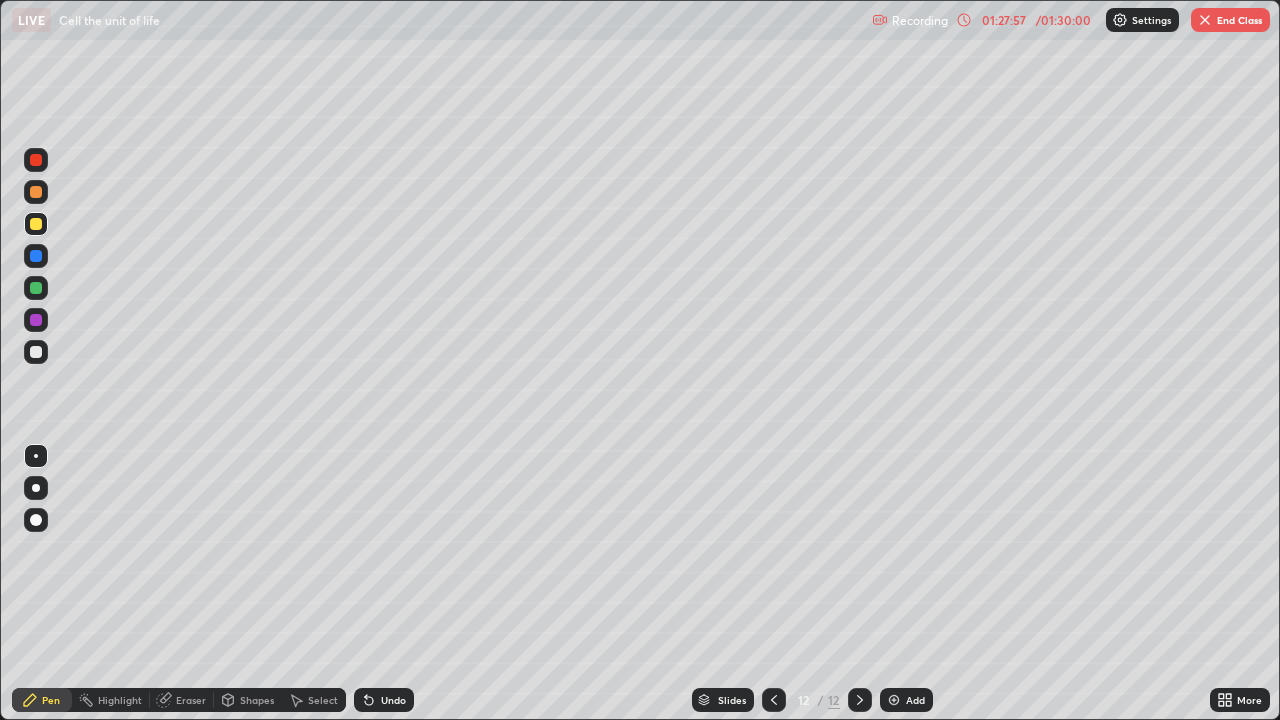 click at bounding box center [36, 352] 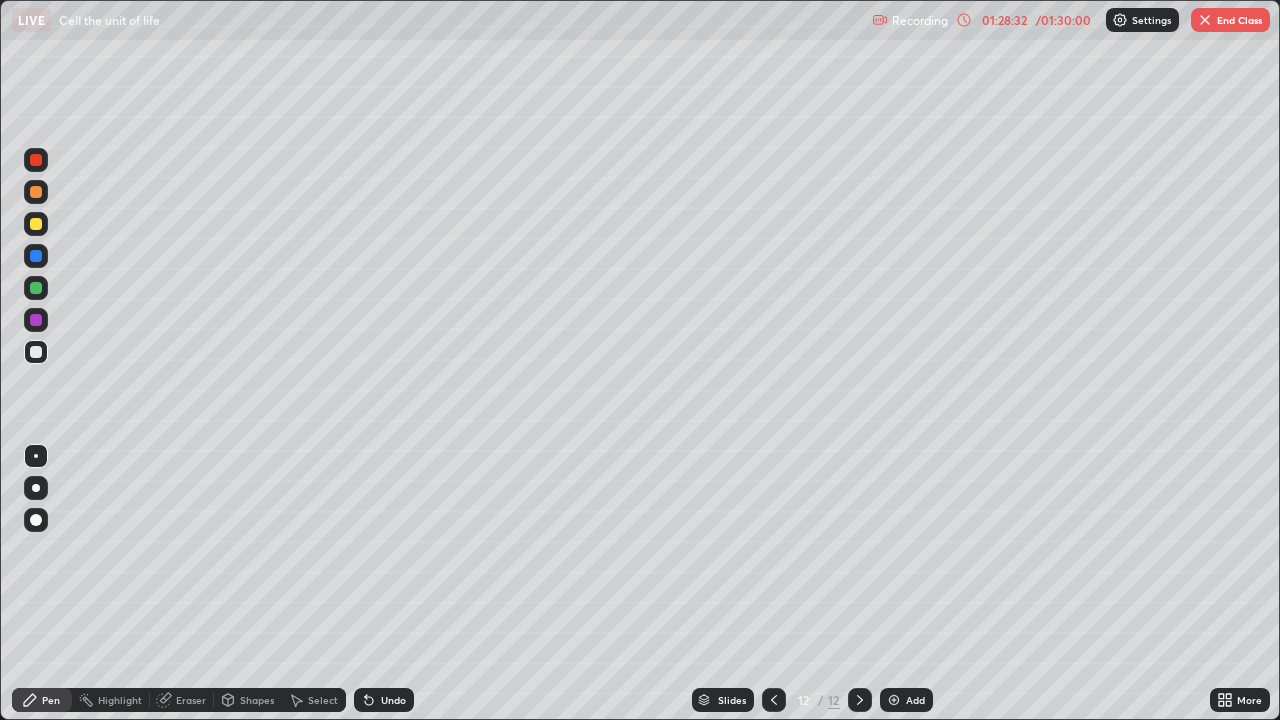 click at bounding box center [36, 288] 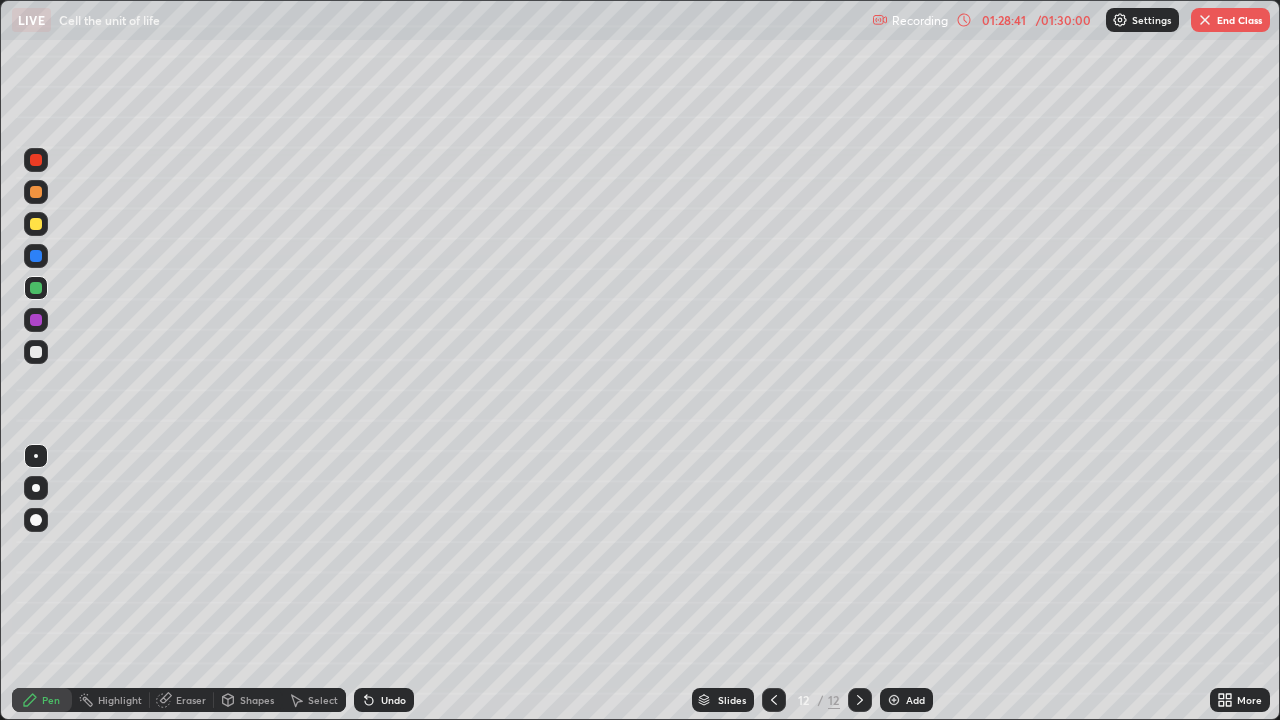 click 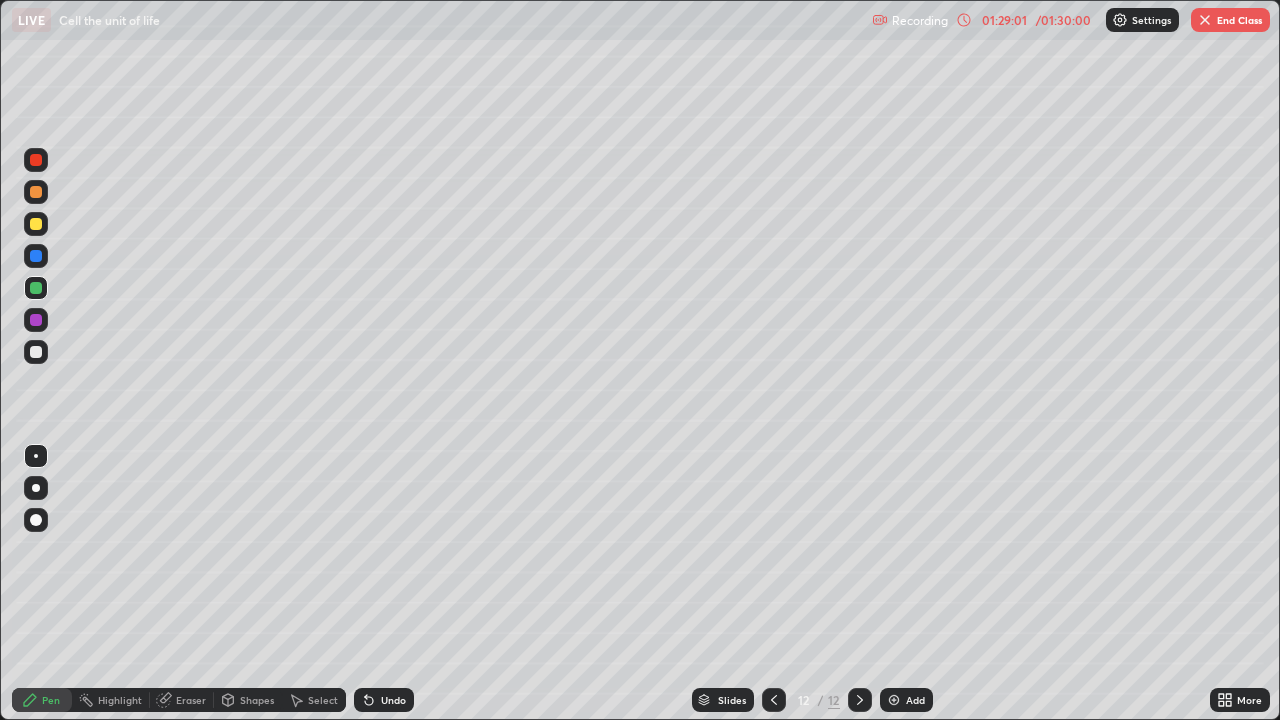 click at bounding box center (36, 456) 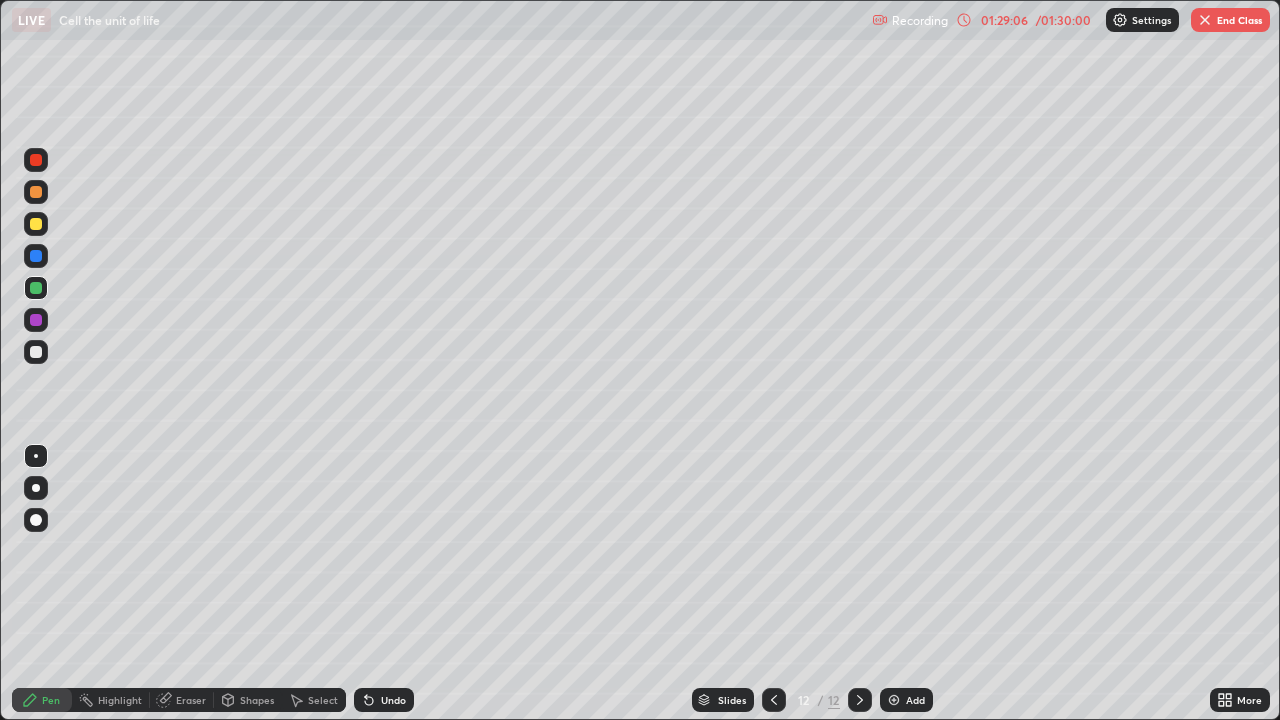 click 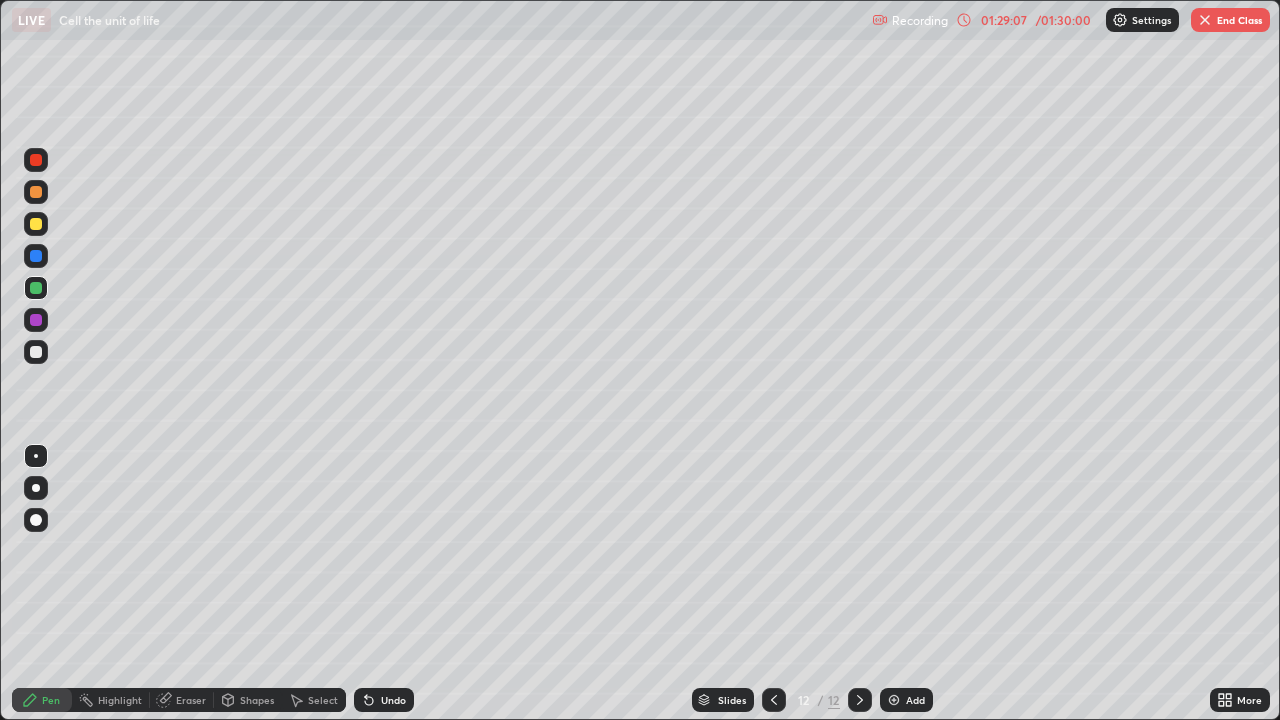 click 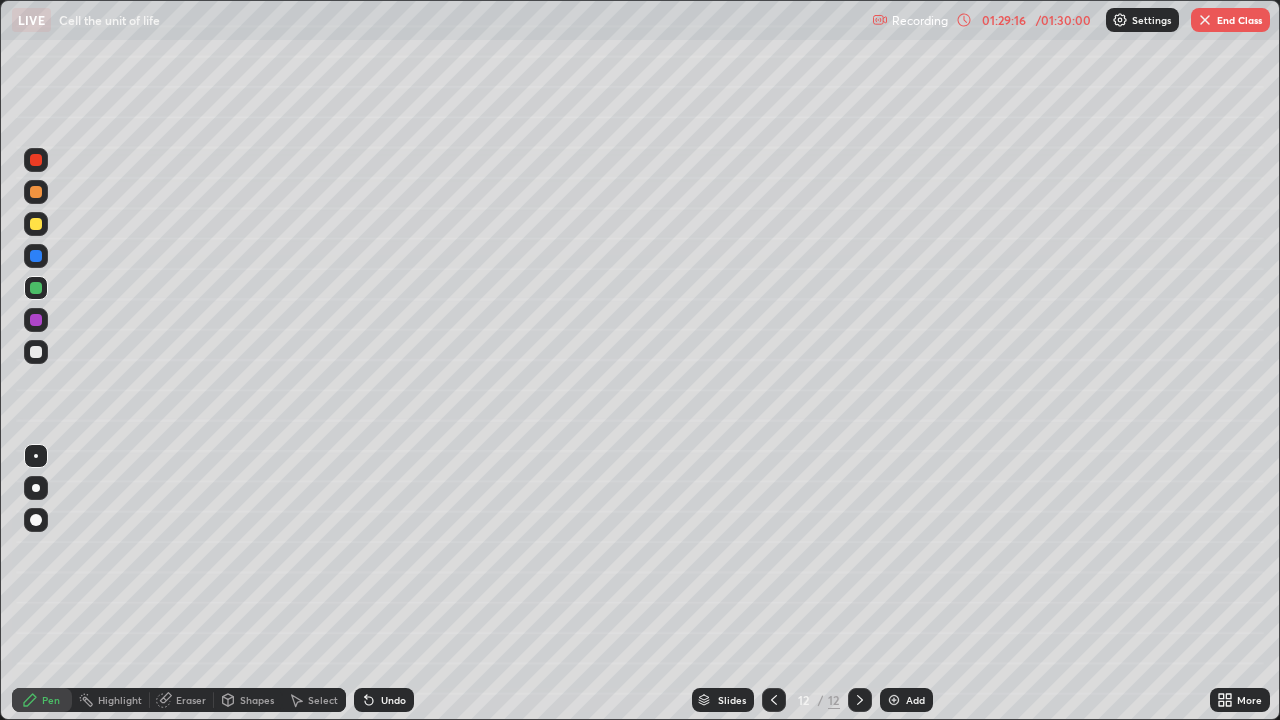 click 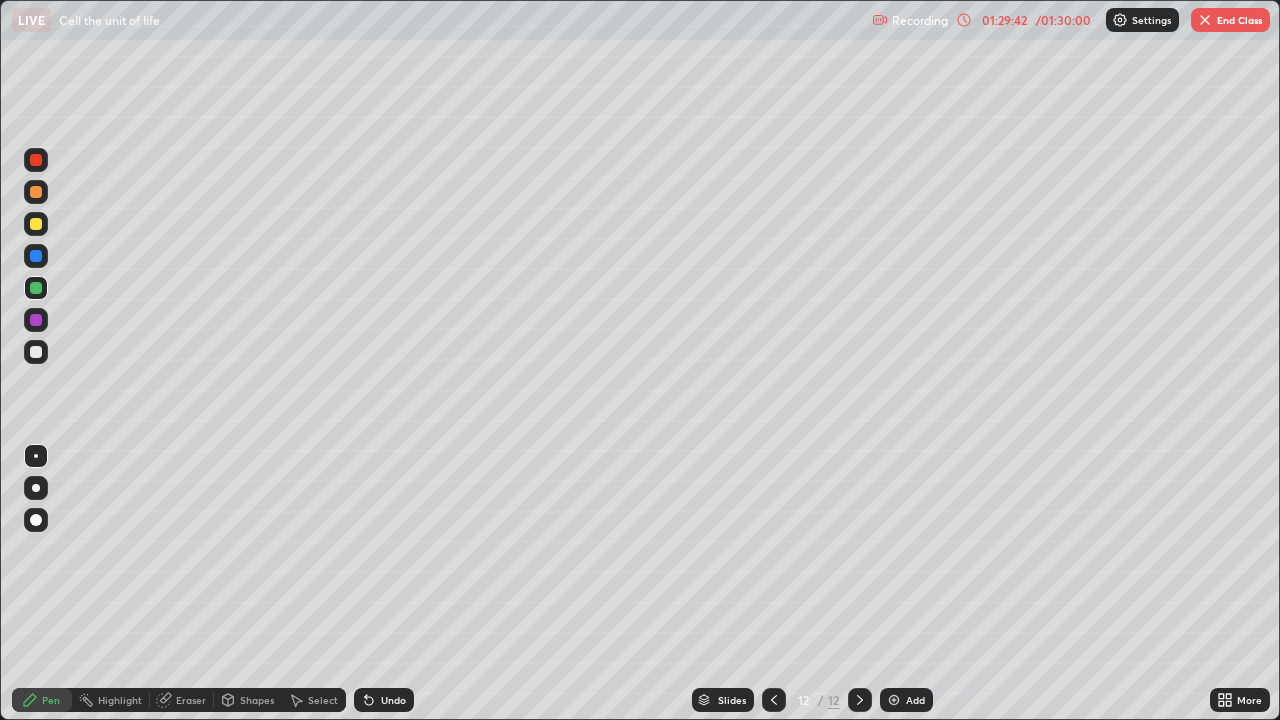 click at bounding box center (36, 224) 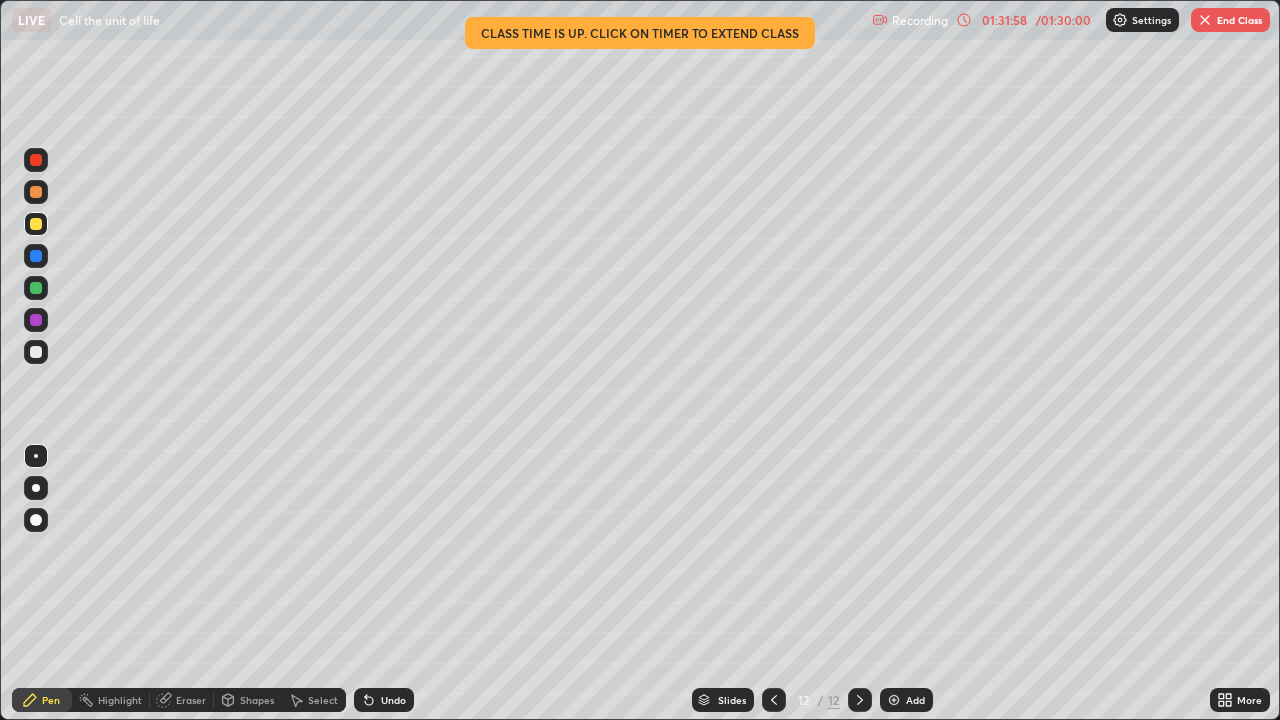 click at bounding box center (1205, 20) 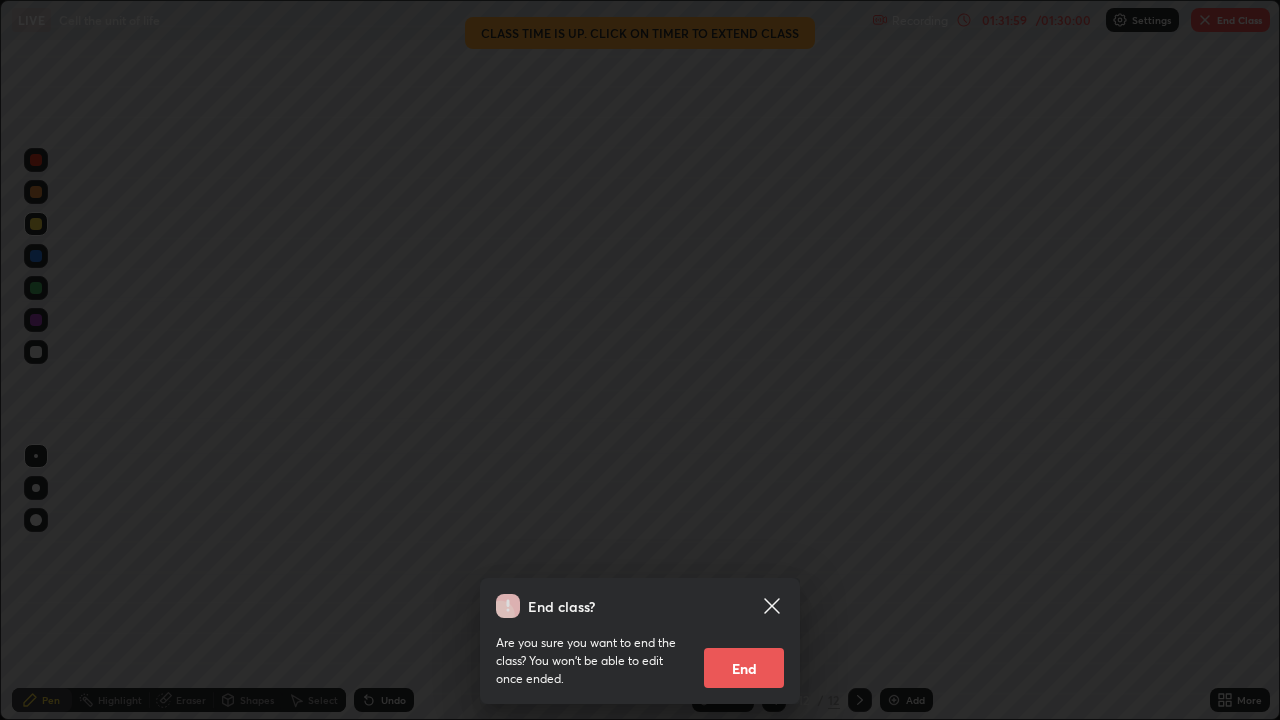 click on "End" at bounding box center [744, 668] 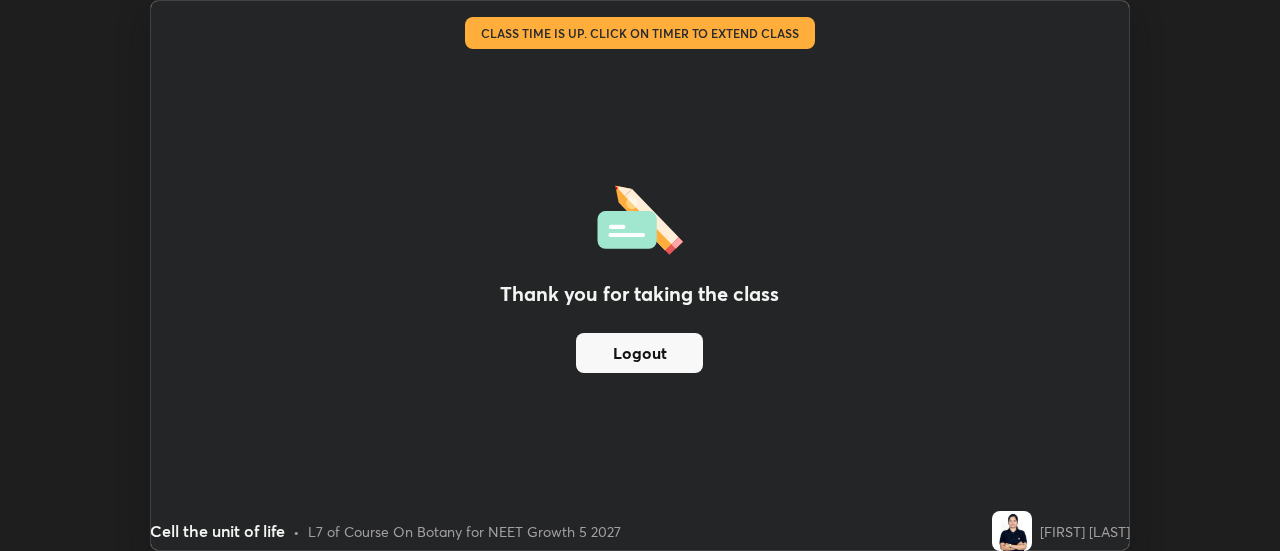 scroll, scrollTop: 551, scrollLeft: 1280, axis: both 